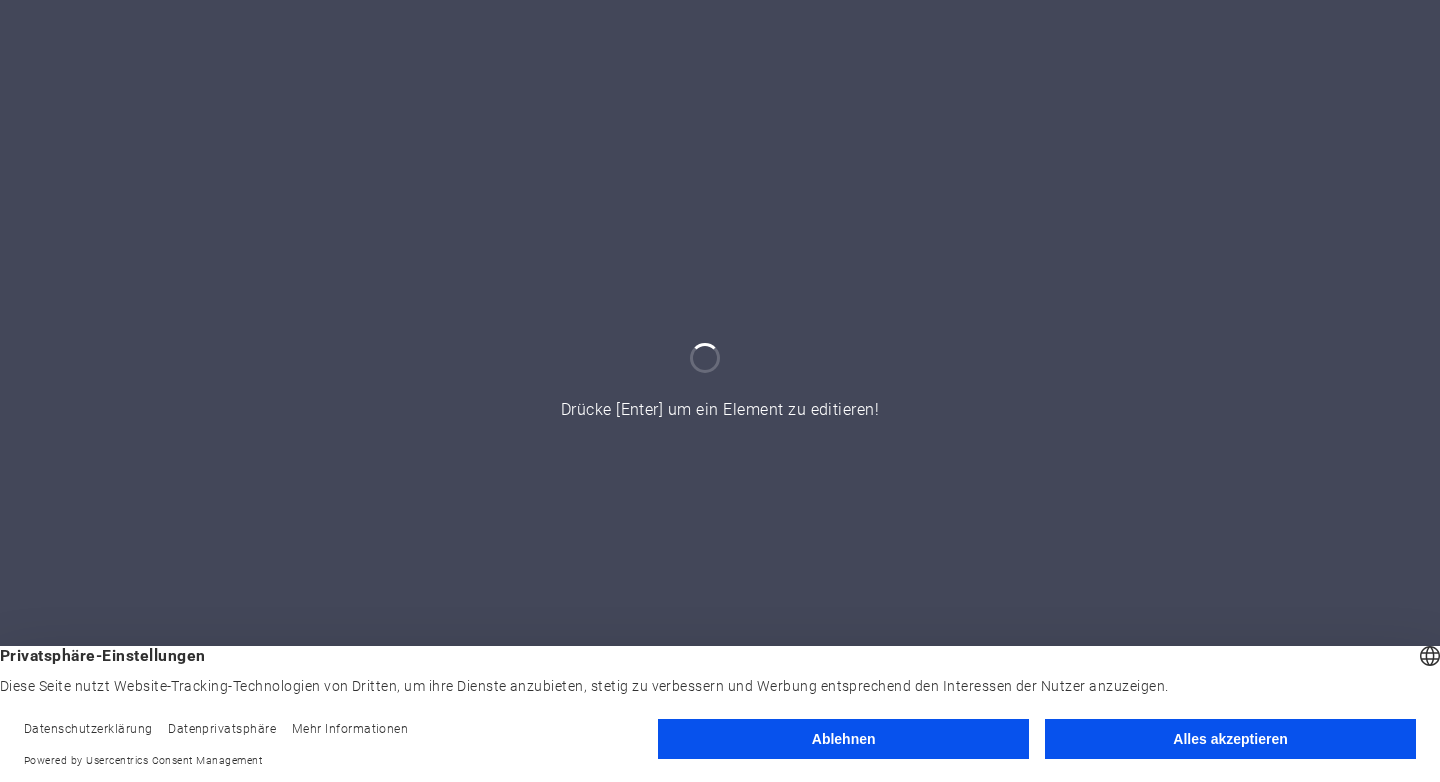 scroll, scrollTop: 0, scrollLeft: 0, axis: both 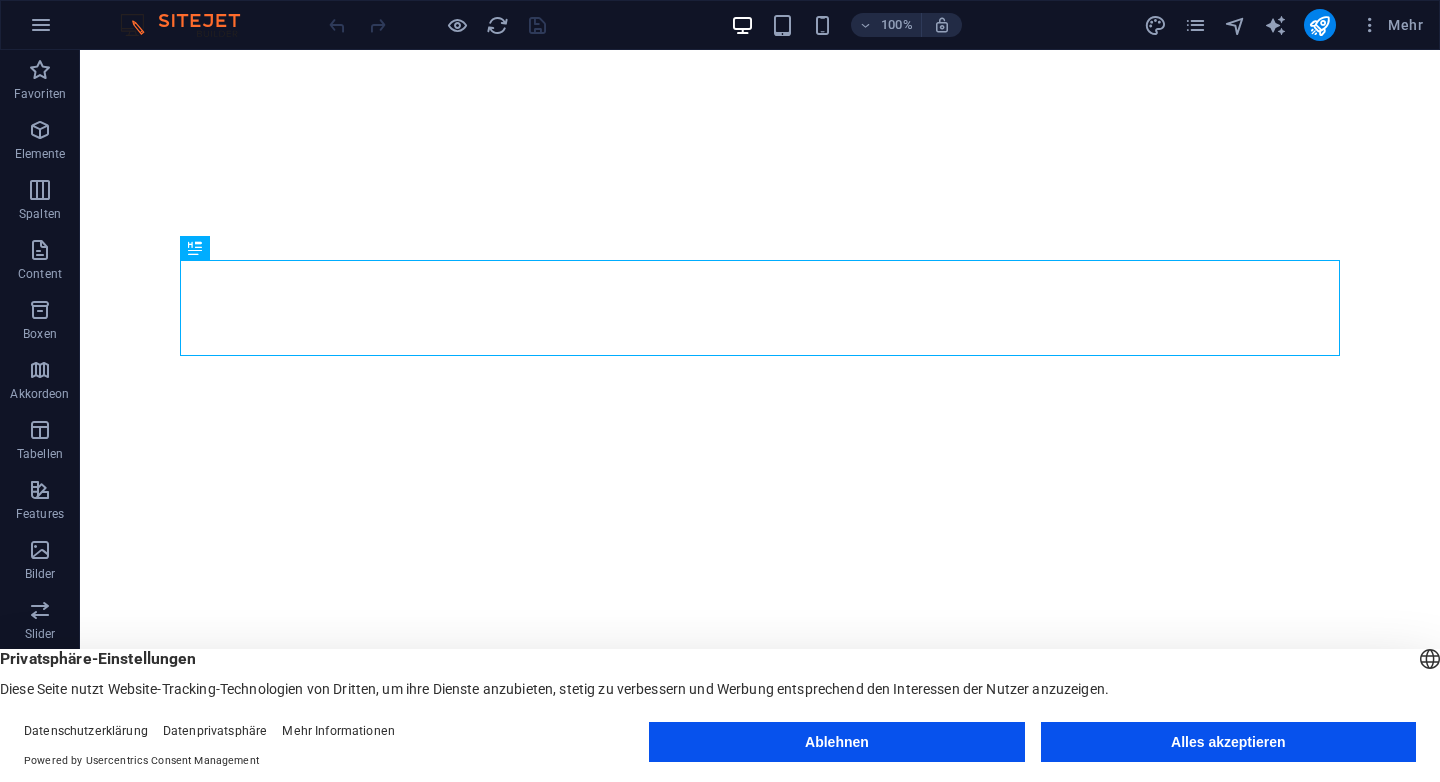 click on "Ablehnen" at bounding box center [836, 742] 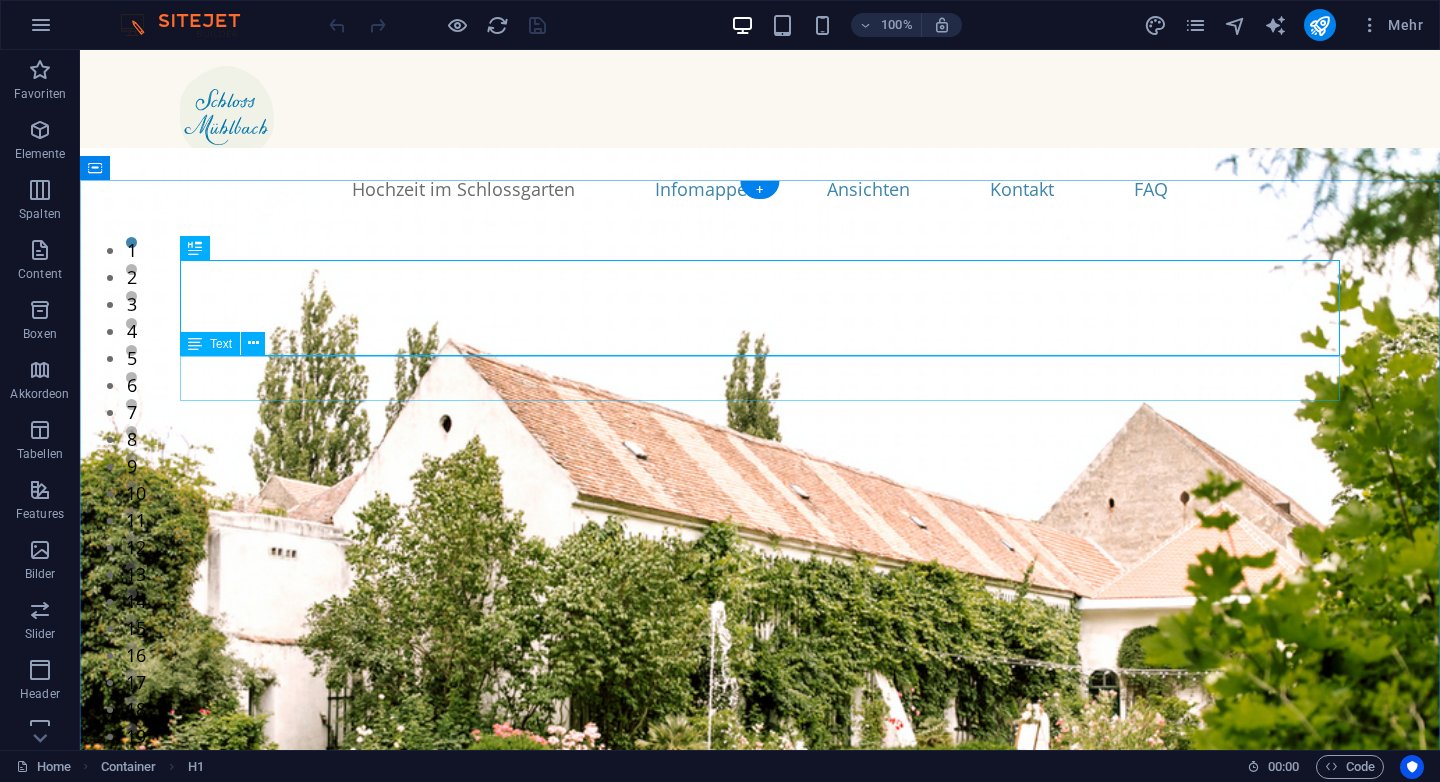 scroll, scrollTop: 0, scrollLeft: 0, axis: both 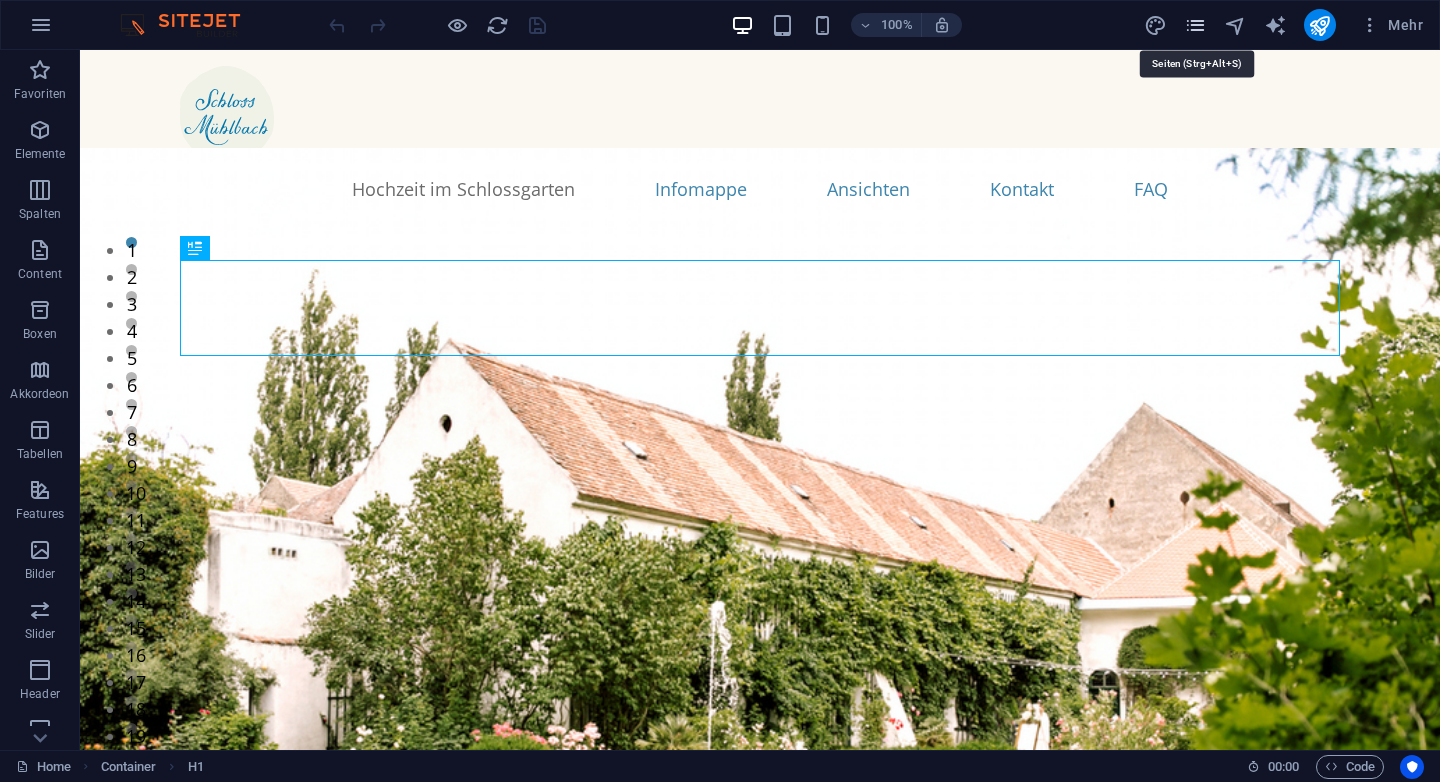 click at bounding box center [1195, 25] 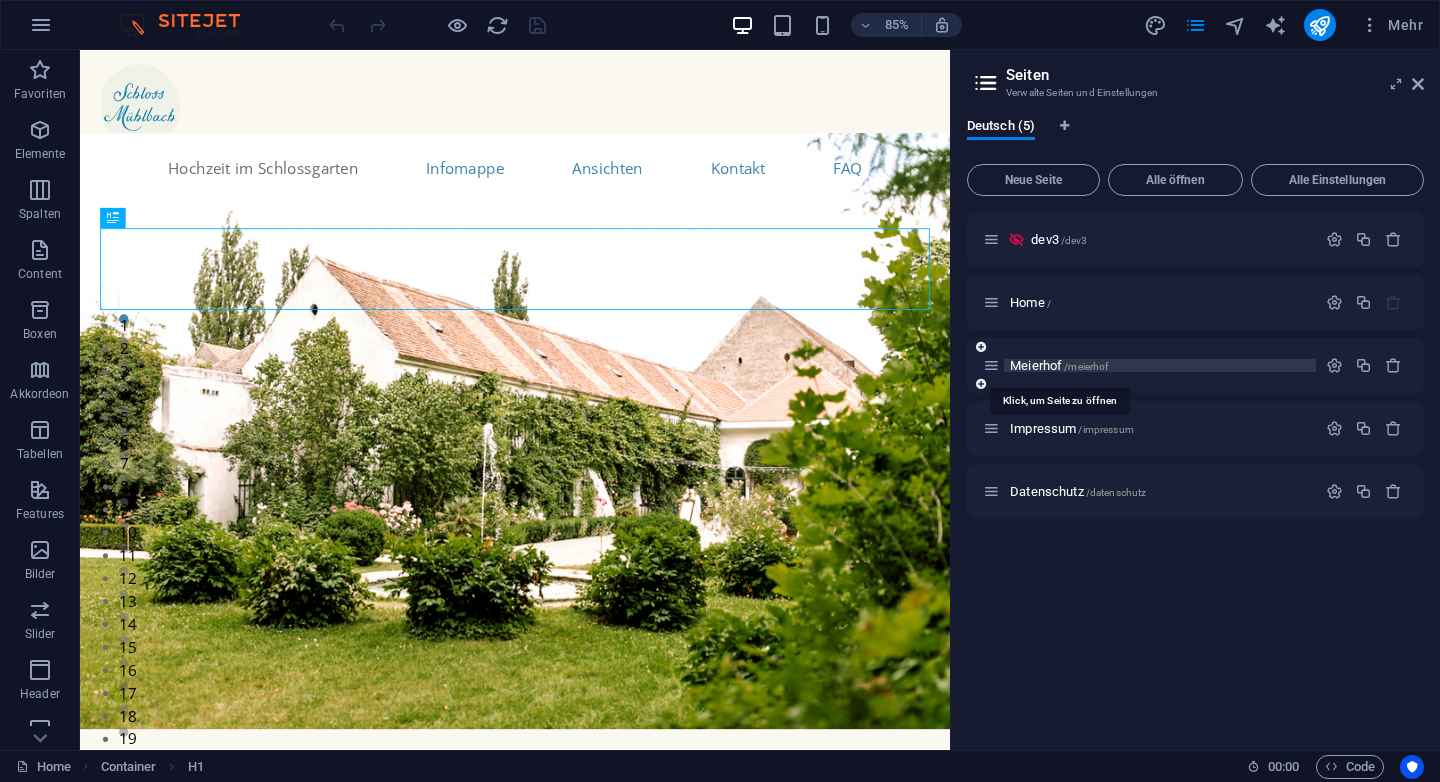 click on "Meierhof /meierhof" at bounding box center (1059, 365) 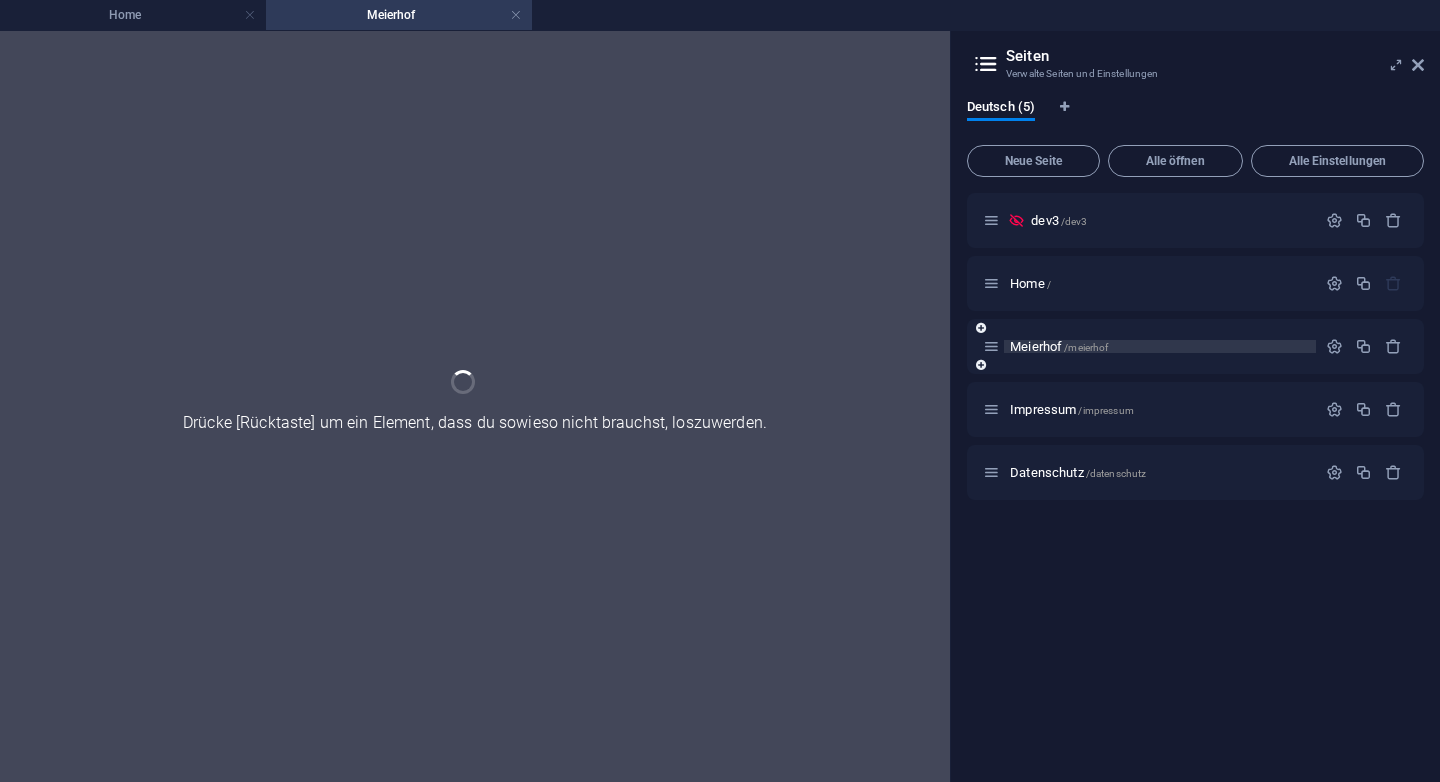 click on "Meierhof /meierhof" at bounding box center [1195, 346] 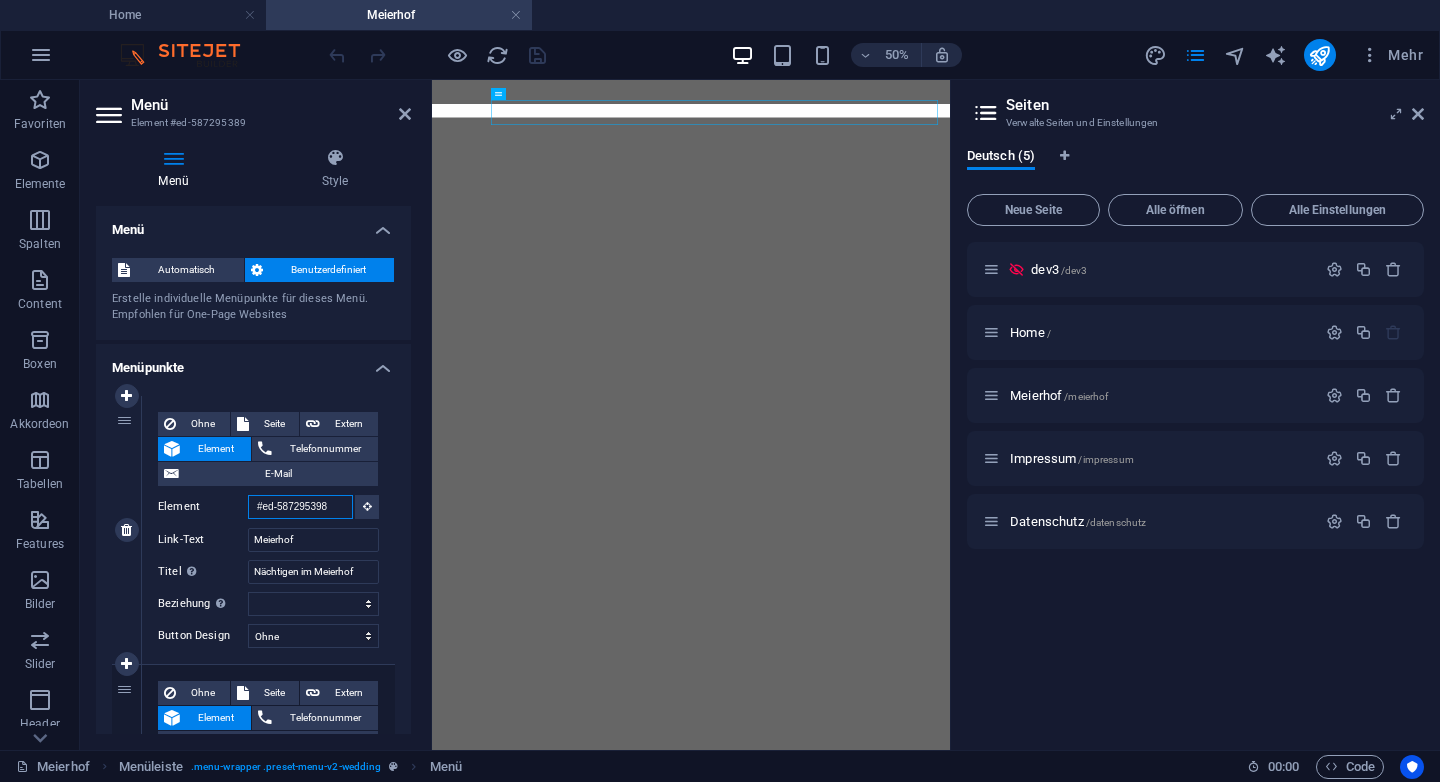 click on "#ed-587295398" at bounding box center [300, 507] 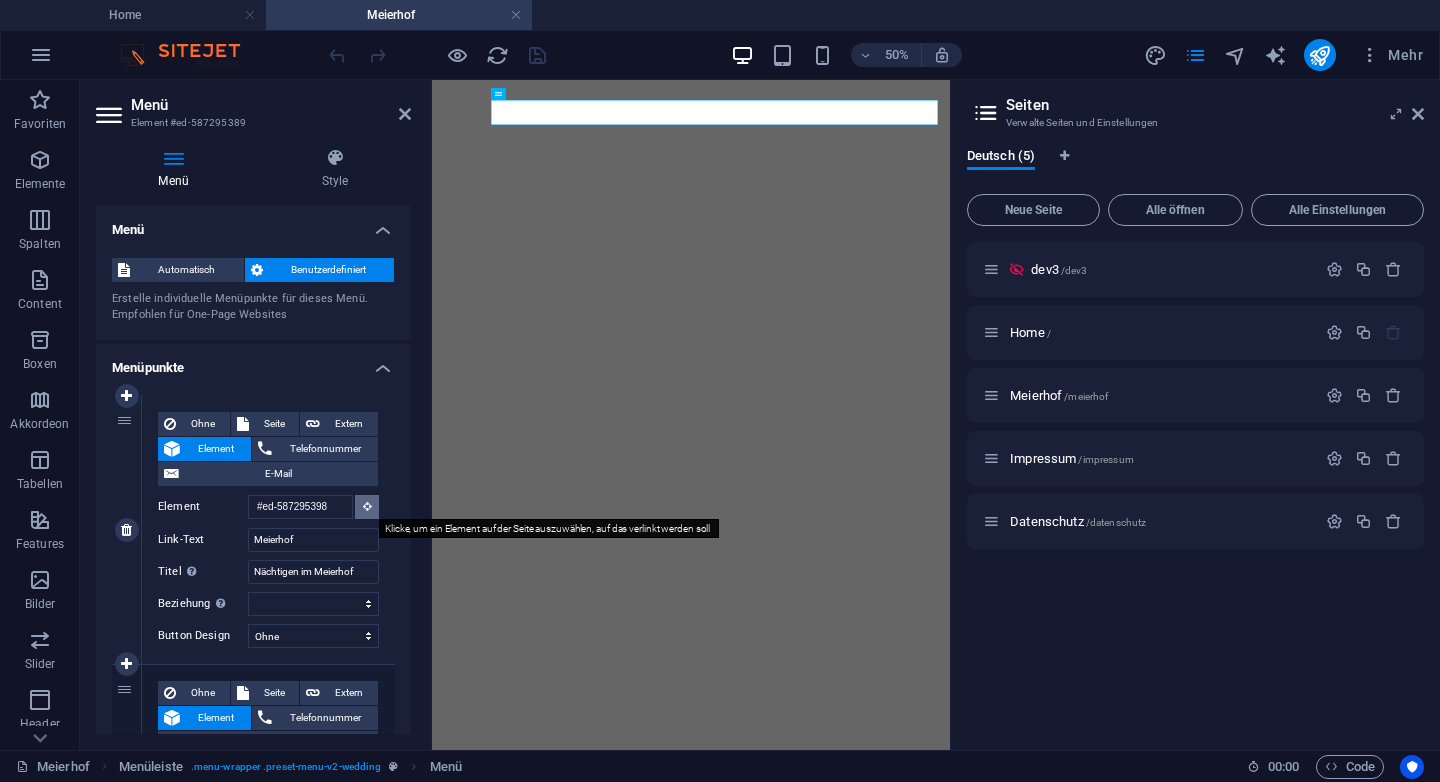 click at bounding box center [367, 506] 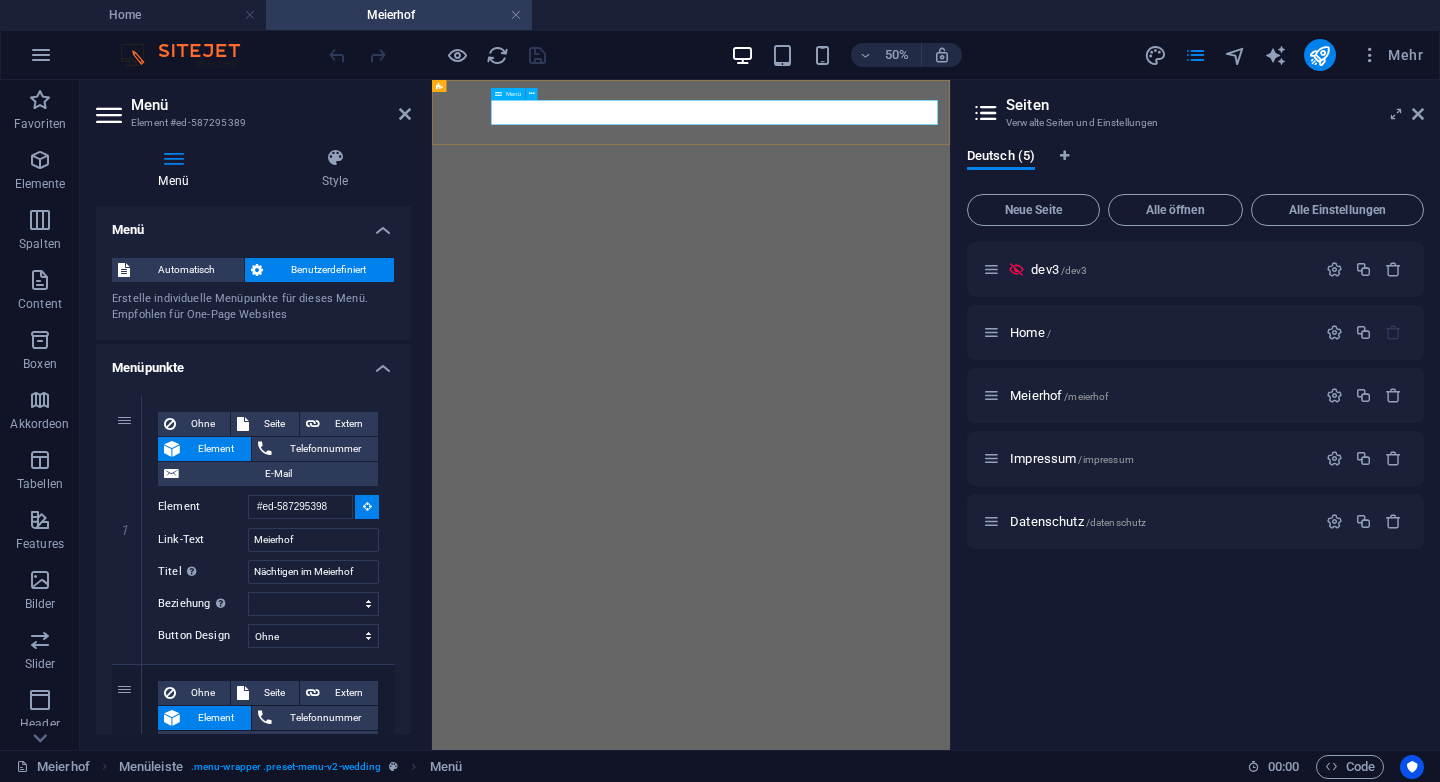 type on "#ed-587295389" 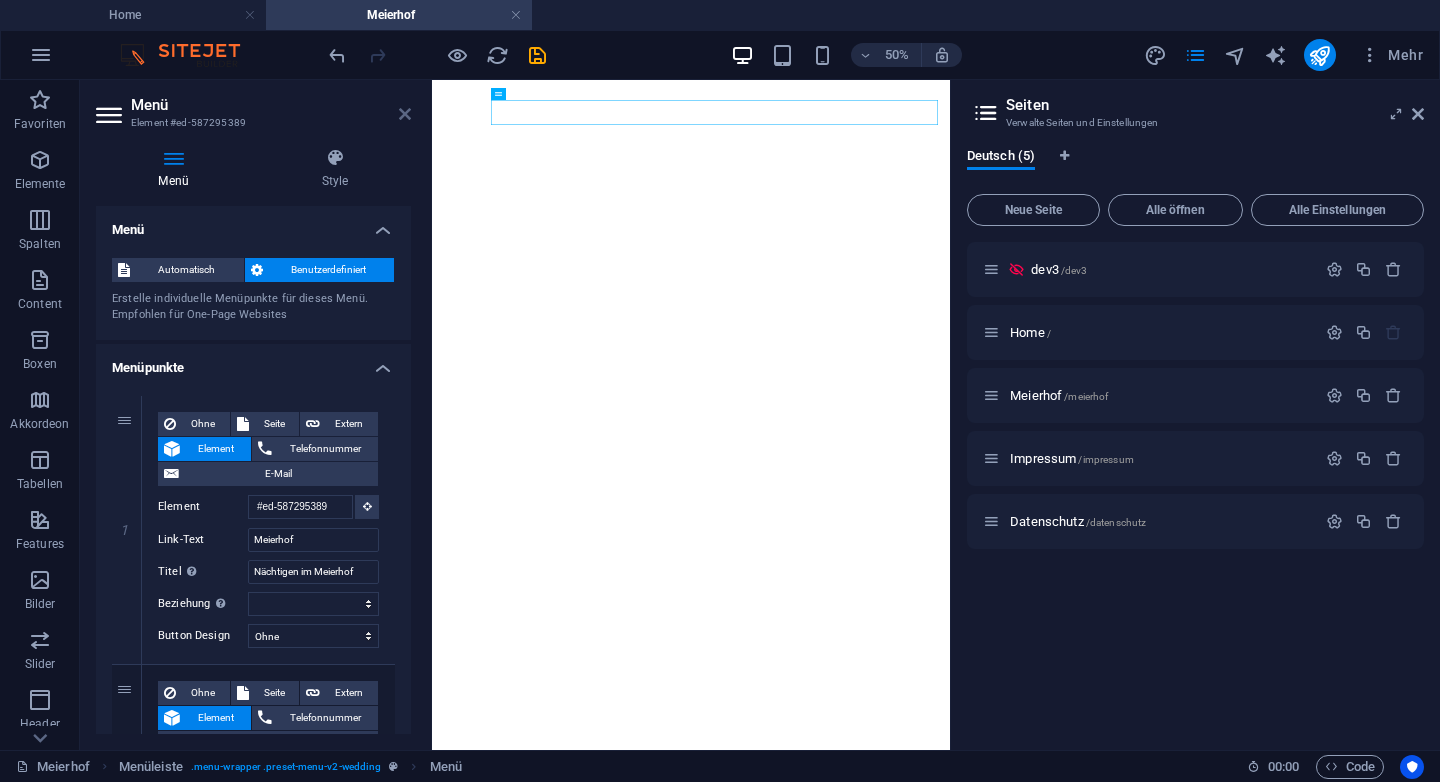 click at bounding box center (405, 114) 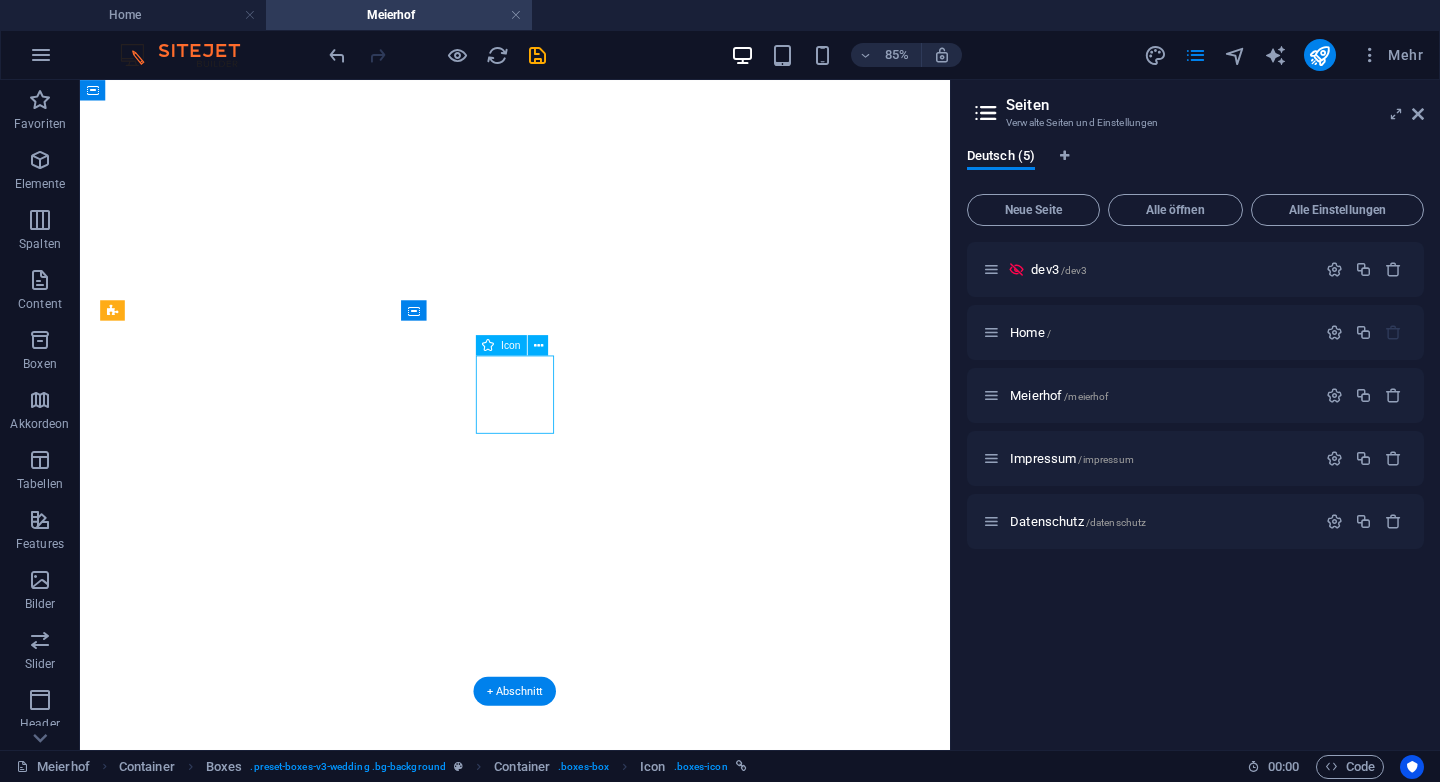 select on "xMidYMid" 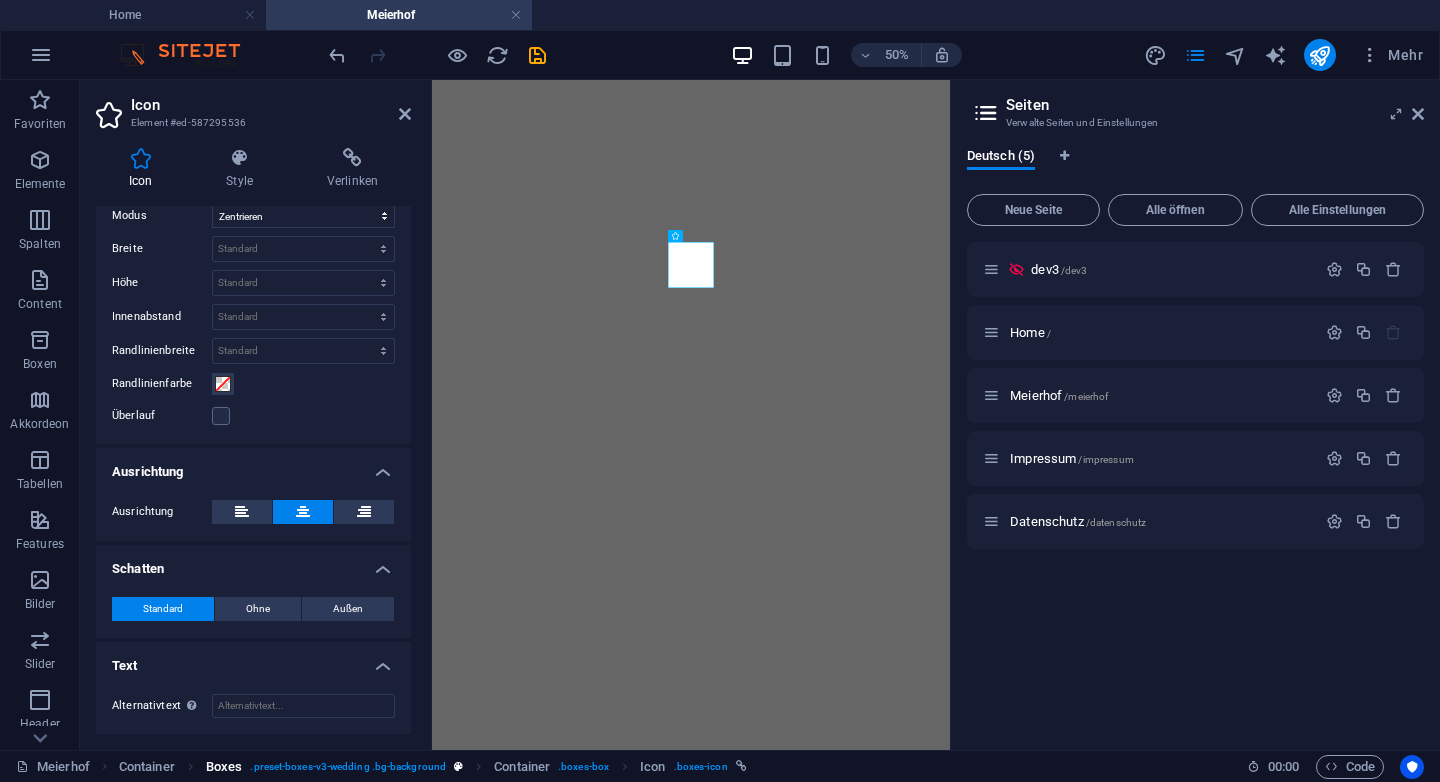 scroll, scrollTop: 0, scrollLeft: 0, axis: both 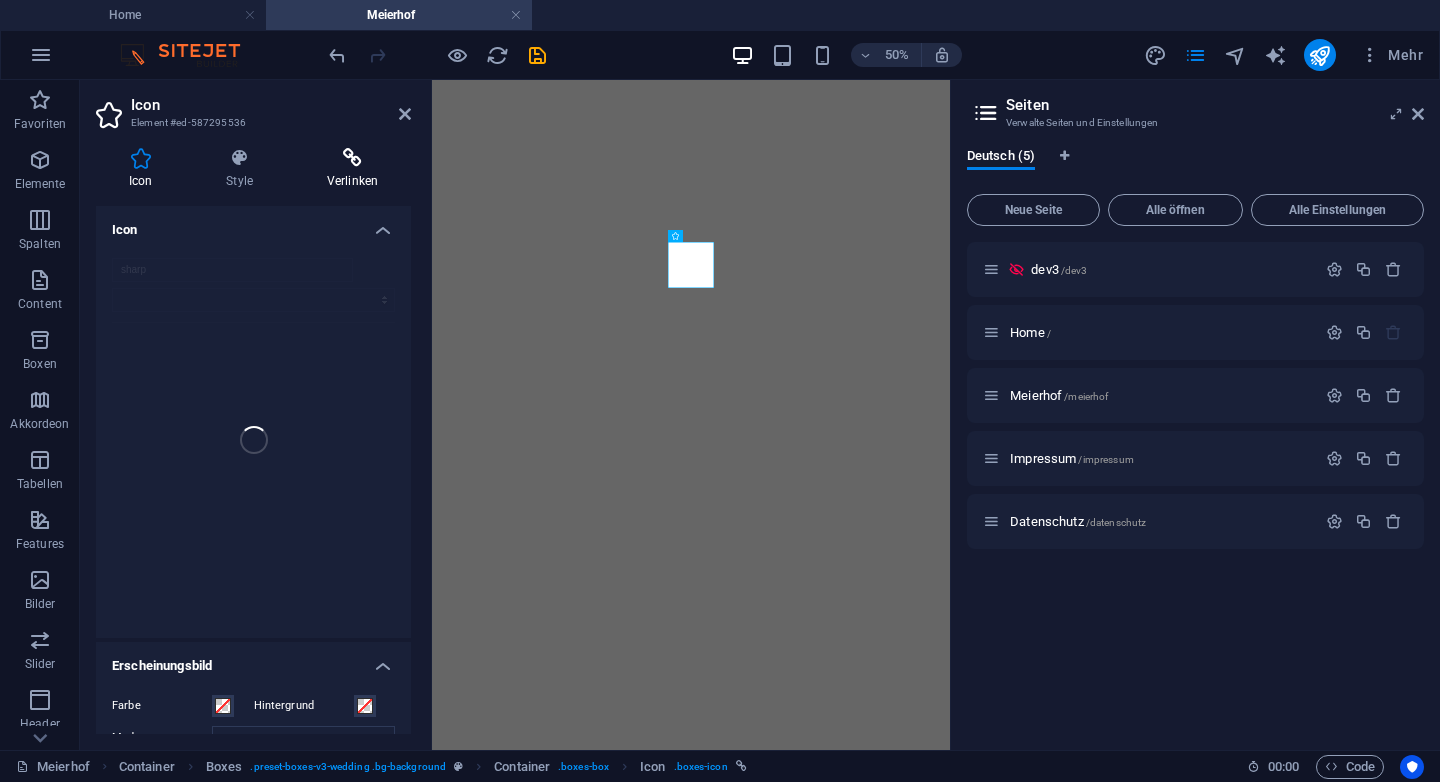 click at bounding box center (352, 158) 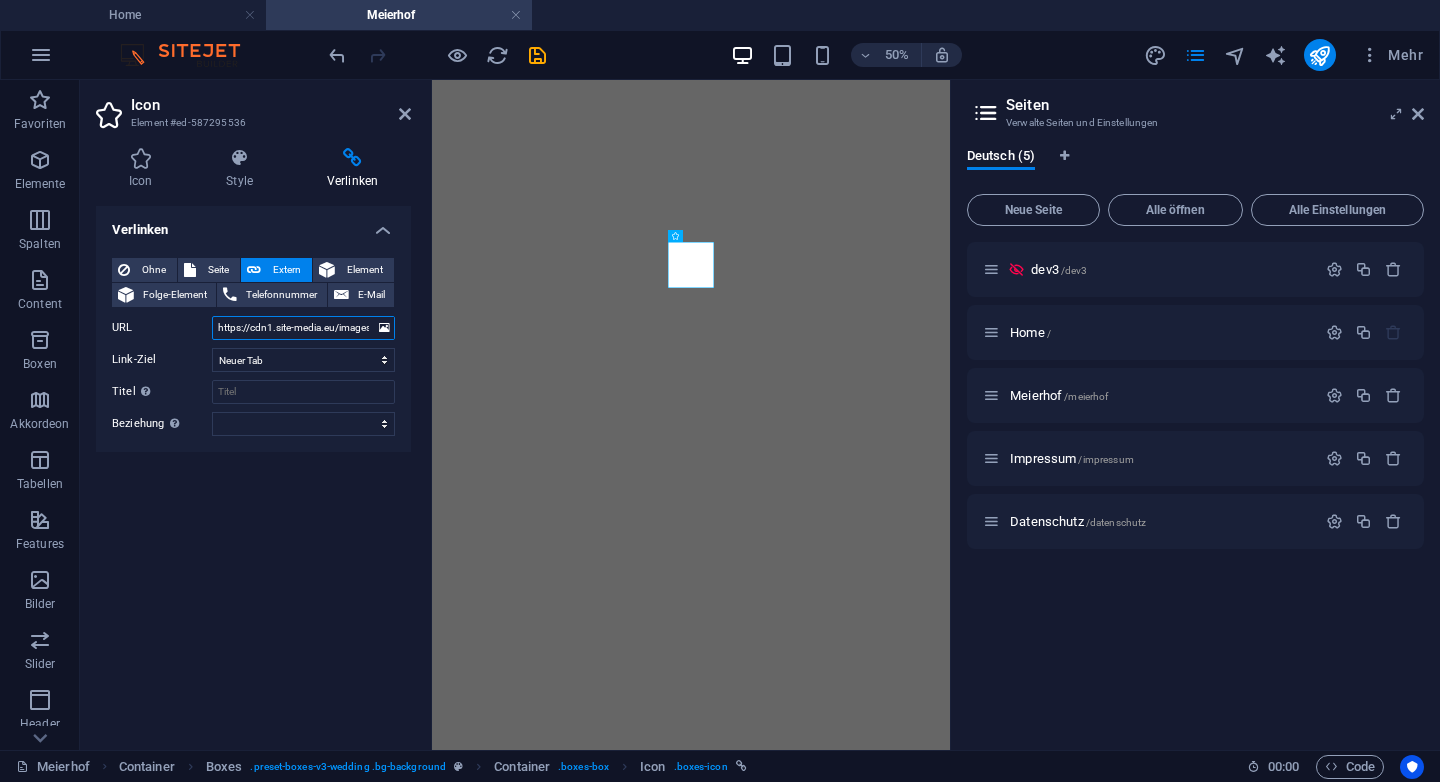 click on "https://cdn1.site-media.eu/images/document/16113455/stoeckl-web2-DMcJaEUPEInVpJ2yRuE70A.pdf" at bounding box center (303, 328) 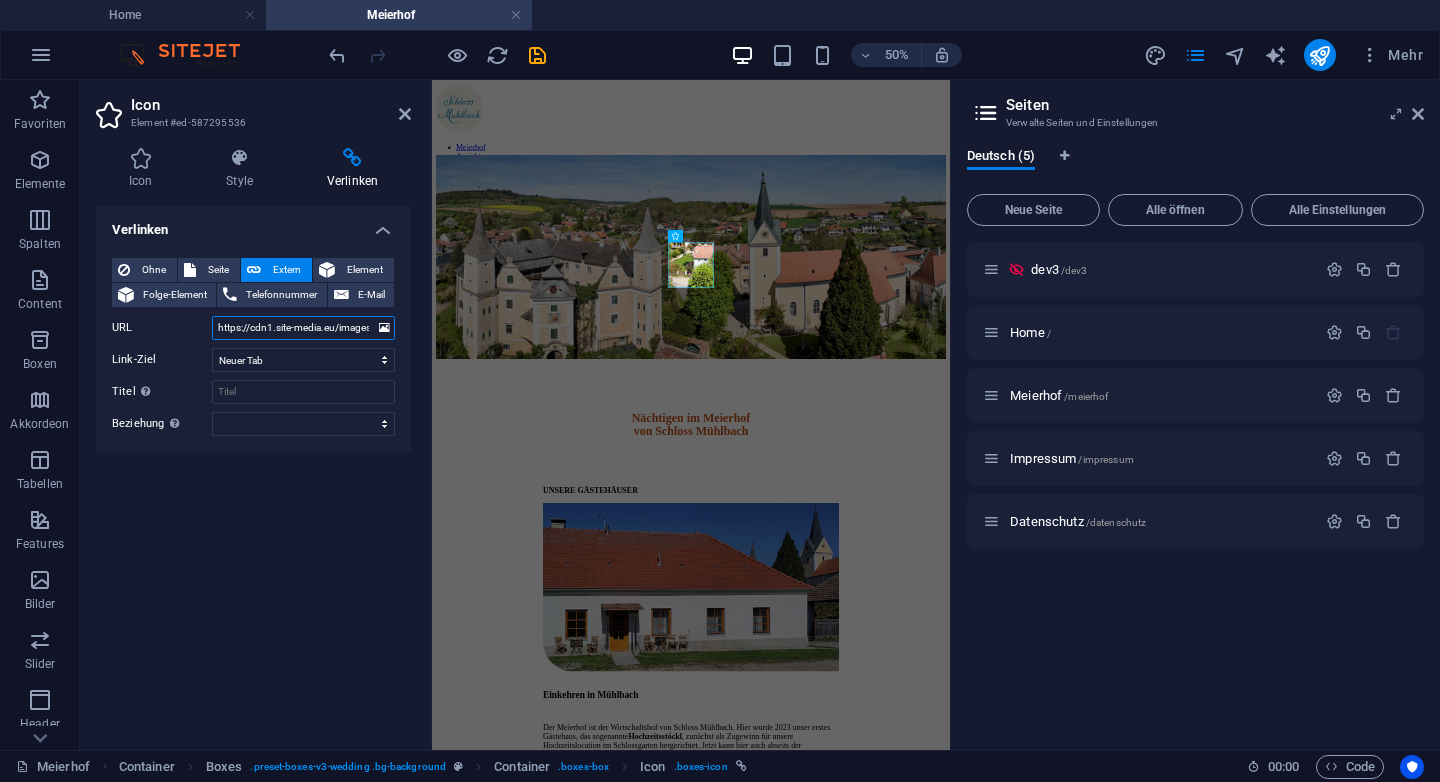 scroll, scrollTop: 6091, scrollLeft: 0, axis: vertical 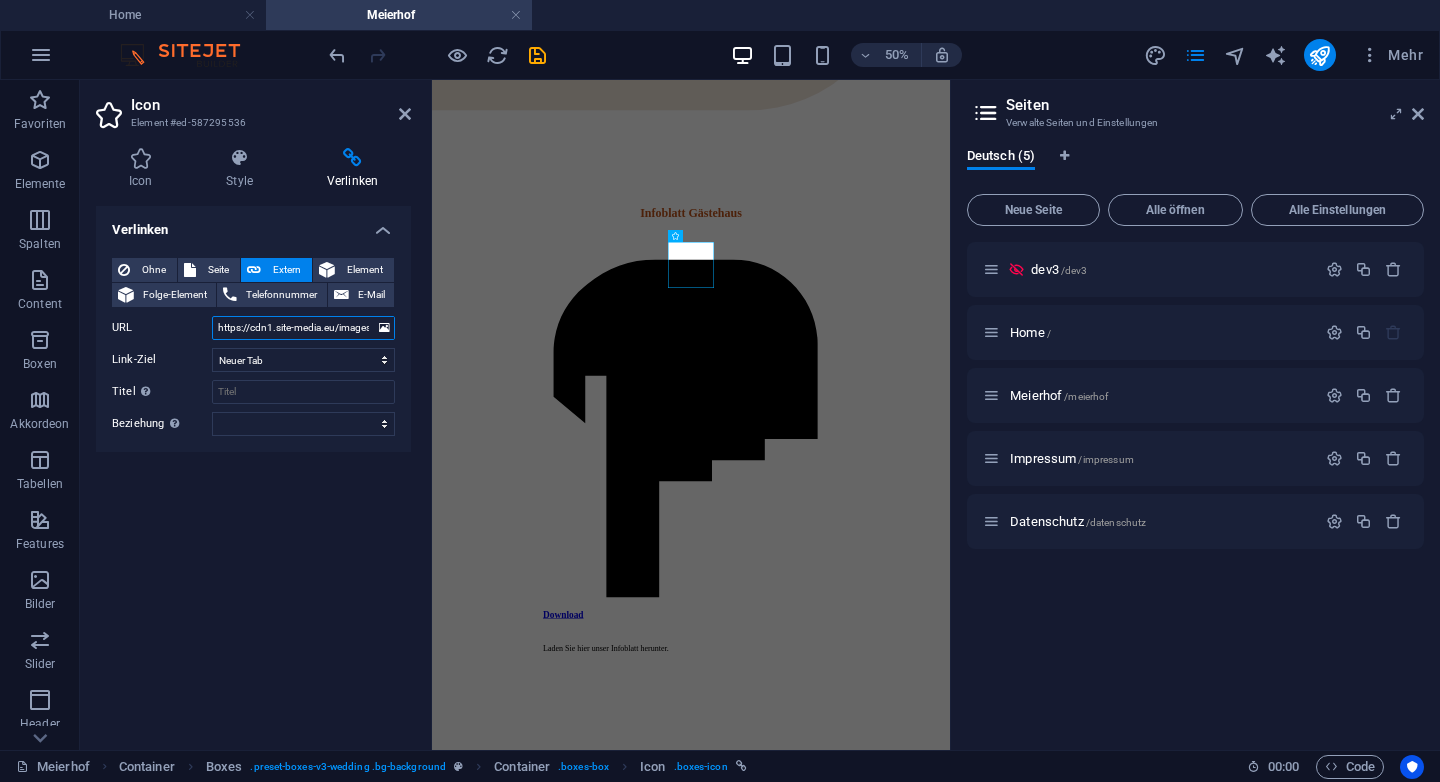 click on "https://cdn1.site-media.eu/images/document/16113455/stoeckl-web2-DMcJaEUPEInVpJ2yRuE70A.pdf" at bounding box center [303, 328] 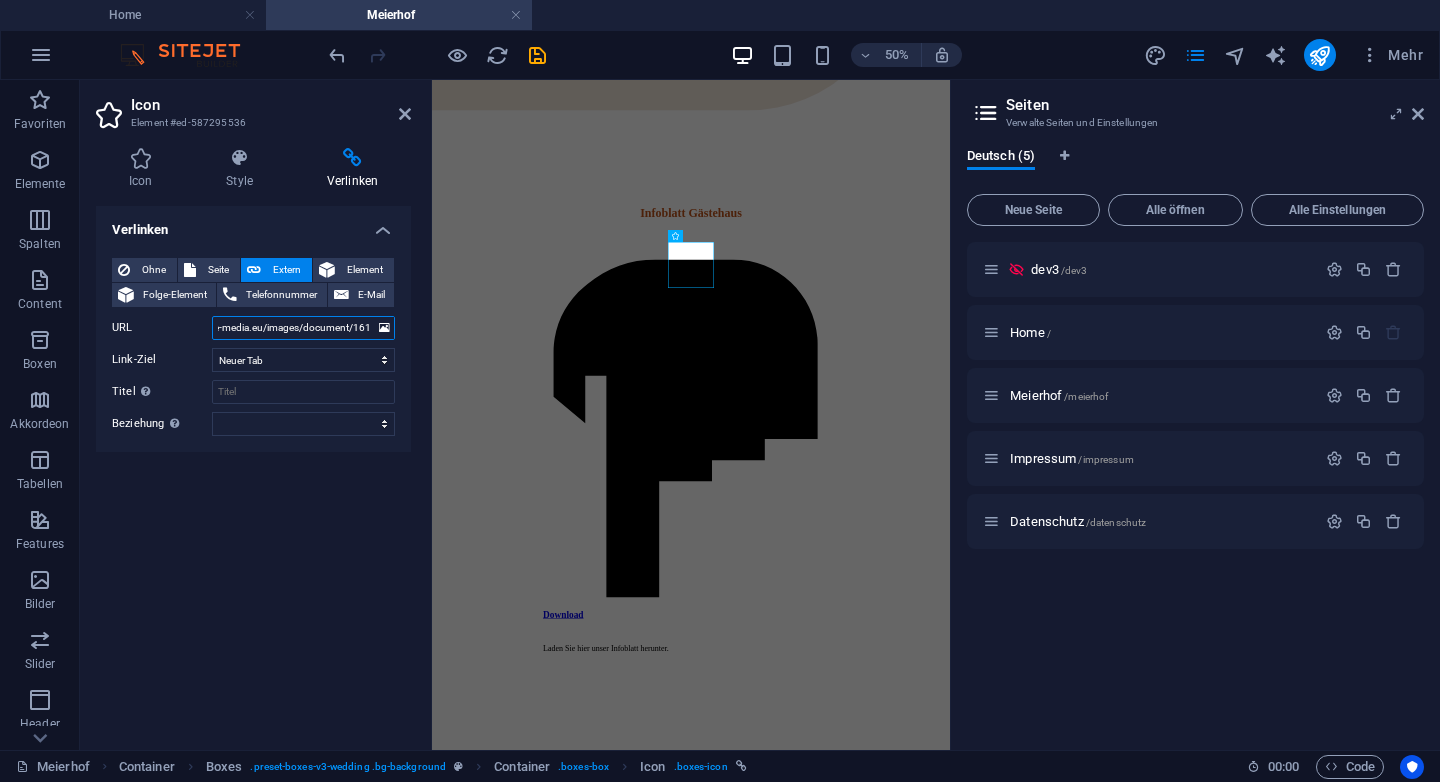 scroll, scrollTop: 0, scrollLeft: 311, axis: horizontal 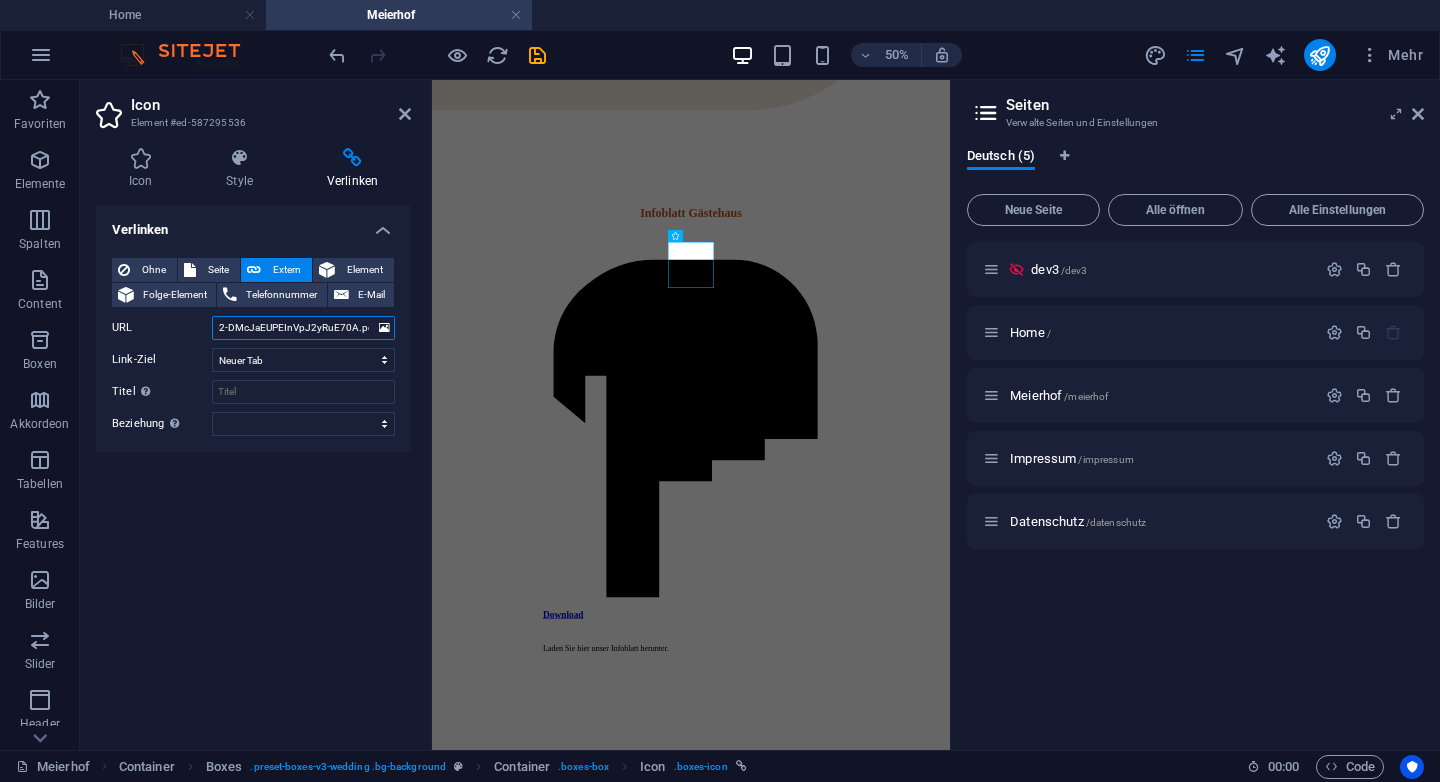 drag, startPoint x: 319, startPoint y: 330, endPoint x: 340, endPoint y: 337, distance: 22.135944 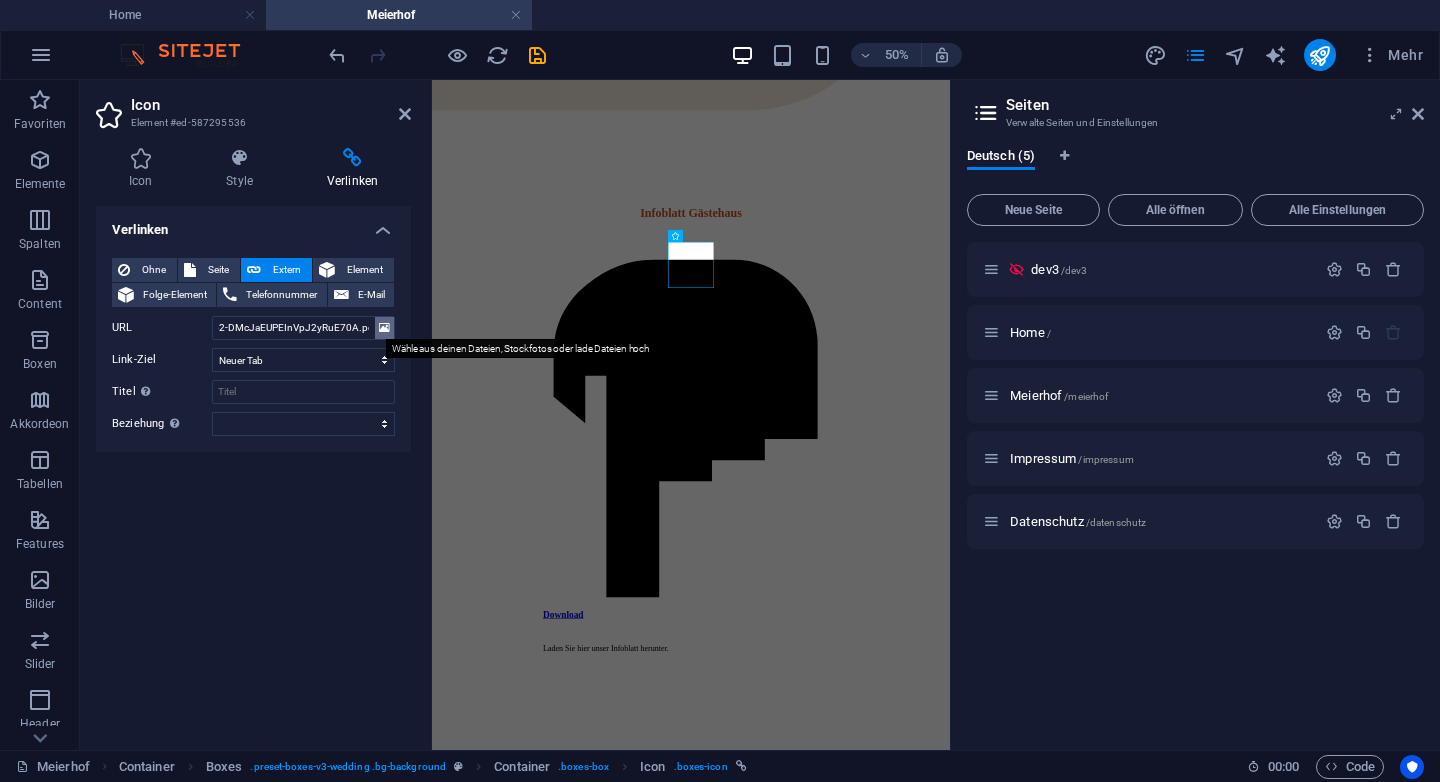 click at bounding box center (384, 328) 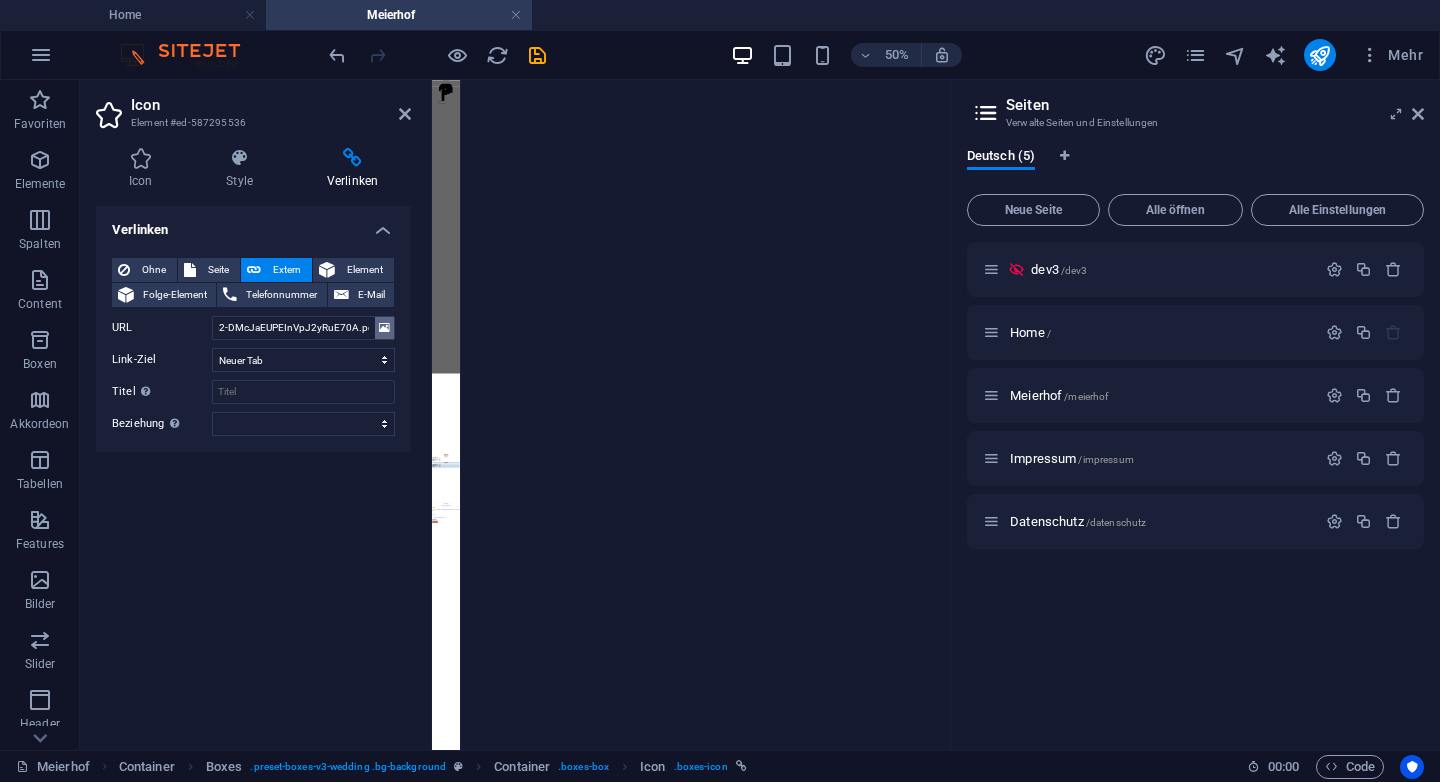 scroll, scrollTop: 6279, scrollLeft: 0, axis: vertical 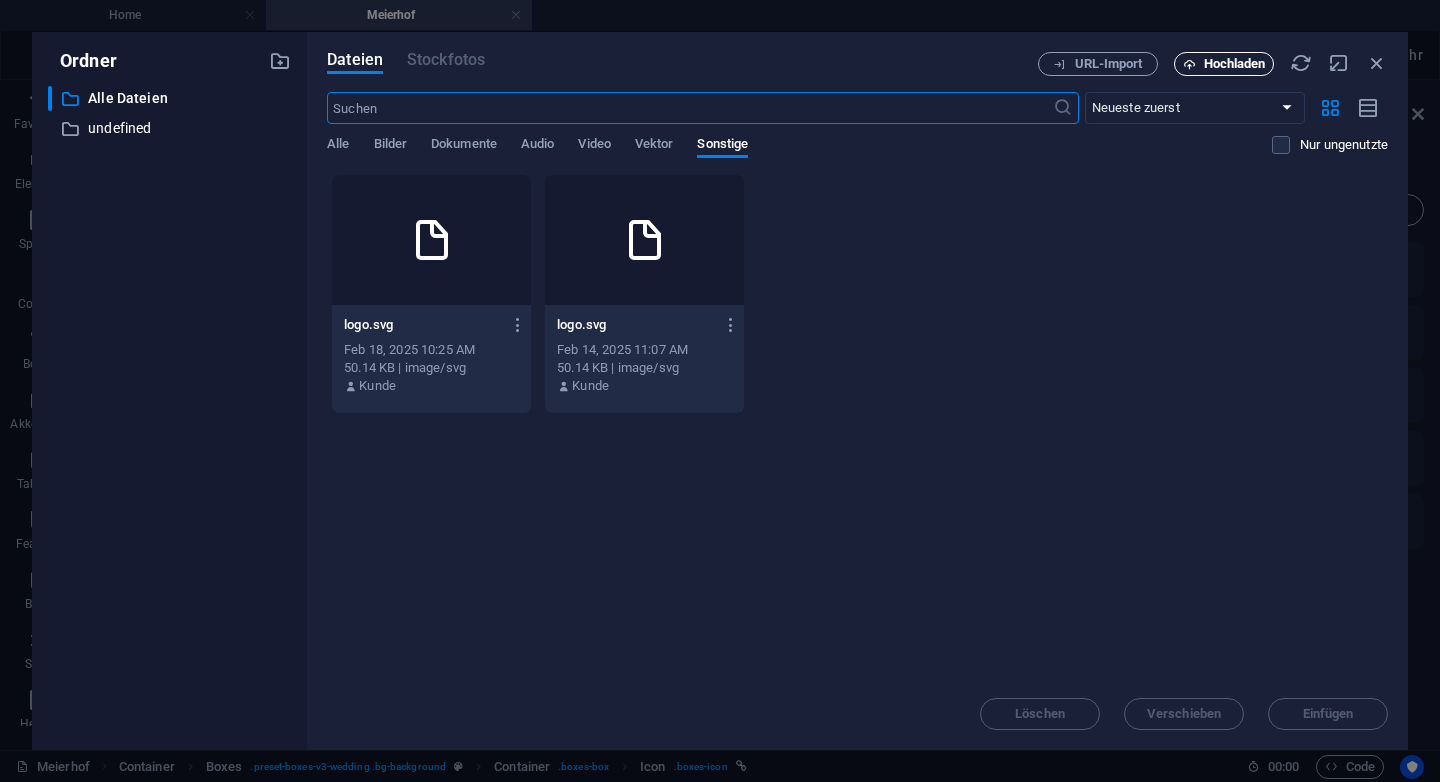 click on "Hochladen" at bounding box center (1235, 64) 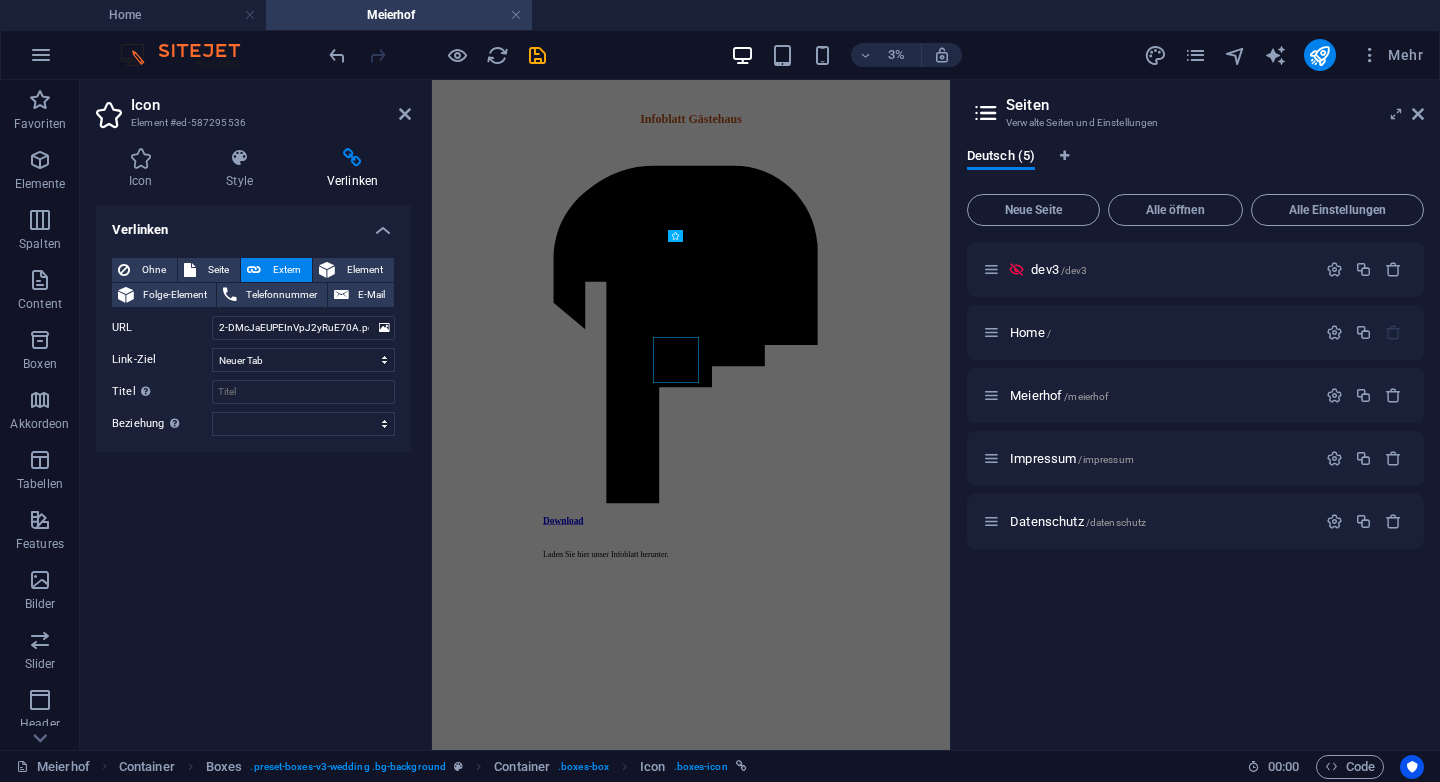type on "https://cdn1.site-media.eu/images/document/18131335/Meierhof-web-03-m_mWZJfF3mXTq6BUHGNdaw.pdf" 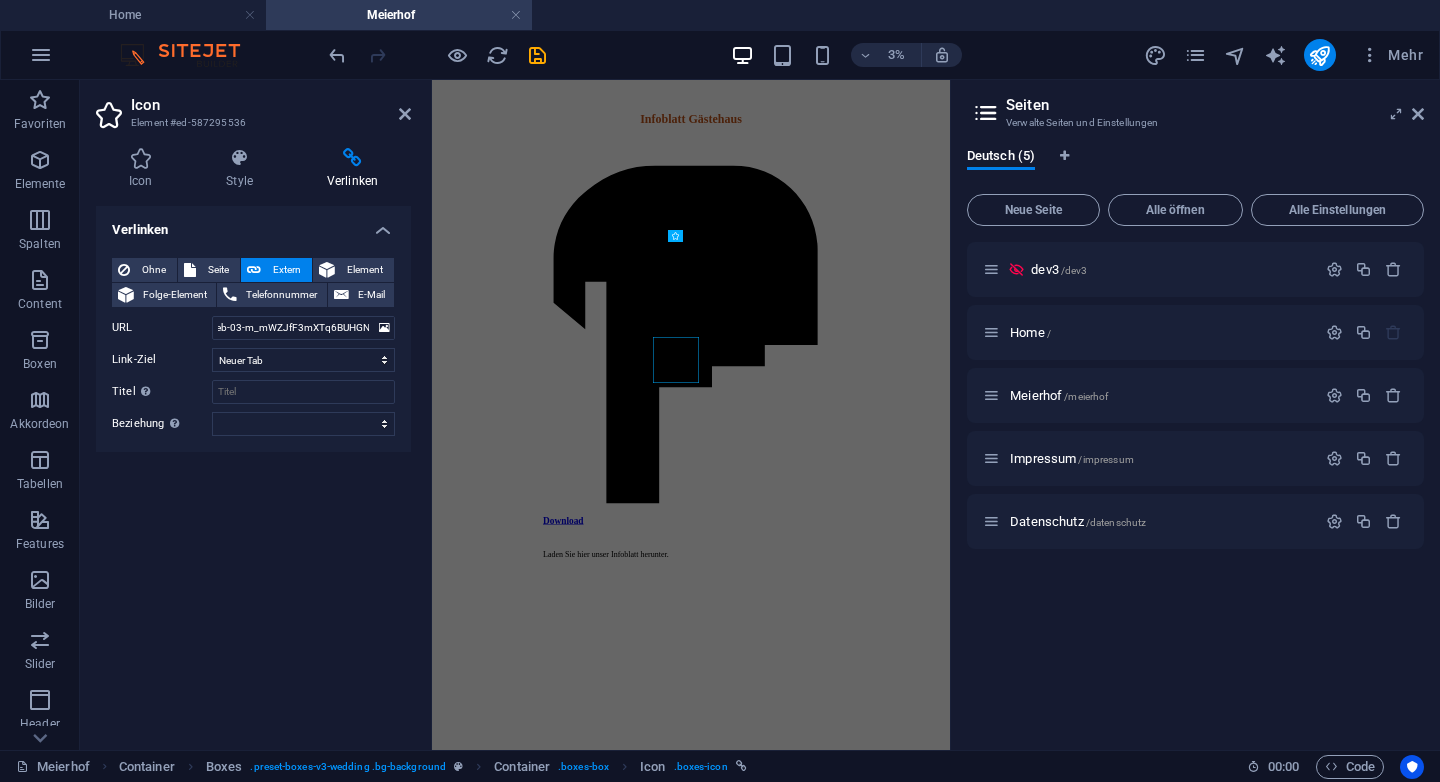 scroll, scrollTop: 6090, scrollLeft: 0, axis: vertical 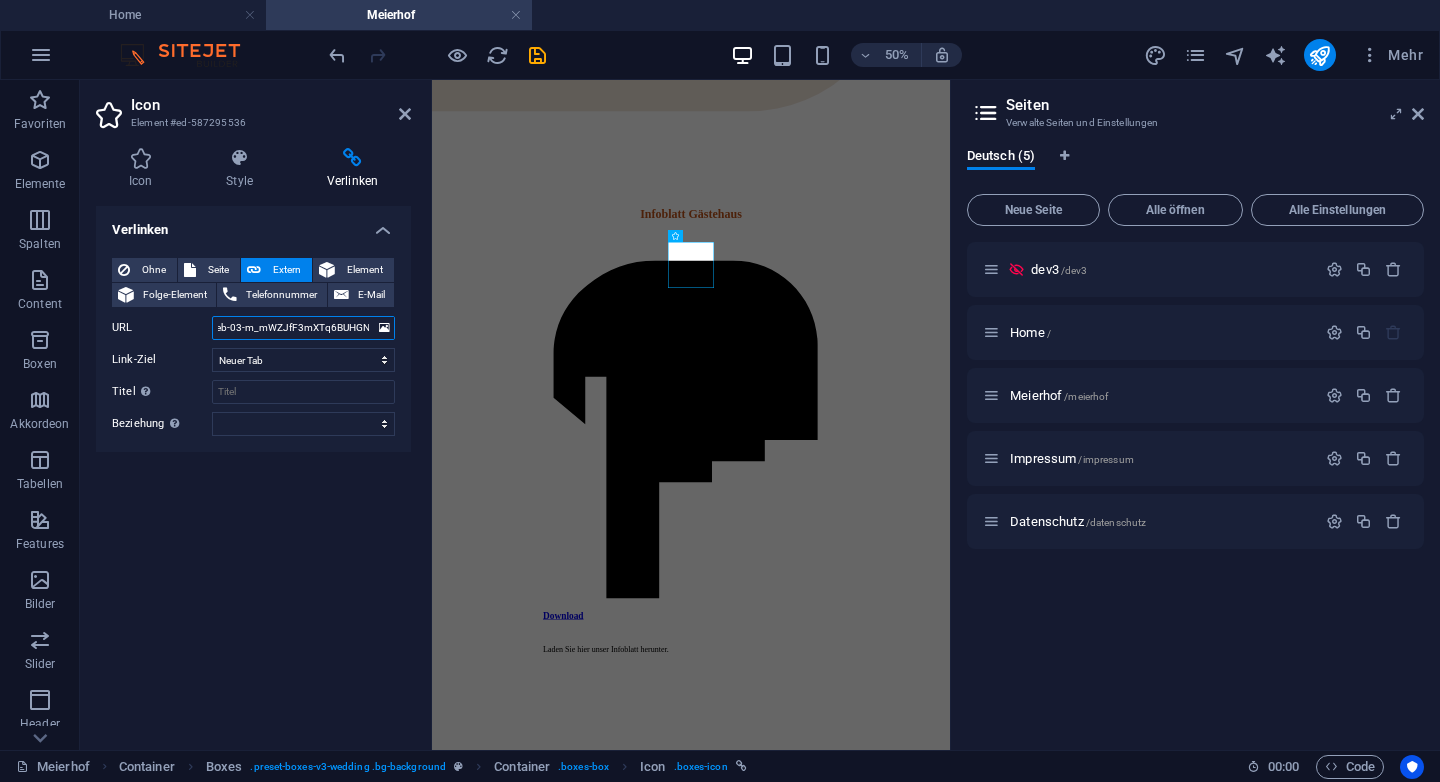 click on "https://cdn1.site-media.eu/images/document/18131335/Meierhof-web-03-m_mWZJfF3mXTq6BUHGNdaw.pdf" at bounding box center [303, 328] 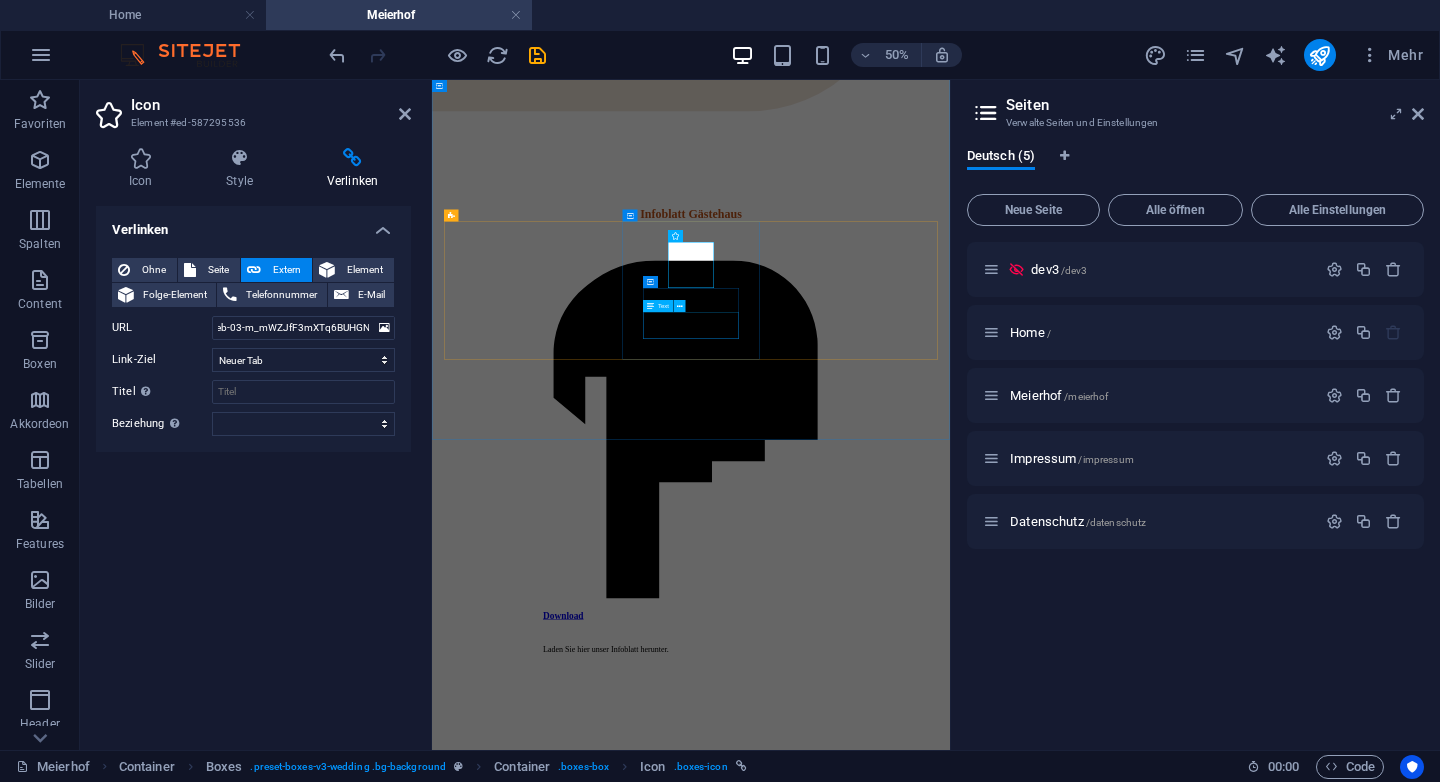 click on "Laden Sie hier unser Infoblatt herunter." at bounding box center (950, 1218) 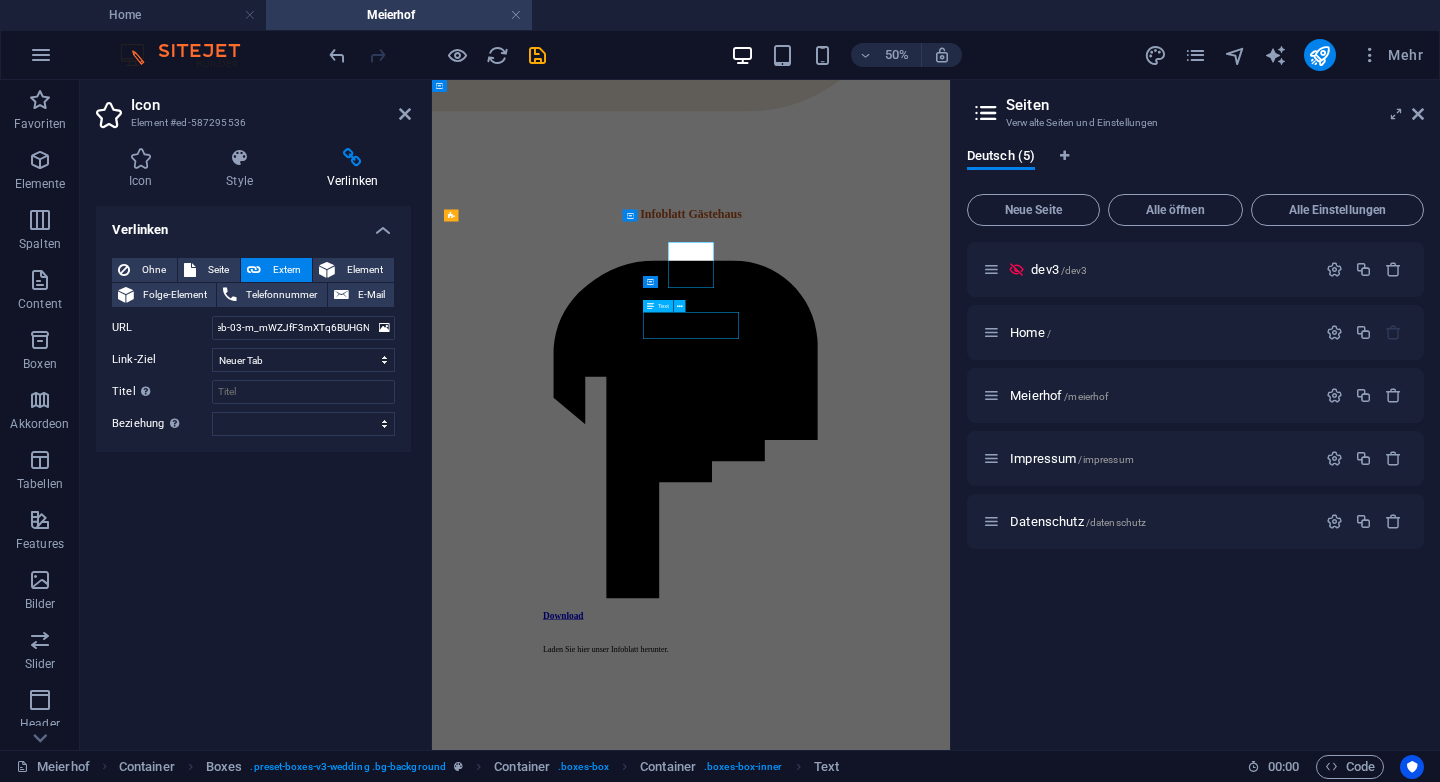 scroll, scrollTop: 6087, scrollLeft: 0, axis: vertical 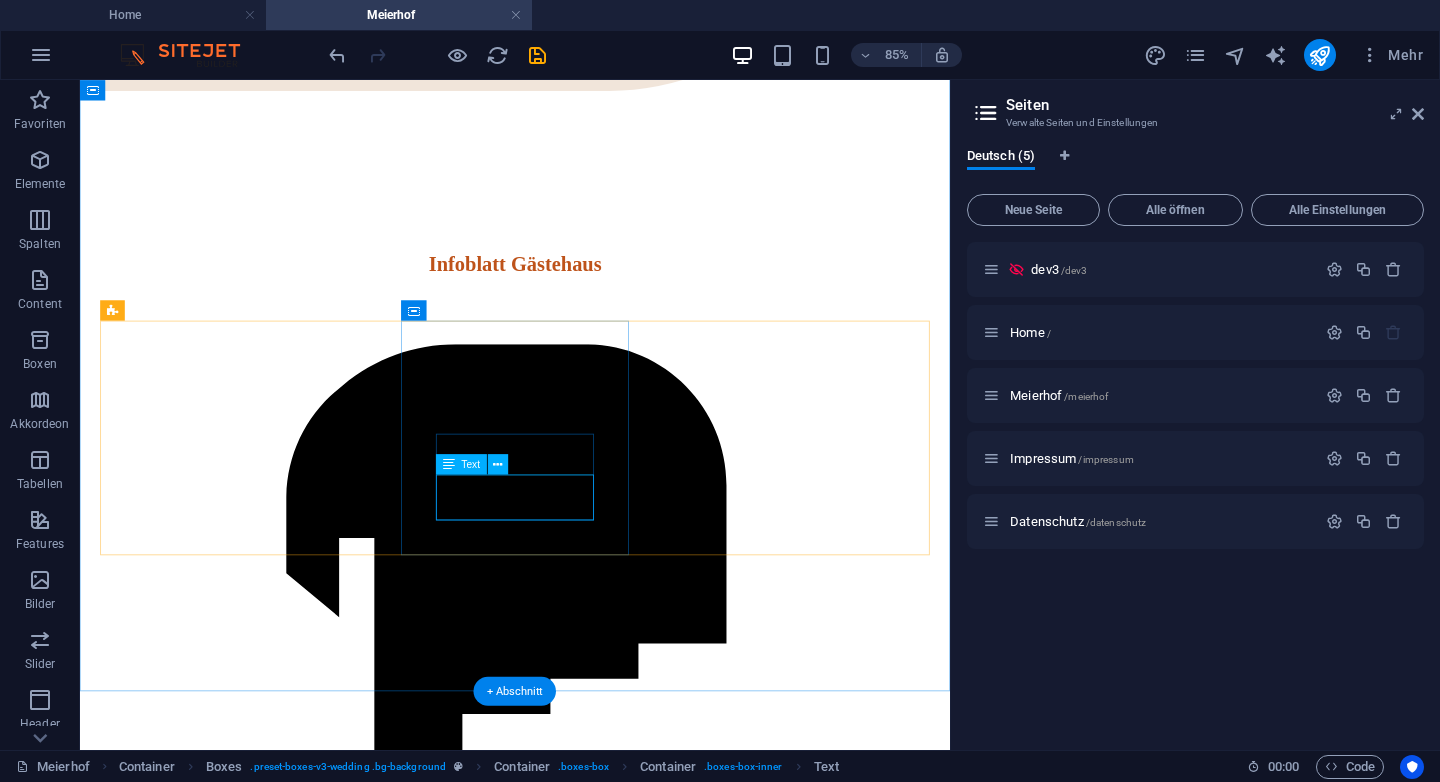 click on "Laden Sie hier unser Infoblatt herunter." at bounding box center (592, 1154) 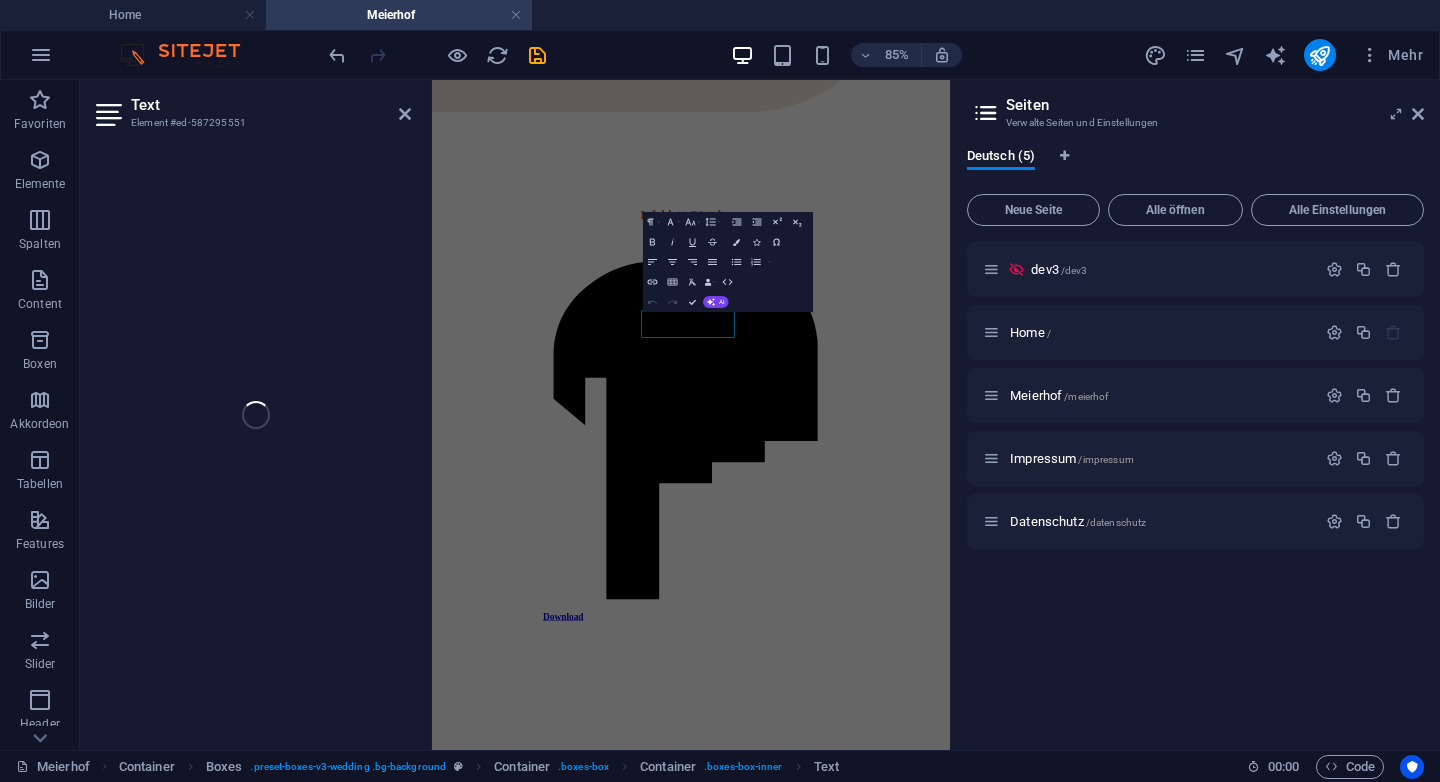 scroll, scrollTop: 6090, scrollLeft: 0, axis: vertical 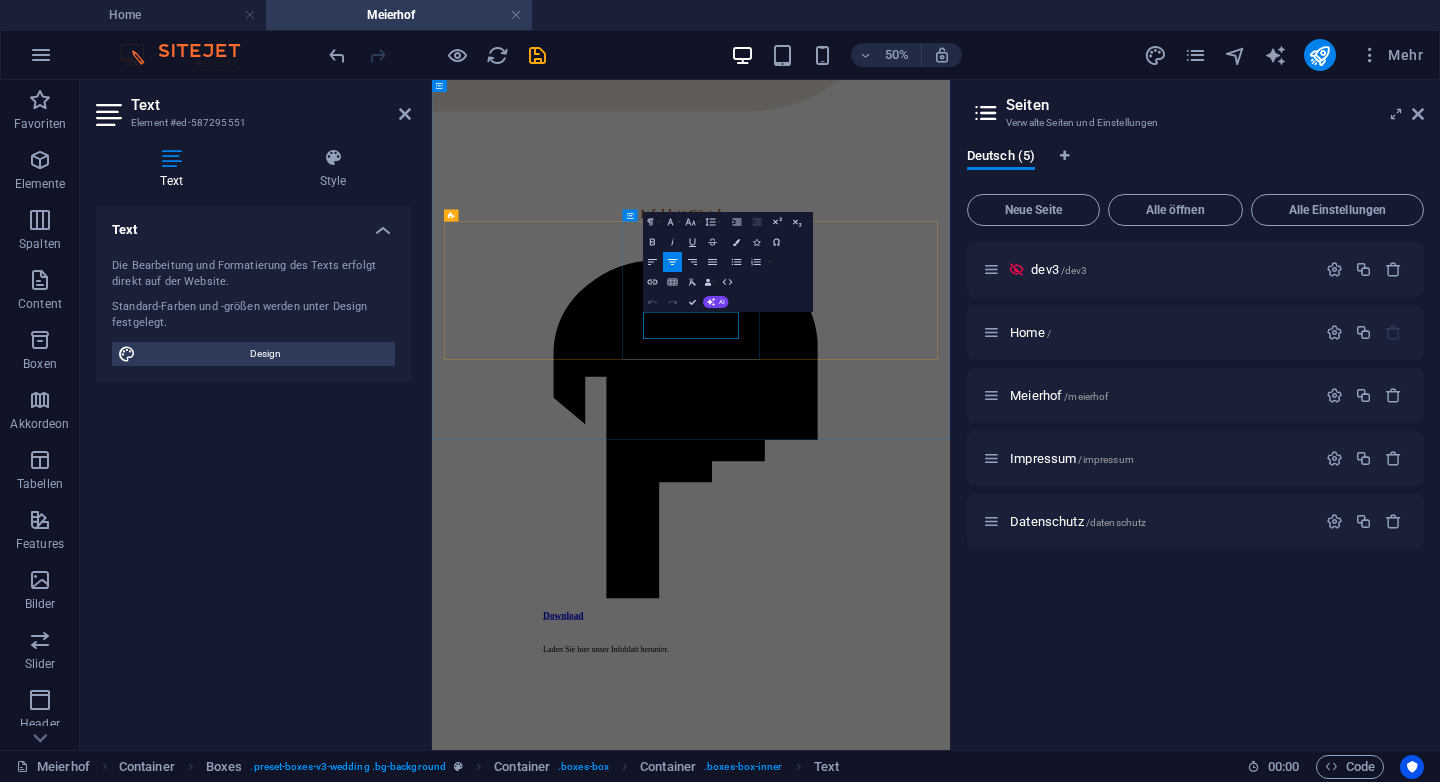 click on "Laden Sie hier unser Infoblatt herunter." at bounding box center [950, 1218] 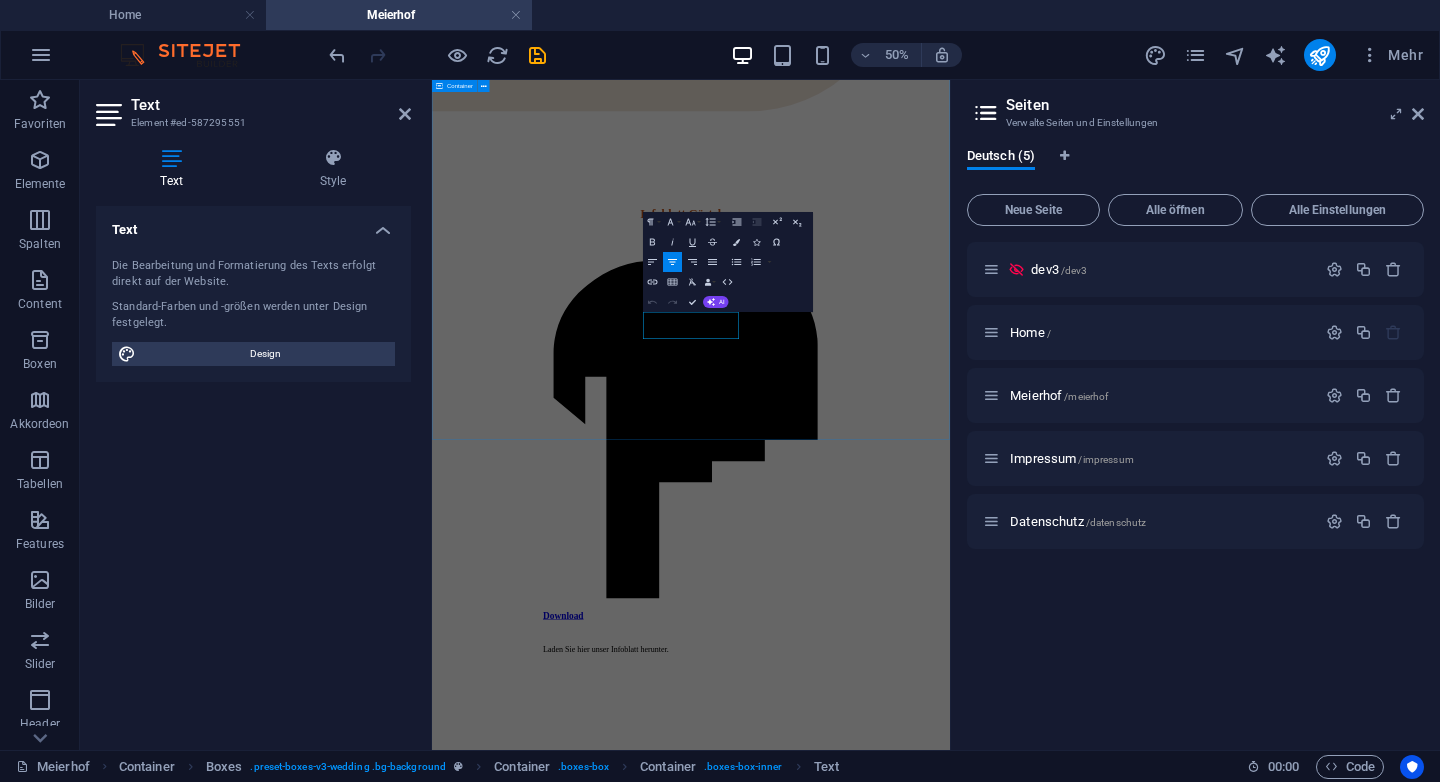 click on "Infoblatt Gästehaus Download Laden Sie hier unser Infoblatt herunter." at bounding box center (950, 765) 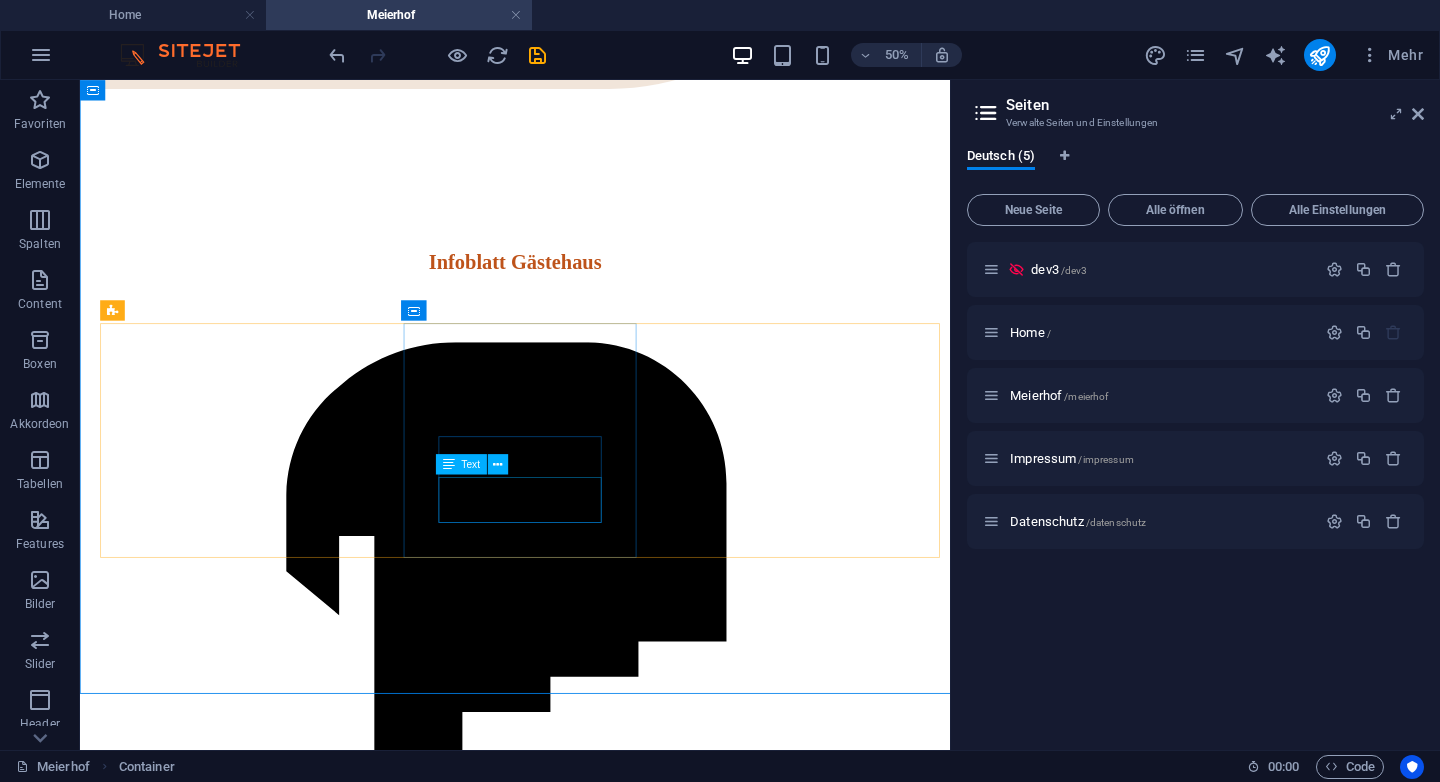 scroll, scrollTop: 6087, scrollLeft: 0, axis: vertical 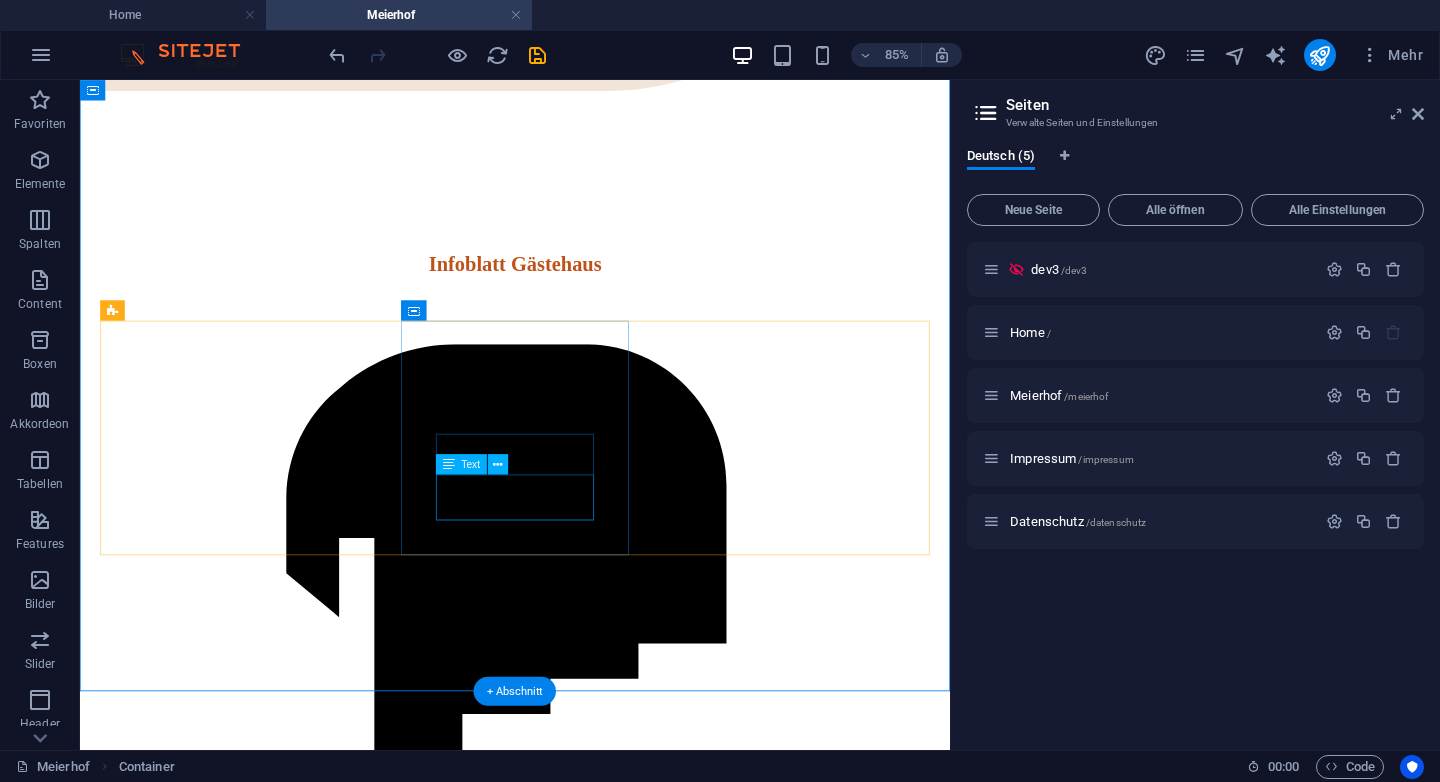 click on "Laden Sie hier unser Infoblatt herunter." at bounding box center [592, 1154] 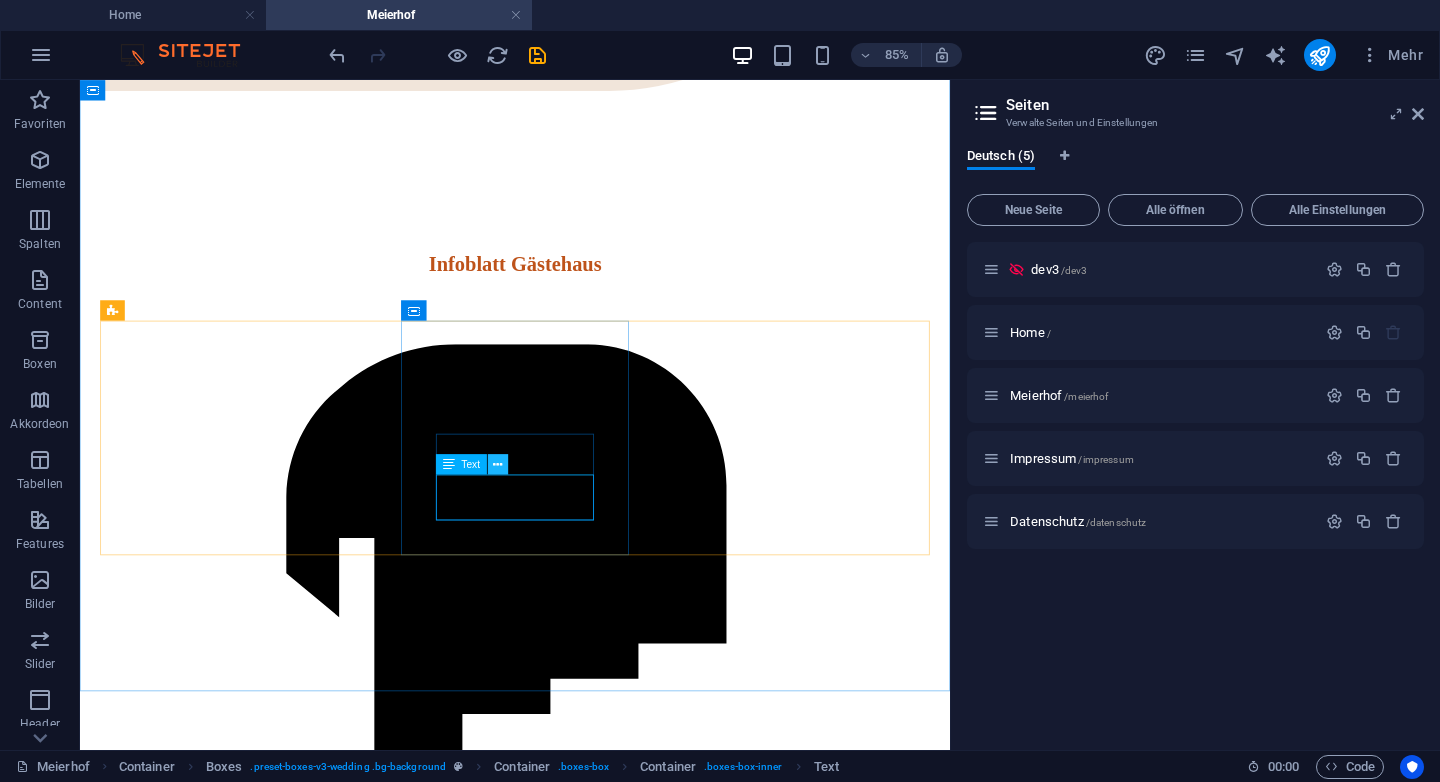 click at bounding box center [497, 465] 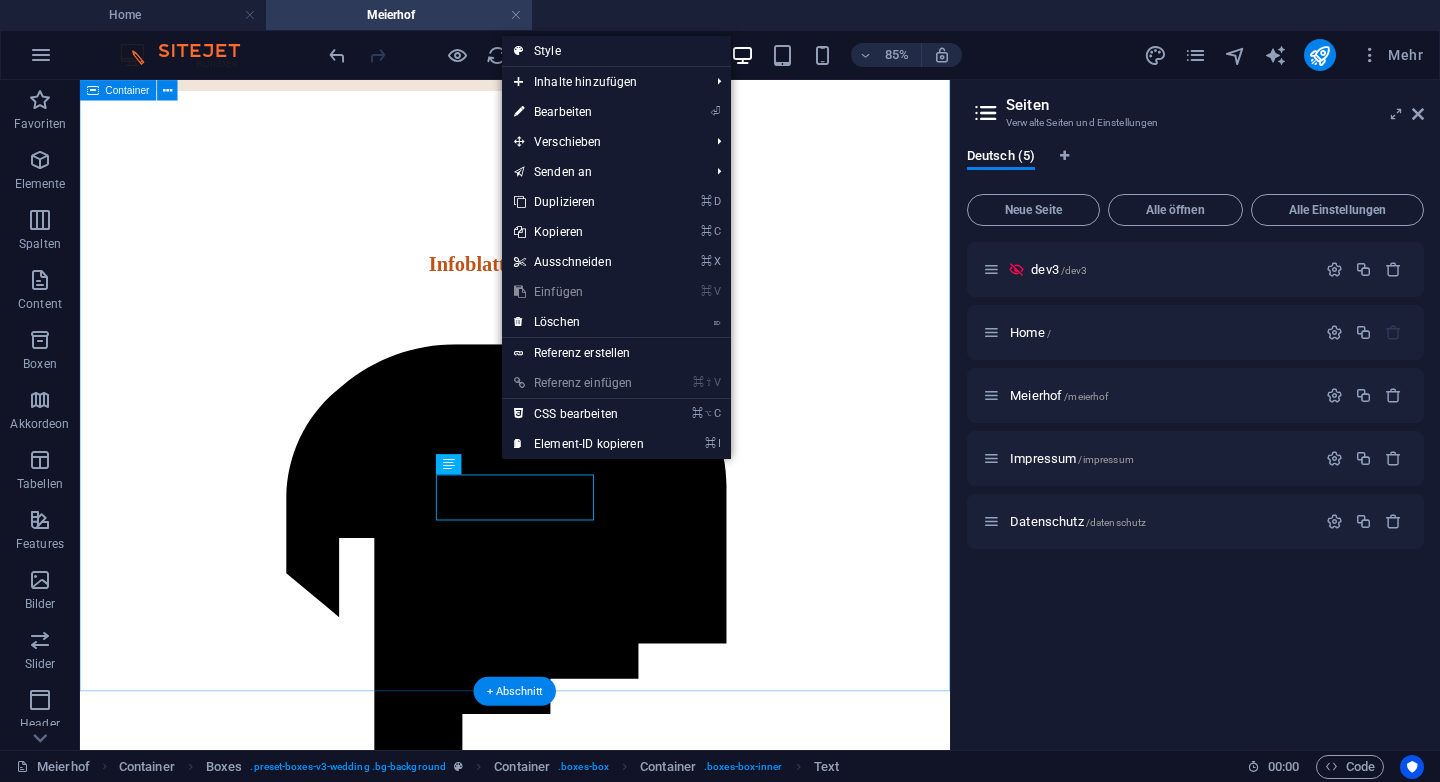 click on "Infoblatt Gästehaus Download Laden Sie hier unser Infoblatt herunter." at bounding box center (592, 708) 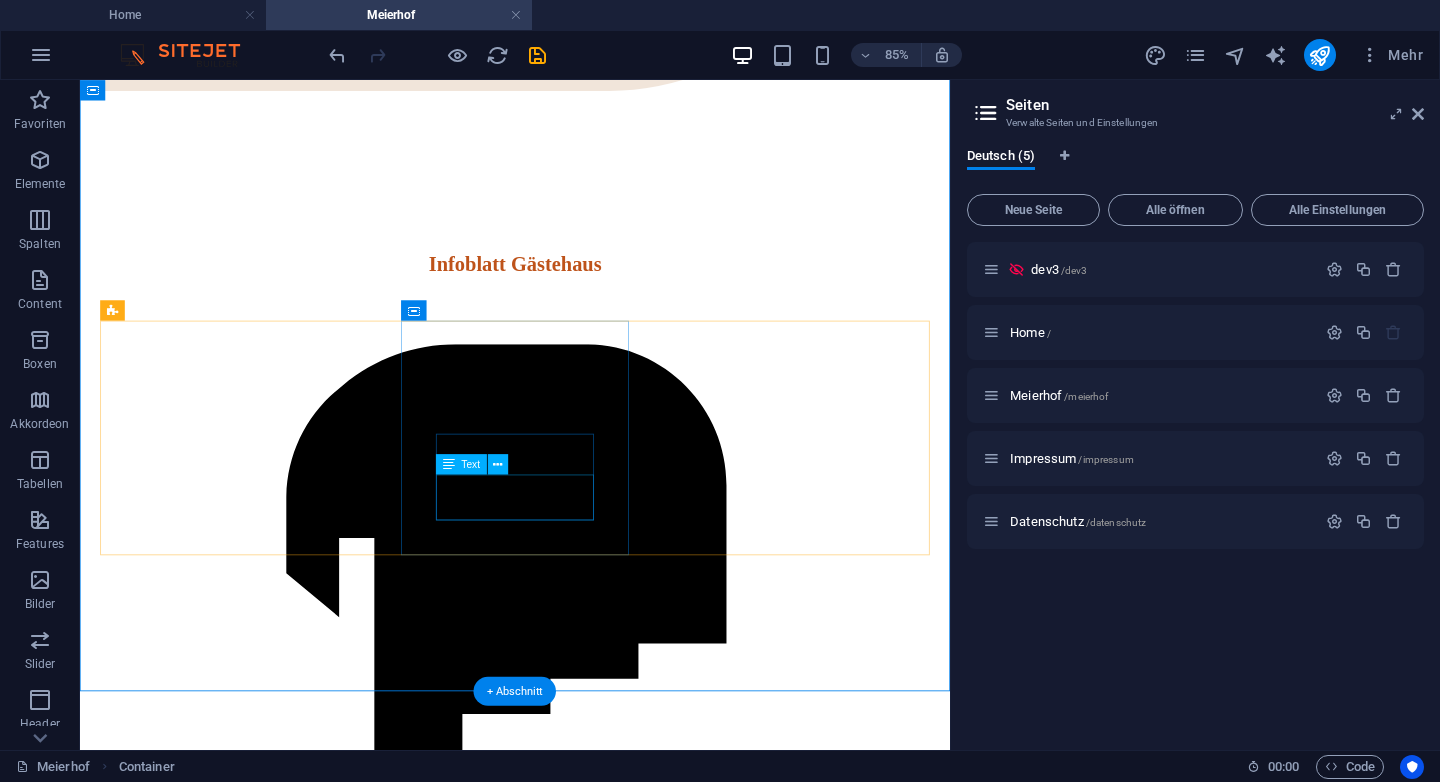 click on "Laden Sie hier unser Infoblatt herunter." at bounding box center (592, 1154) 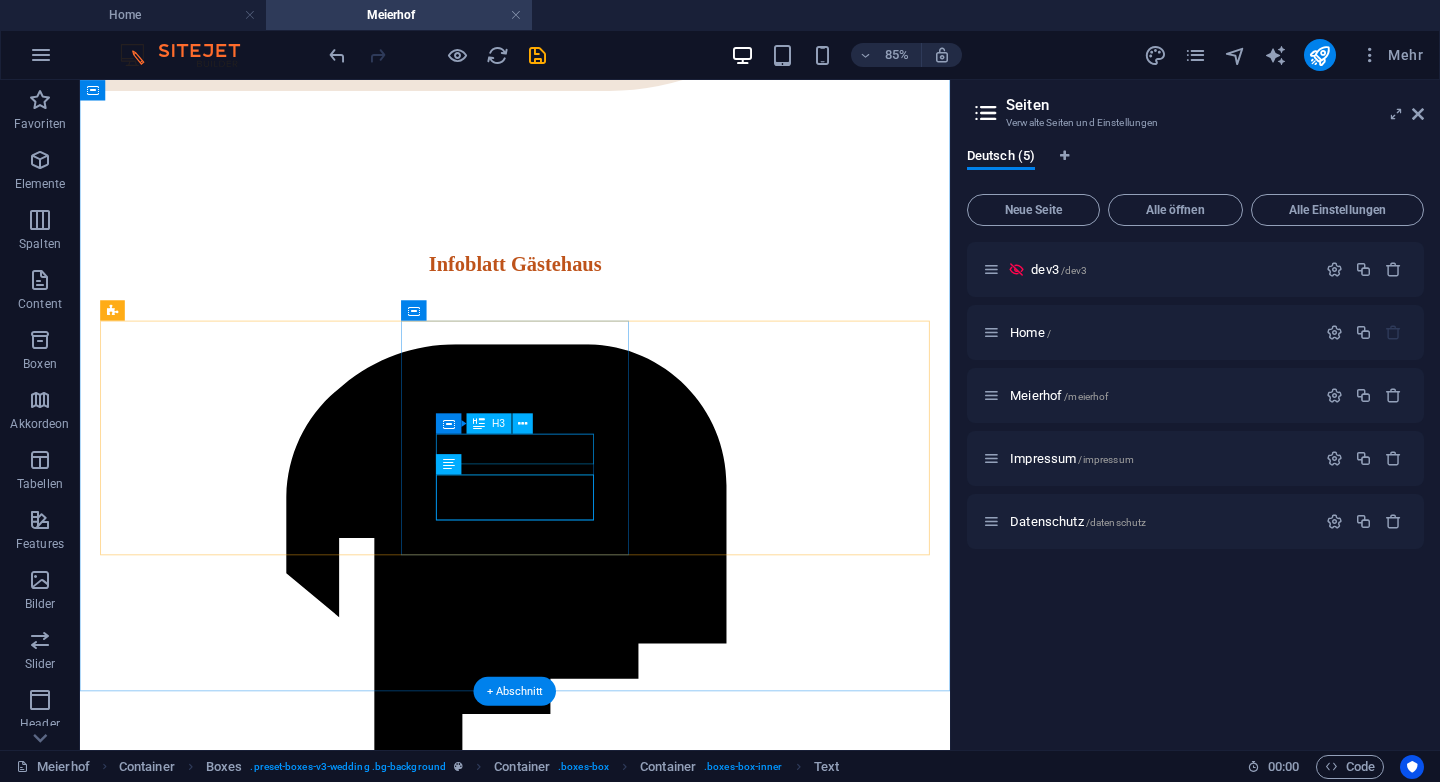 click on "Download" at bounding box center [592, 1088] 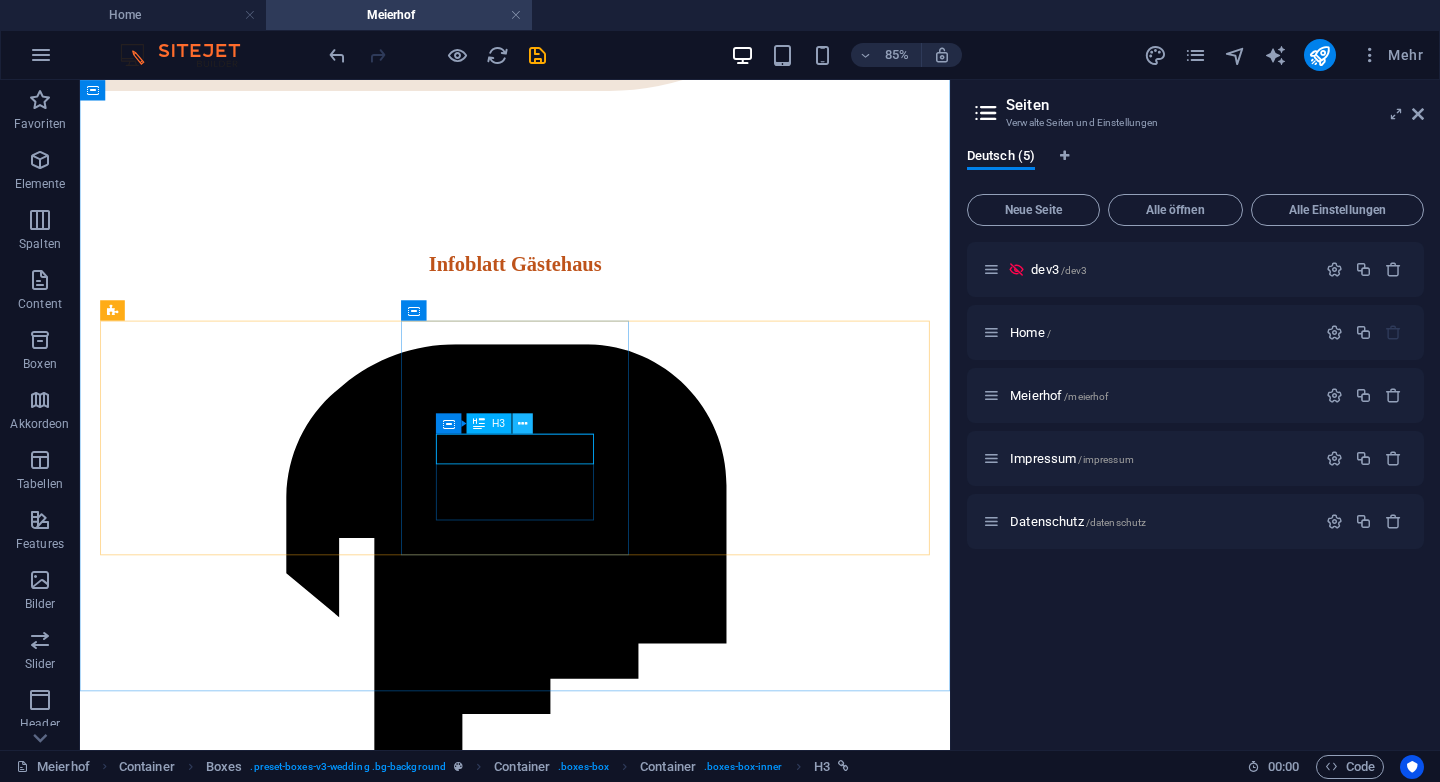 click at bounding box center (522, 424) 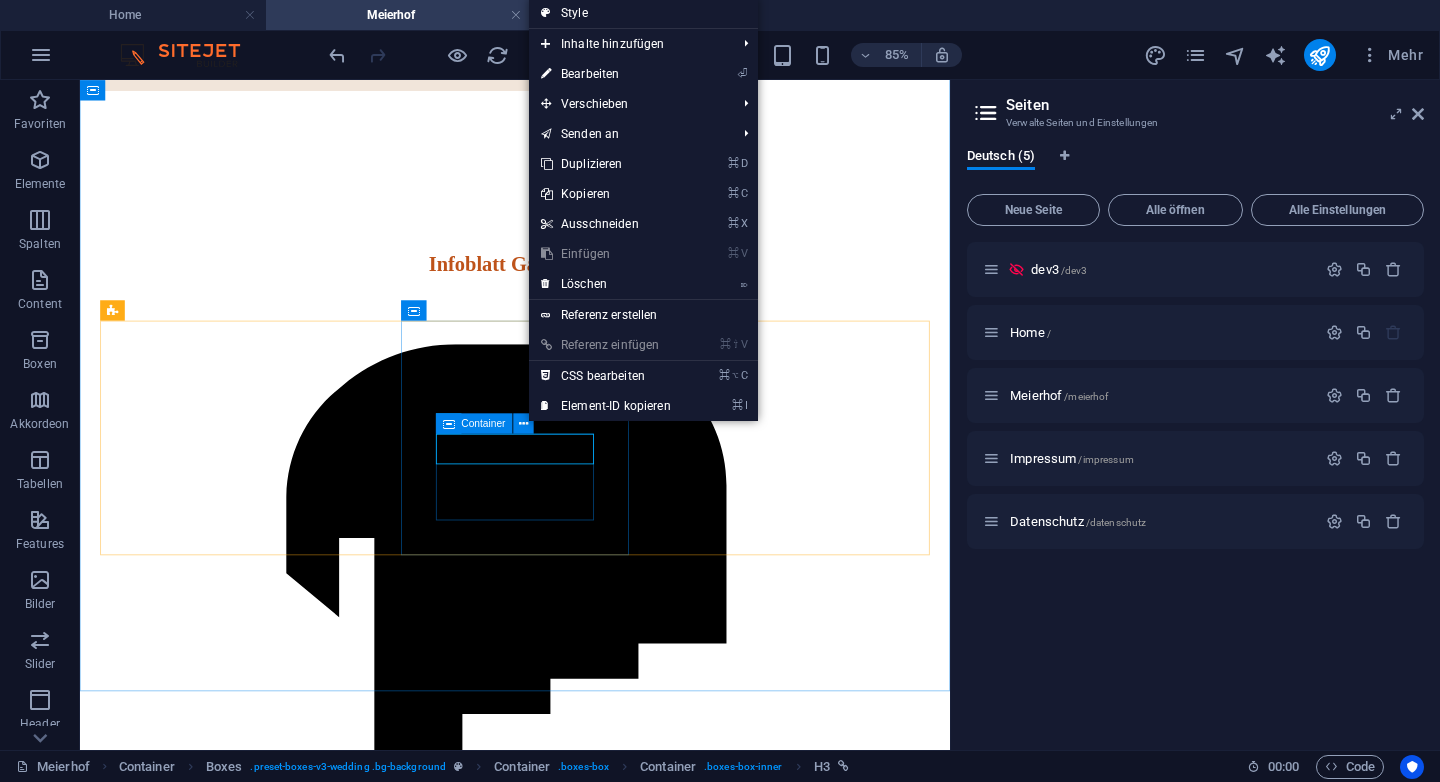 click at bounding box center [449, 424] 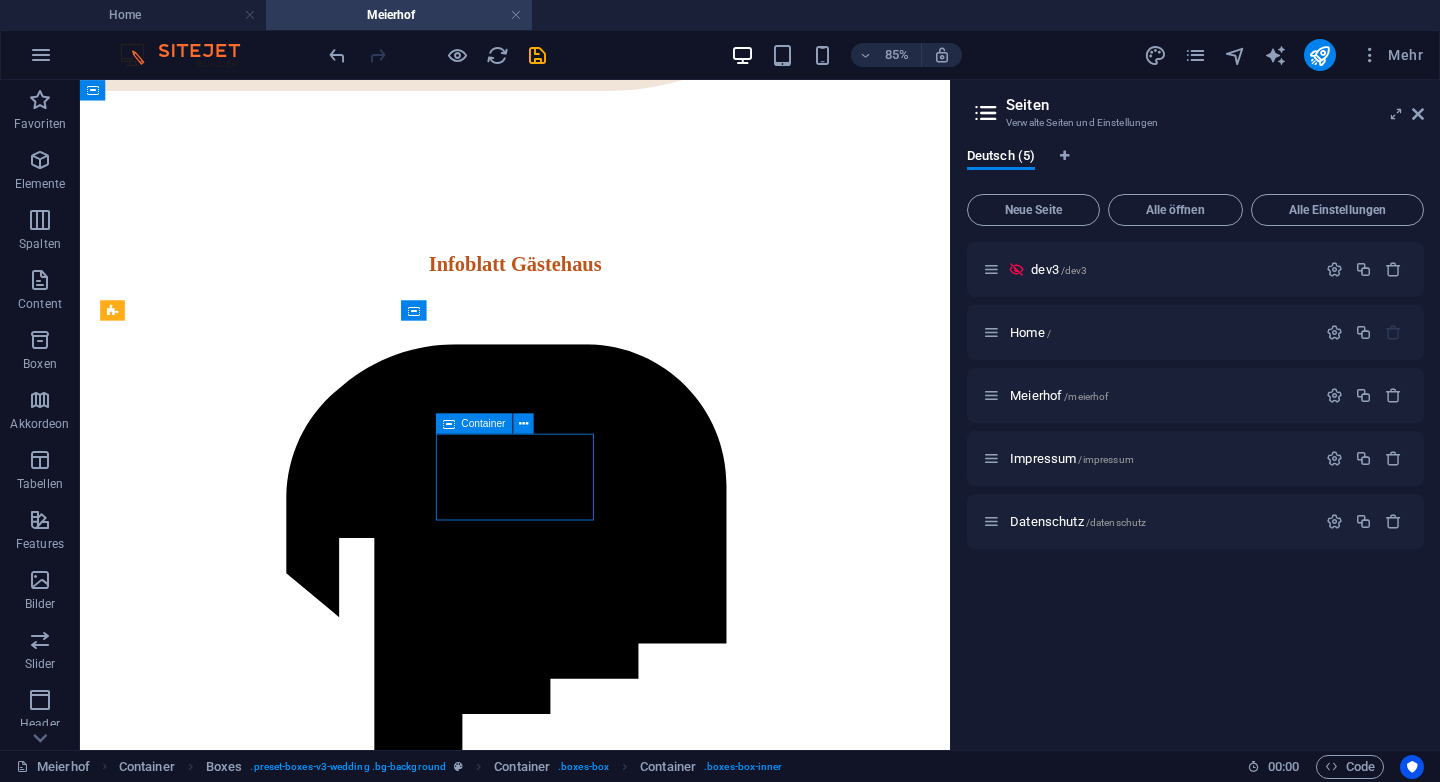 click at bounding box center [449, 424] 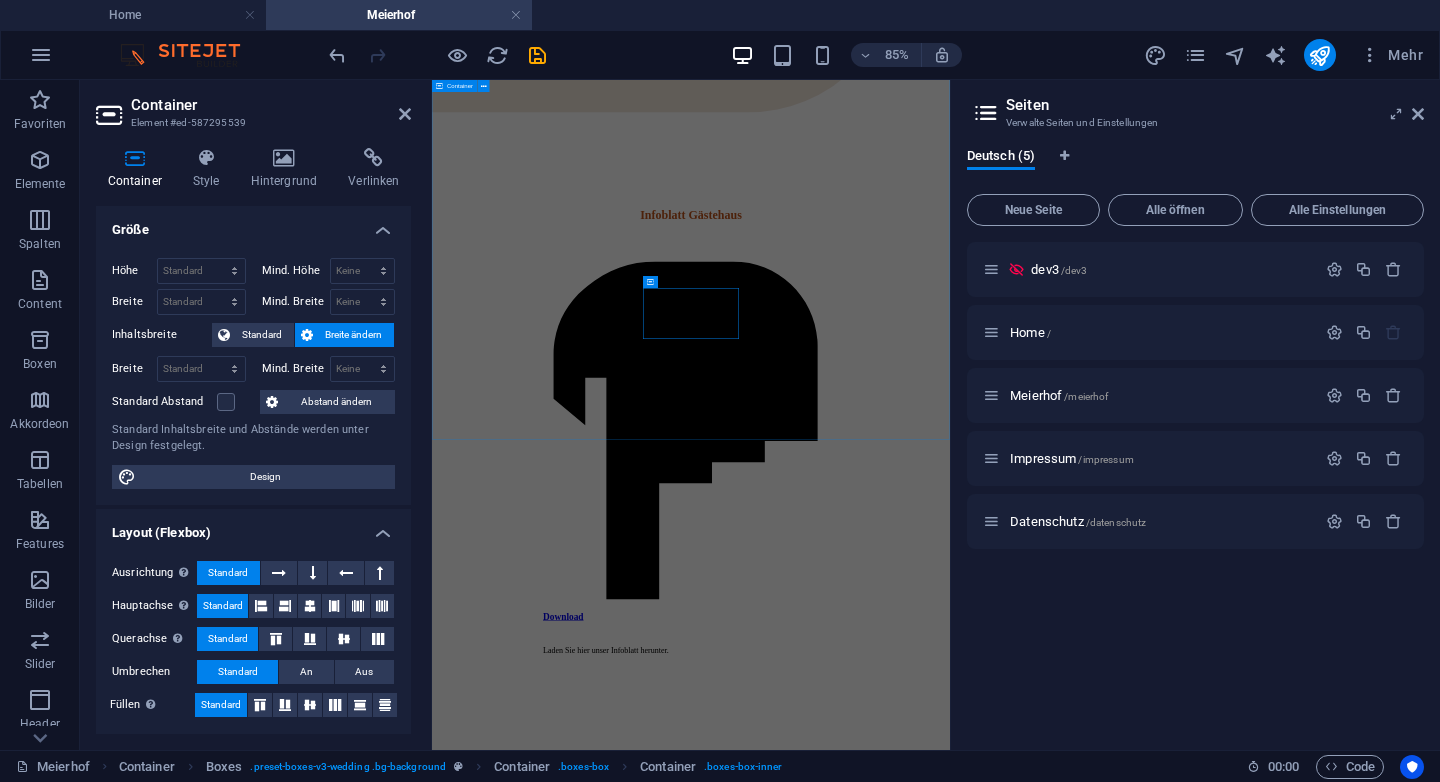 scroll, scrollTop: 6090, scrollLeft: 0, axis: vertical 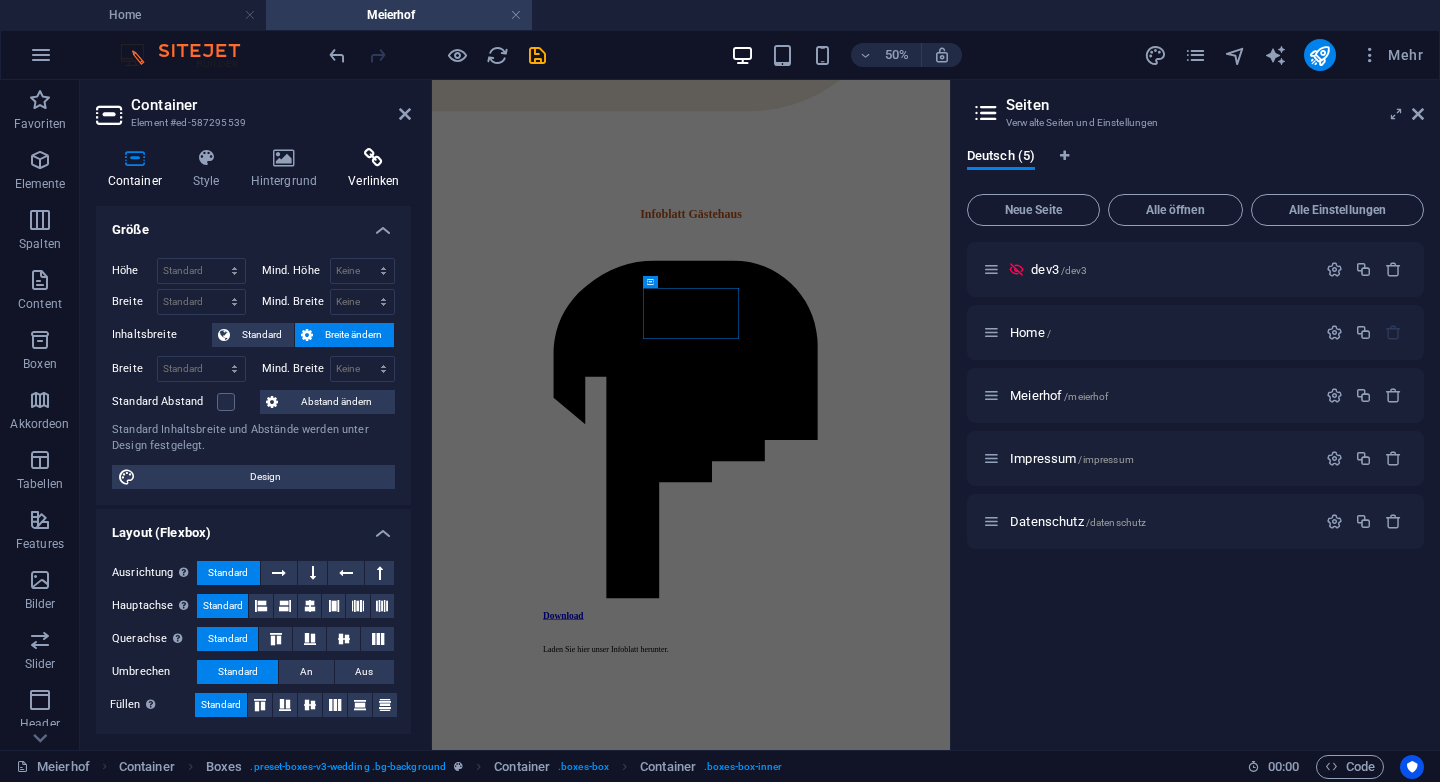 click on "Verlinken" at bounding box center (374, 169) 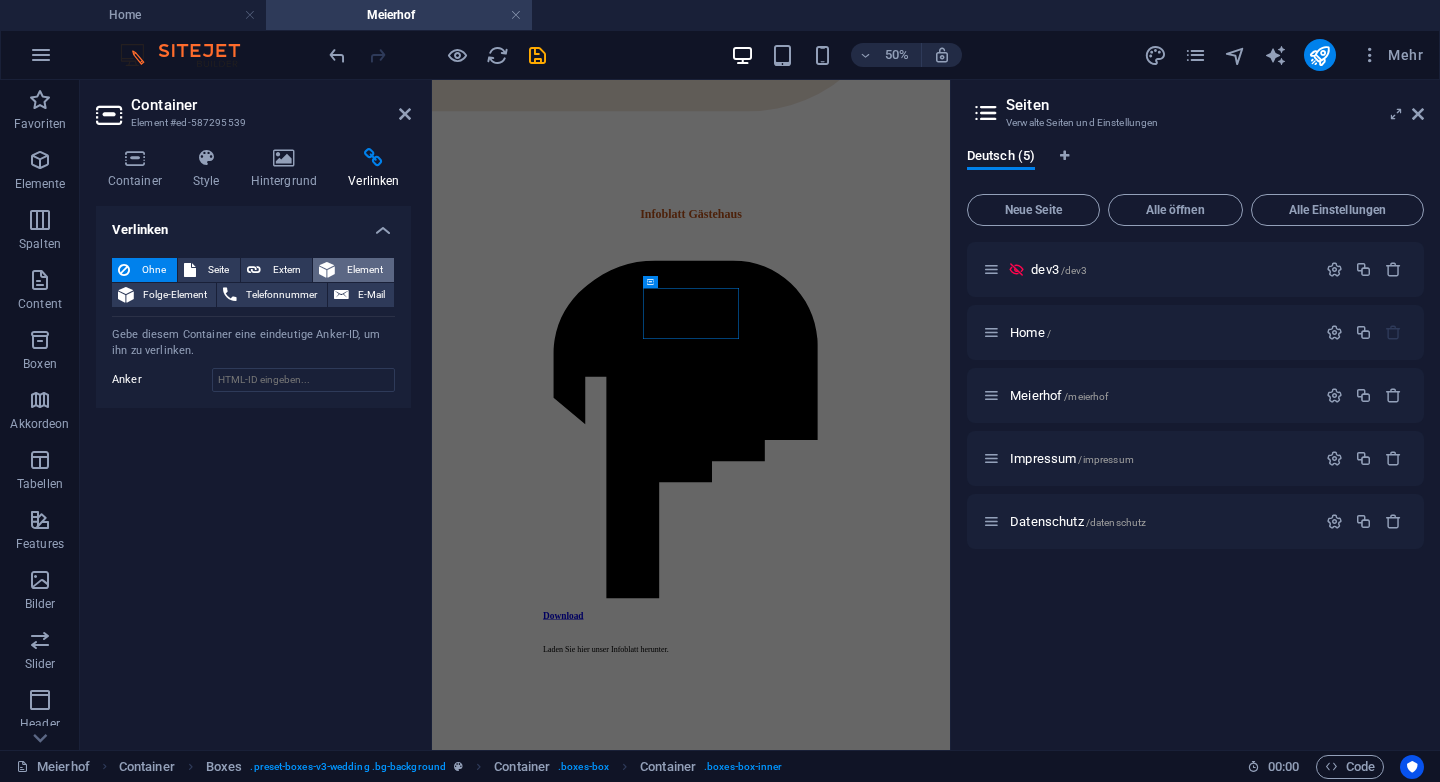 click on "Element" at bounding box center [364, 270] 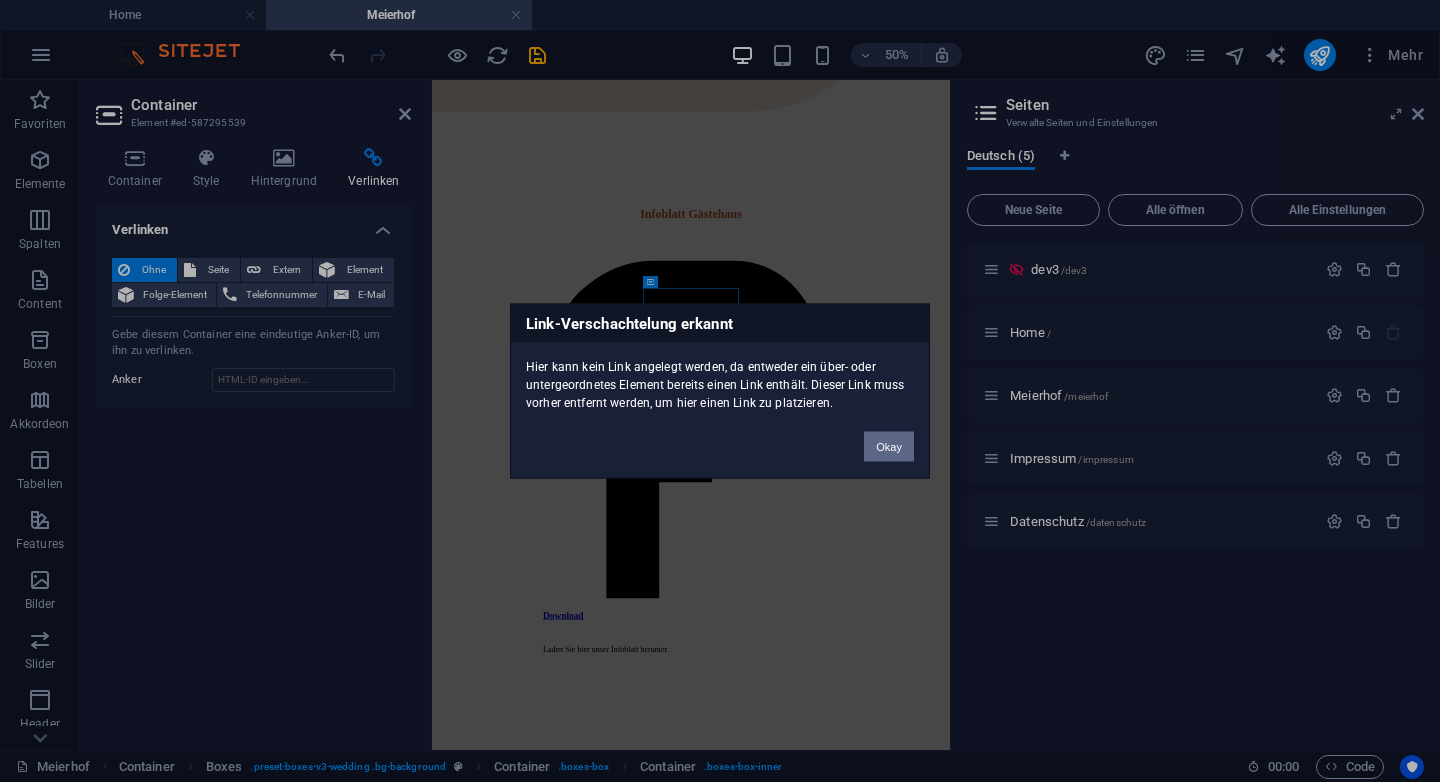 click on "Okay" at bounding box center (889, 447) 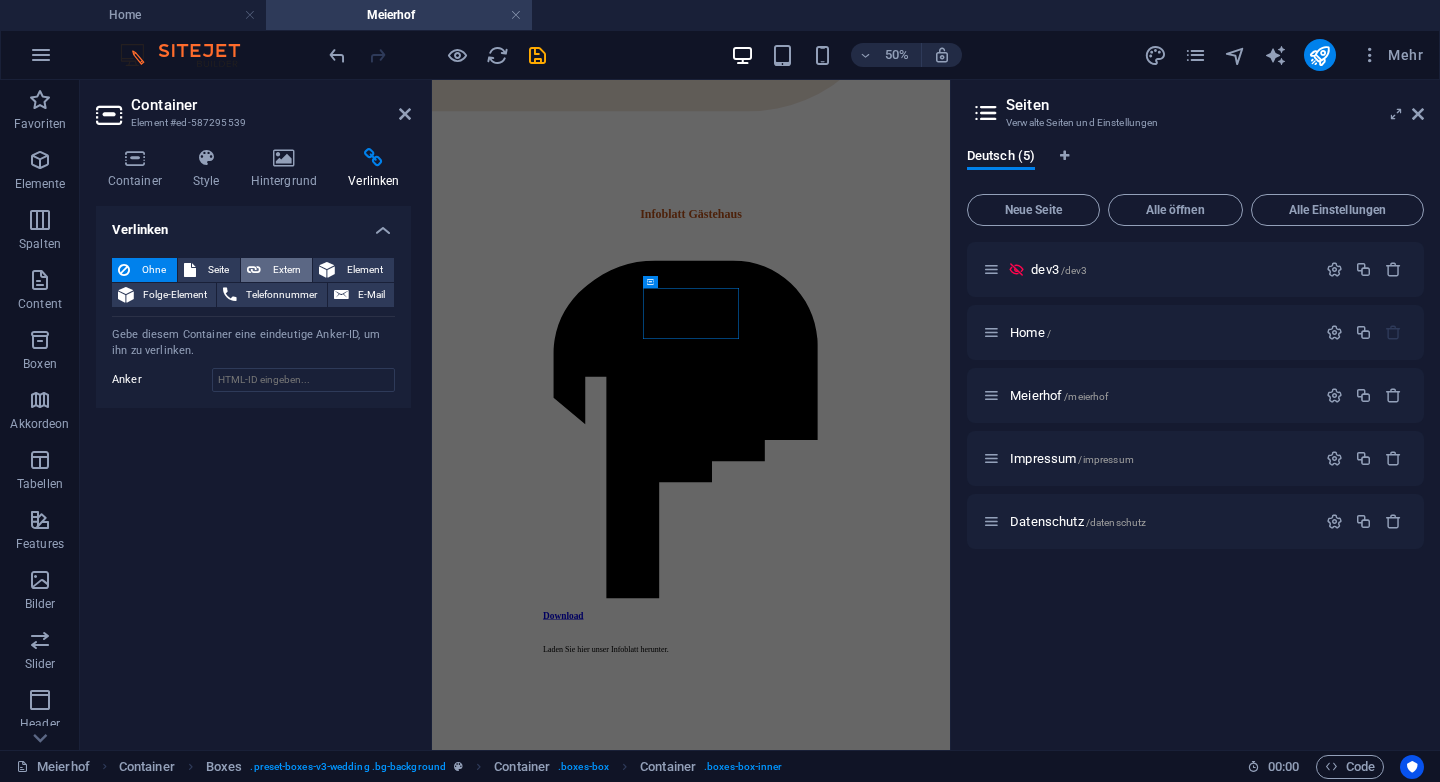 click at bounding box center [254, 270] 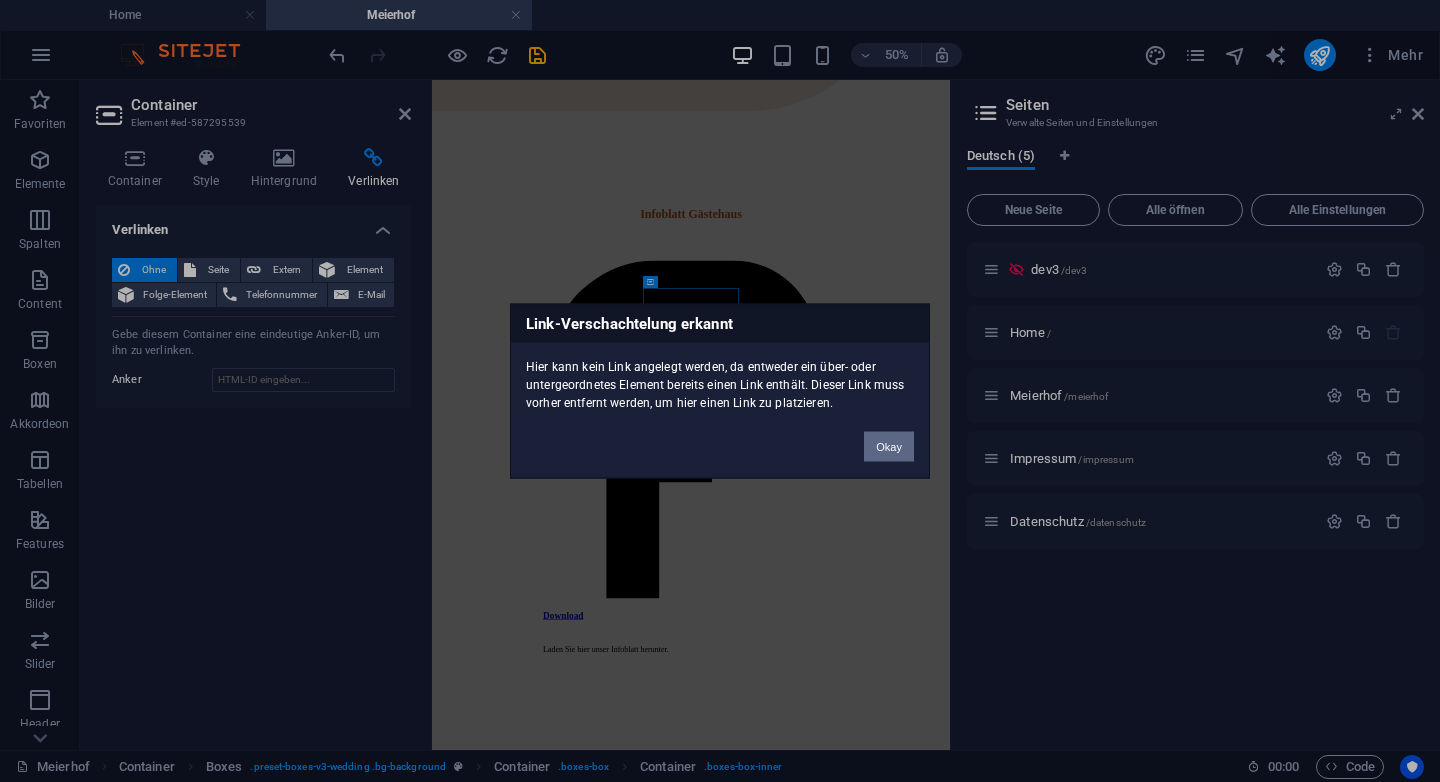 click on "Okay" at bounding box center [889, 447] 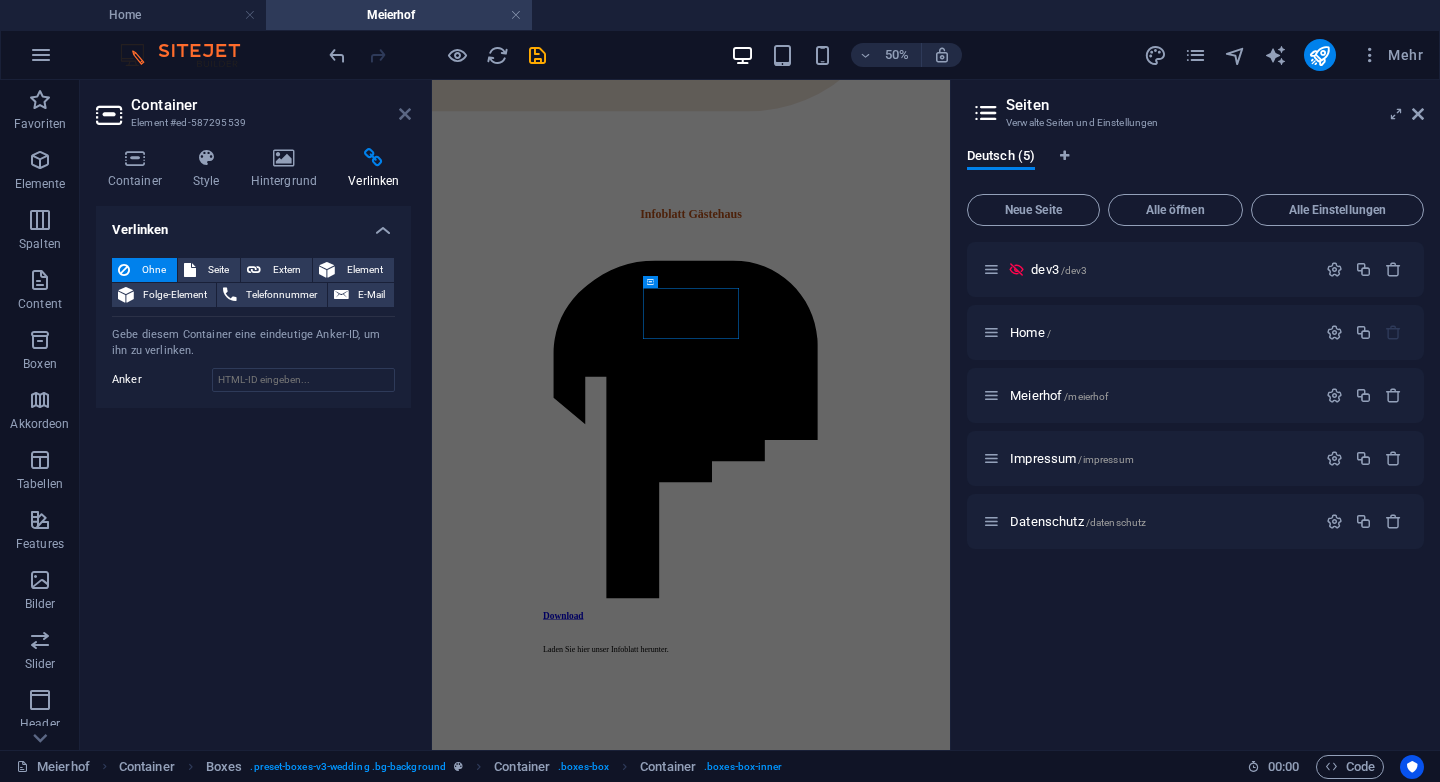 click at bounding box center (405, 114) 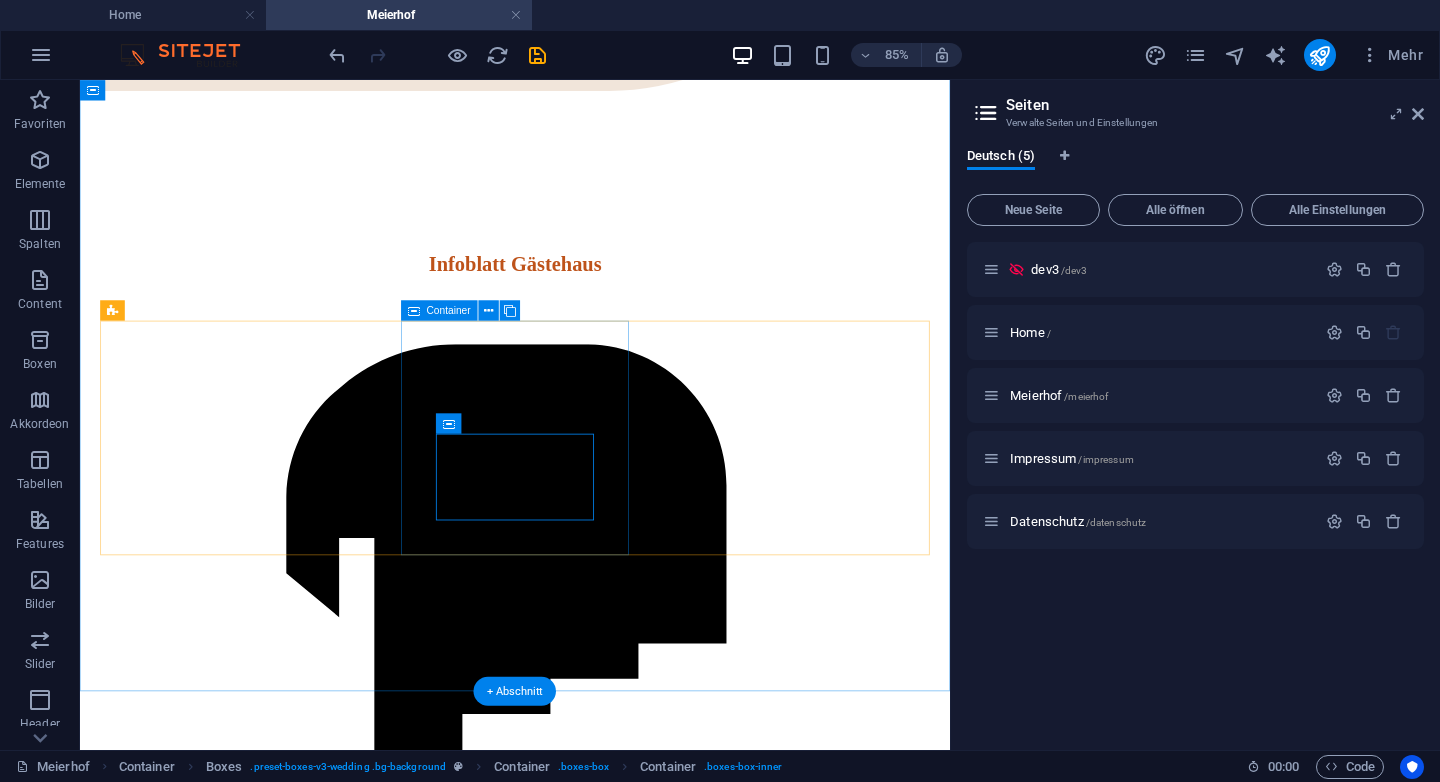 click on "Download Laden Sie hier unser Infoblatt herunter." at bounding box center (592, 785) 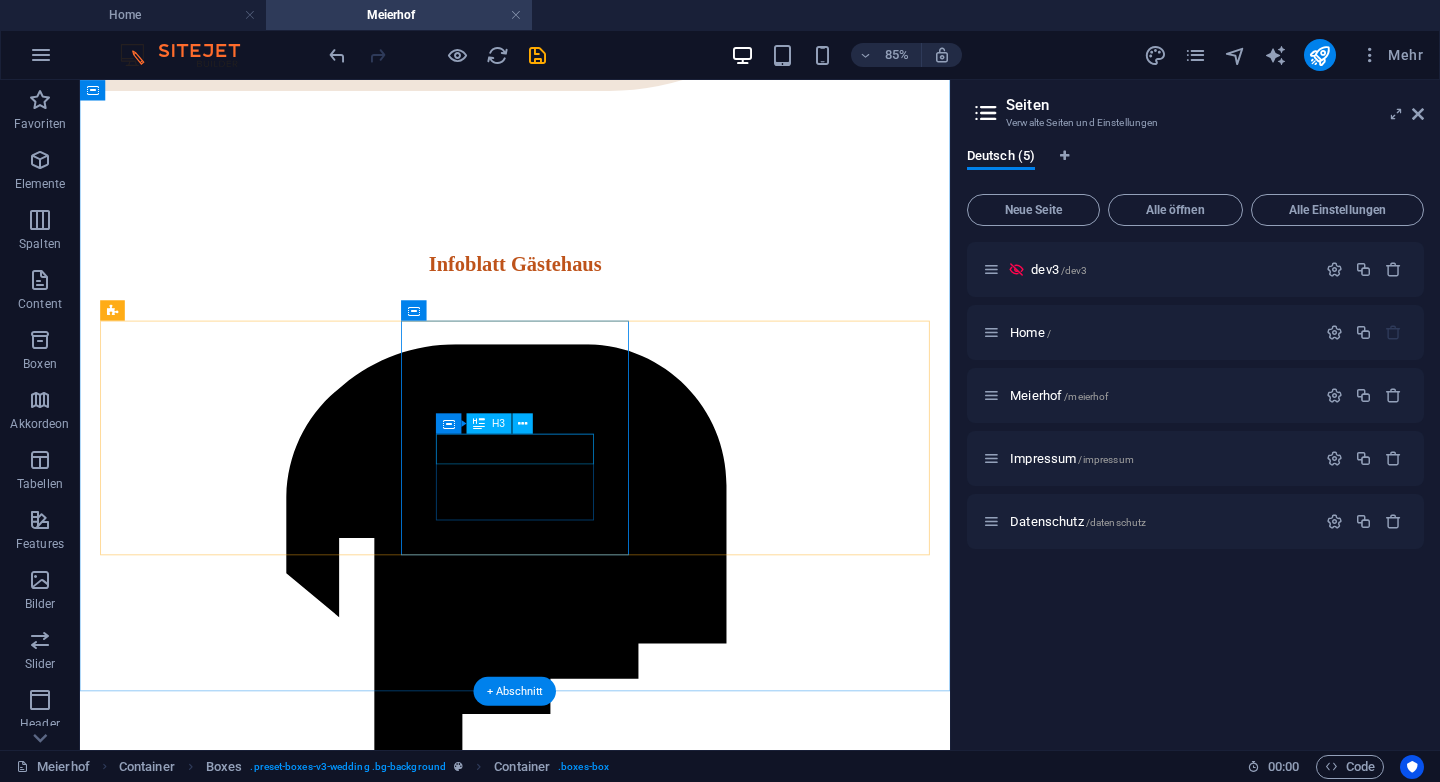 click on "Download" at bounding box center (592, 1088) 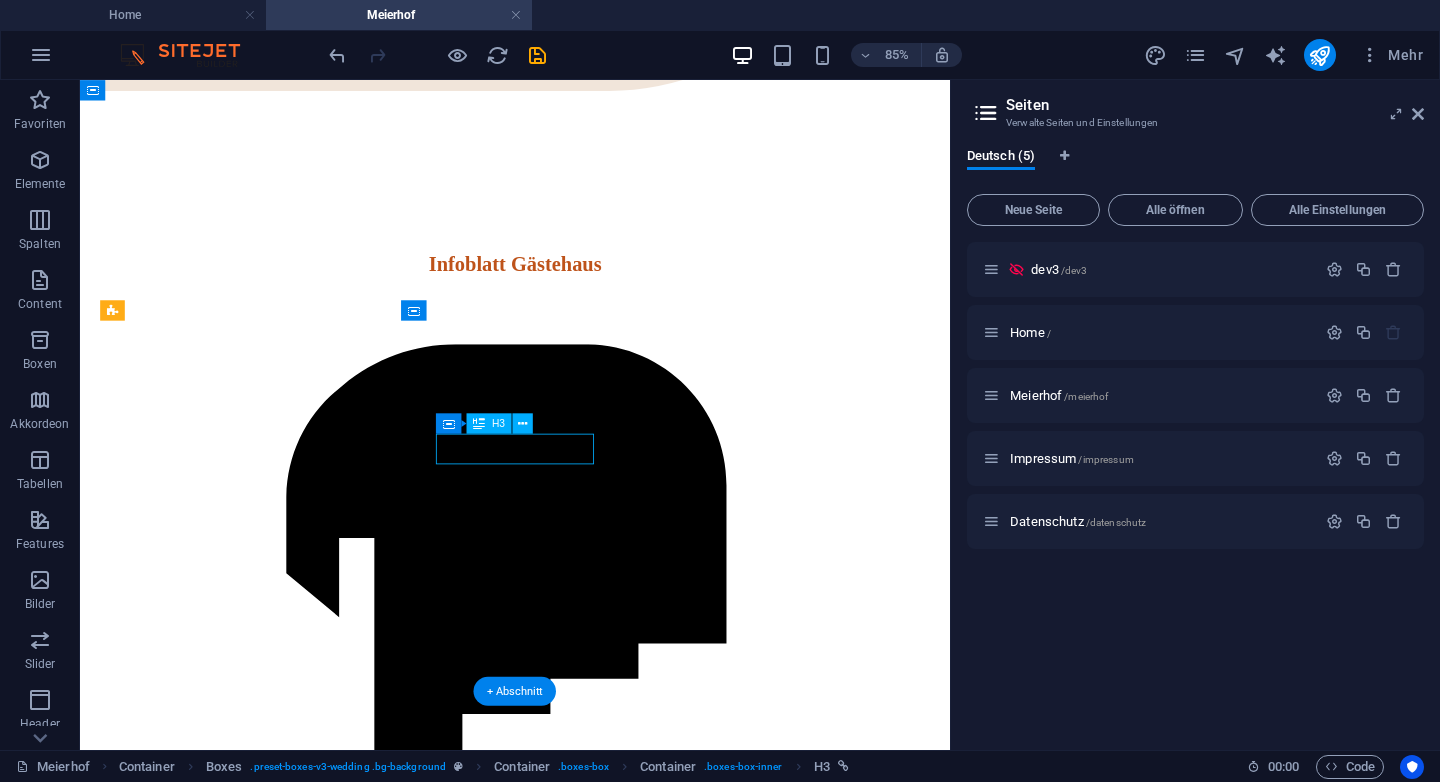 click on "Download" at bounding box center (592, 1088) 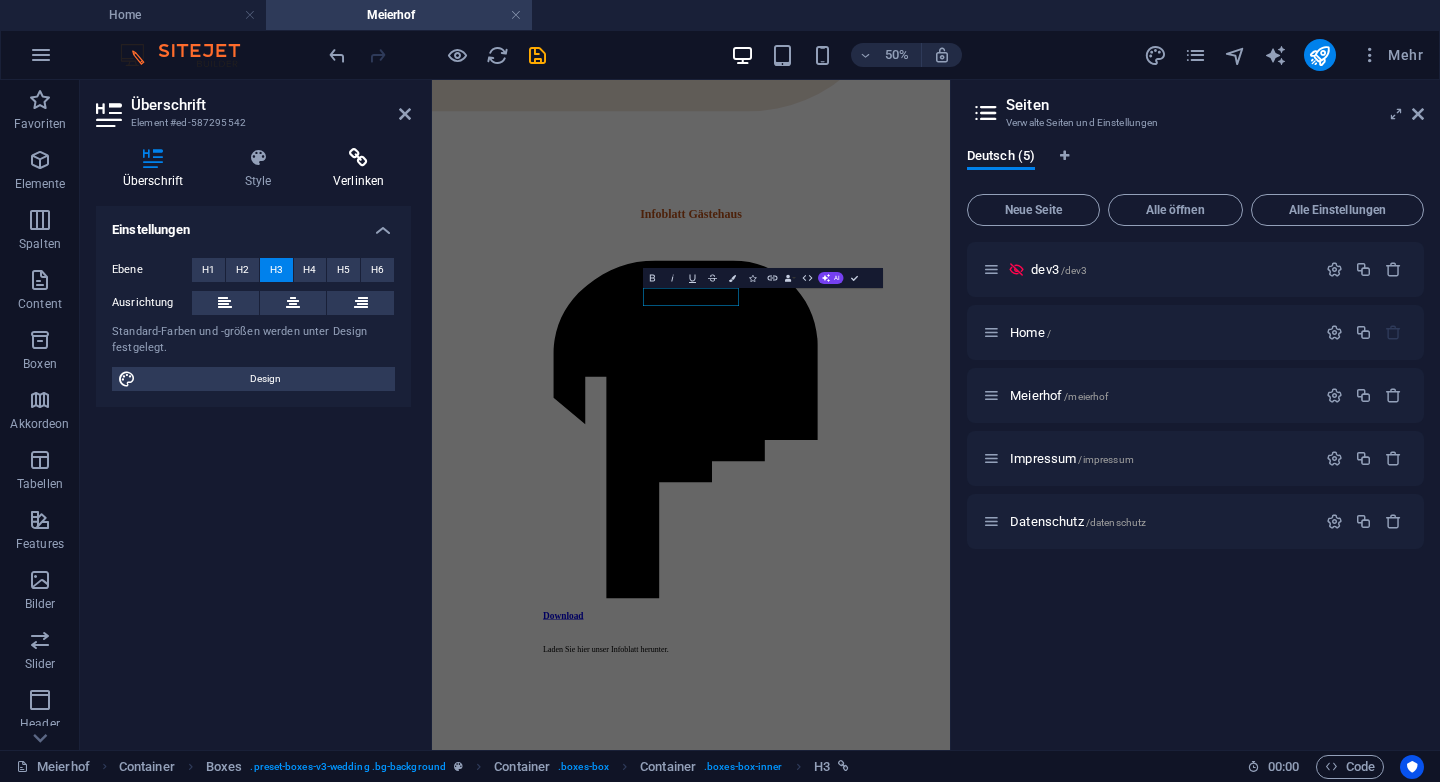 click at bounding box center [358, 158] 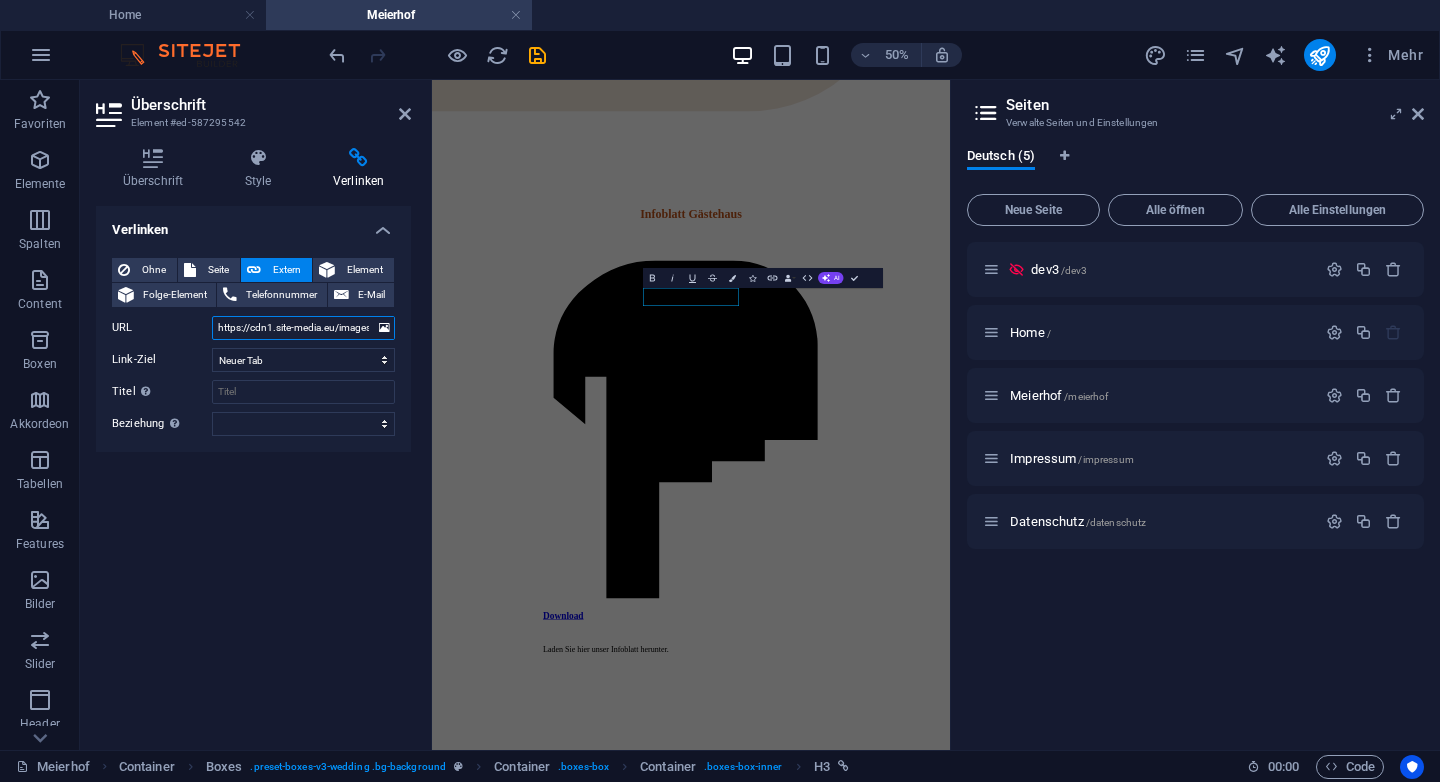 click on "https://cdn1.site-media.eu/images/document/16113455/stoeckl-web2-DMcJaEUPEInVpJ2yRuE70A.pdf" at bounding box center [303, 328] 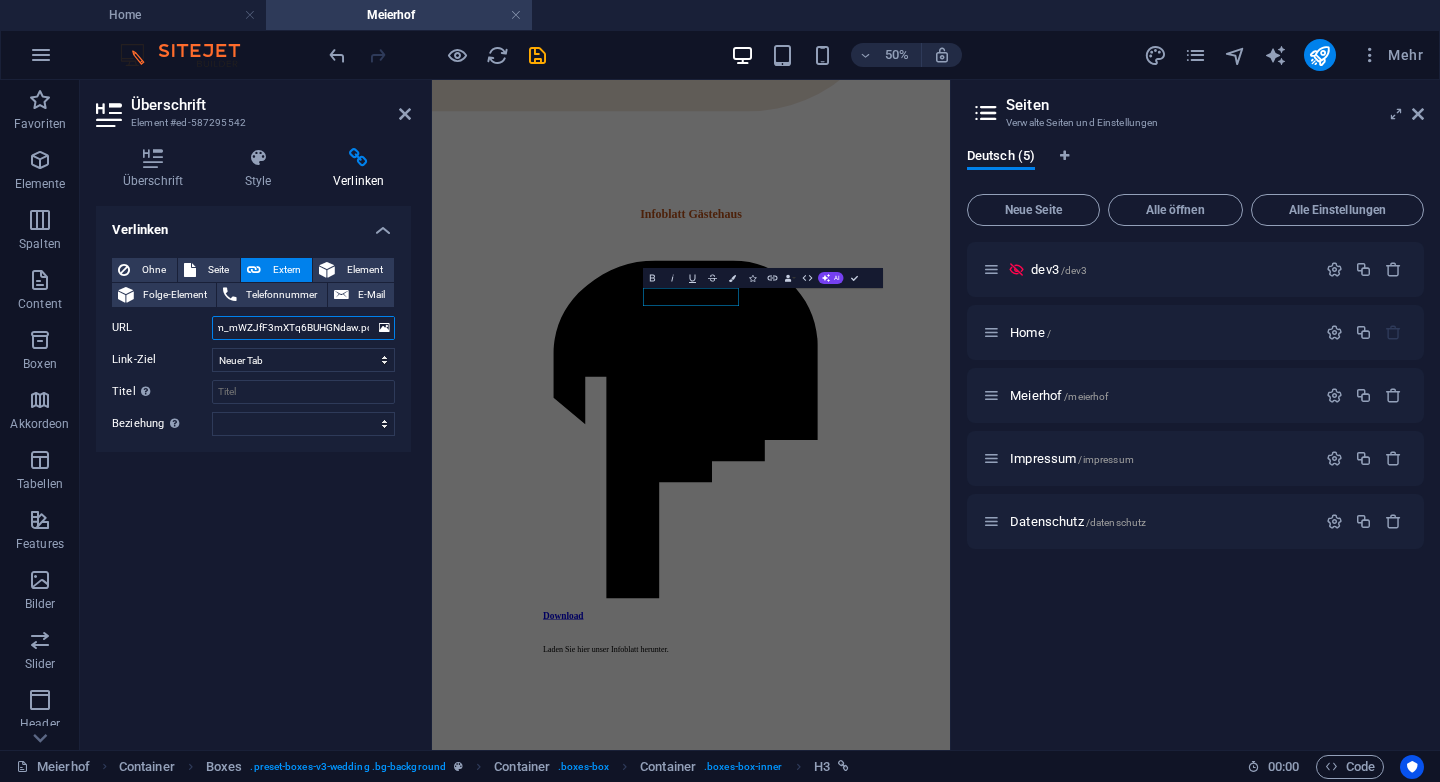 type on "https://cdn1.site-media.eu/images/document/18131335/Meierhof-web-03-m_mWZJfF3mXTq6BUHGNdaw.pdf" 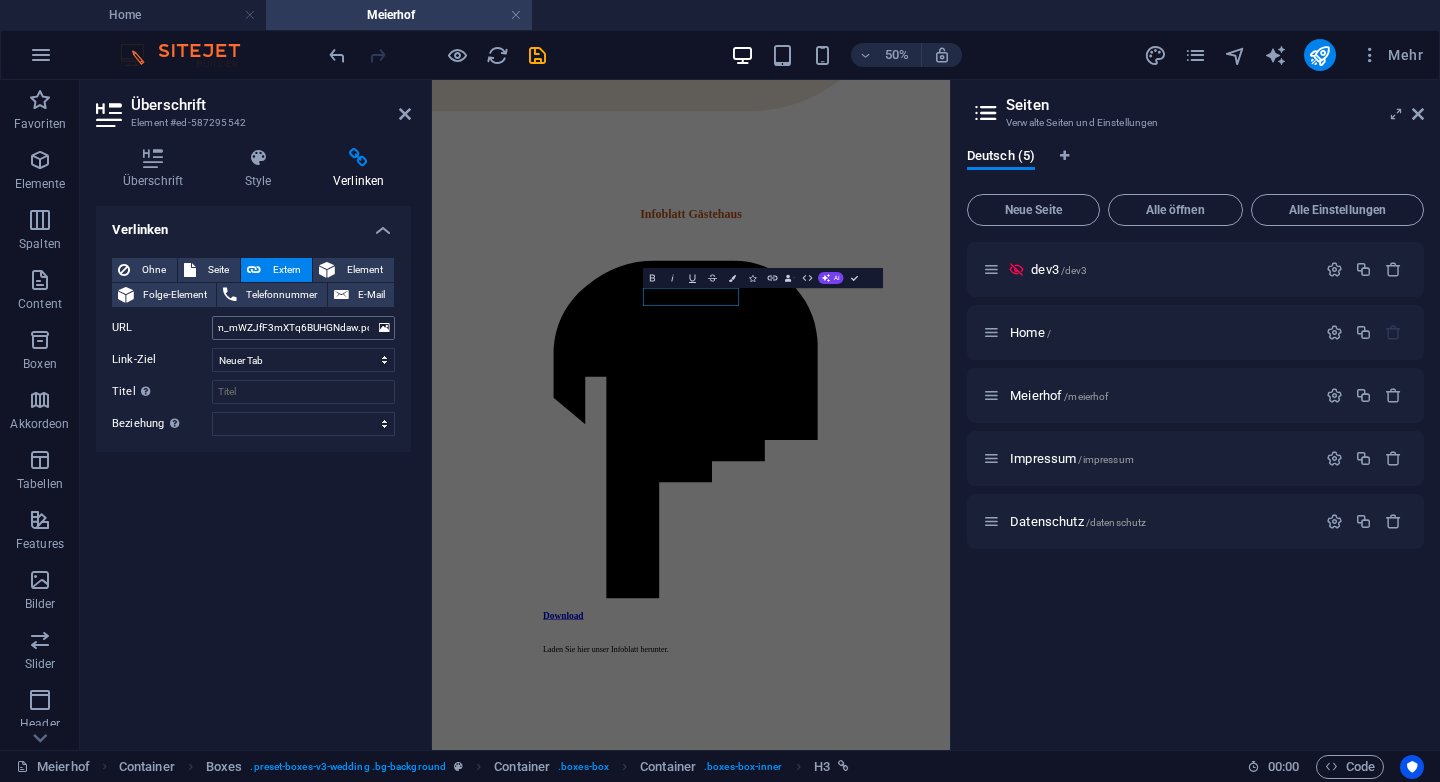 type 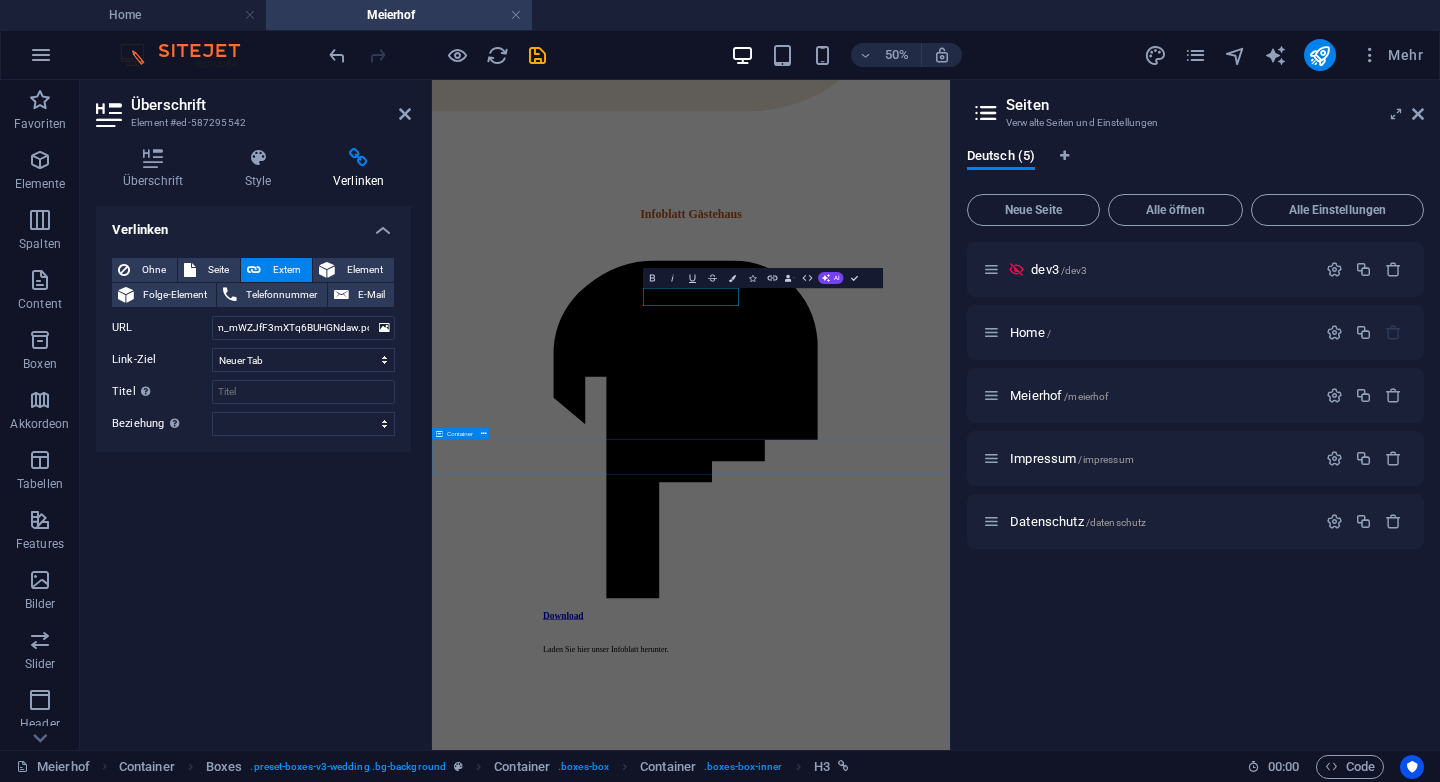 click at bounding box center [950, 1438] 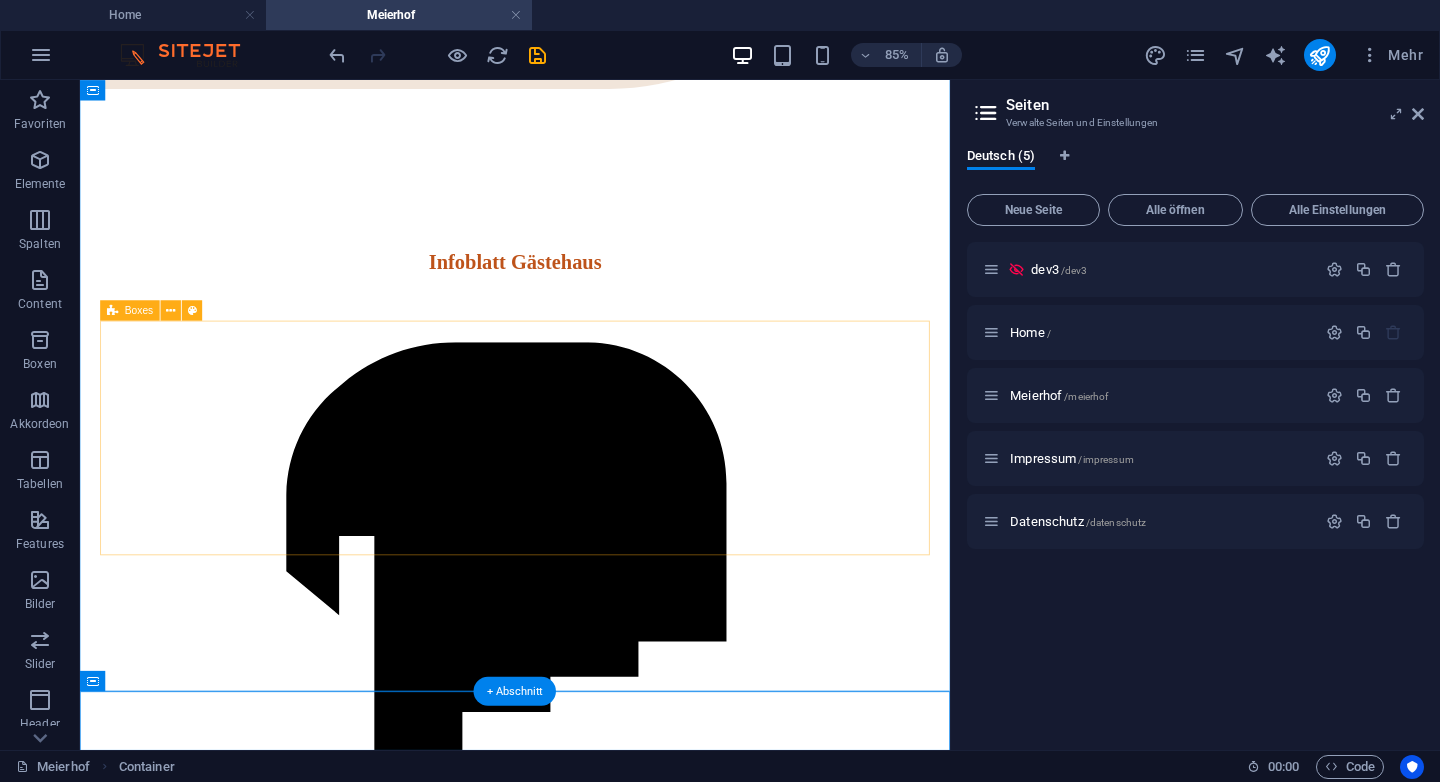 scroll, scrollTop: 6087, scrollLeft: 0, axis: vertical 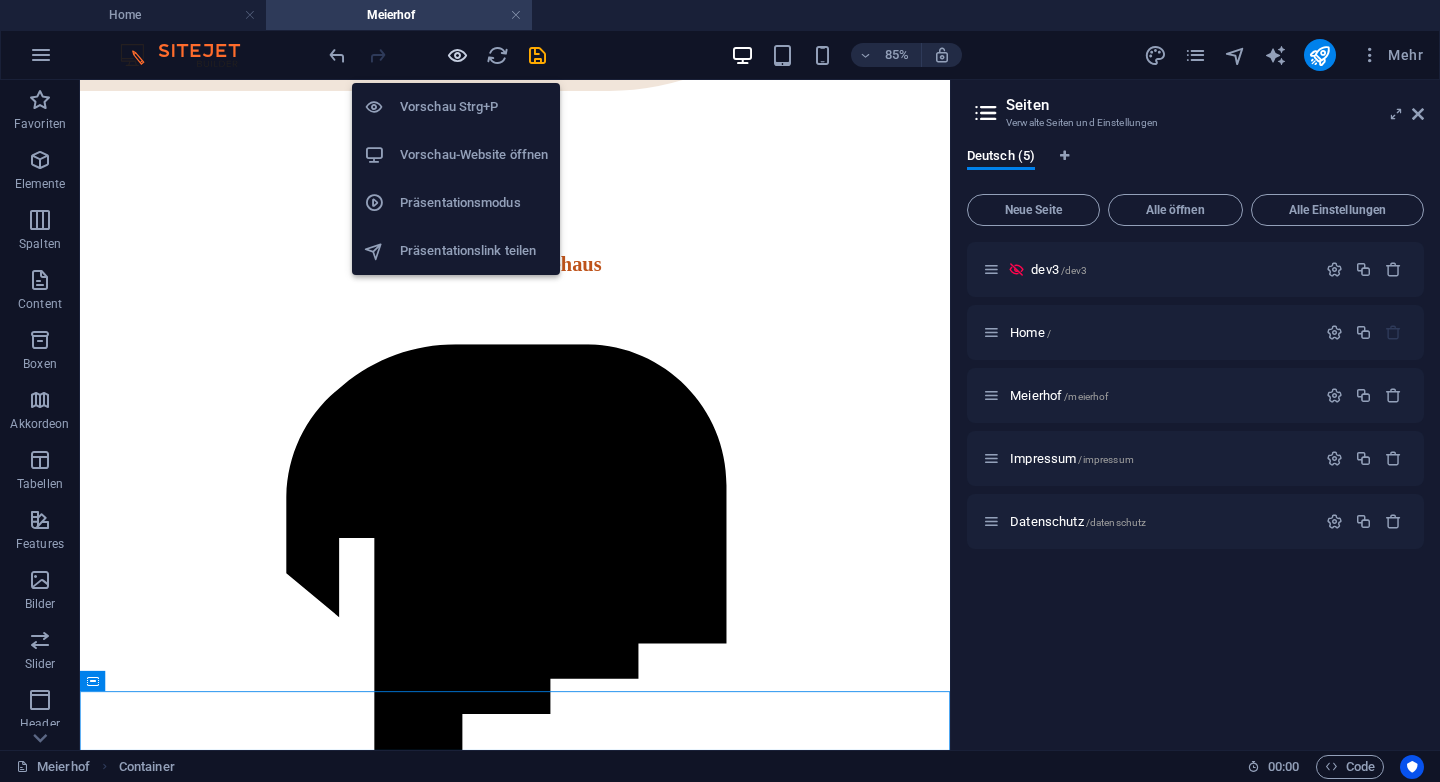click at bounding box center [457, 55] 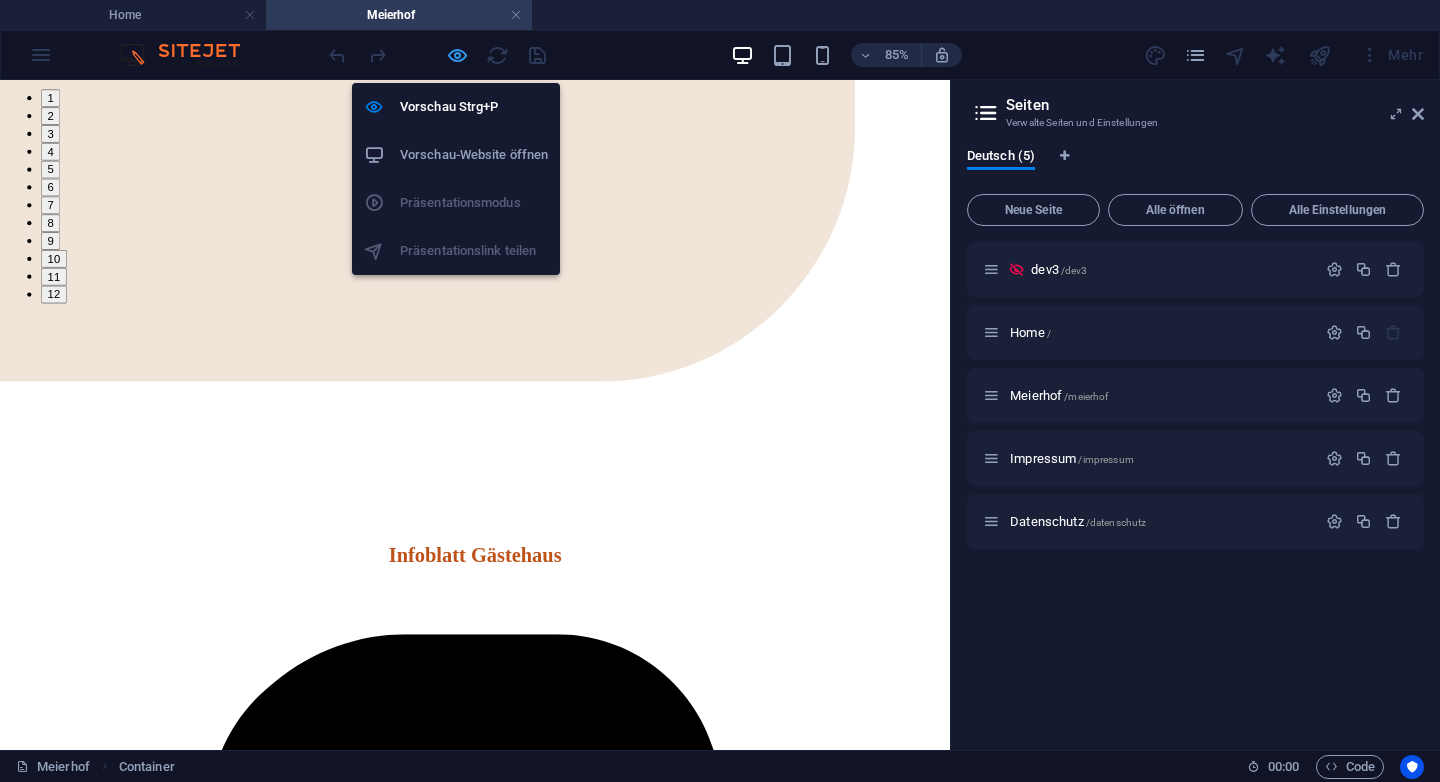 scroll, scrollTop: 6683, scrollLeft: 0, axis: vertical 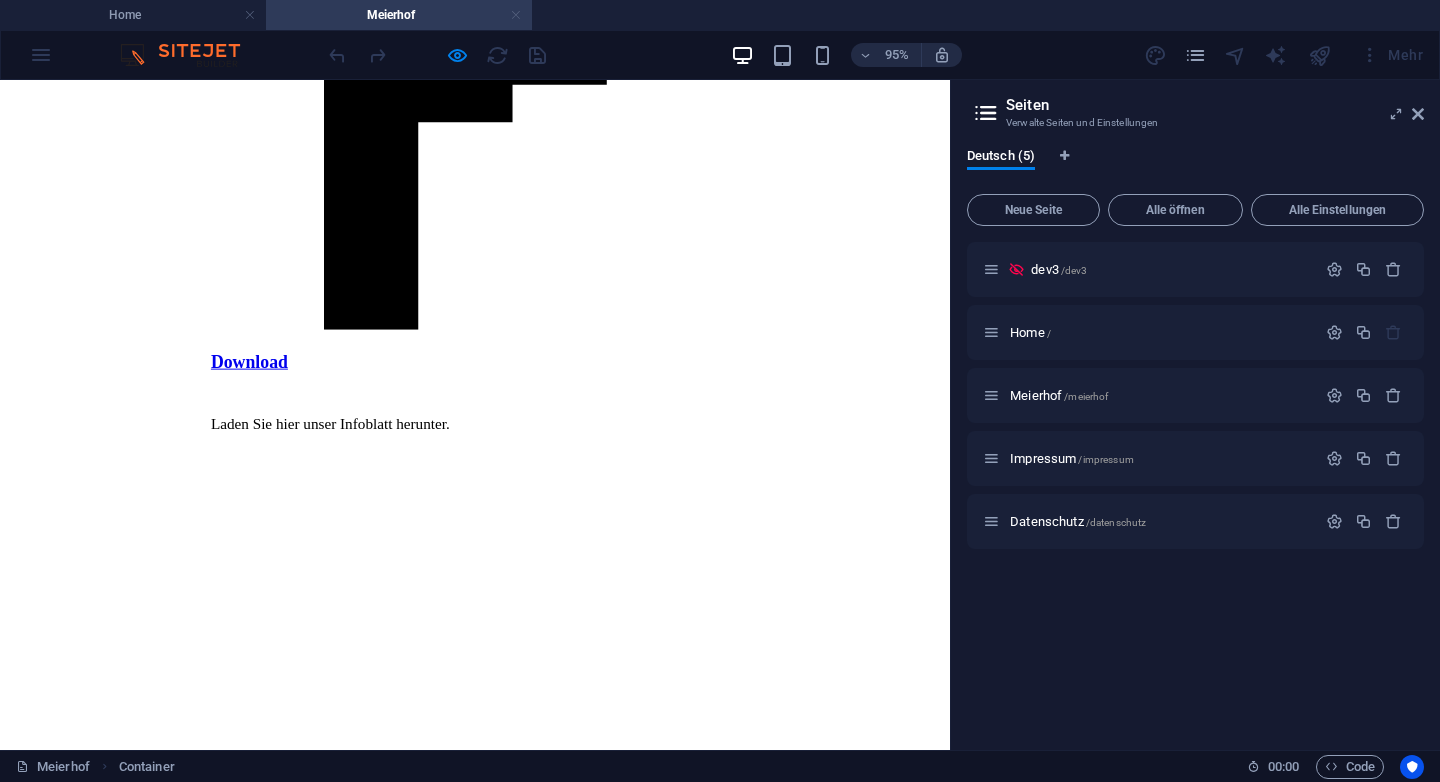 click at bounding box center (516, 15) 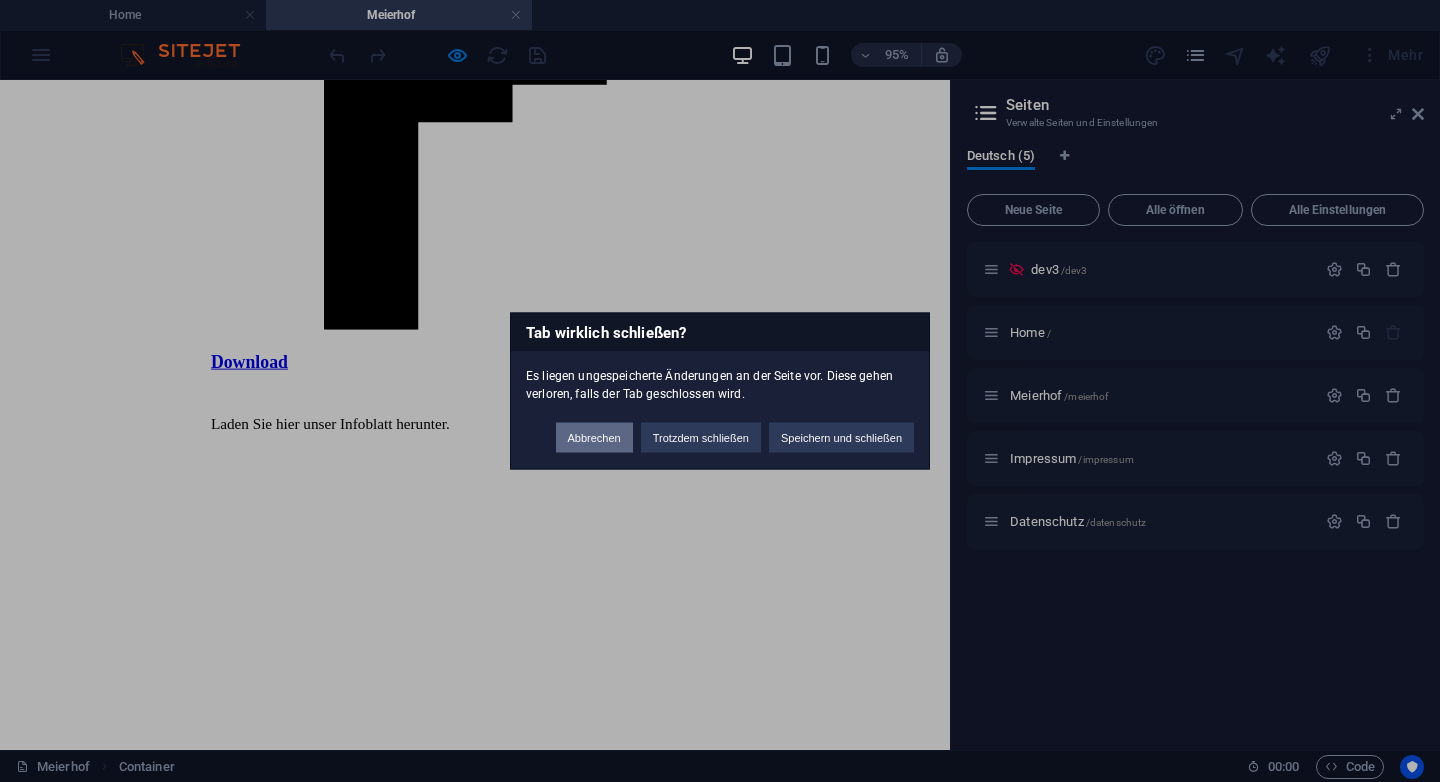 click on "Abbrechen" at bounding box center (594, 438) 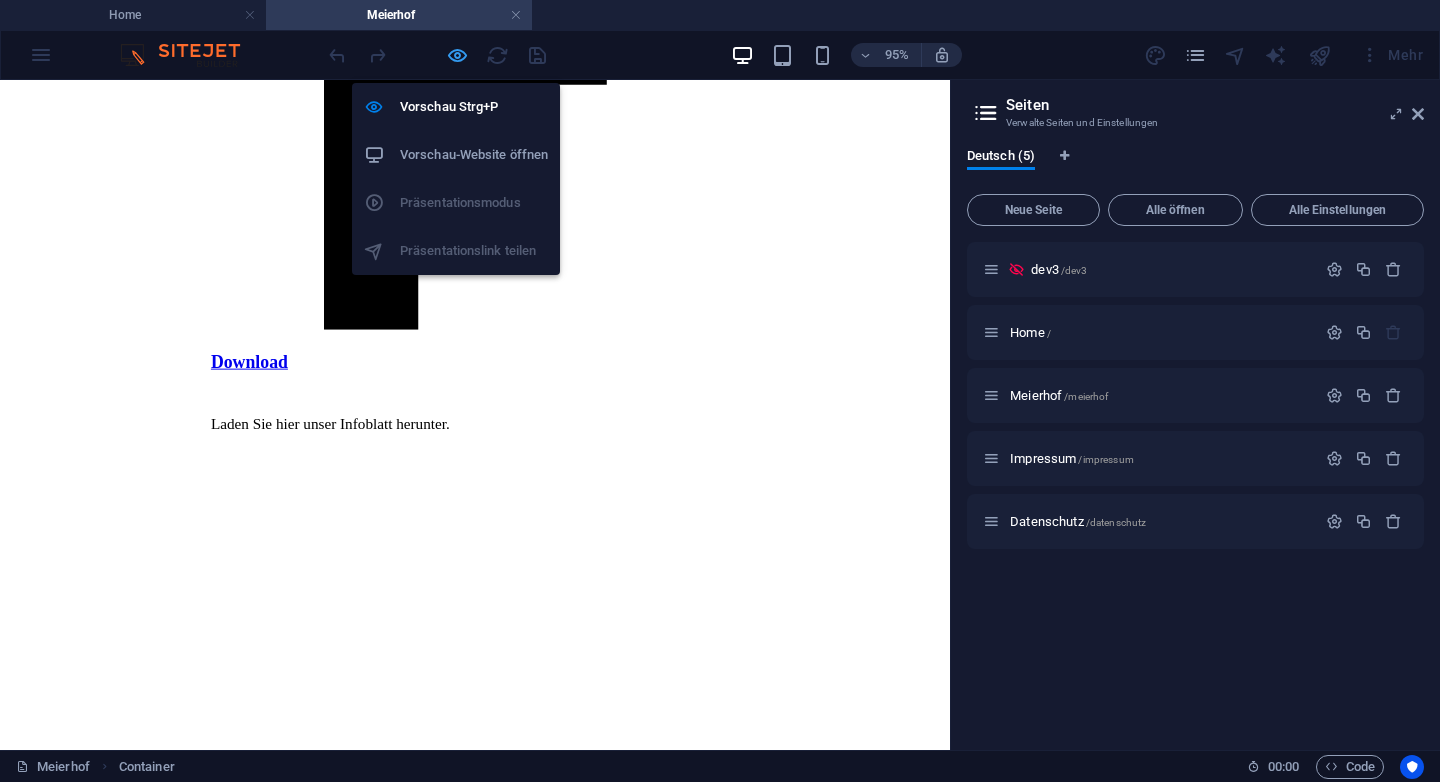 click at bounding box center (457, 55) 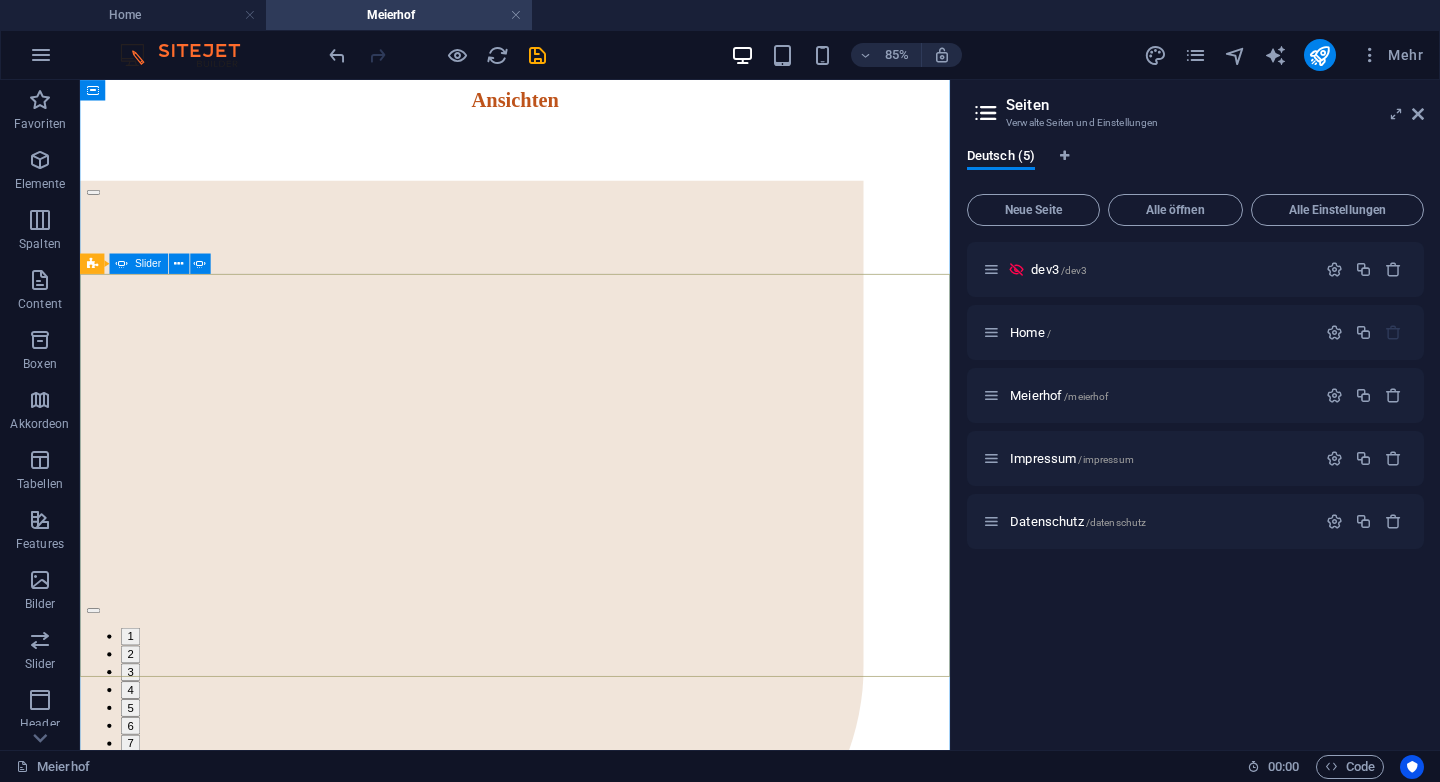 scroll, scrollTop: 5113, scrollLeft: 0, axis: vertical 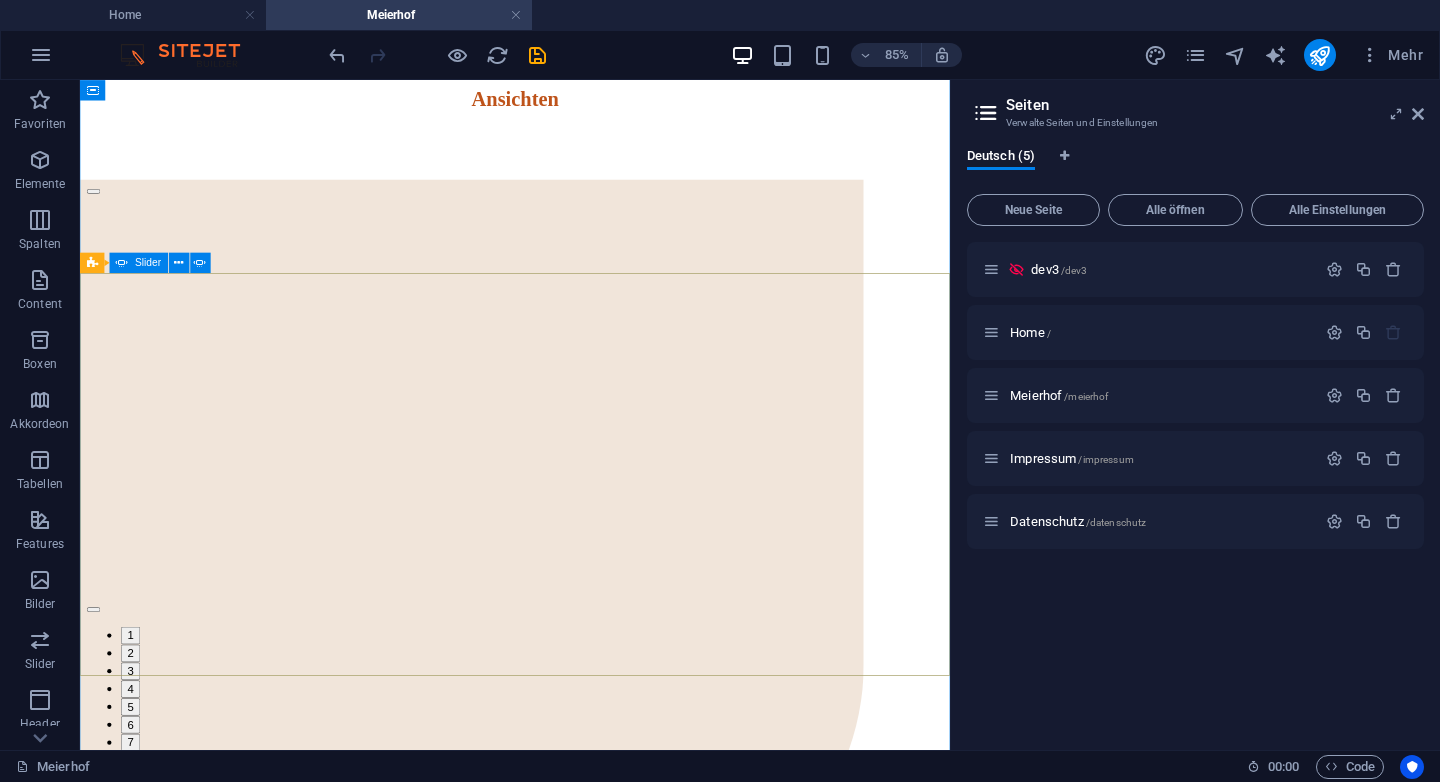 click on "9" at bounding box center (139, 901) 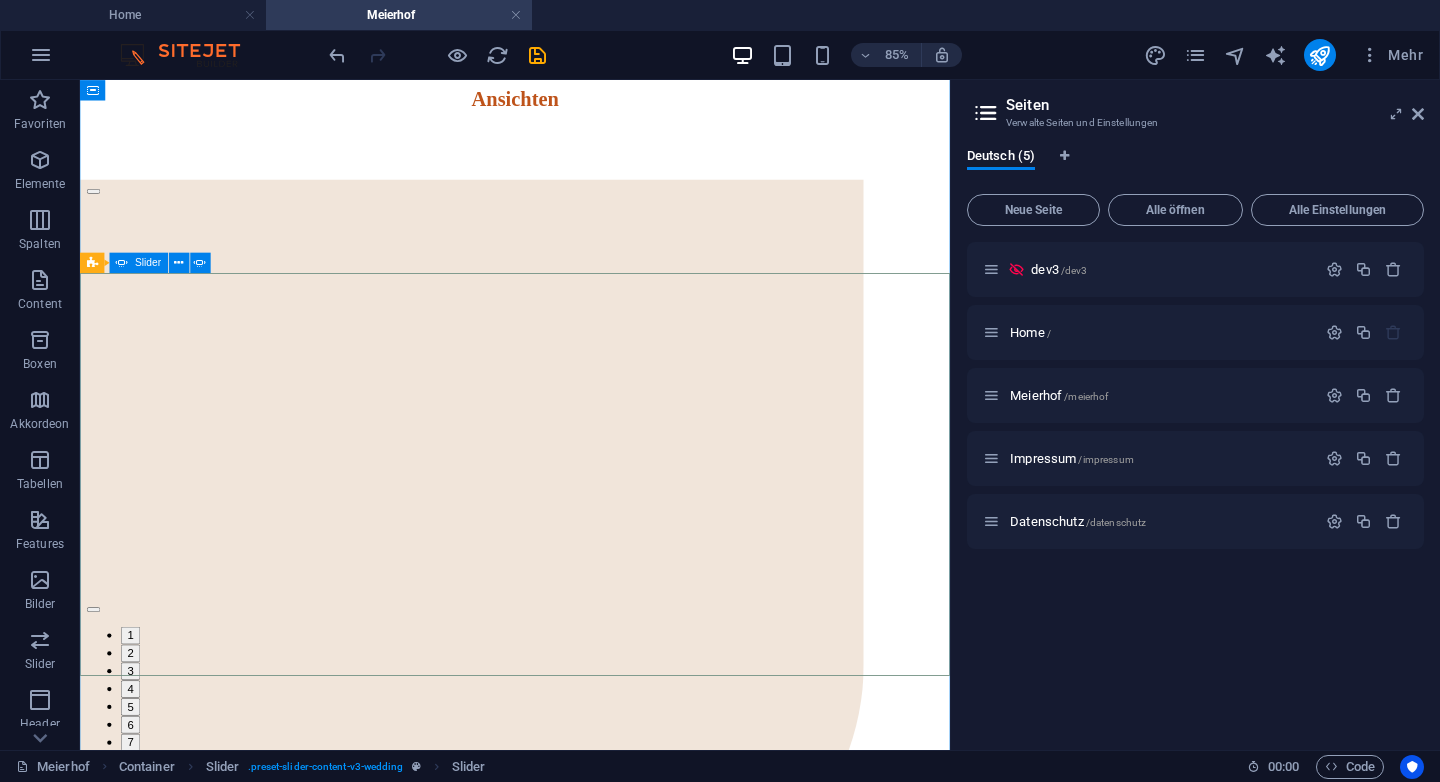 click on "Ziehe hier Inhalte hinein oder  Elemente hinzufügen  Zwischenablage einfügen Ziehe hier Inhalte hinein oder  Elemente hinzufügen  Zwischenablage einfügen Ziehe hier Inhalte hinein oder  Elemente hinzufügen  Zwischenablage einfügen Ziehe hier Inhalte hinein oder  Elemente hinzufügen  Zwischenablage einfügen Ziehe hier Inhalte hinein oder  Elemente hinzufügen  Zwischenablage einfügen Ziehe hier Inhalte hinein oder  Elemente hinzufügen  Zwischenablage einfügen Ziehe hier Inhalte hinein oder  Elemente hinzufügen  Zwischenablage einfügen Ziehe hier Inhalte hinein oder  Elemente hinzufügen  Zwischenablage einfügen Ziehe hier Inhalte hinein oder  Elemente hinzufügen  Zwischenablage einfügen Ziehe hier Inhalte hinein oder  Elemente hinzufügen  Zwischenablage einfügen Ziehe hier Inhalte hinein oder  Elemente hinzufügen  Zwischenablage einfügen Ziehe hier Inhalte hinein oder  Elemente hinzufügen  Zwischenablage einfügen Ziehe hier Inhalte hinein oder oder oder oder 1 2 3" at bounding box center (592, 586) 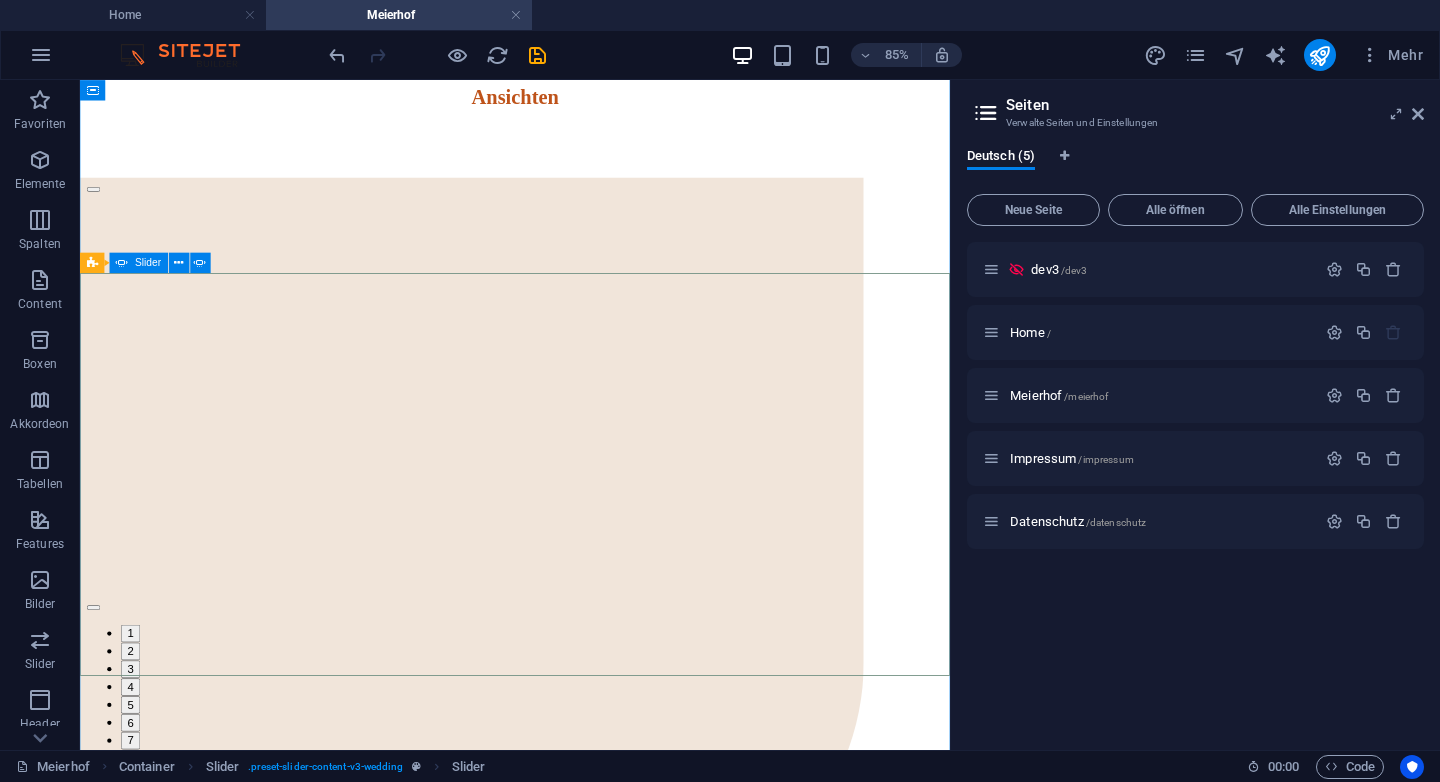 select on "%" 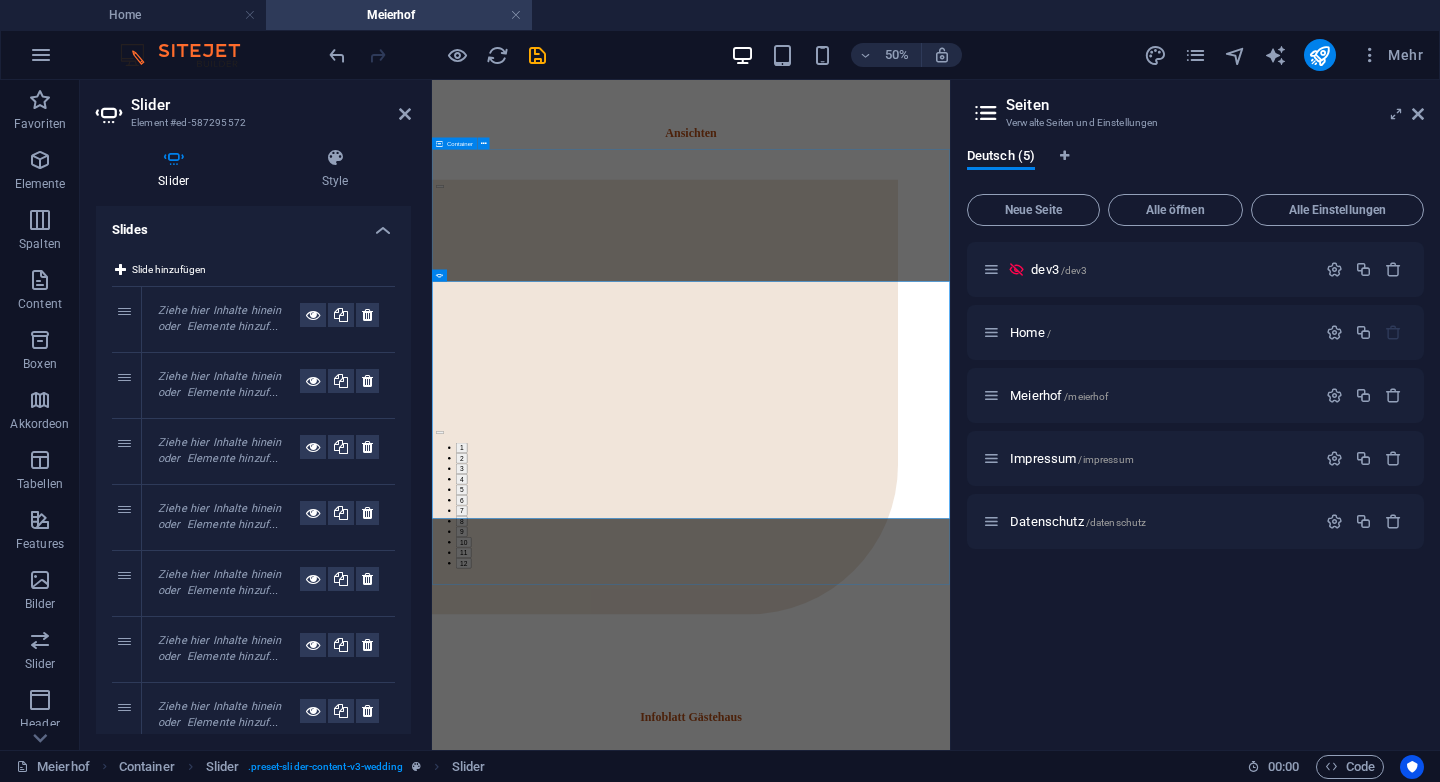 scroll, scrollTop: 5138, scrollLeft: 0, axis: vertical 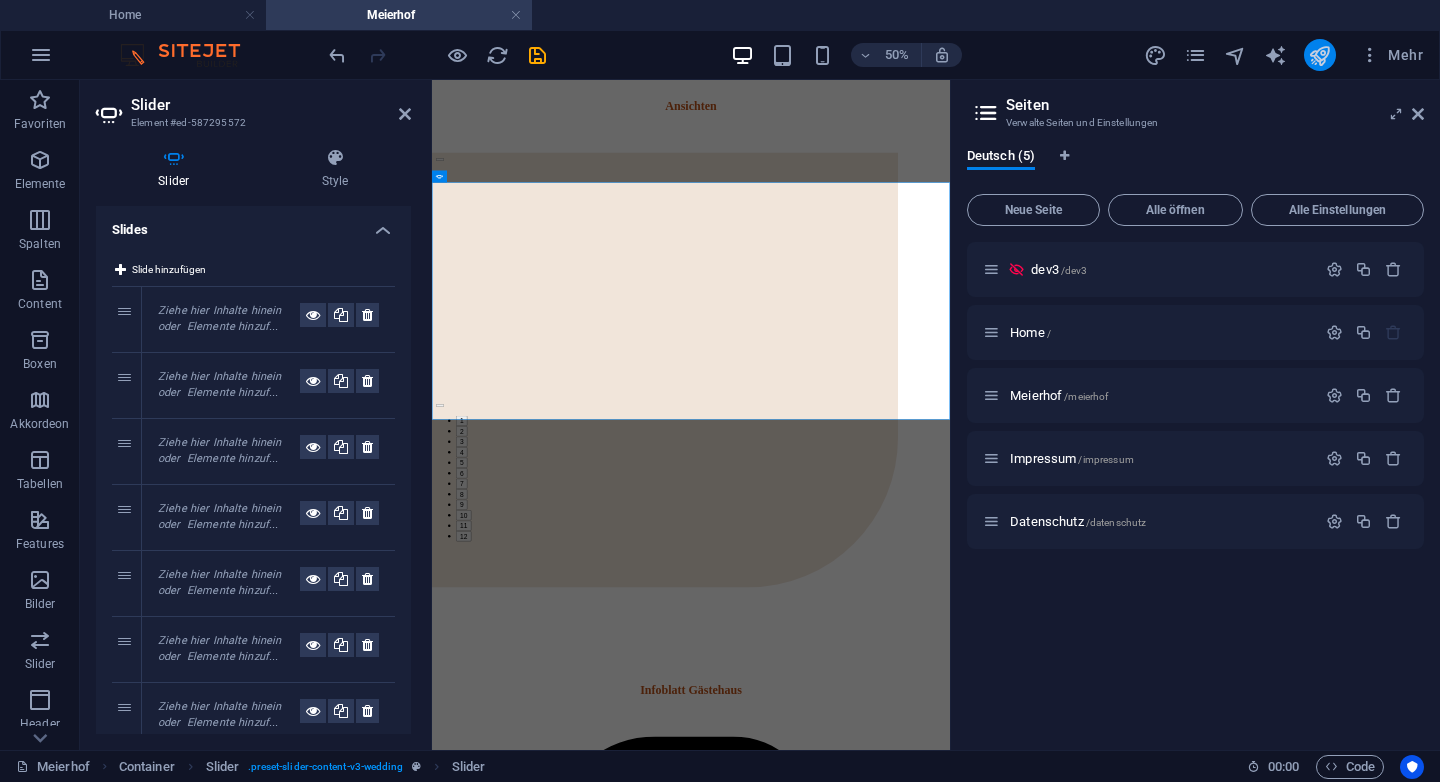 click at bounding box center [1319, 55] 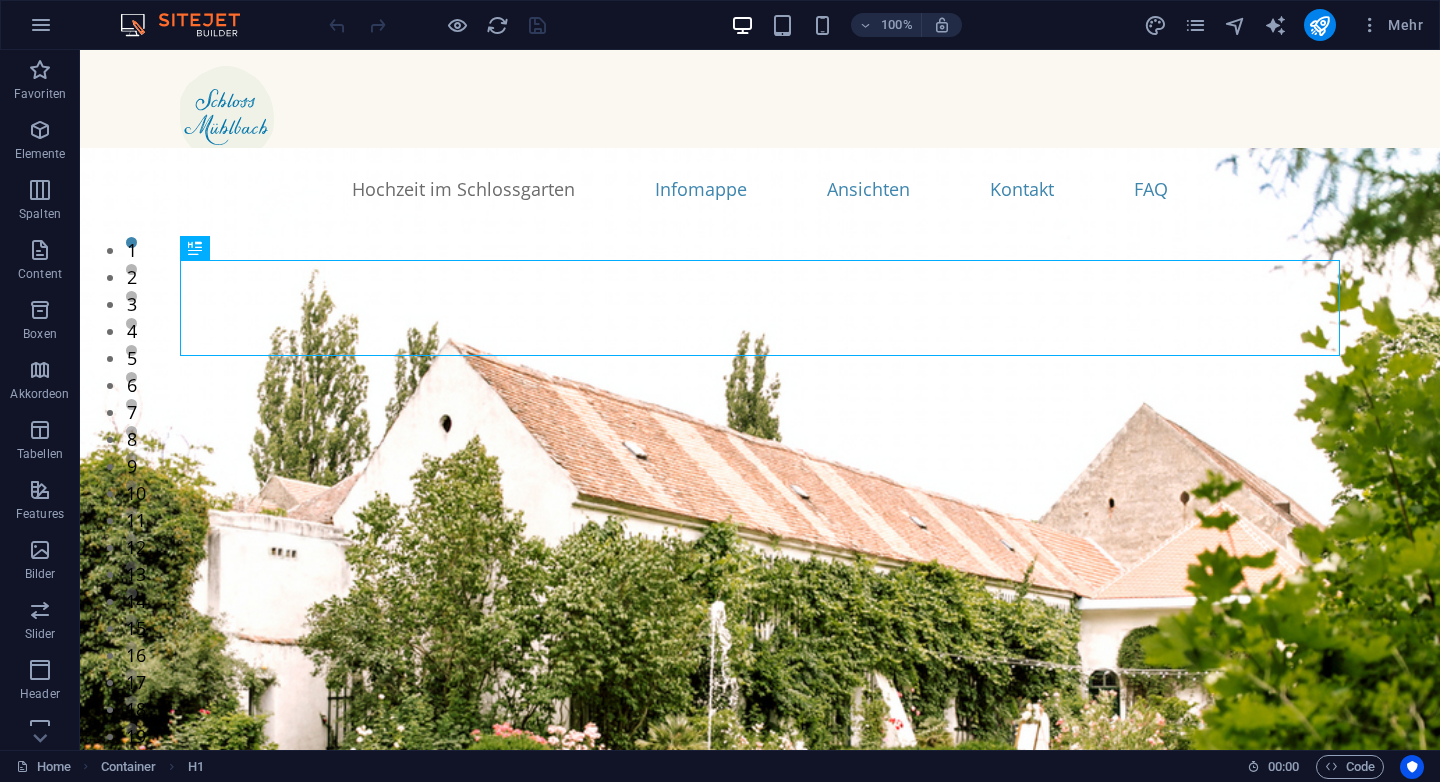 scroll, scrollTop: 0, scrollLeft: 0, axis: both 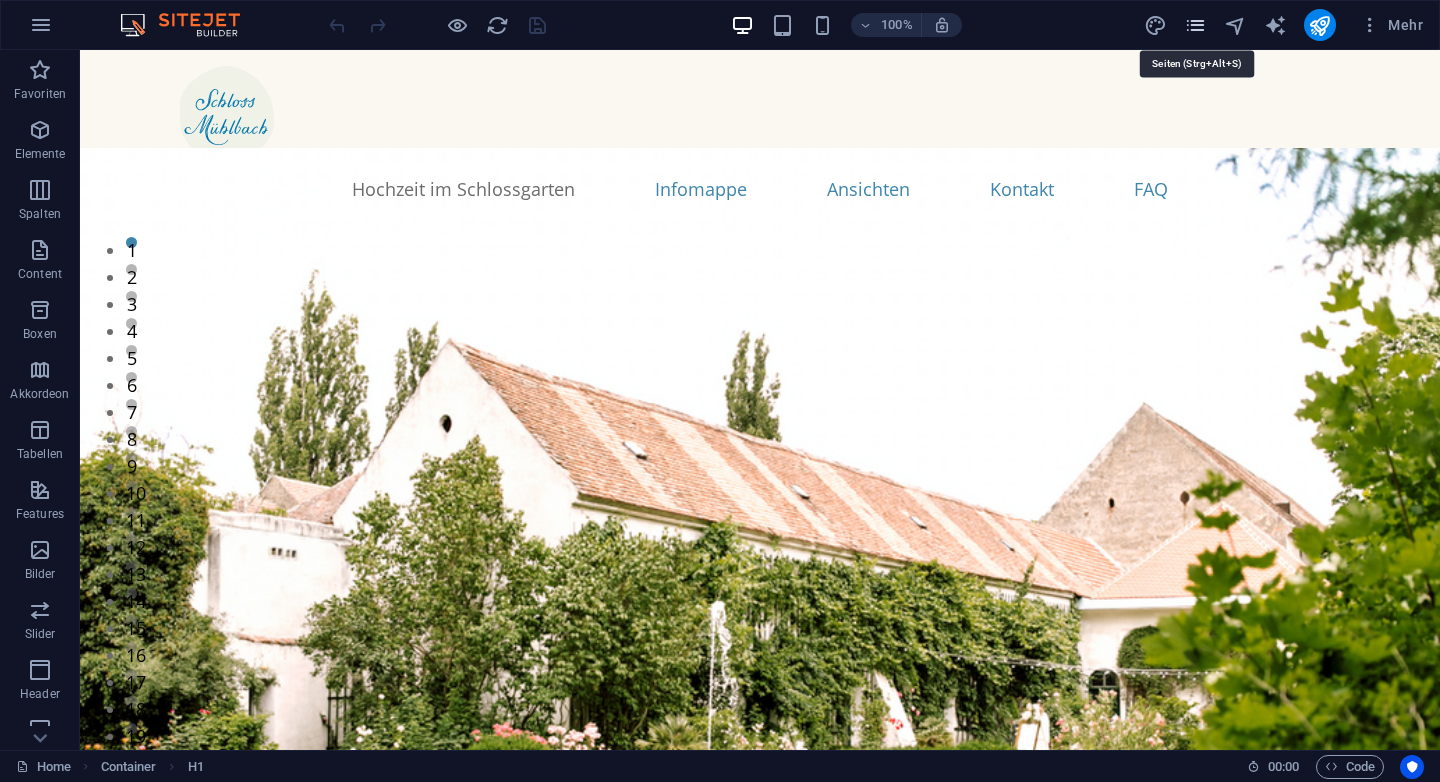 click at bounding box center (1195, 25) 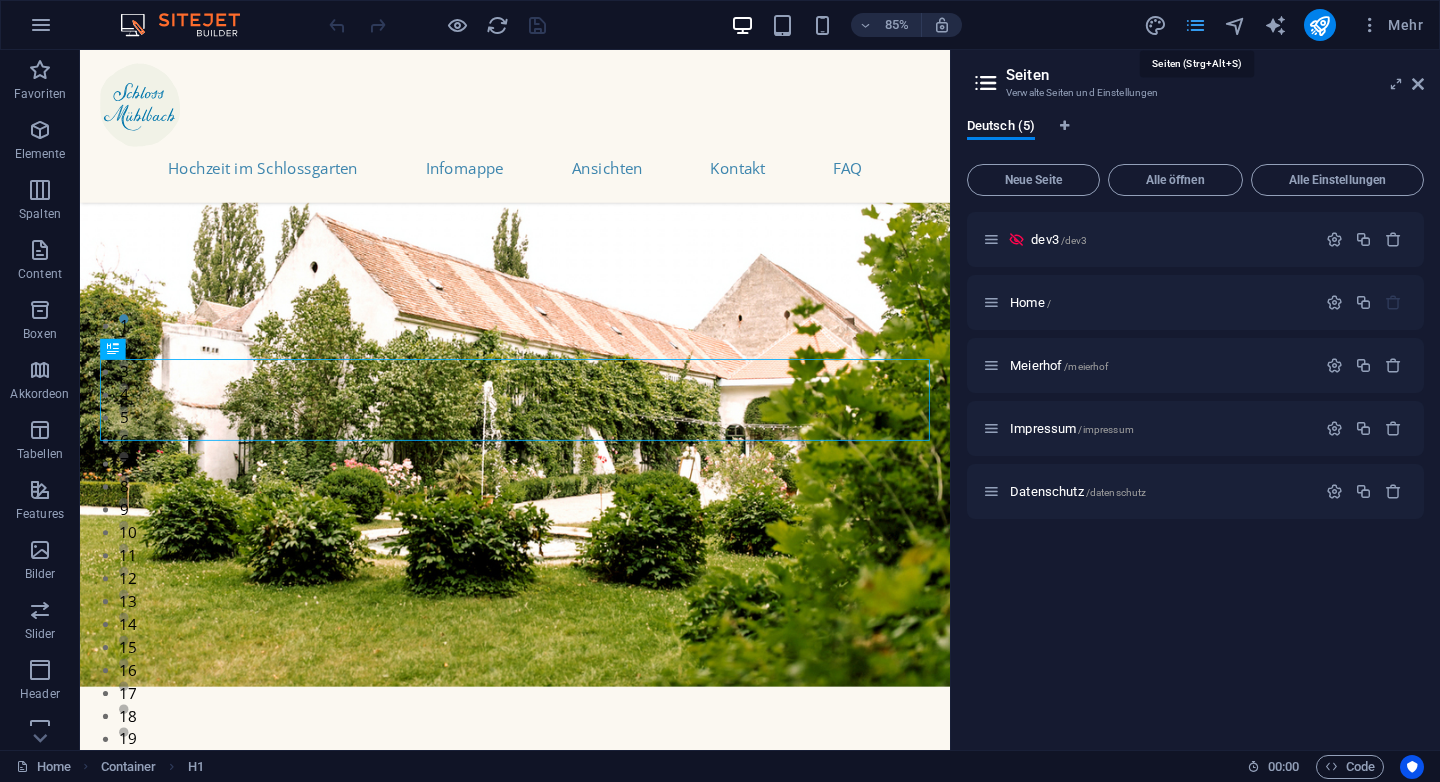 scroll, scrollTop: 464, scrollLeft: 0, axis: vertical 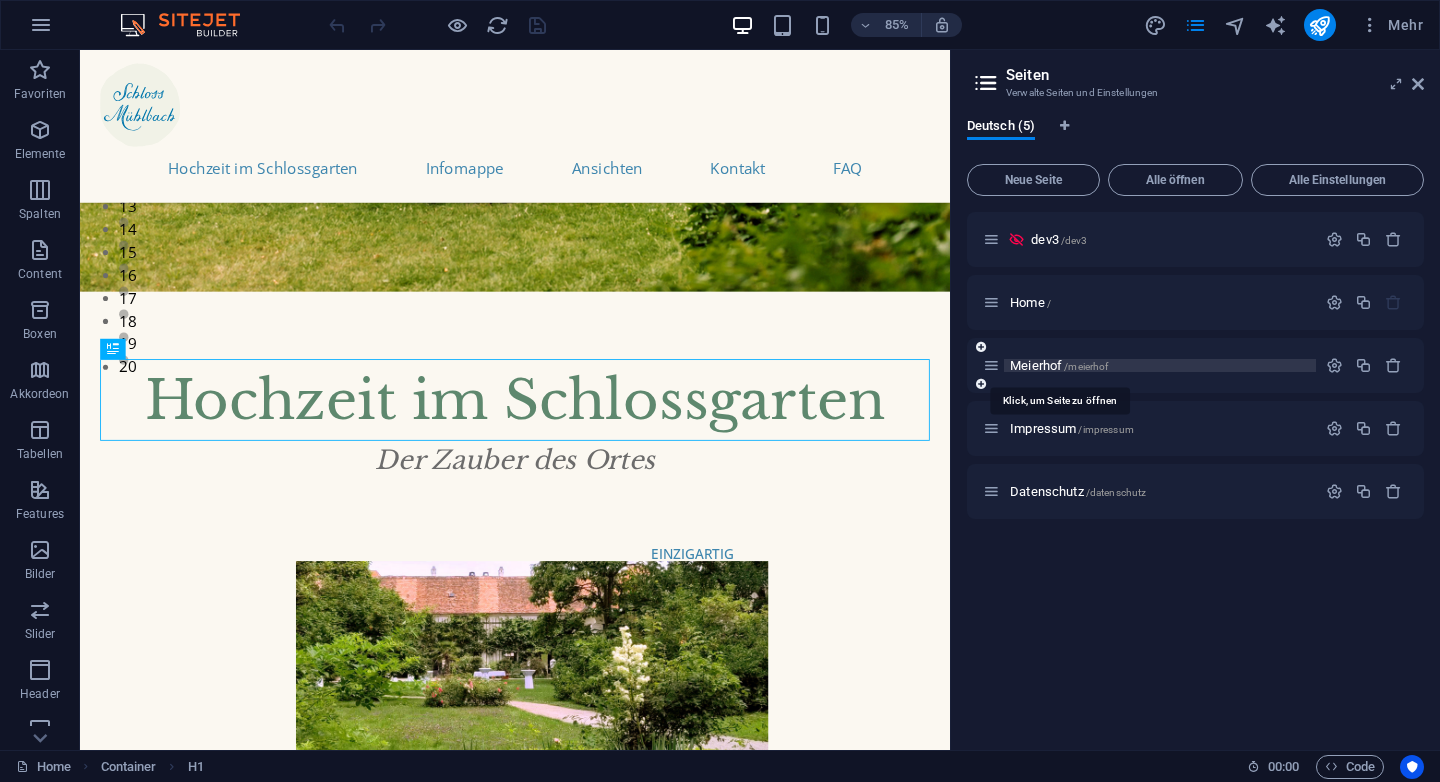 click on "Meierhof /meierhof" at bounding box center (1059, 365) 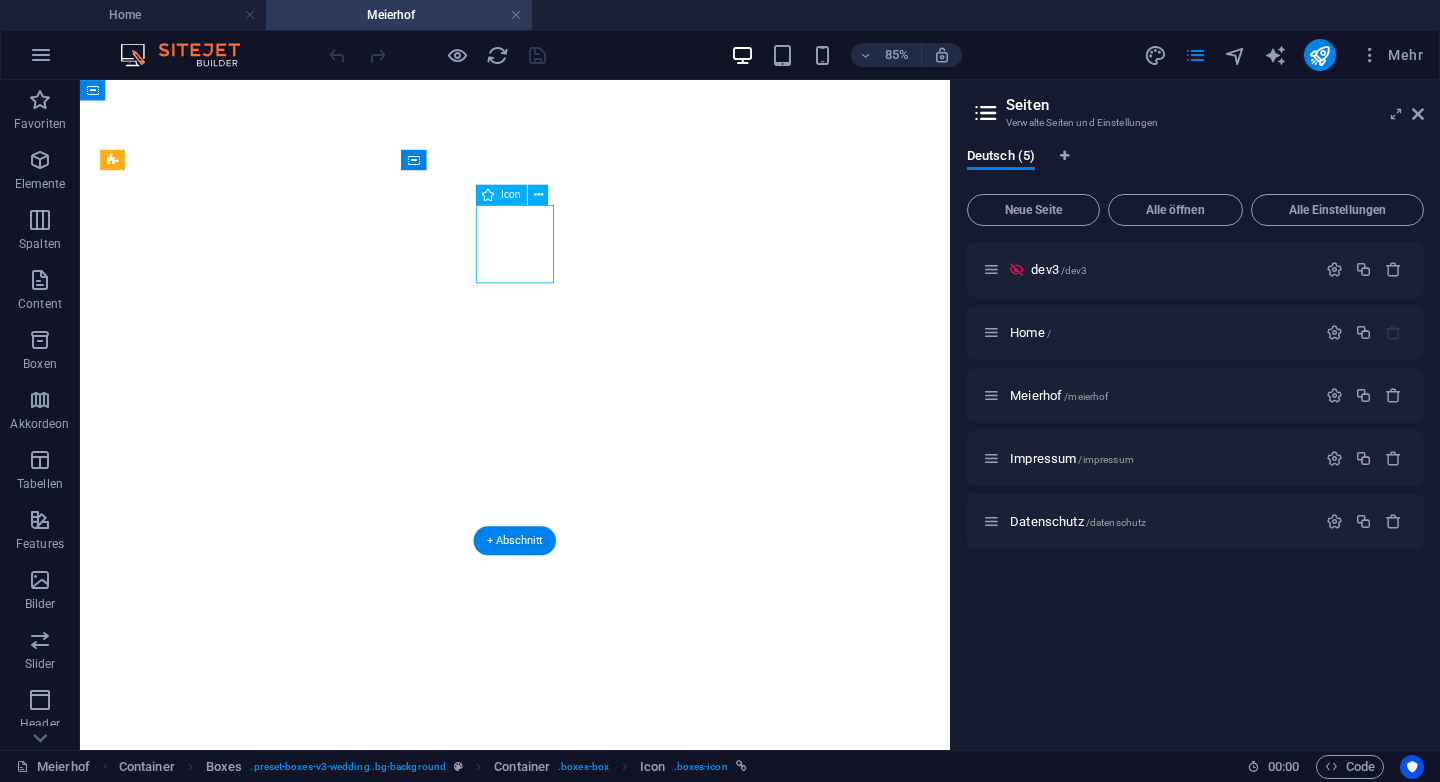 select on "xMidYMid" 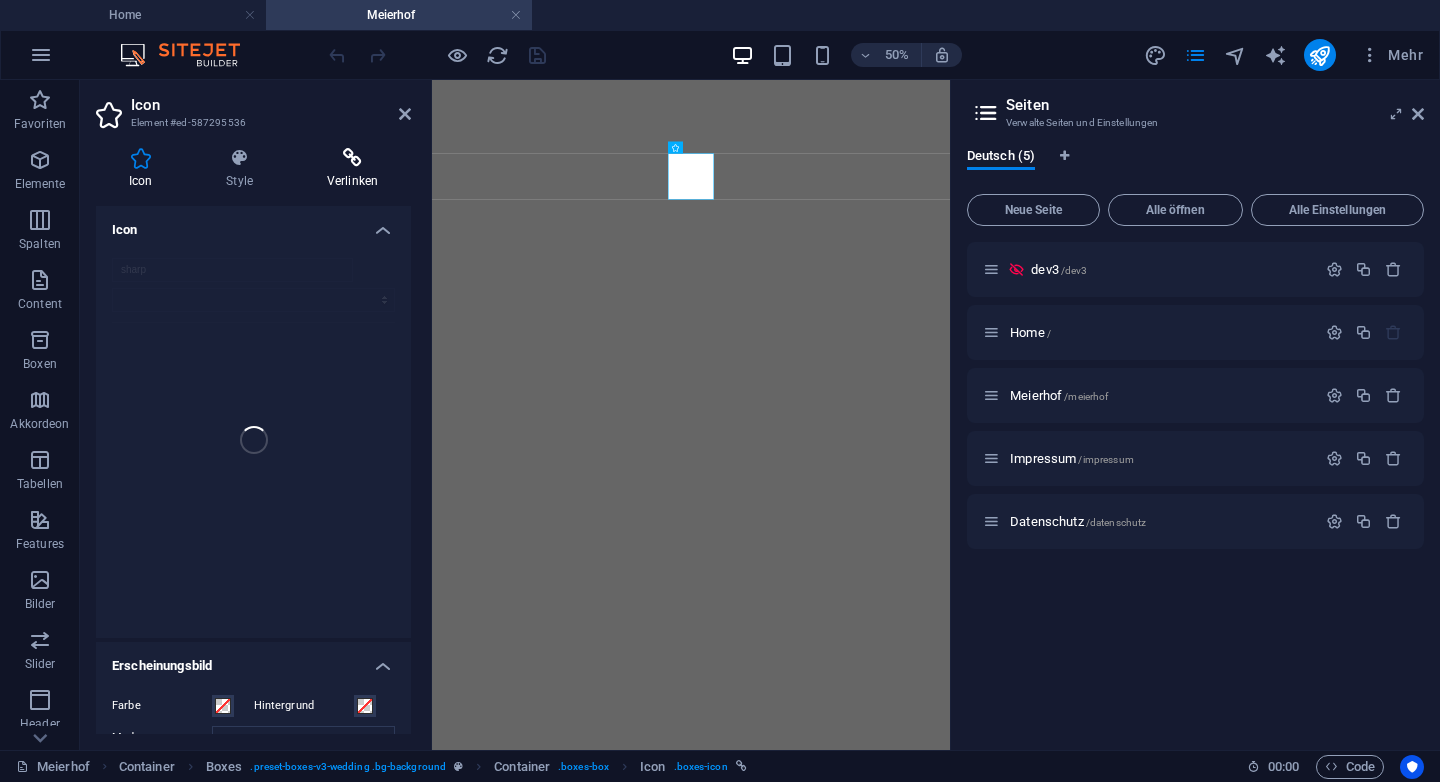 click on "Verlinken" at bounding box center [352, 169] 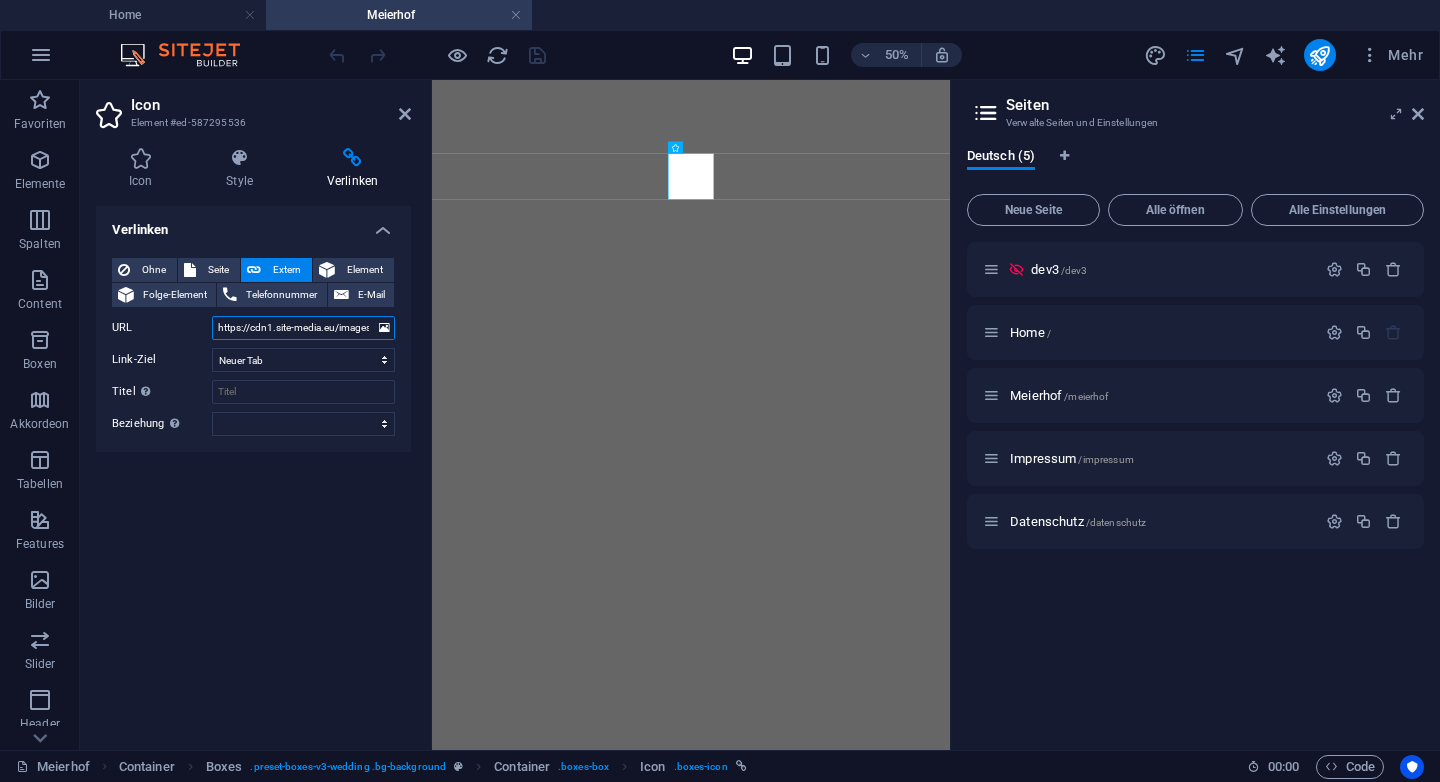 click on "https://cdn1.site-media.eu/images/document/18131335/Meierhof-web-03-m_mWZJfF3mXTq6BUHGNdaw.pdf" at bounding box center [303, 328] 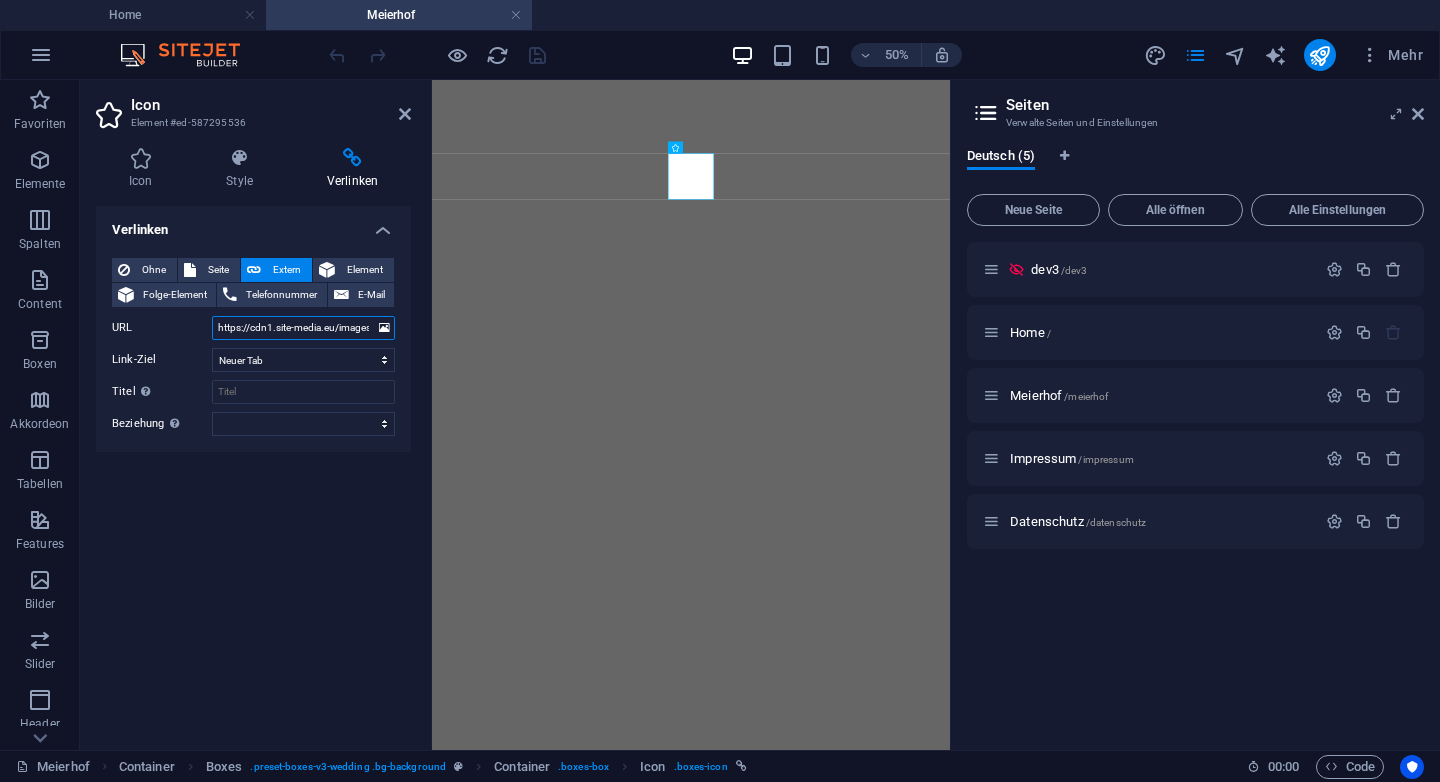 click on "https://cdn1.site-media.eu/images/document/18131335/Meierhof-web-03-m_mWZJfF3mXTq6BUHGNdaw.pdf" at bounding box center (303, 328) 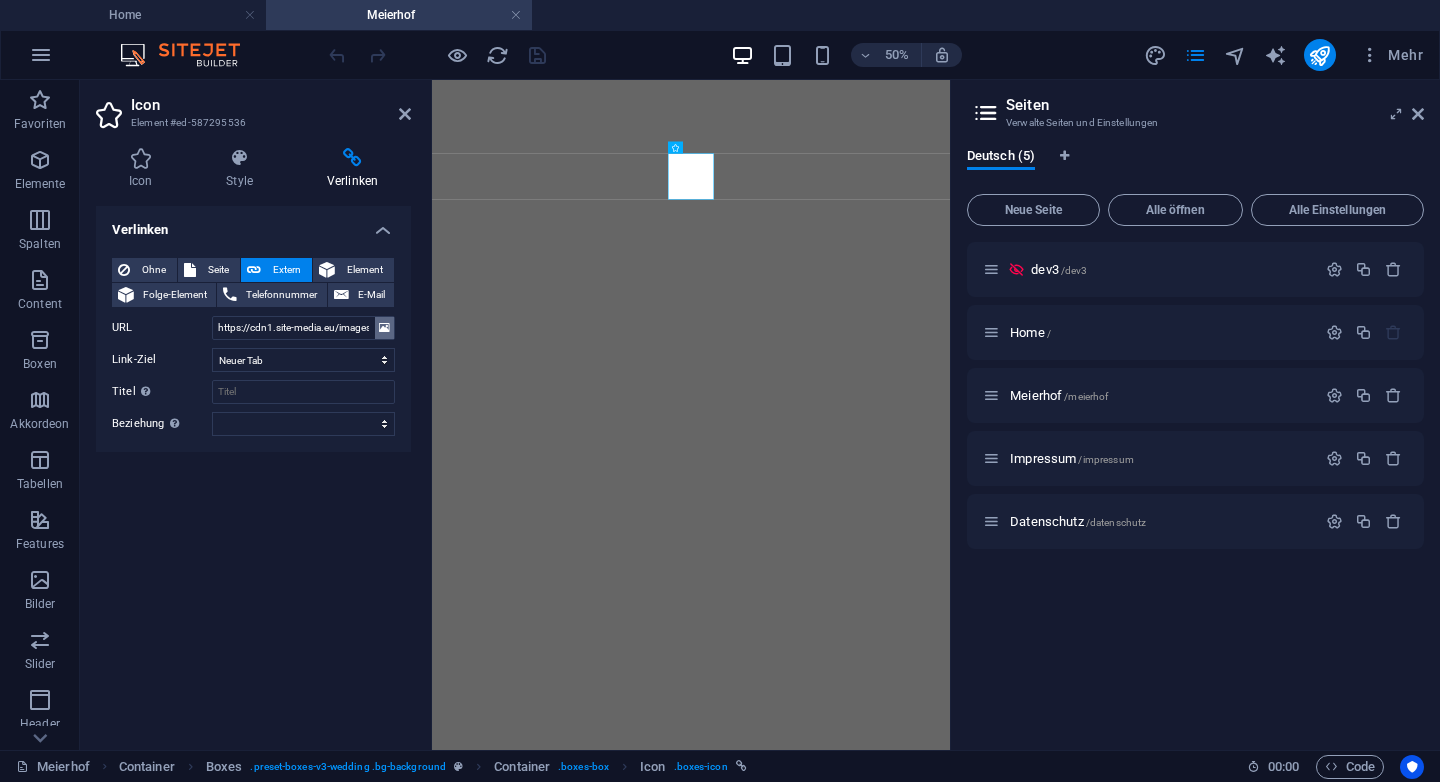 click at bounding box center (384, 328) 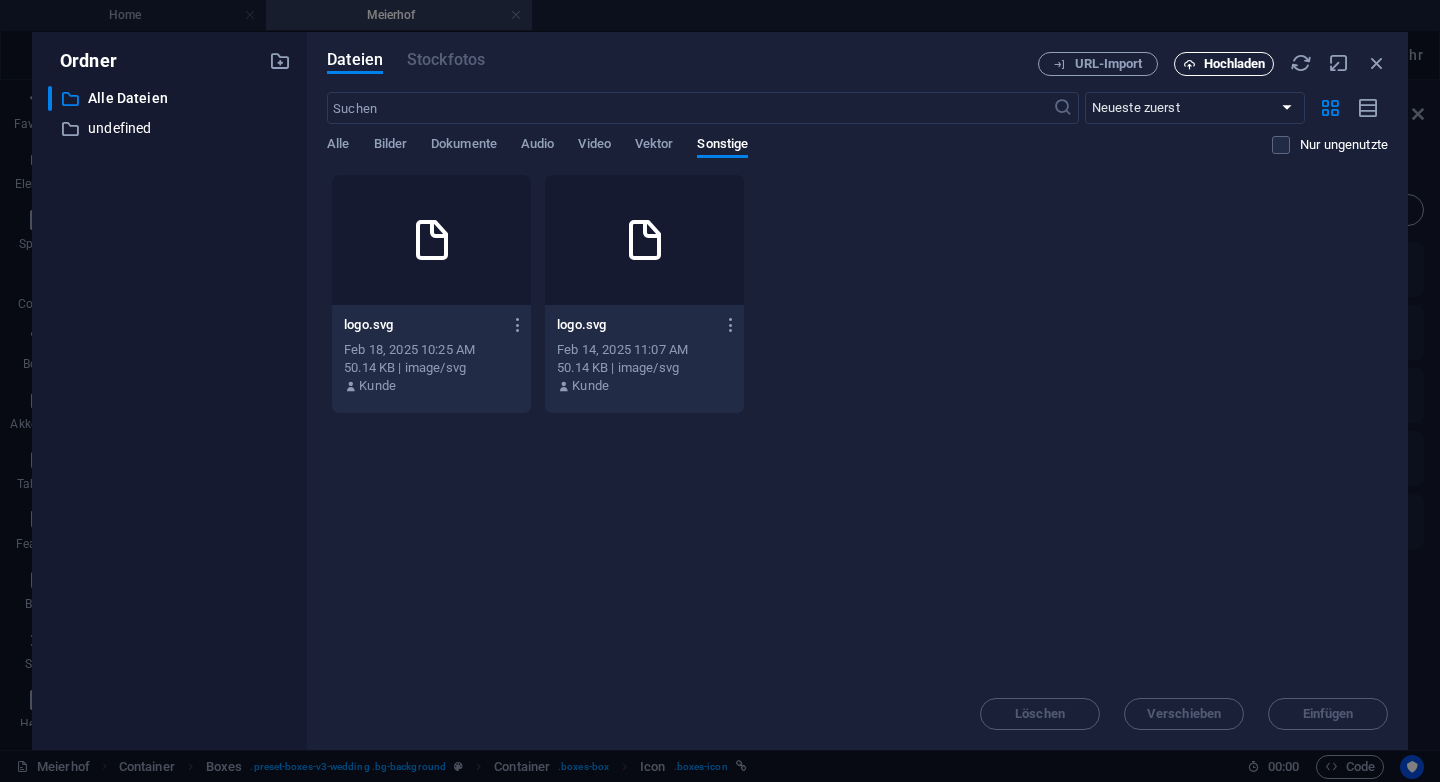 click on "Hochladen" at bounding box center (1235, 64) 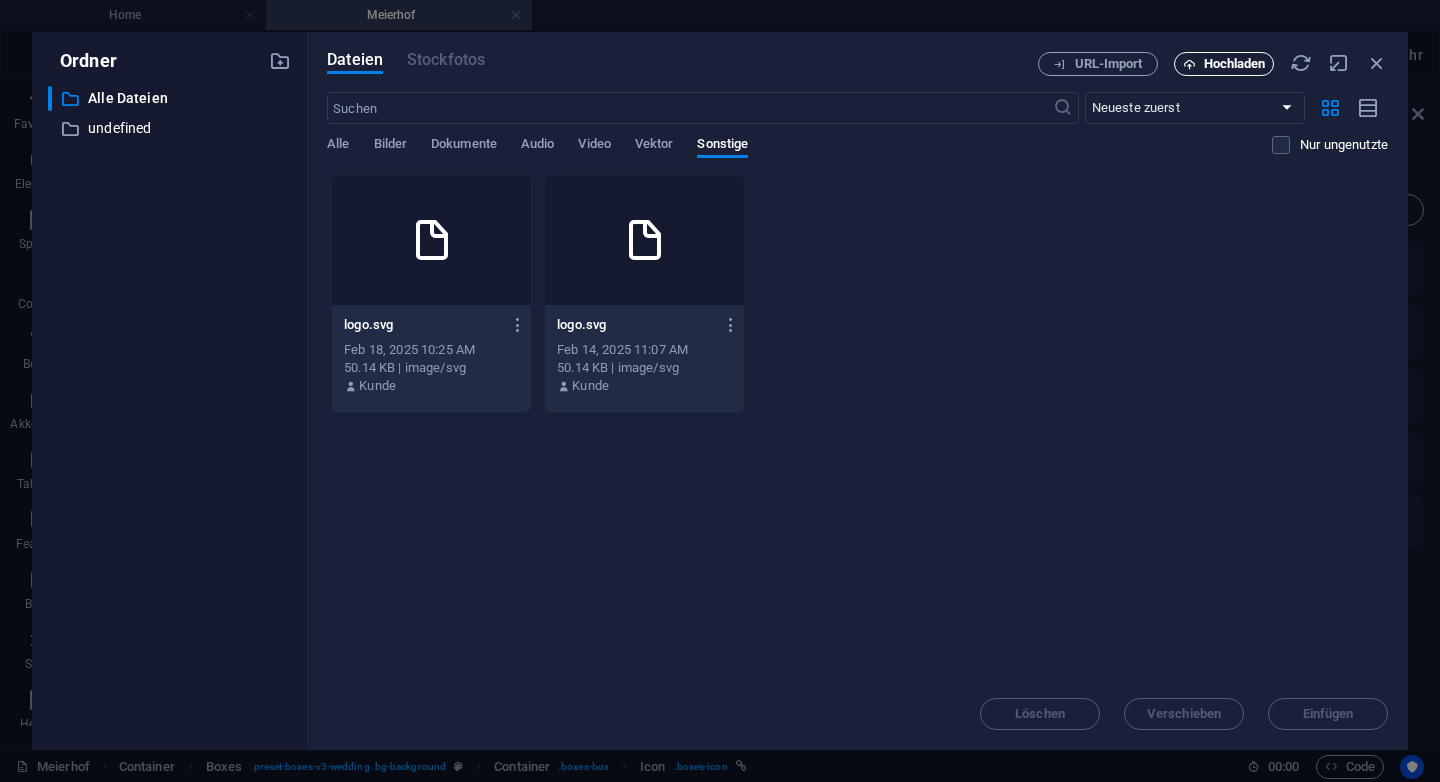 scroll, scrollTop: 6457, scrollLeft: 0, axis: vertical 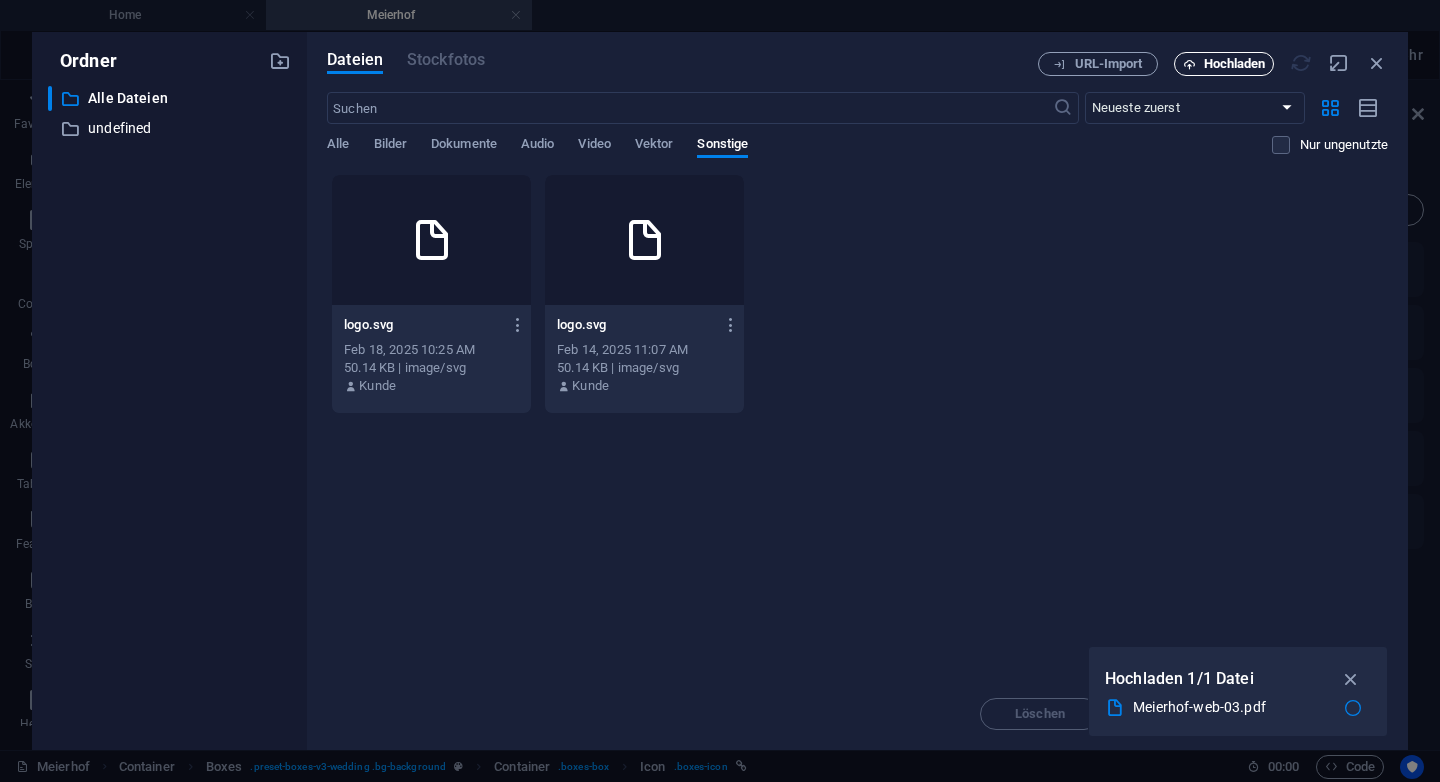 type on "https://cdn1.site-media.eu/images/document/18131611/Meierhof-web-03-kDbJA0qkRJ08XC5Of3vaQg.pdf" 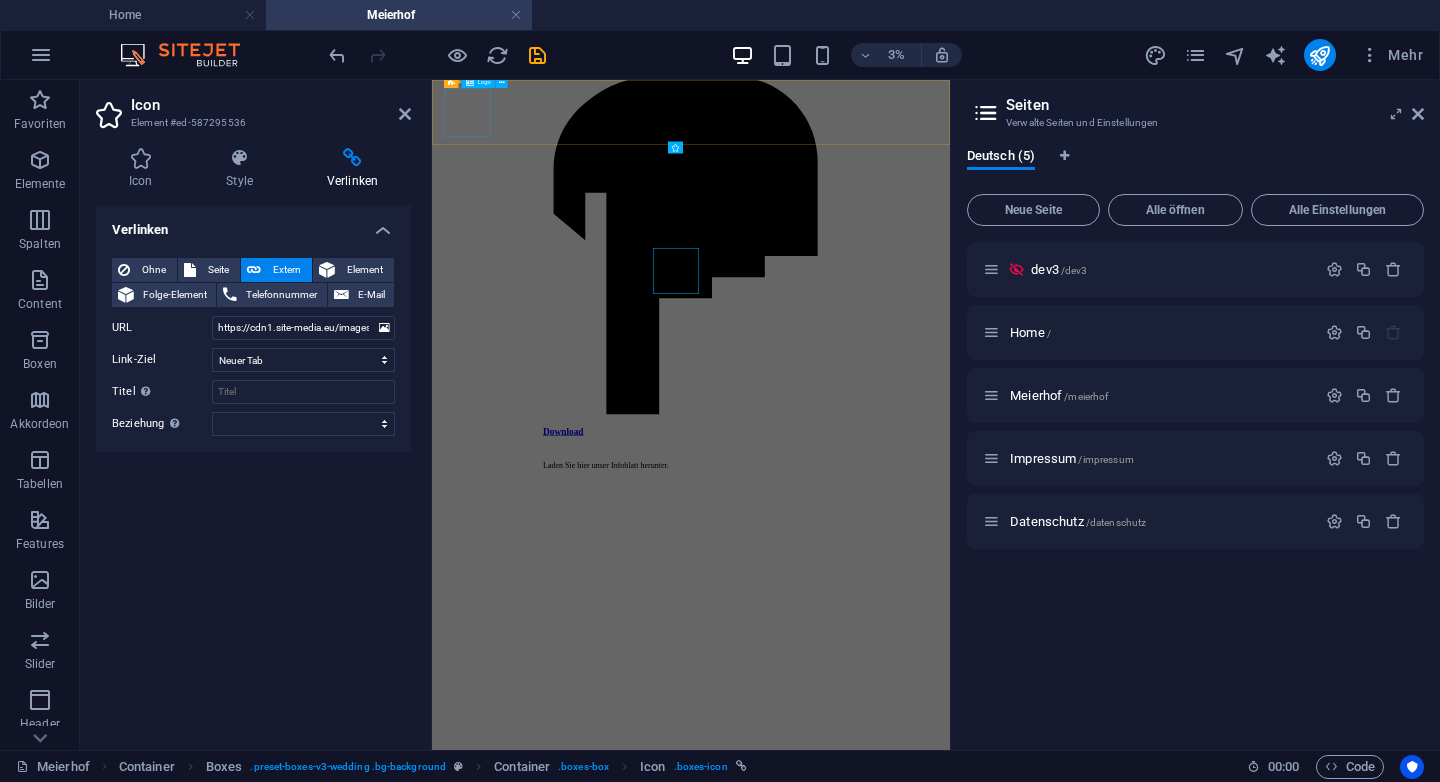 scroll, scrollTop: 6267, scrollLeft: 0, axis: vertical 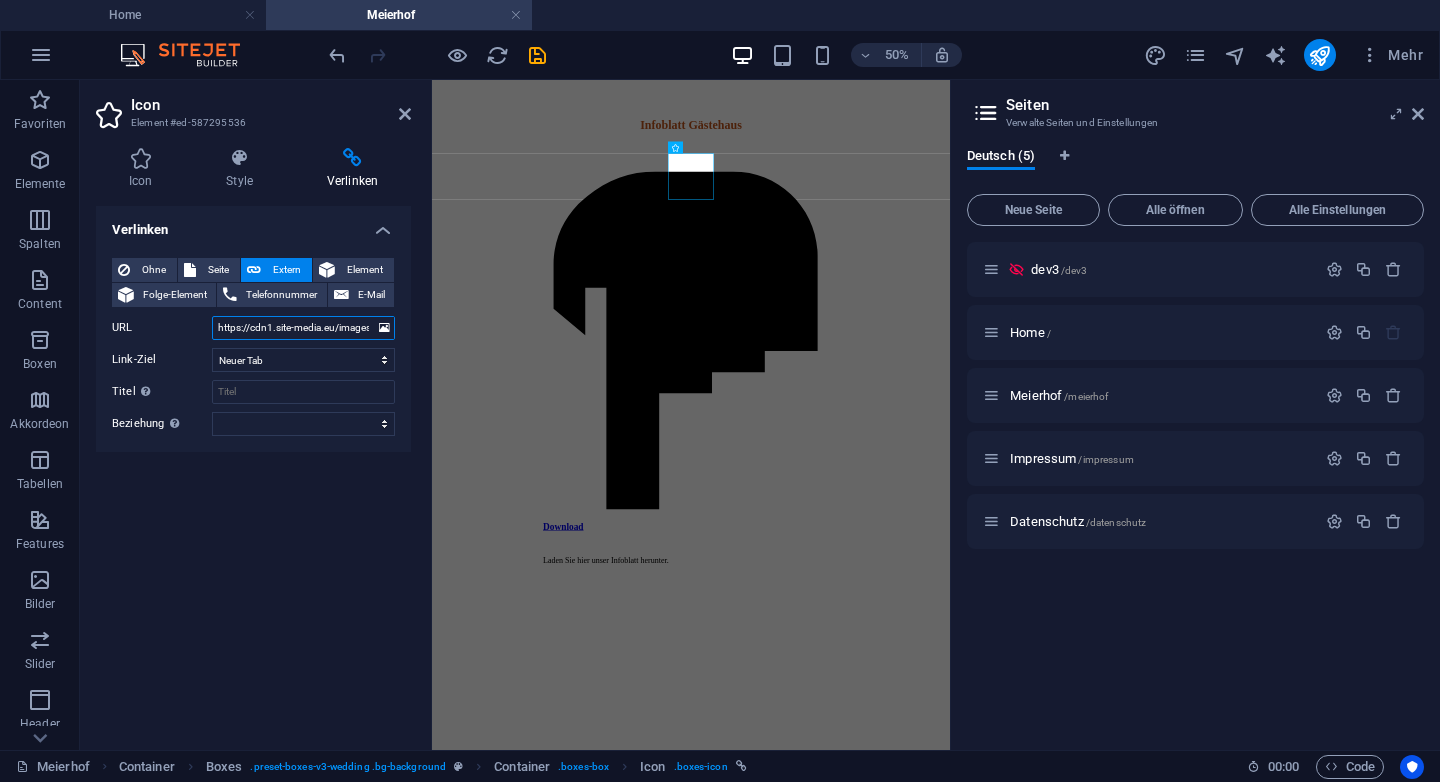 click on "https://cdn1.site-media.eu/images/document/18131611/Meierhof-web-03-kDbJA0qkRJ08XC5Of3vaQg.pdf" at bounding box center [303, 328] 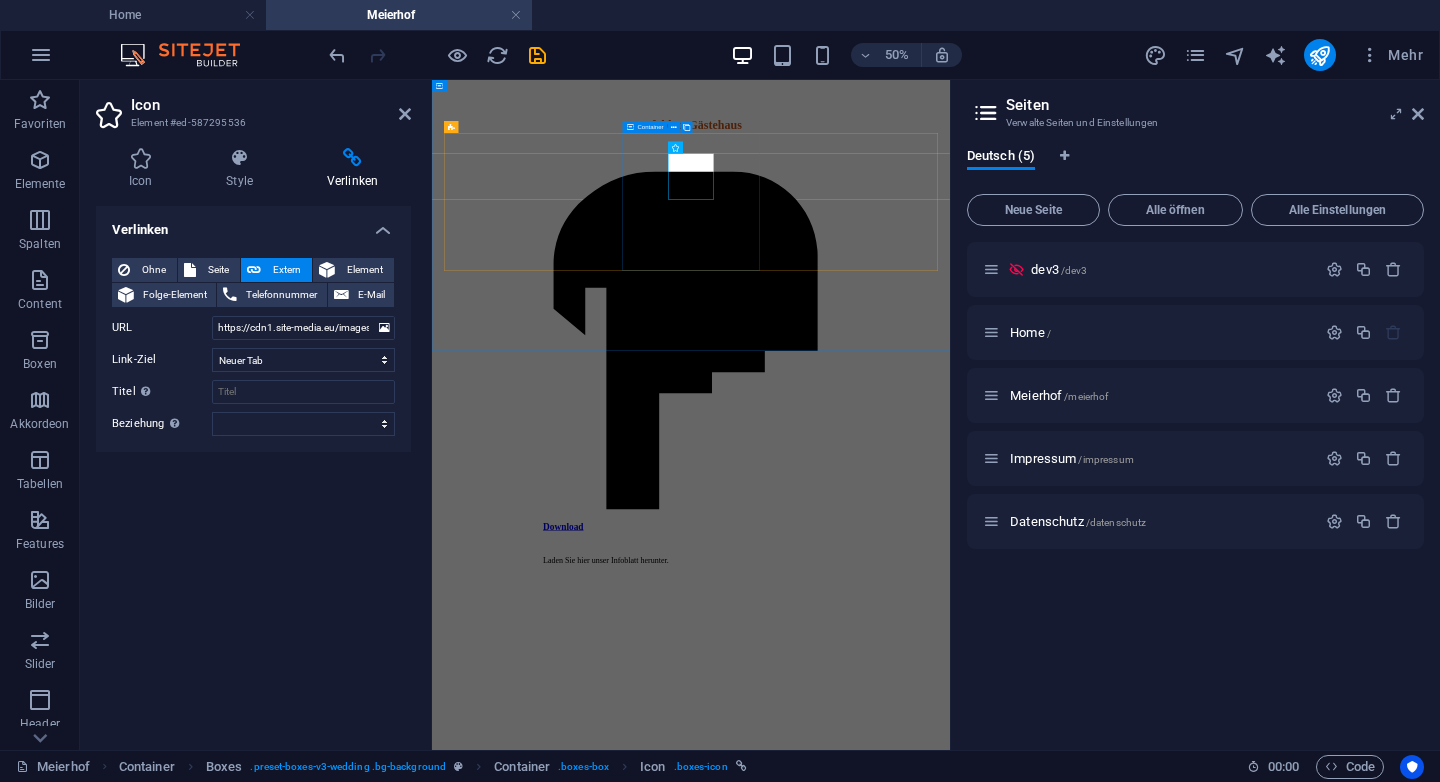 click on "Download Laden Sie hier unser Infoblatt herunter." at bounding box center (950, 665) 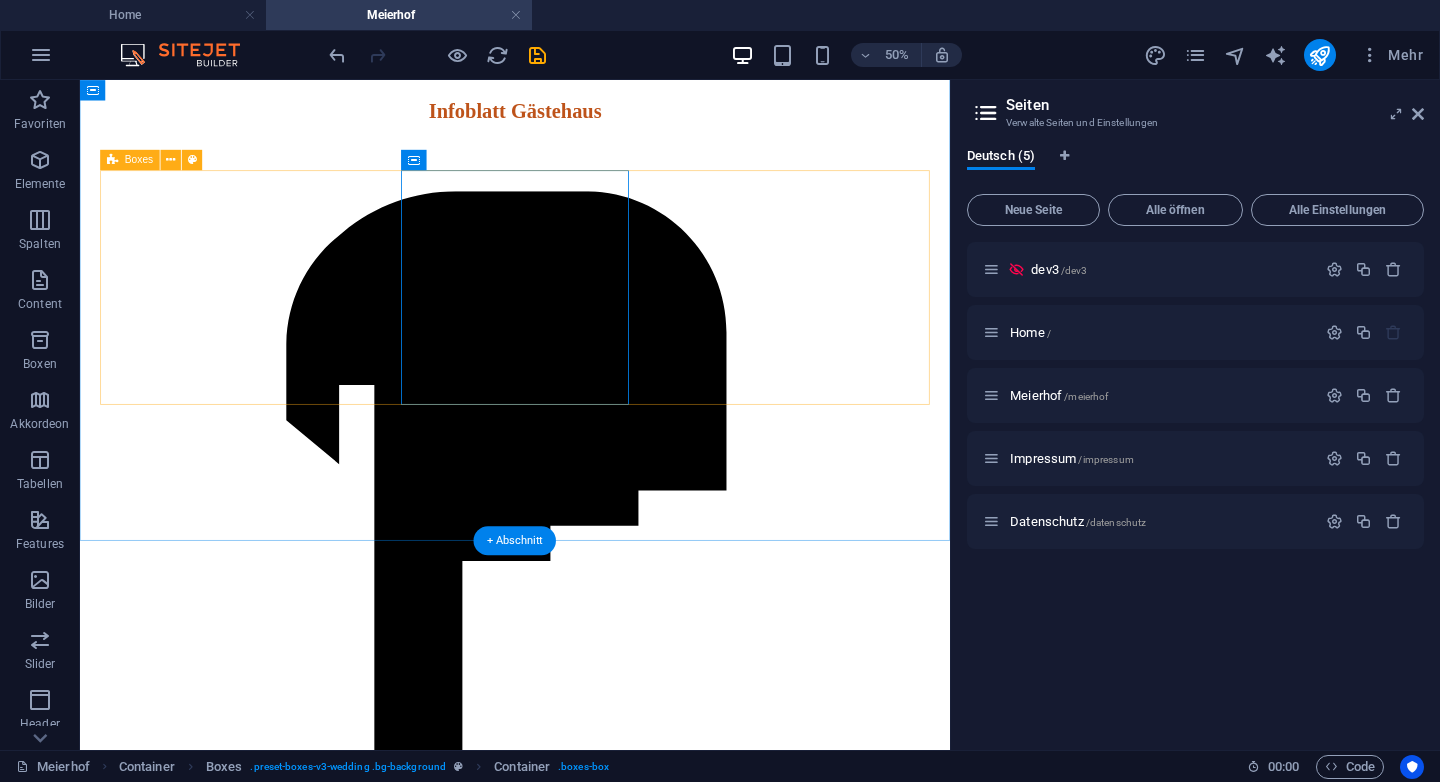 scroll, scrollTop: 6264, scrollLeft: 0, axis: vertical 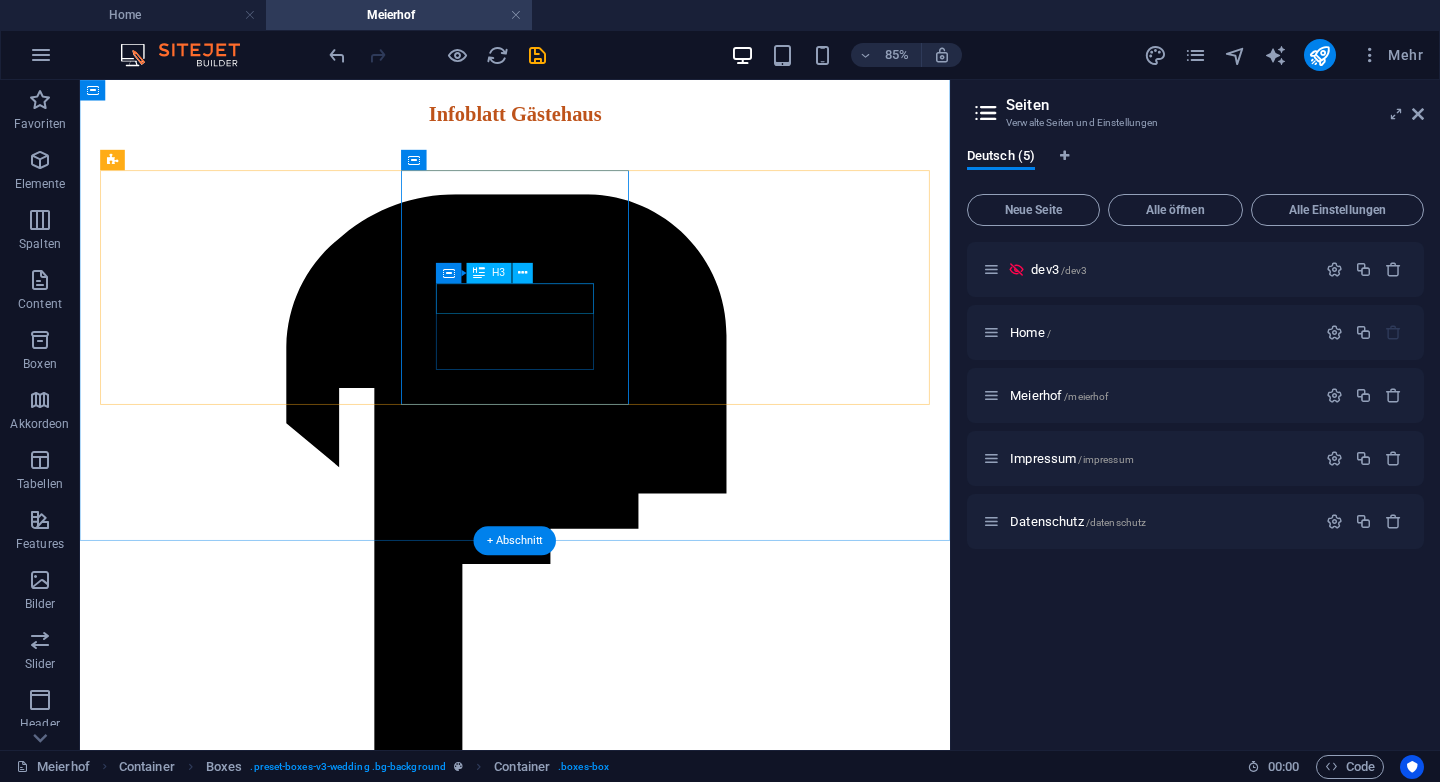 click on "Download" at bounding box center [592, 911] 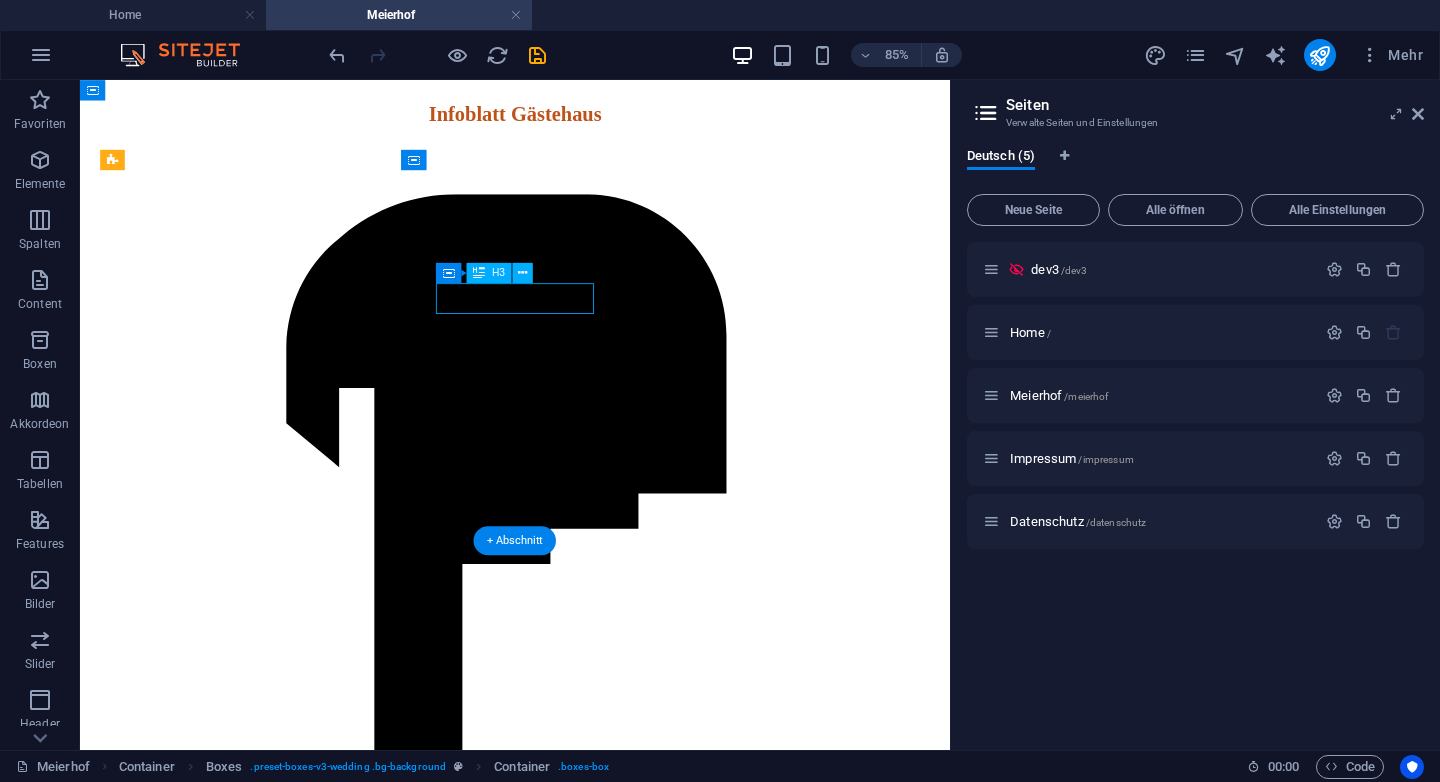 click on "Download" at bounding box center (592, 911) 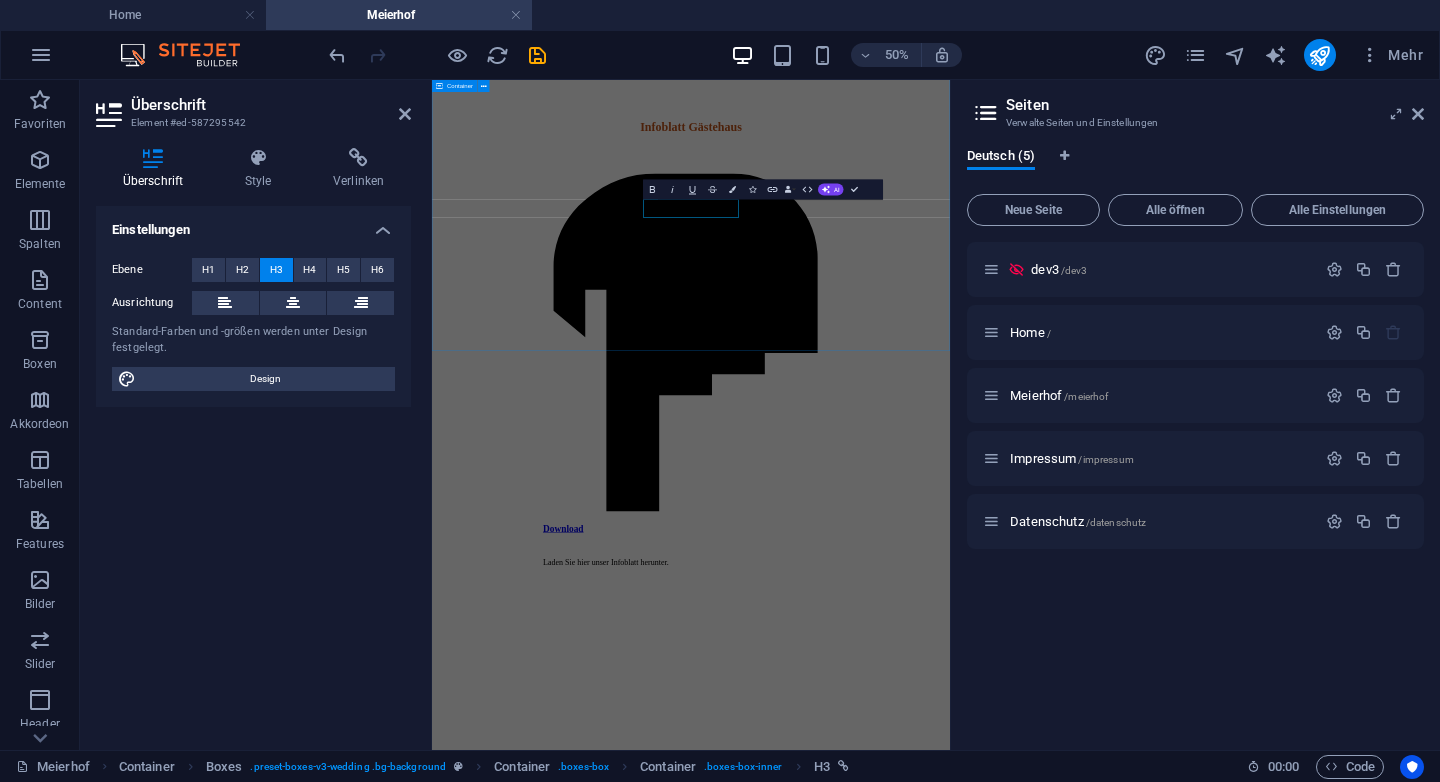 scroll, scrollTop: 6267, scrollLeft: 0, axis: vertical 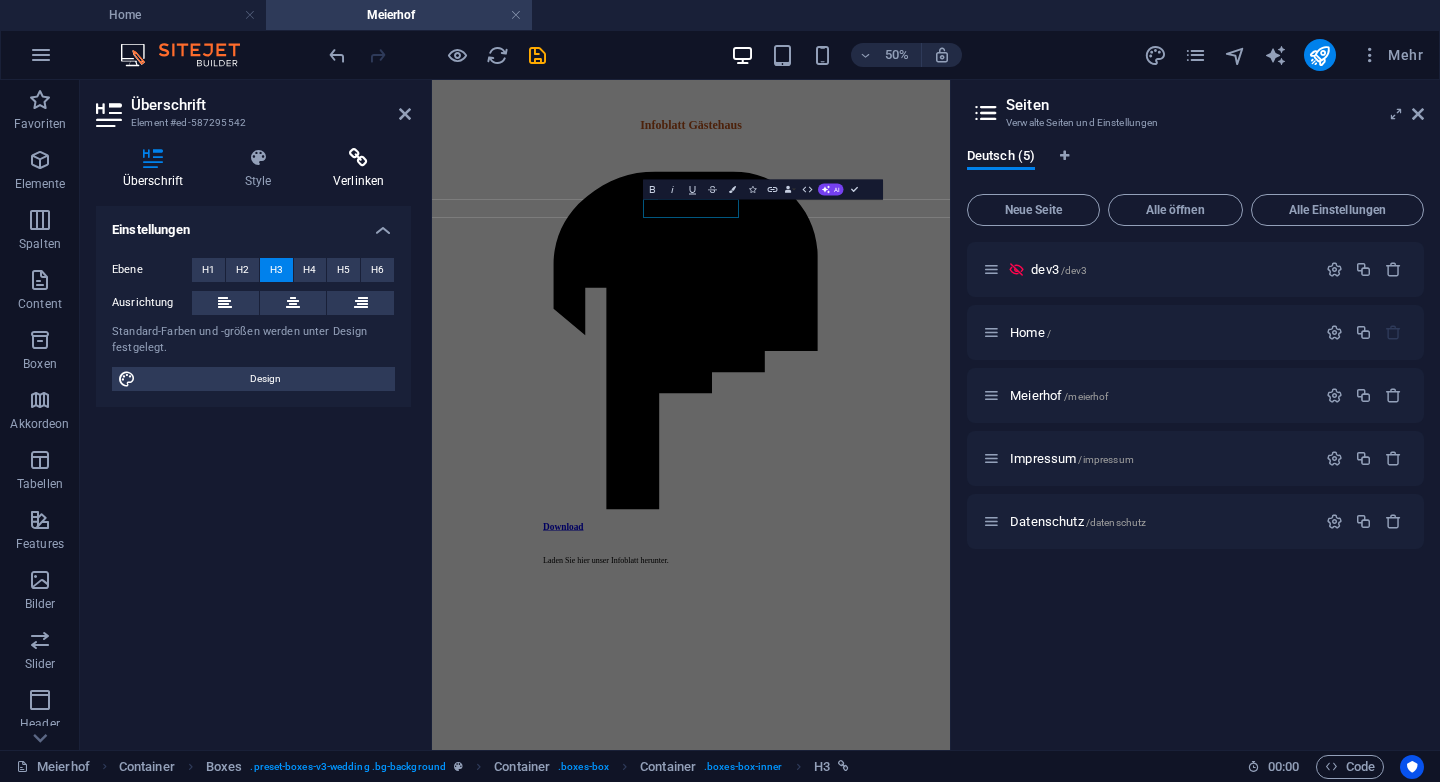 click on "Verlinken" at bounding box center [358, 169] 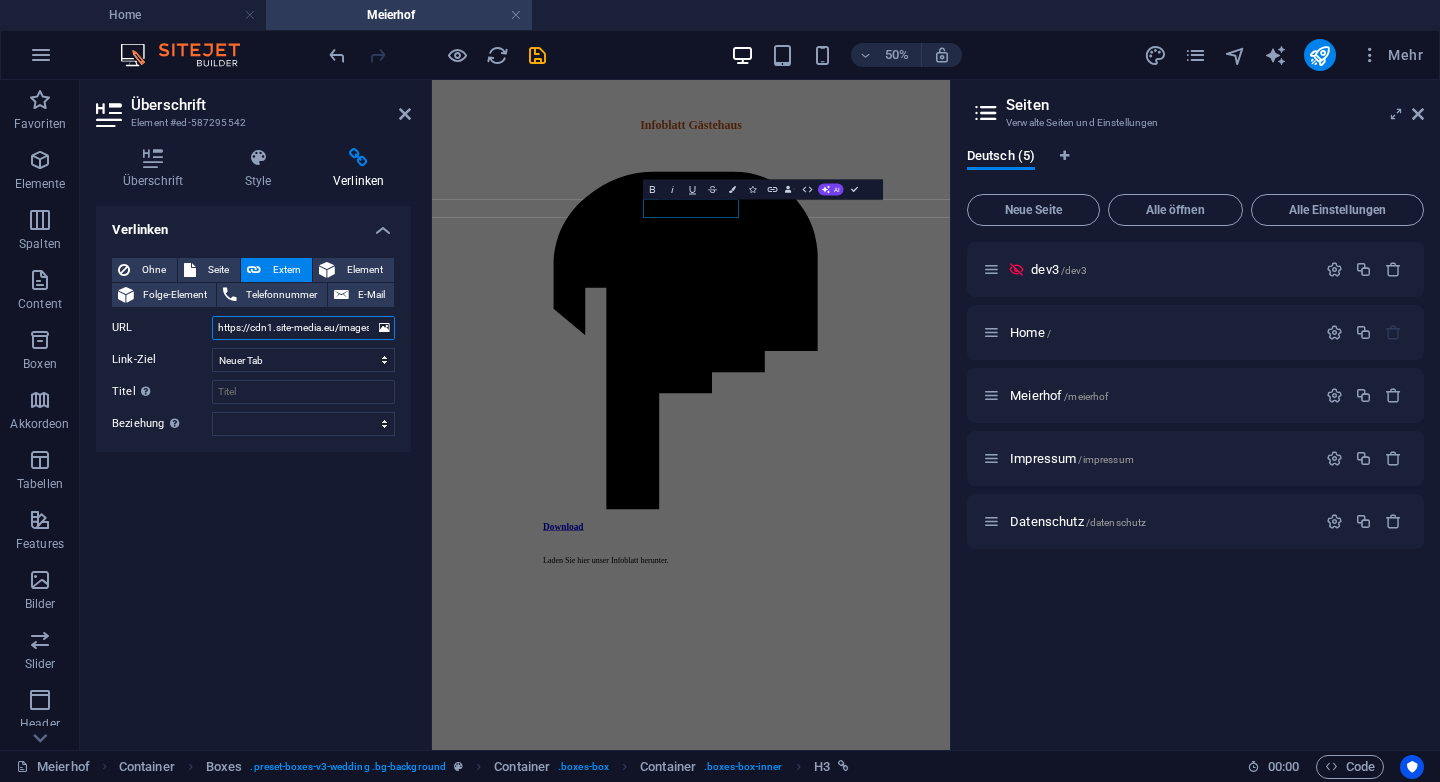 click on "https://cdn1.site-media.eu/images/document/18131335/Meierhof-web-03-m_mWZJfF3mXTq6BUHGNdaw.pdf" at bounding box center [303, 328] 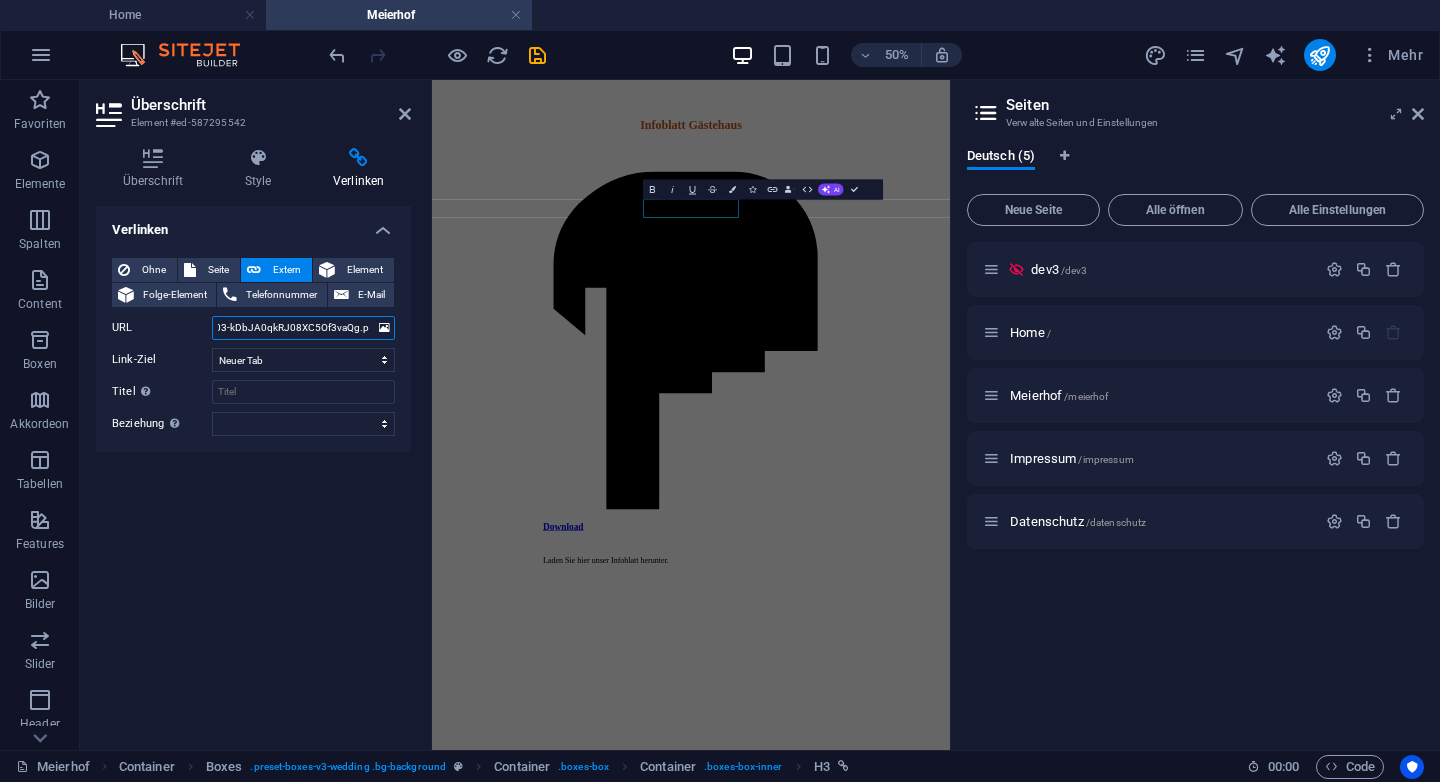 type on "https://cdn1.site-media.eu/images/document/18131611/Meierhof-web-03-kDbJA0qkRJ08XC5Of3vaQg.pdf" 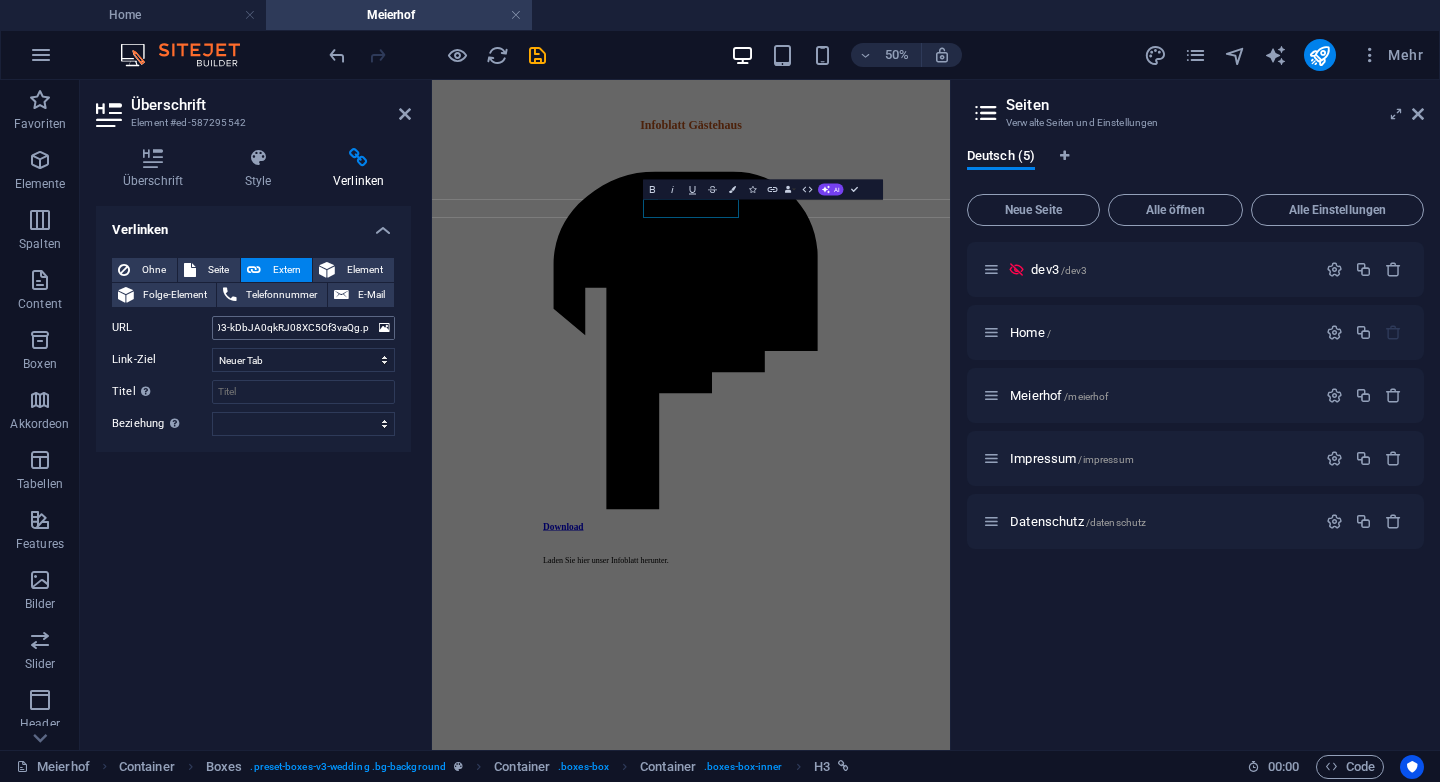 type 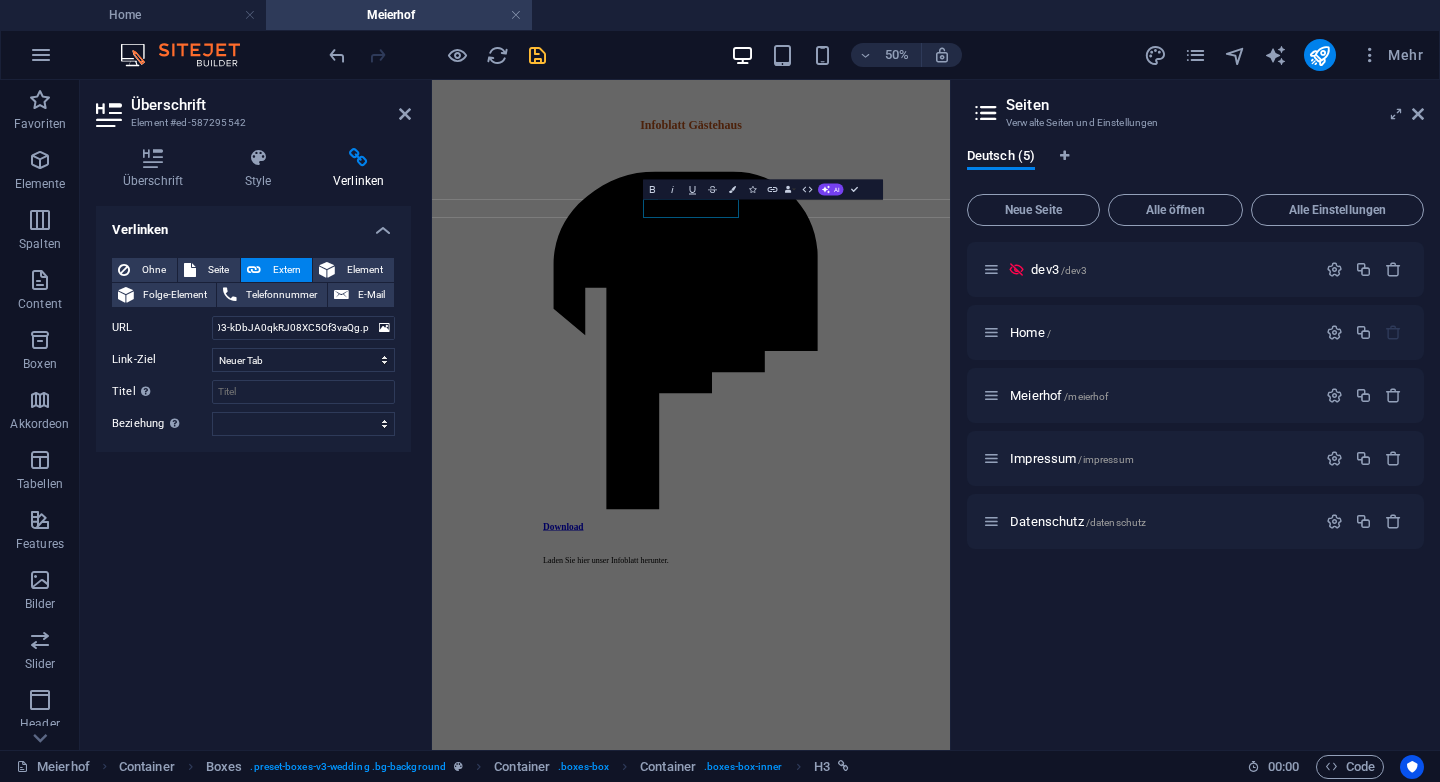 click at bounding box center [537, 55] 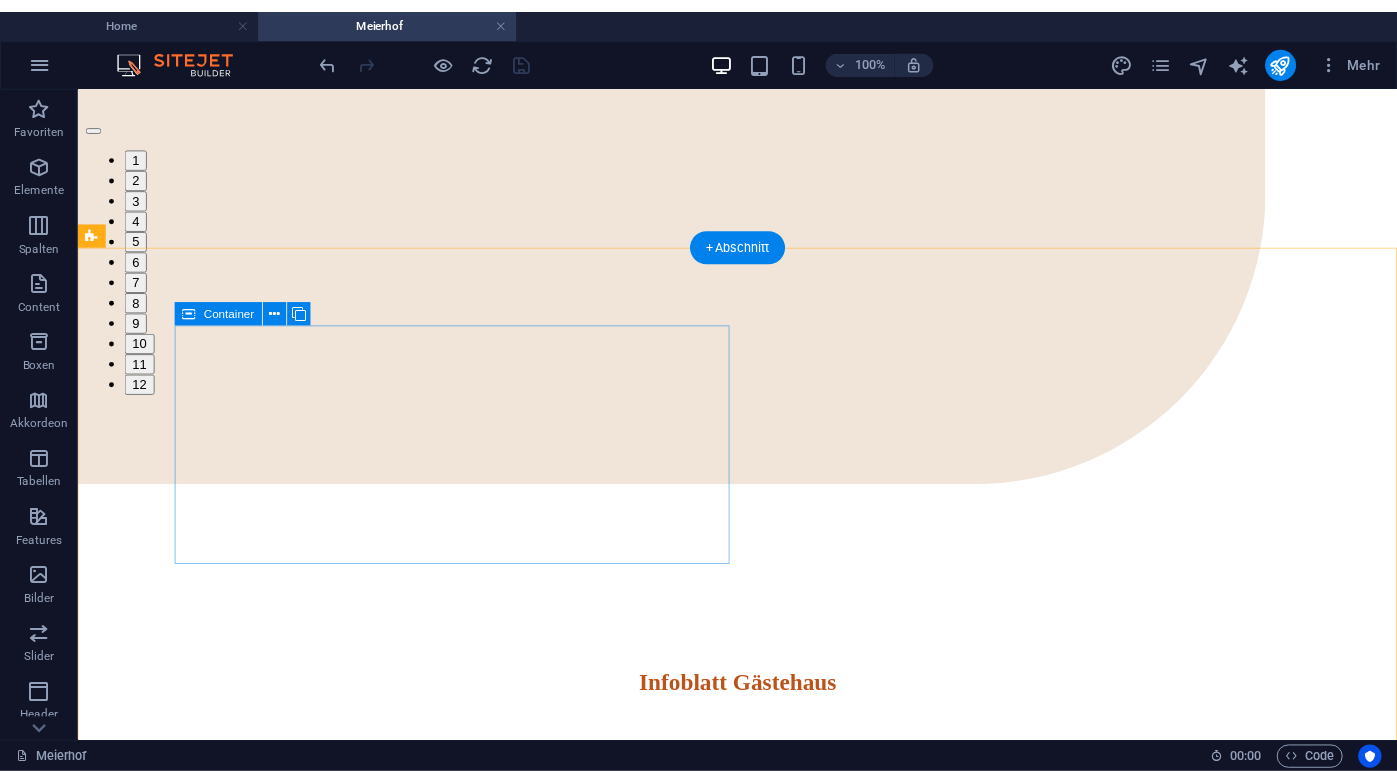 scroll, scrollTop: 6963, scrollLeft: 0, axis: vertical 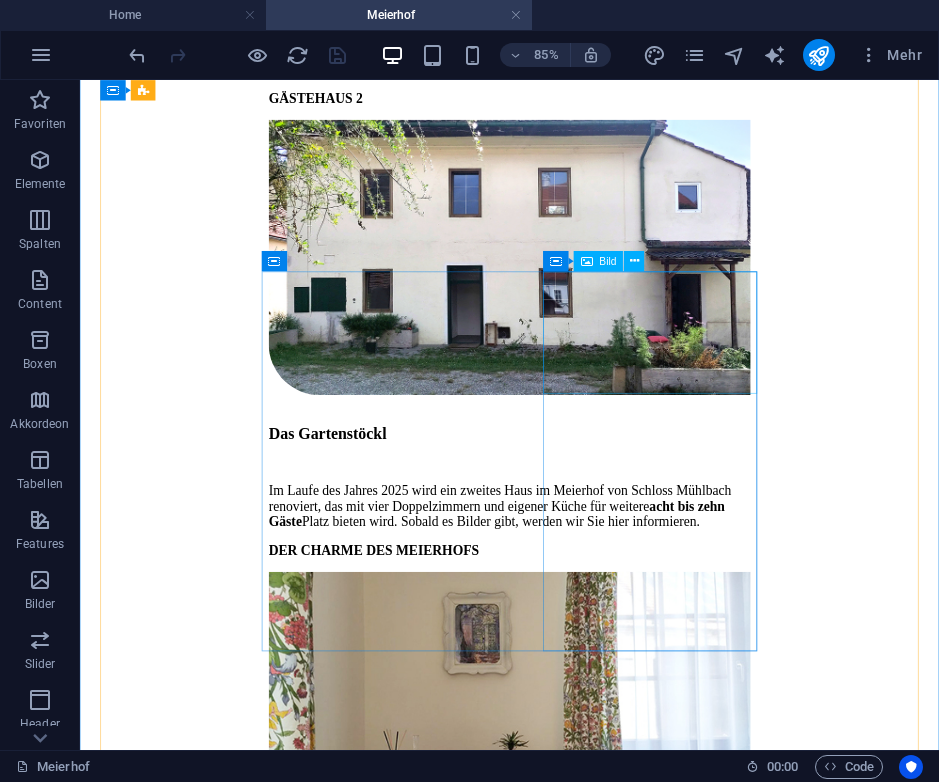 click at bounding box center (585, 291) 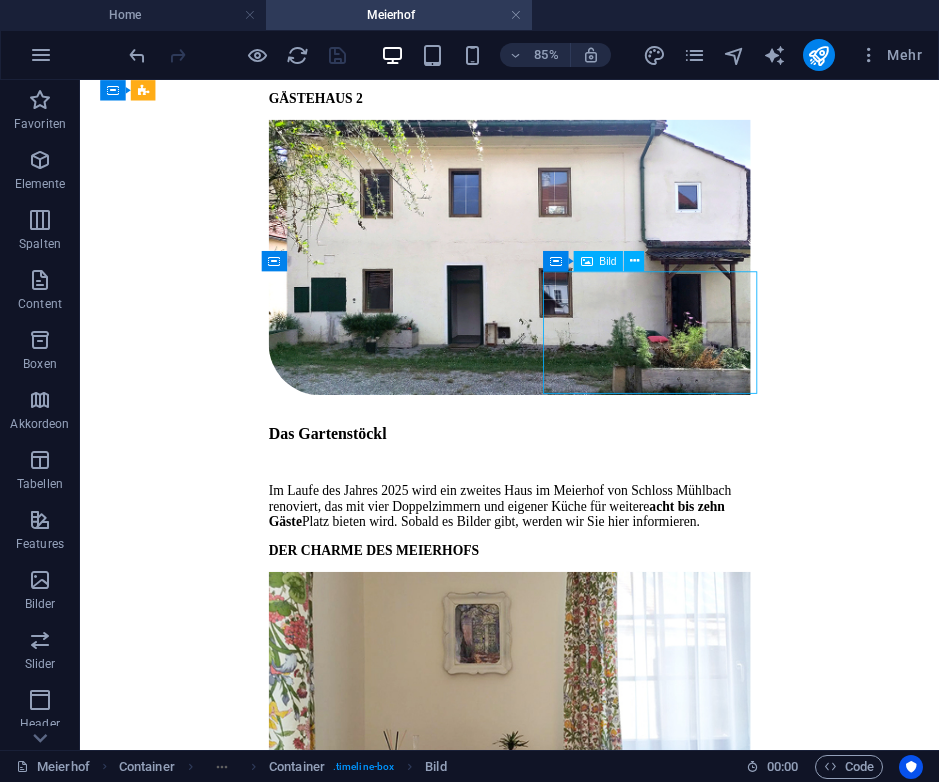 click at bounding box center (585, 291) 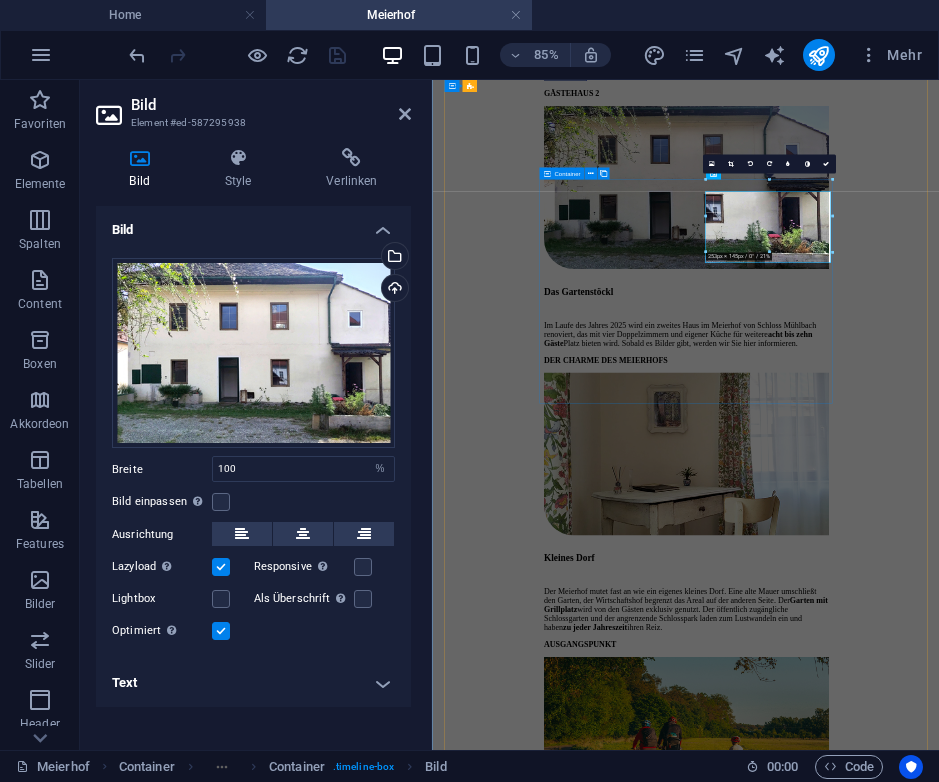 scroll, scrollTop: 2044, scrollLeft: 0, axis: vertical 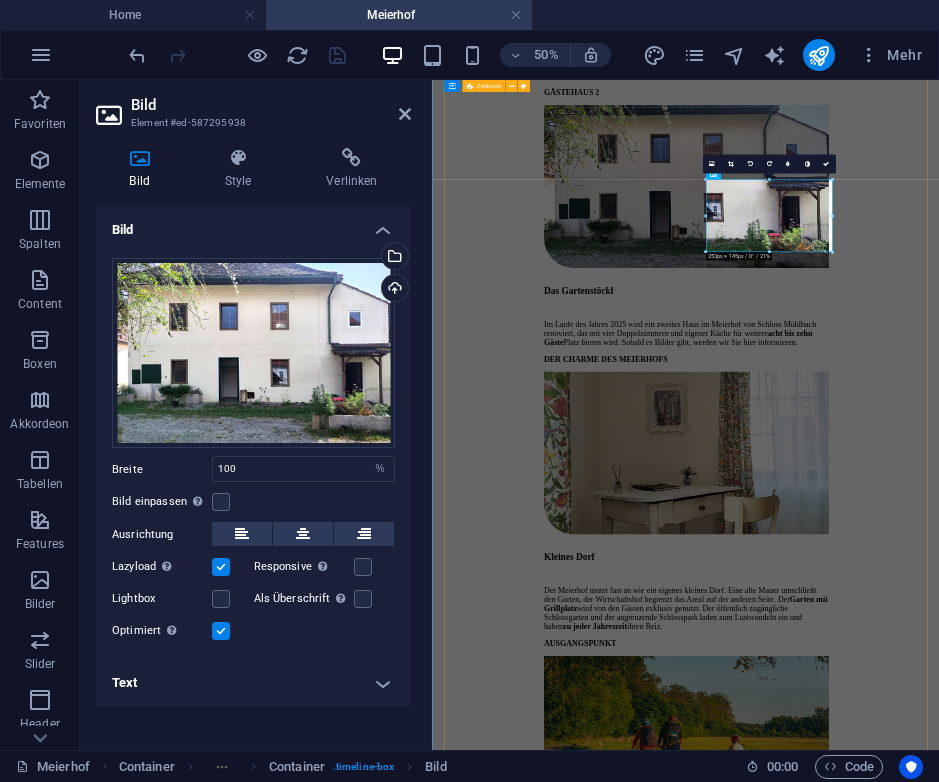 click on "UNSERE GÄSTEHÄUSER Einkehren in Mühlbach Der Meierhof ist der Wirtschaftshof von Schloss Mühlbach. Hier wurde [YEAR] unser erstes Gästehaus, das sogenannte  Hochzeitsstöckl , zunächst als Zugewinn für unsere Hochzeitslocation im Schlossgarten hergerichtet. Jetzt kann hier auch abseits der Hochzeiten genächtigt werden. [YEAR] wird noch ein weiteres Gästehaus, das  Gartenstöckl , fertig. Ob Sie also auf einer Weintour sind, ob Sie in Mühlbach vorbeiradeln oder einige Tage im Grünen verbringen möchten – hier sind Sie gut aufgehoben.  GÄSTEHAUS 1 Das Hochzeitsstöckl Bis zu zehn Gäste  können hier übernachten, in drei Doppelzimmern (jedes mit eigener Dusche & Toilette) und zwei Wohnzimmern mit Schlafcouch. Kinderbetten können wir noch zusätzlich bereitstellen. Natürlich finden Sie auch eine ausgestattete Küche mit Esstisch vor. Als Gästewohnung ist das Hochzeitsstöckl für  Selbstversorger  konzipiert. Ein Geschäft direkt im Ort versorgt Sie mit allem Nötigen.    Plan ansehen i In der" at bounding box center (939, 879) 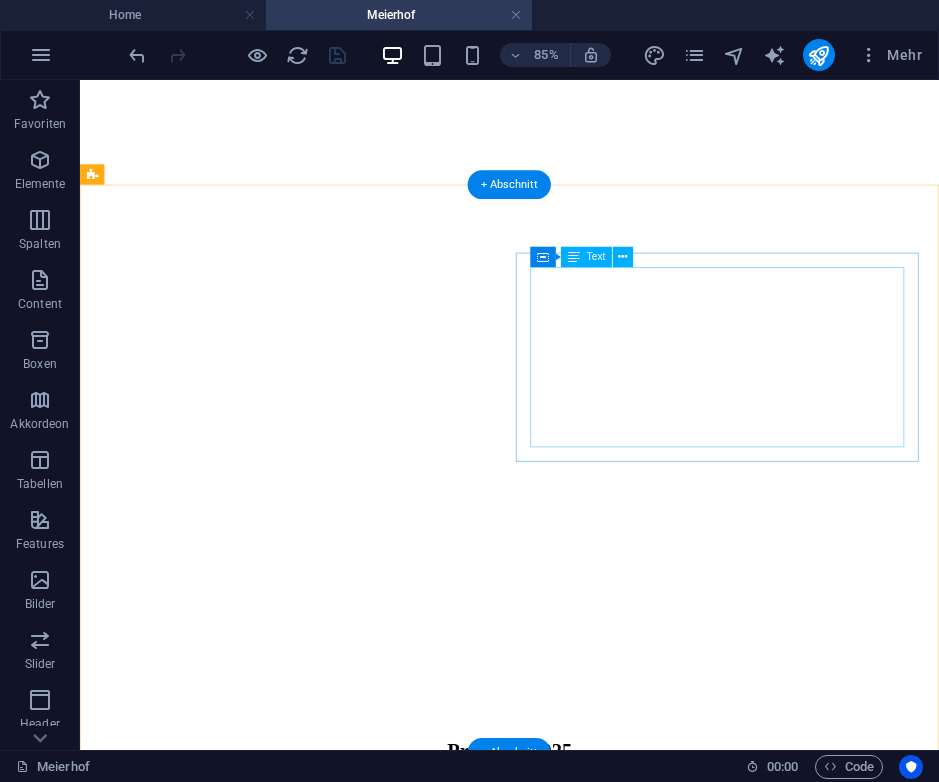 scroll, scrollTop: 7235, scrollLeft: 0, axis: vertical 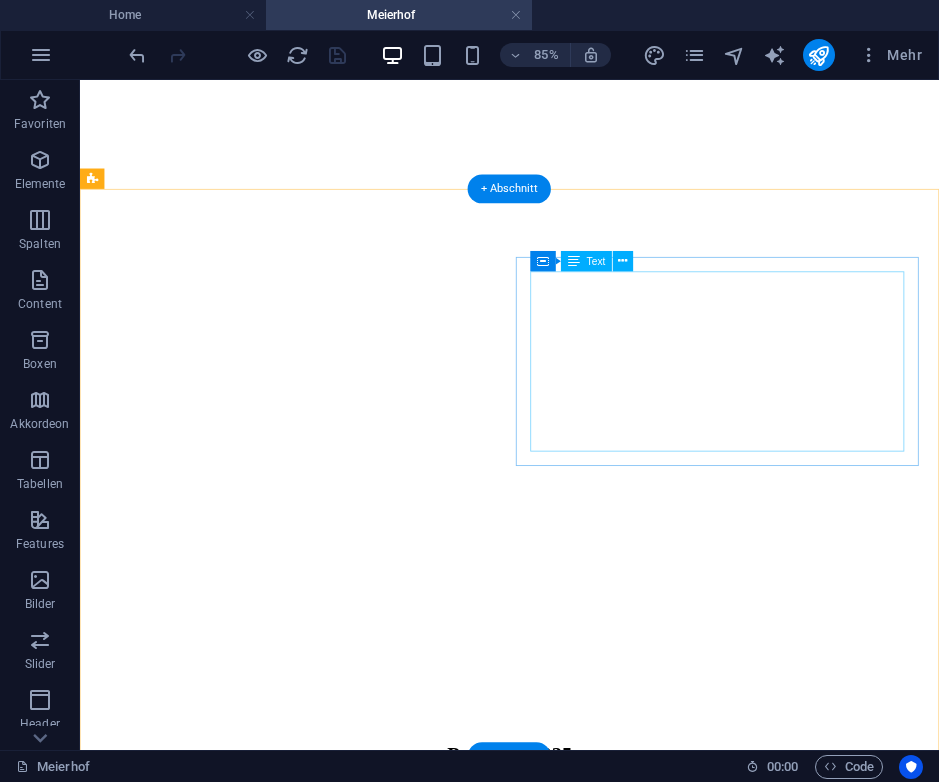 click on "Ganzes Gästehaus , 2–5 Gäste jeder weitere (bis zu 10 Gäste) [PRICE] + [PRICE] Blaue oder Grüne Suite , 1–2 Gäste 3–4 Gäste [PRICE] [PRICE] Rosa Zimmer , ein Gast 2 Gäste [PRICE] [PRICE]" at bounding box center [585, 1064] 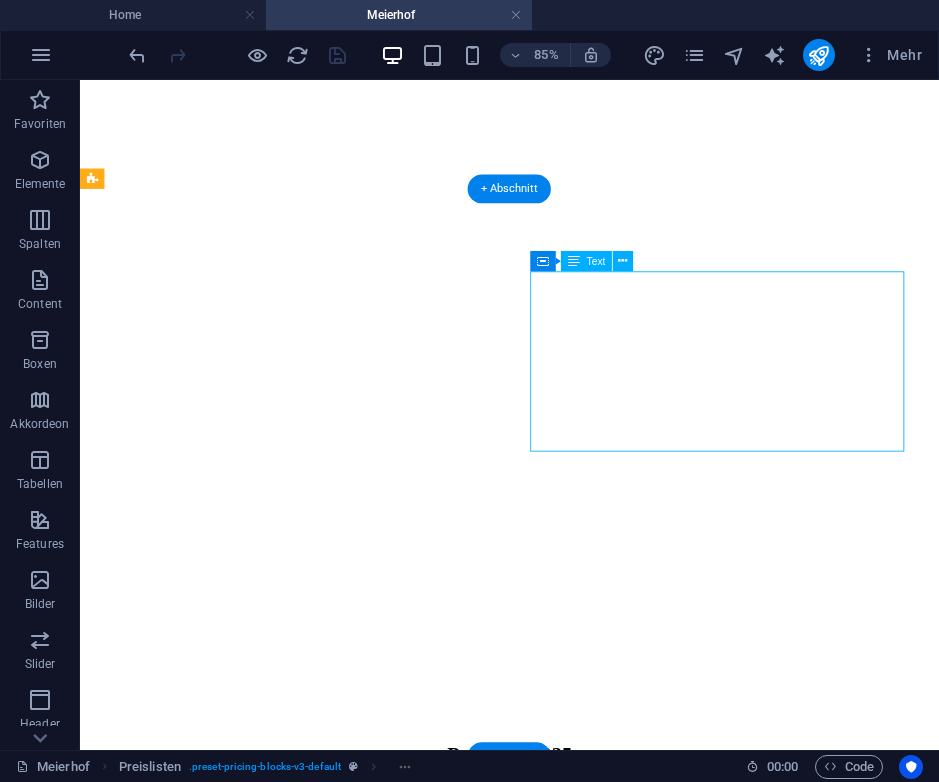 click on "Ganzes Gästehaus , 2–5 Gäste jeder weitere (bis zu 10 Gäste) [PRICE] + [PRICE] Blaue oder Grüne Suite , 1–2 Gäste 3–4 Gäste [PRICE] [PRICE] Rosa Zimmer , ein Gast 2 Gäste [PRICE] [PRICE]" at bounding box center [585, 1064] 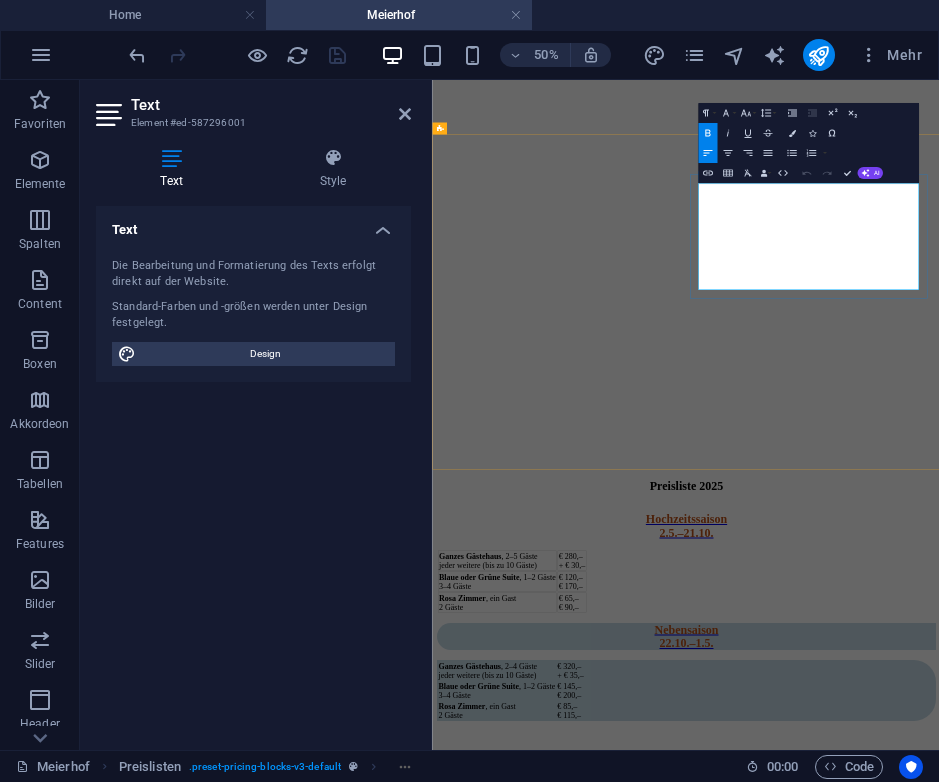 click on "€ 280,– + € 30,–" at bounding box center (709, 1042) 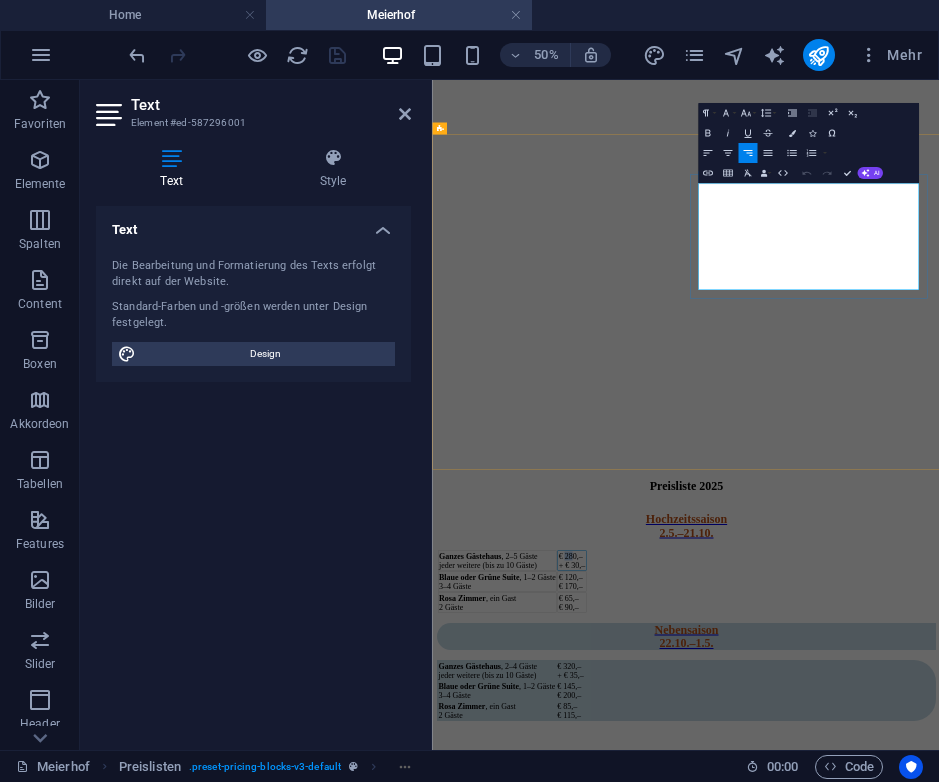drag, startPoint x: 1364, startPoint y: 303, endPoint x: 1376, endPoint y: 307, distance: 12.649111 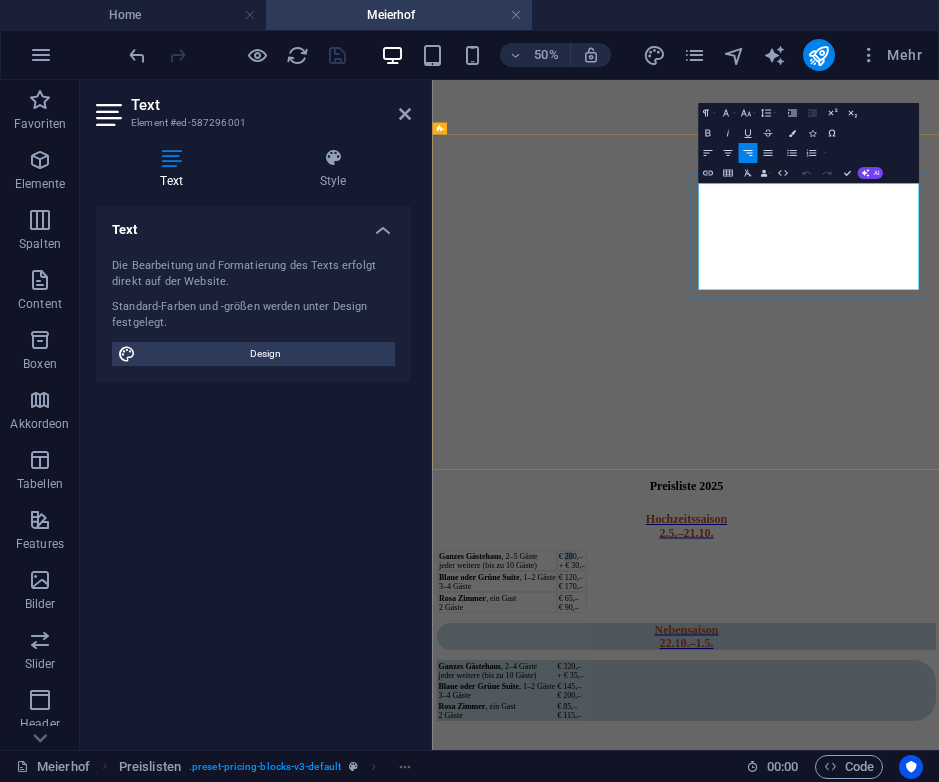 click on "€ 280,– + € 30,–" at bounding box center [709, 1042] 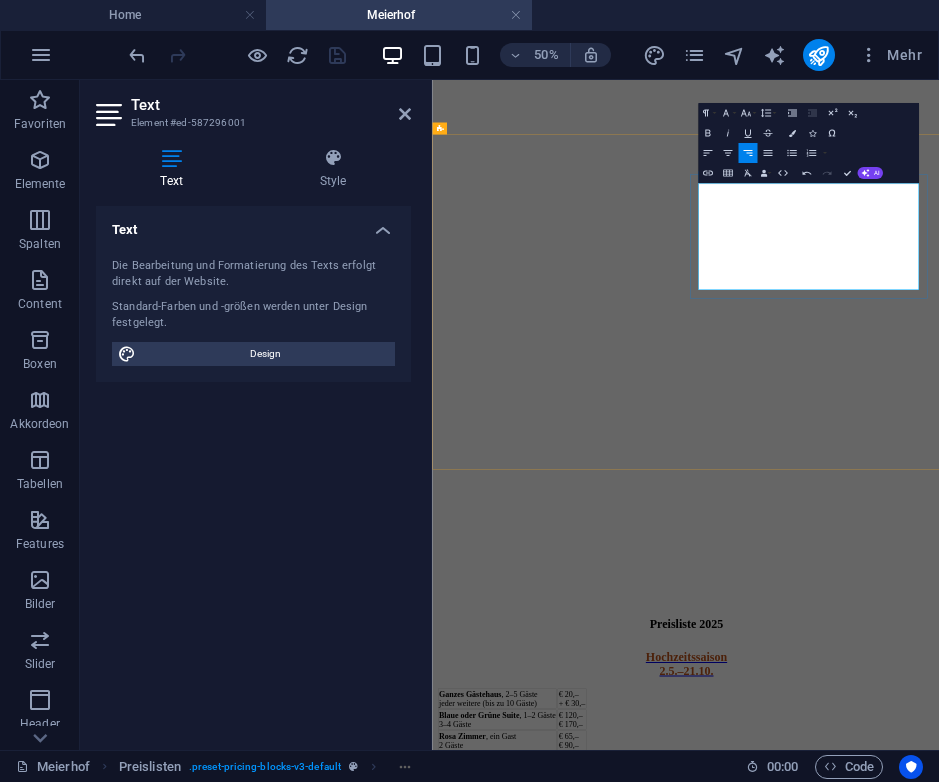 type 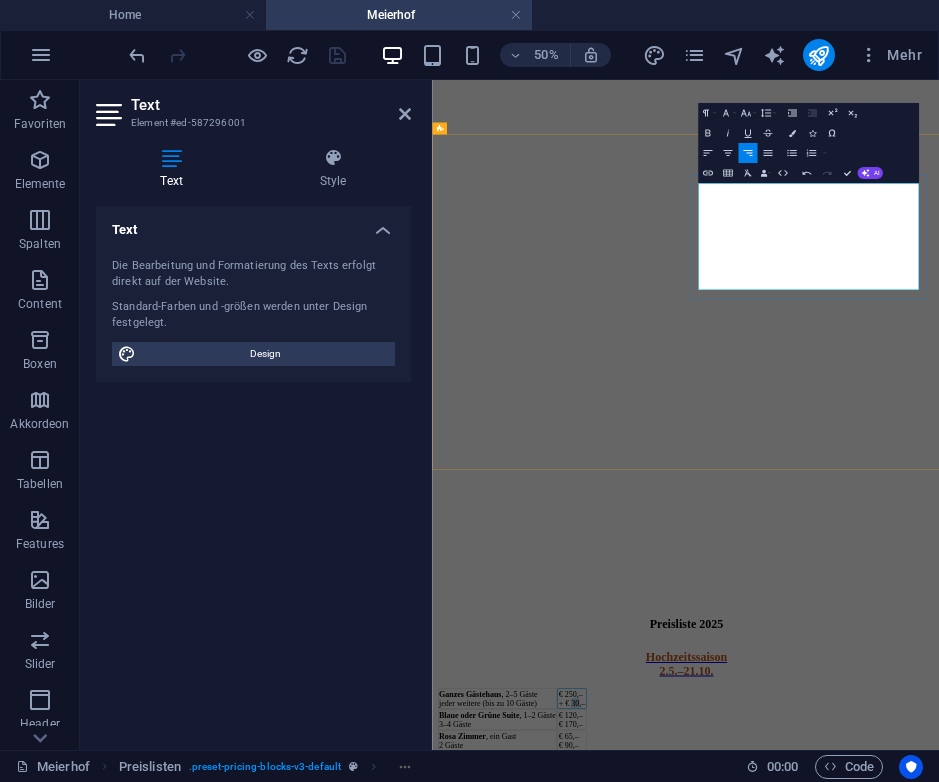 drag, startPoint x: 1373, startPoint y: 338, endPoint x: 1387, endPoint y: 337, distance: 14.035668 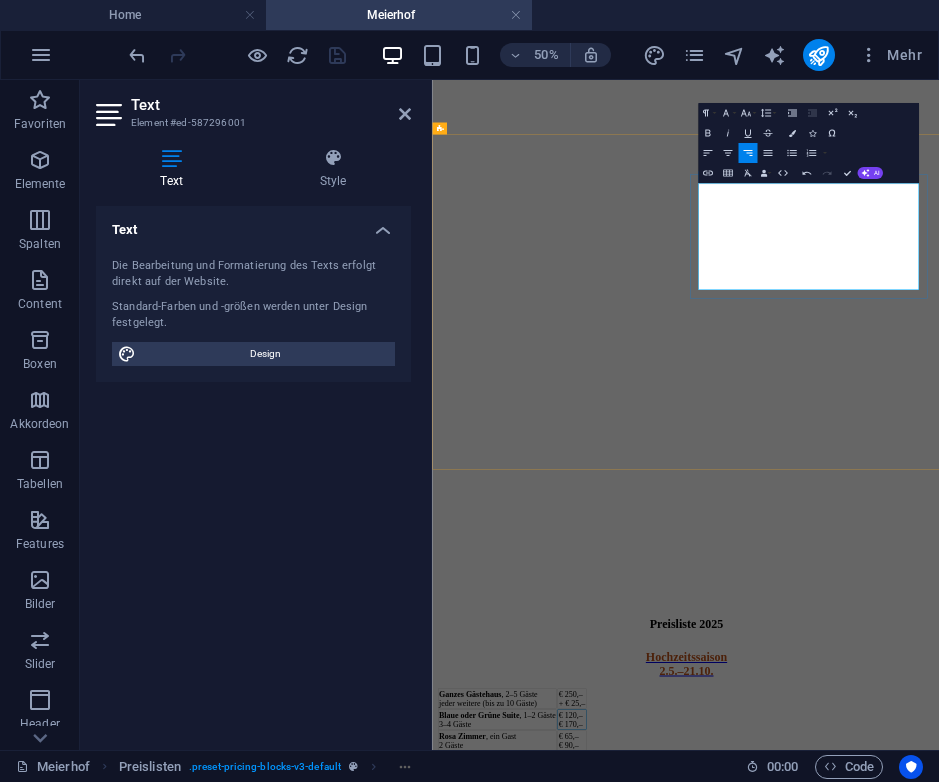 click on "€ 120,– € 170,–" at bounding box center (709, 1360) 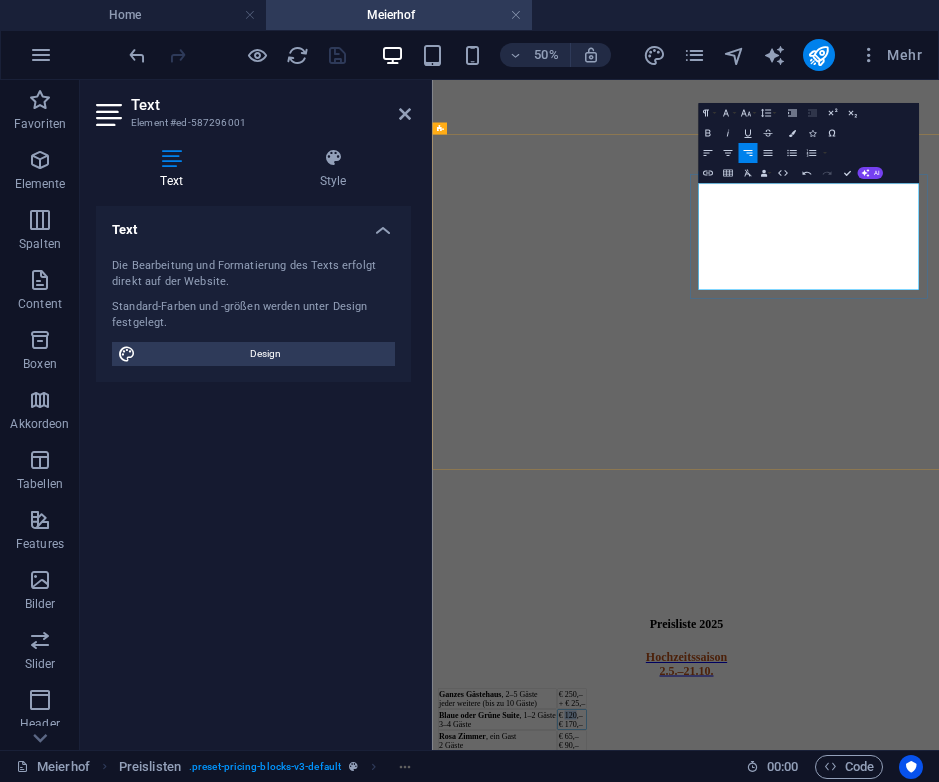 click on "€ 120,– € 170,–" at bounding box center [709, 1360] 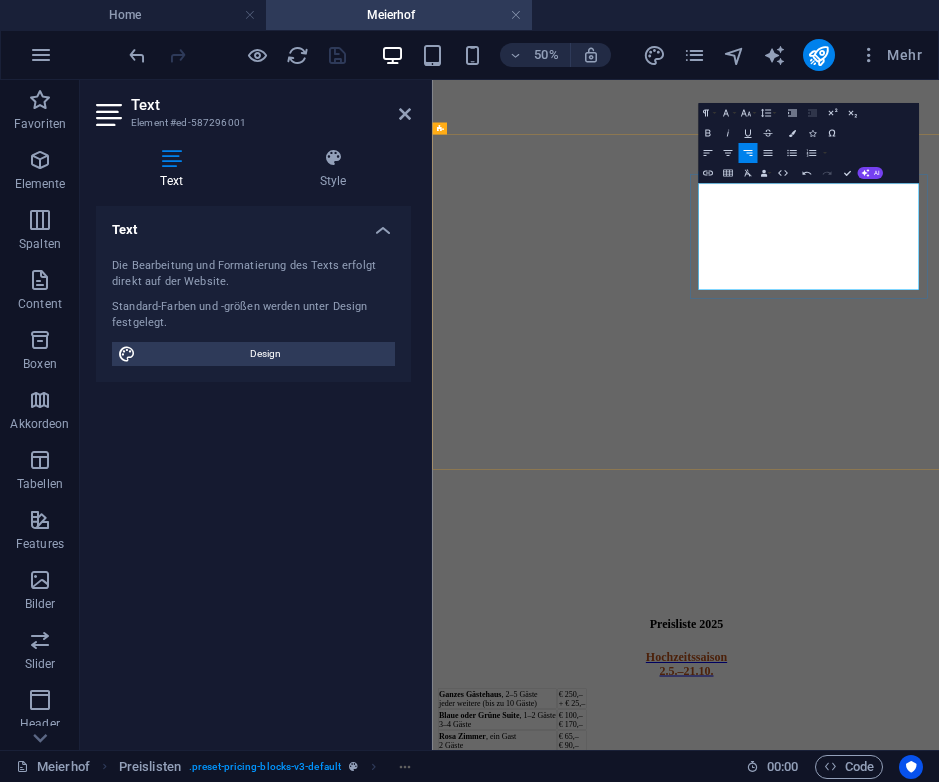 click on "€ 100,– € 170,–" at bounding box center (709, 1360) 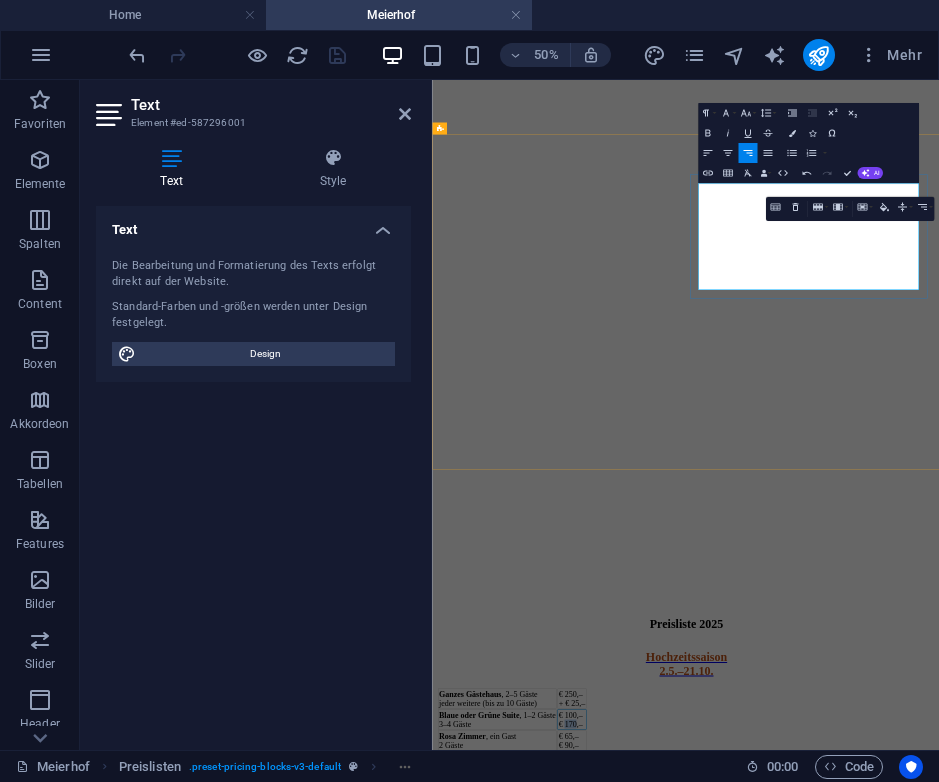 click on "€ 100,– € 170,–" at bounding box center [709, 1360] 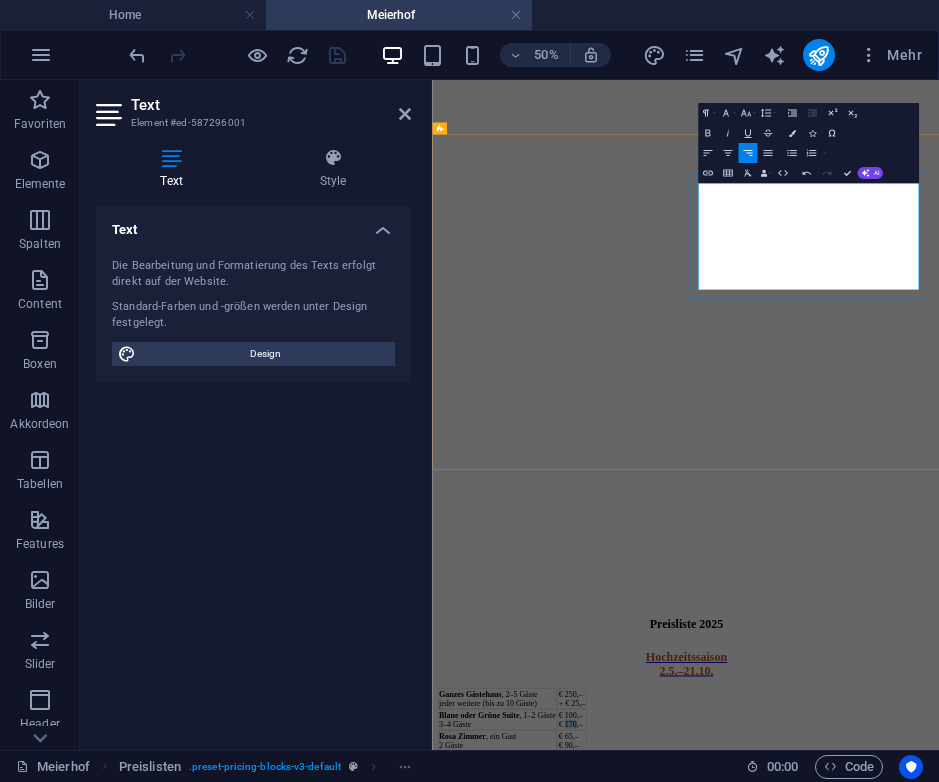 click on "€ 100,– € 170,–" at bounding box center (709, 1360) 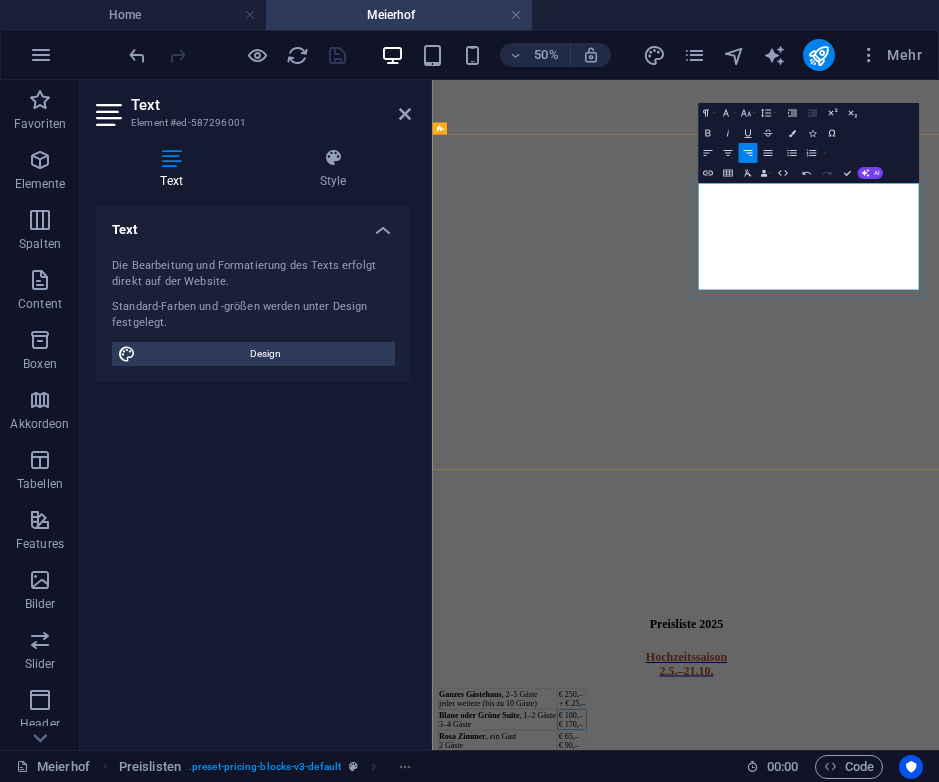 click on "€ 100,– € 170,–" at bounding box center [709, 1360] 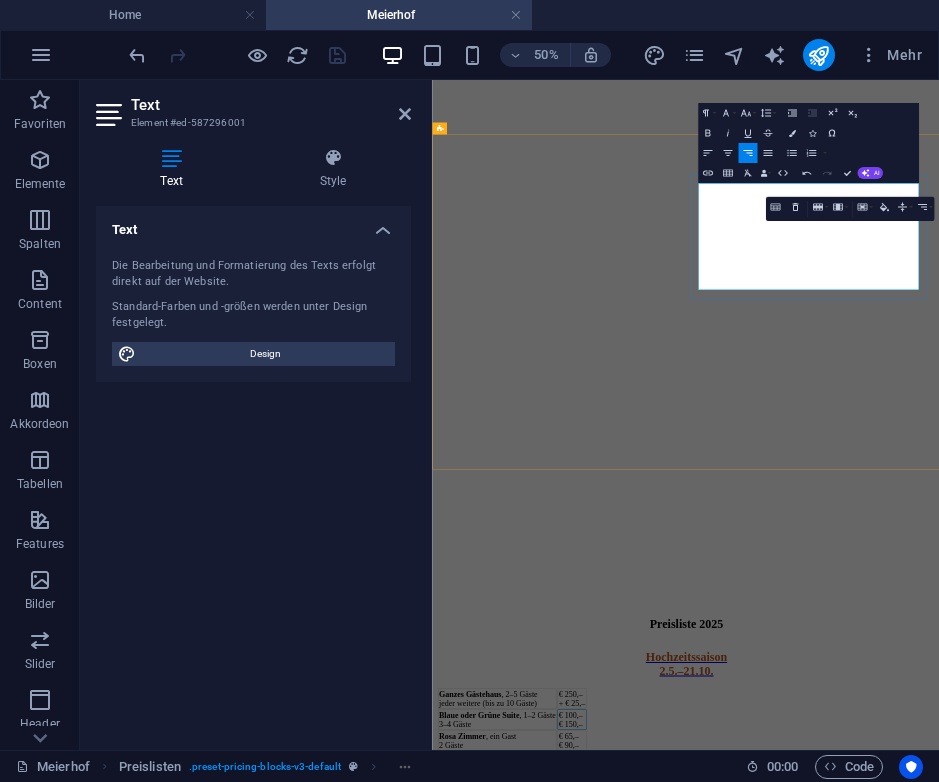 click on "€ 65,– € 90,–" at bounding box center (709, 1402) 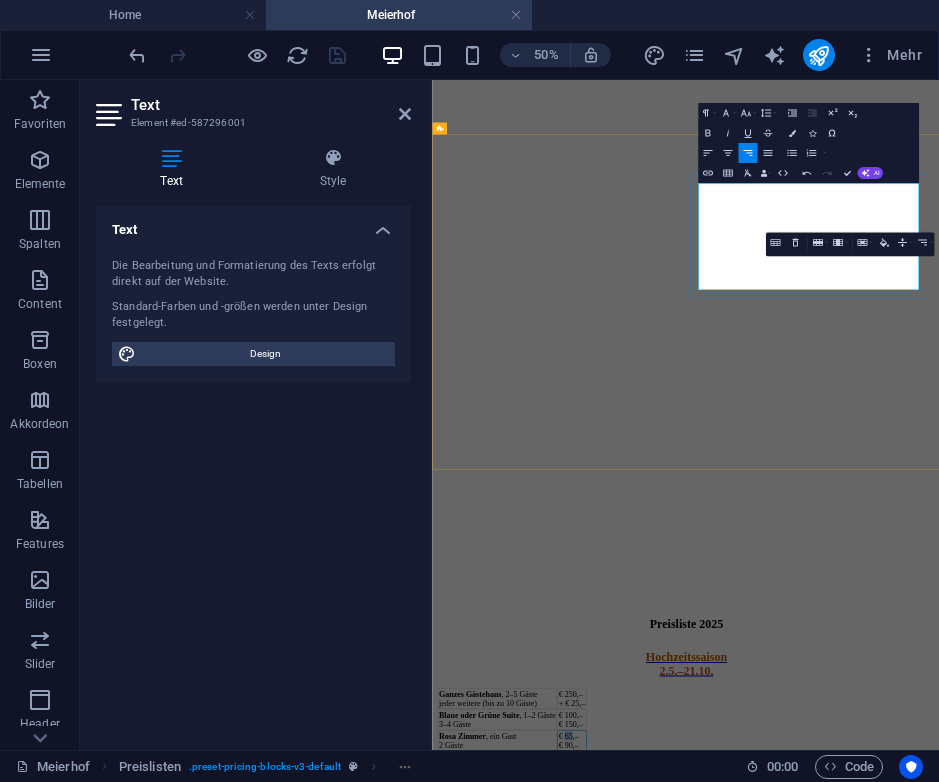 click on "€ 65,– € 90,–" at bounding box center (709, 1402) 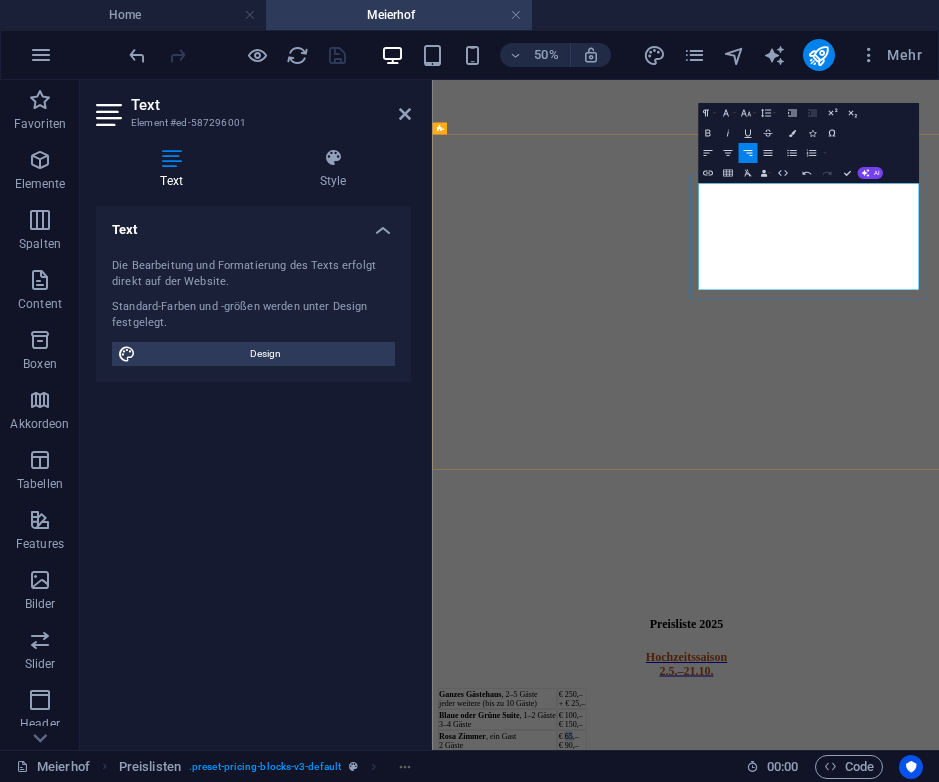 click on "€ 65,– € 90,–" at bounding box center [709, 1402] 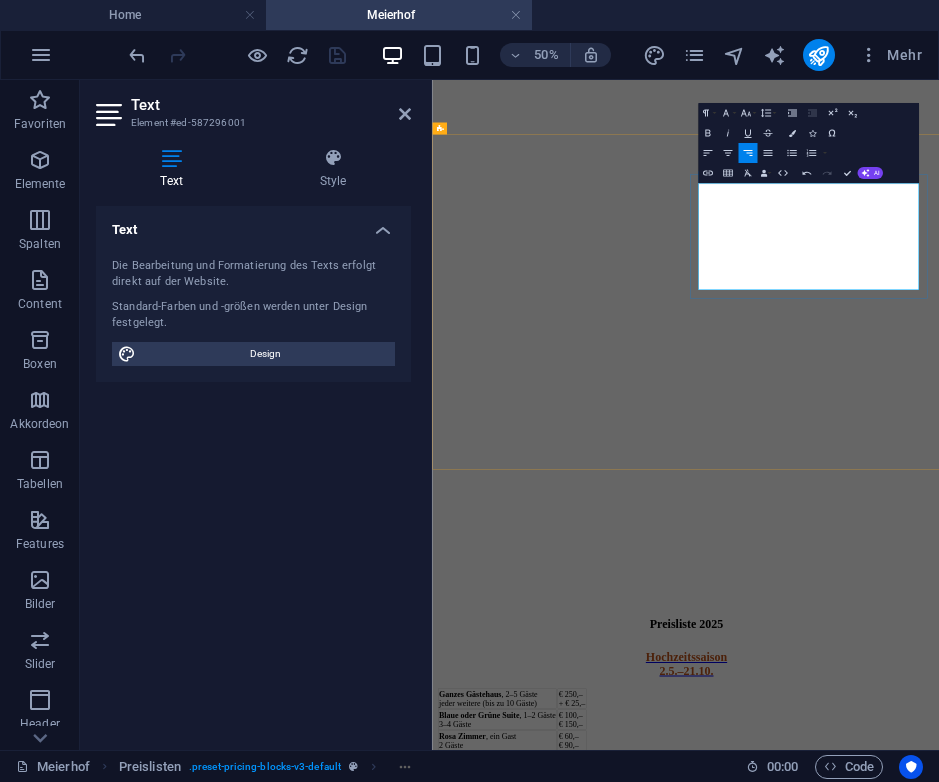 click on "€ 60,– € 90,–" at bounding box center [709, 1402] 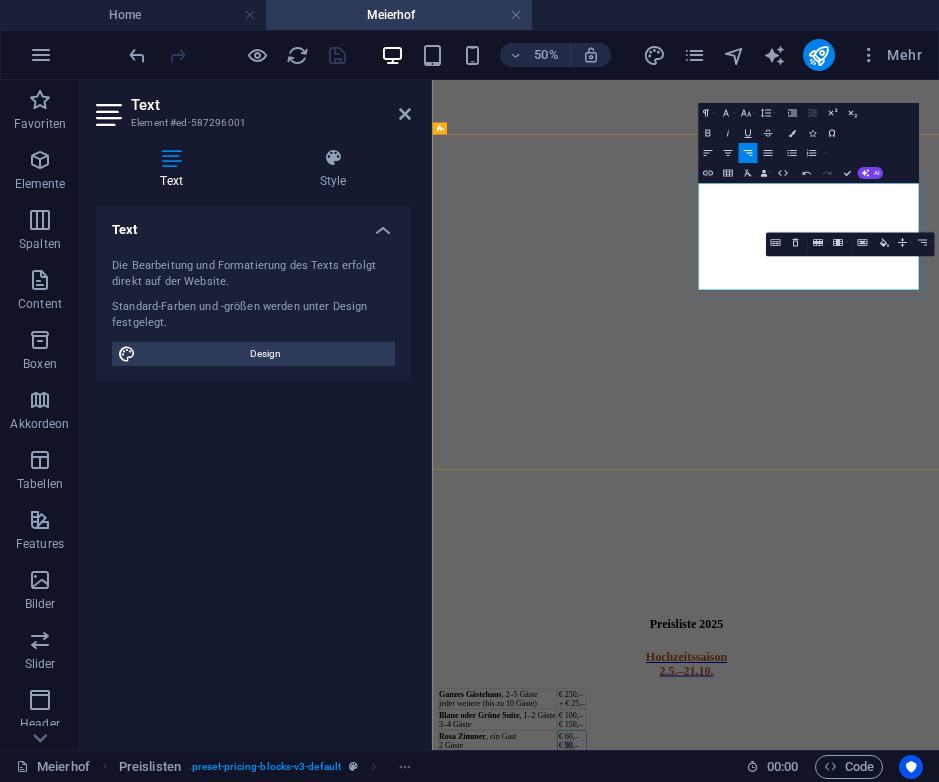 click on "€ 60,– € 90,–" at bounding box center [709, 1402] 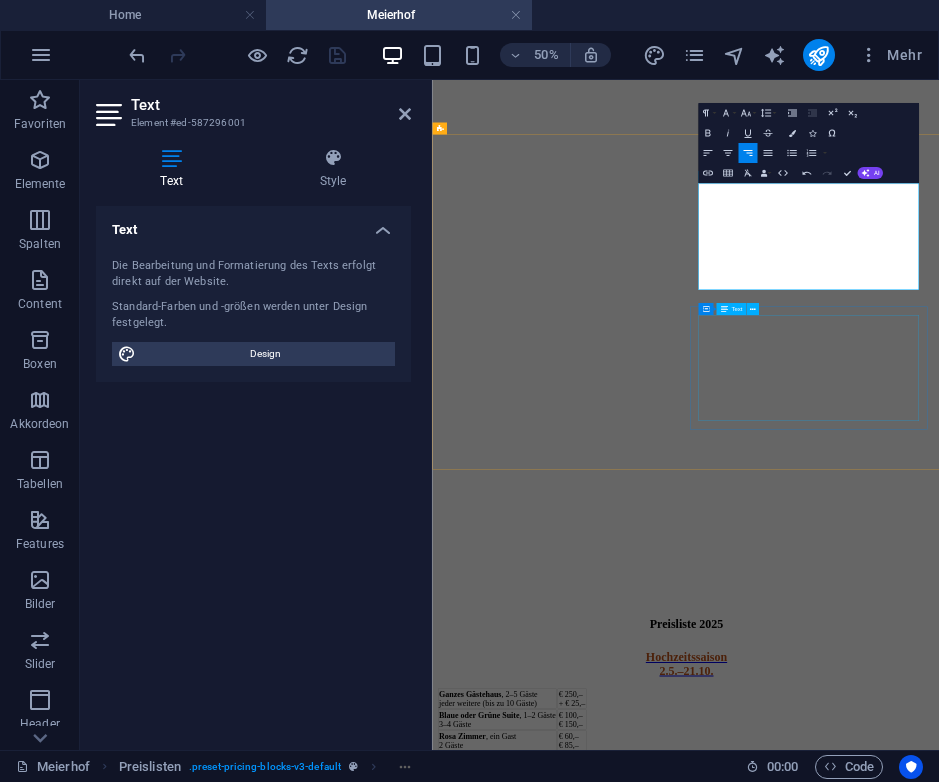 click on "Ganzes Gästehaus , 2–4 Gäste jeder weitere (bis zu 10 Gäste) € 320,– + € 35,– Blaue oder Grüne Suite , 1–2 Gäste 3–4 Gäste € 145,– € 200,– Rosa Zimmer , ein Gast 2 Gäste € 85,– € 115,–" at bounding box center (939, 1578) 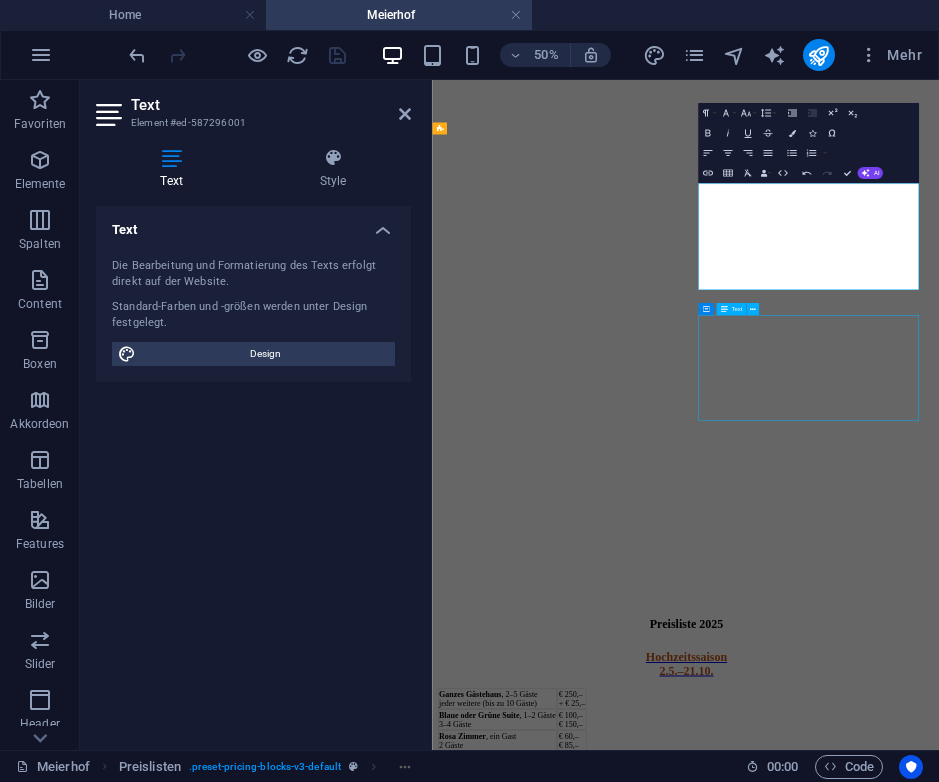 click on "Ganzes Gästehaus , 2–4 Gäste jeder weitere (bis zu 10 Gäste) € 320,– + € 35,– Blaue oder Grüne Suite , 1–2 Gäste 3–4 Gäste € 145,– € 200,– Rosa Zimmer , ein Gast 2 Gäste € 85,– € 115,–" at bounding box center [939, 1578] 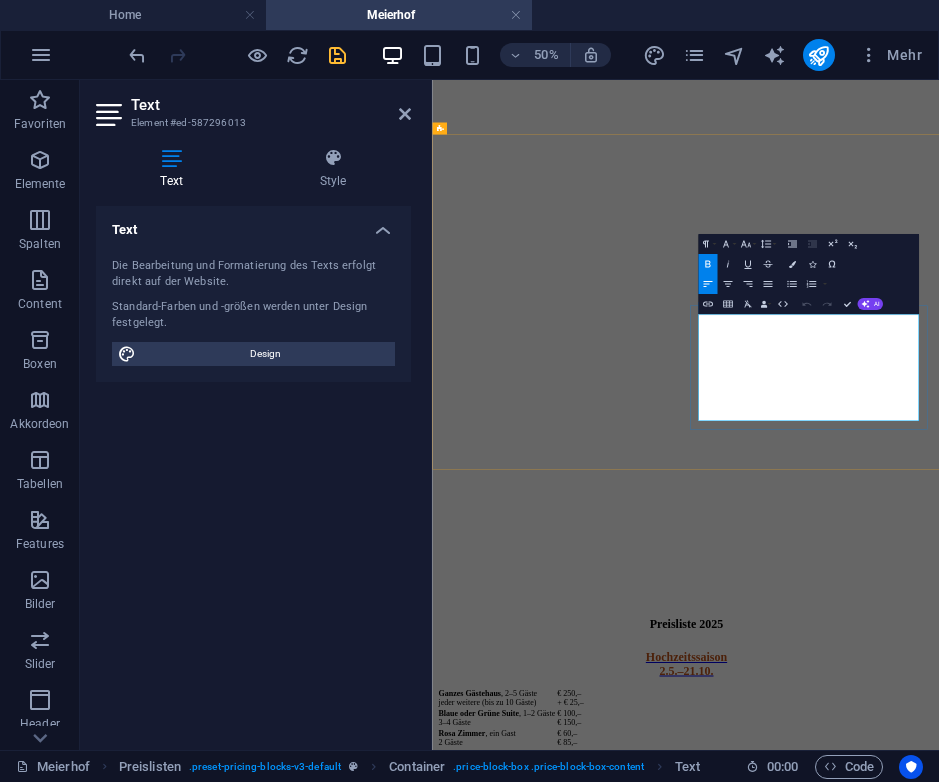 click on "€ 320,– + € 35,–" at bounding box center (709, 1533) 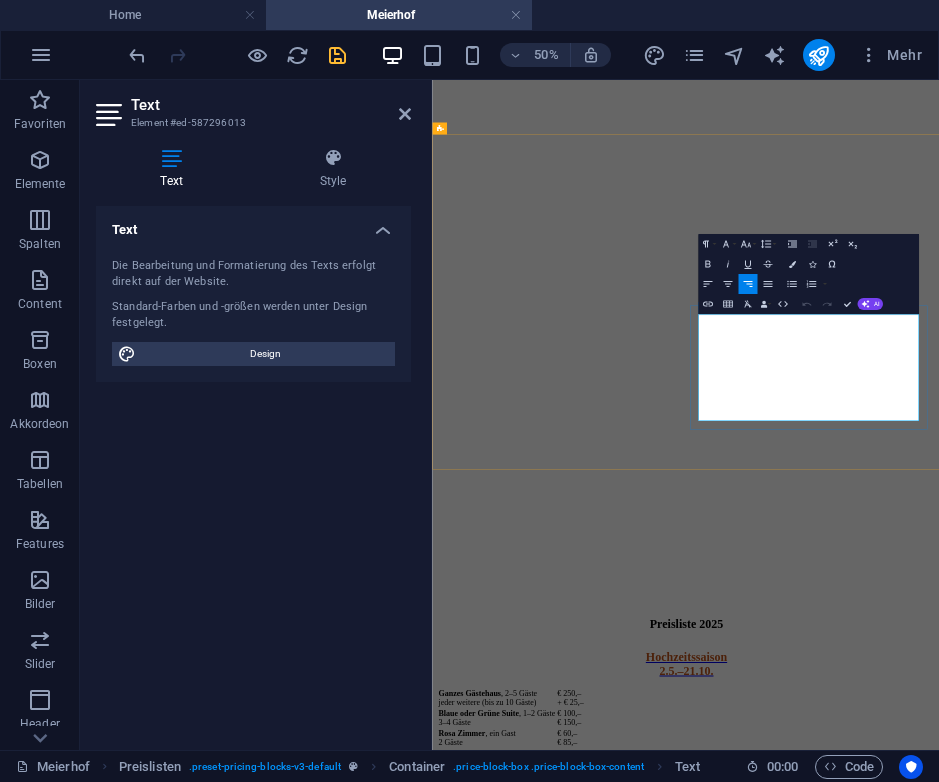 drag, startPoint x: 1365, startPoint y: 574, endPoint x: 1380, endPoint y: 574, distance: 15 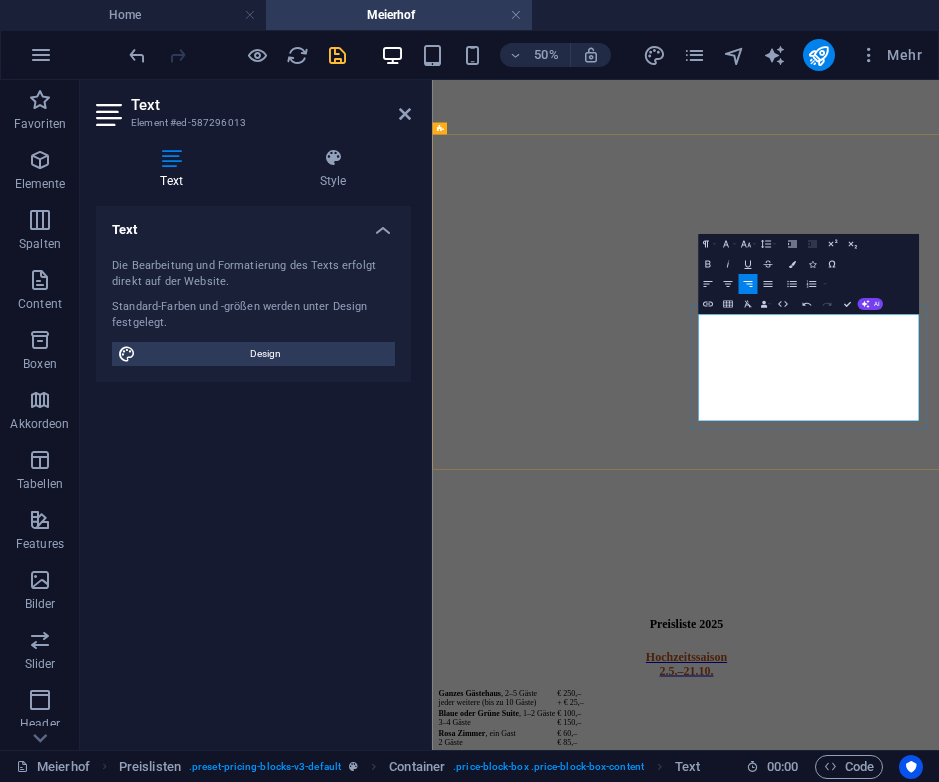 click on "€ 290,– + € 35,–" at bounding box center (709, 1533) 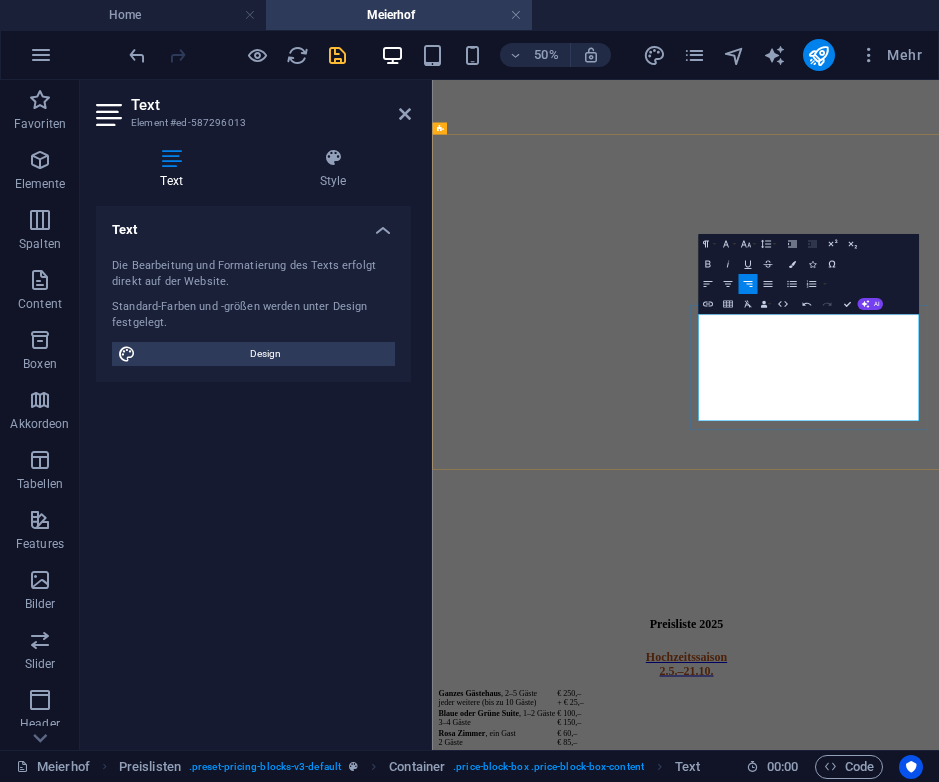 click on "€ 145,– € 200,–" at bounding box center (709, 1575) 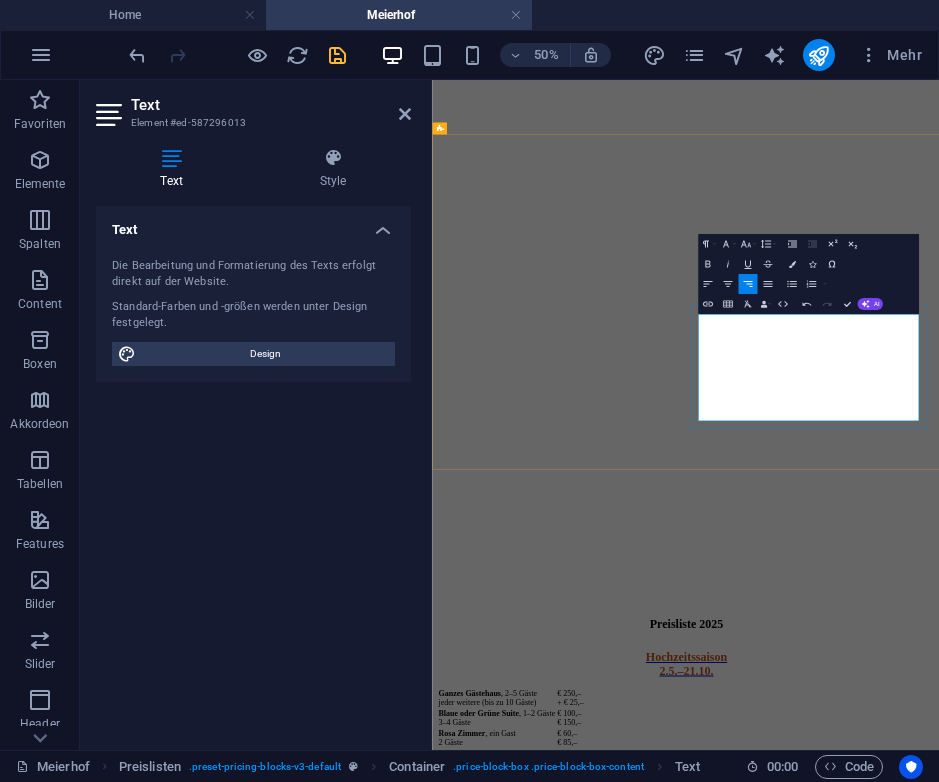 click on "€ 120,– € 200,–" at bounding box center [709, 1575] 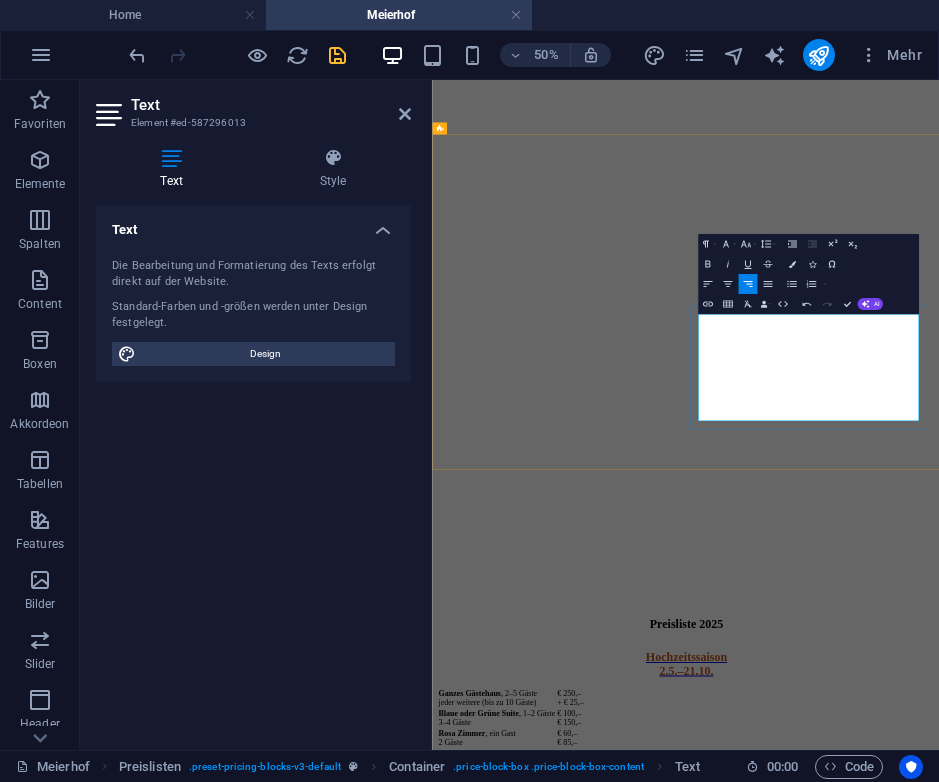 click on "€ 85,– € 115,–" at bounding box center [709, 1617] 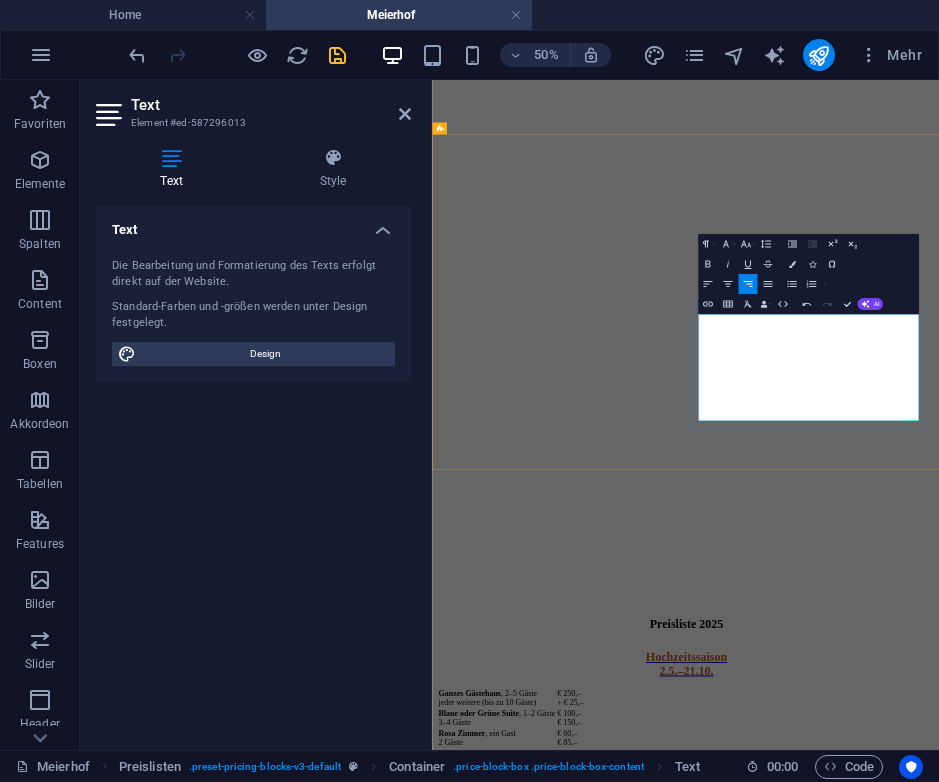 click on "€ 75,– € 115,–" at bounding box center [709, 1617] 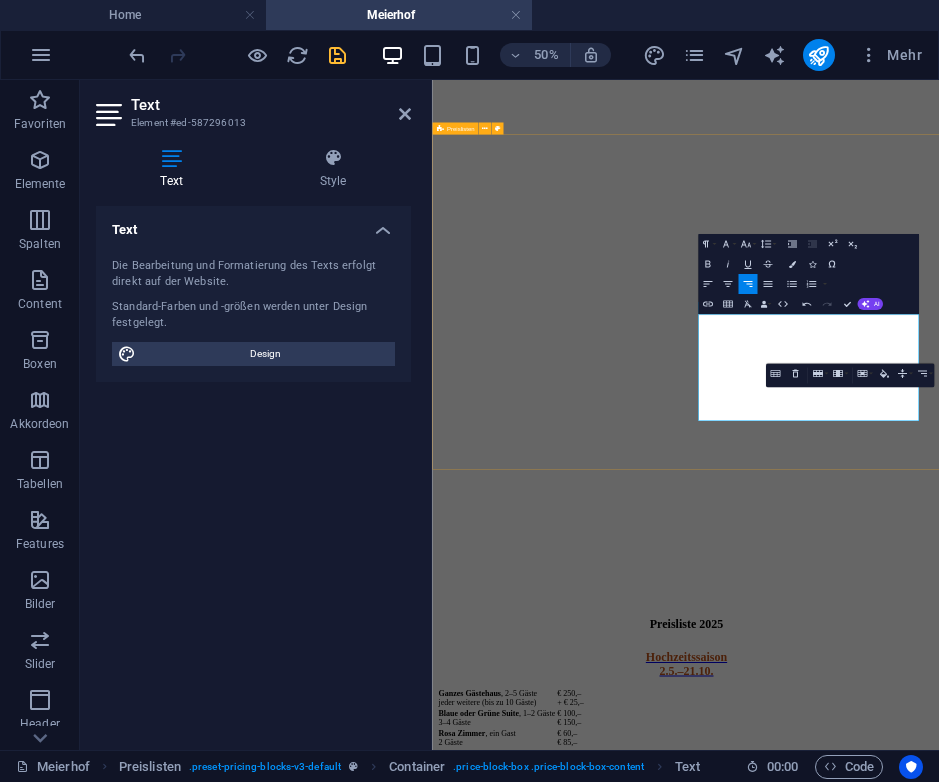 click on "Hochzeitssaison [DATE RANGE]. Ganzes Gästehaus , 2–5 Gäste jeder weitere (bis zu 10 Gäste) [PRICE] + [PRICE] Blaue oder Grüne Suite , 1–2 Gäste 3–4 Gäste [PRICE] [PRICE] Rosa Zimmer , ein Gast 2 Gäste [PRICE] [PRICE] Nebensaison [DATE RANGE]. Ganzes Gästehaus , 2–4 Gäste jeder weitere (bis zu 10 Gäste) [PRICE] + [PRICE] Blaue oder Grüne Suite , 1–2 Gäste 3–4 Gäste [PRICE] [PRICE] Rosa Zimmer , ein Gast 2 Gäste [PRICE] [PRICE]" at bounding box center [939, 1421] 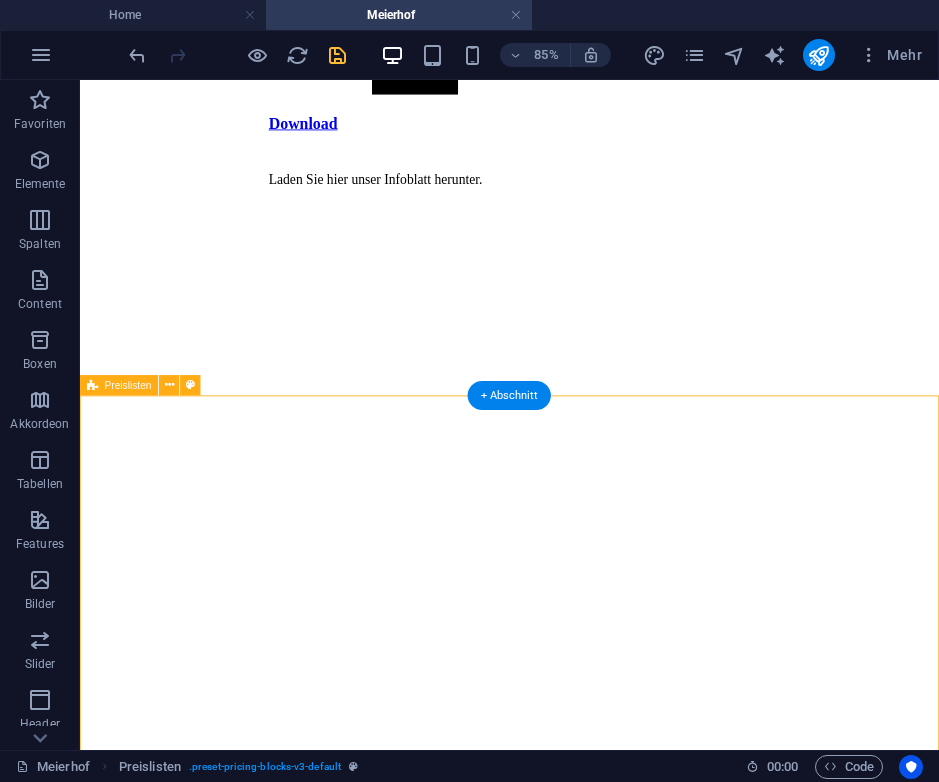 scroll, scrollTop: 6965, scrollLeft: 0, axis: vertical 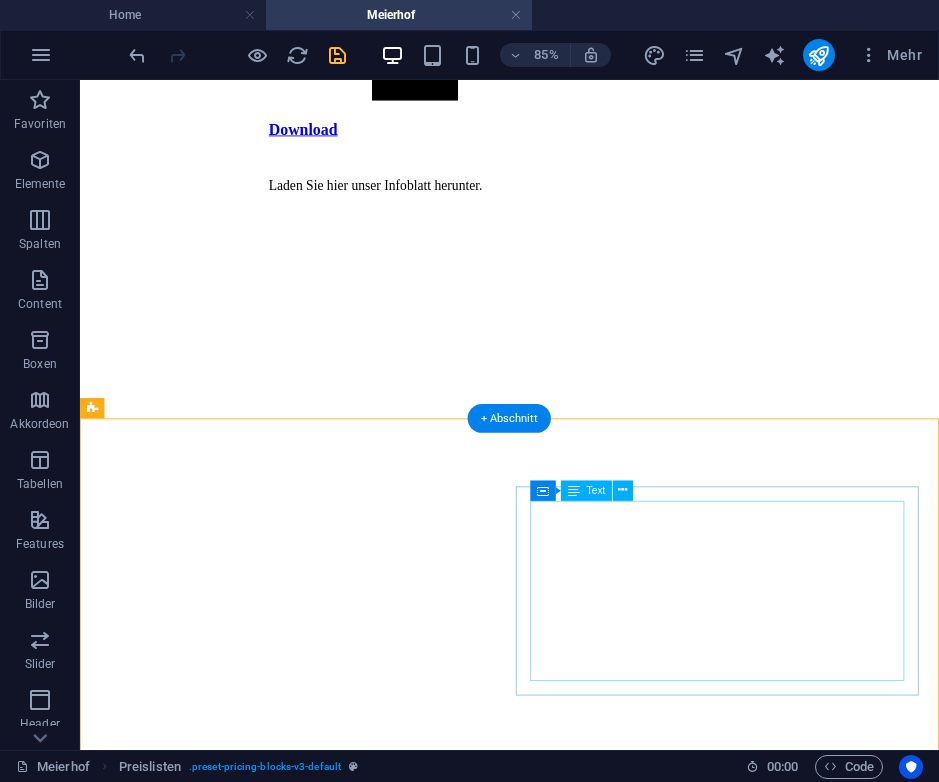 click on "Ganzes Gästehaus , 2–5 Gäste jeder weitere (bis zu 10 Gäste) € 250,– + € 25,– Blaue oder Grüne Suite , 1–2 Gäste 3–4 Gäste € 100,– € 150,– Rosa Zimmer , ein Gast 2 Gäste € 60,– € 85,–" at bounding box center [585, 1334] 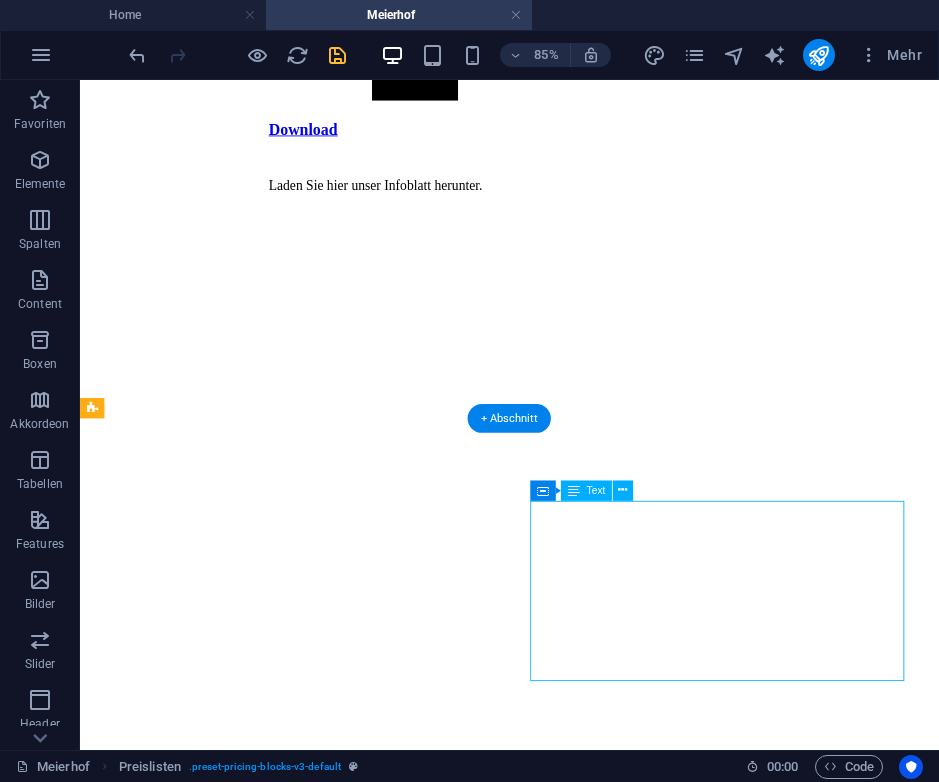 click on "Ganzes Gästehaus , 2–5 Gäste jeder weitere (bis zu 10 Gäste) € 250,– + € 25,– Blaue oder Grüne Suite , 1–2 Gäste 3–4 Gäste € 100,– € 150,– Rosa Zimmer , ein Gast 2 Gäste € 60,– € 85,–" at bounding box center [585, 1334] 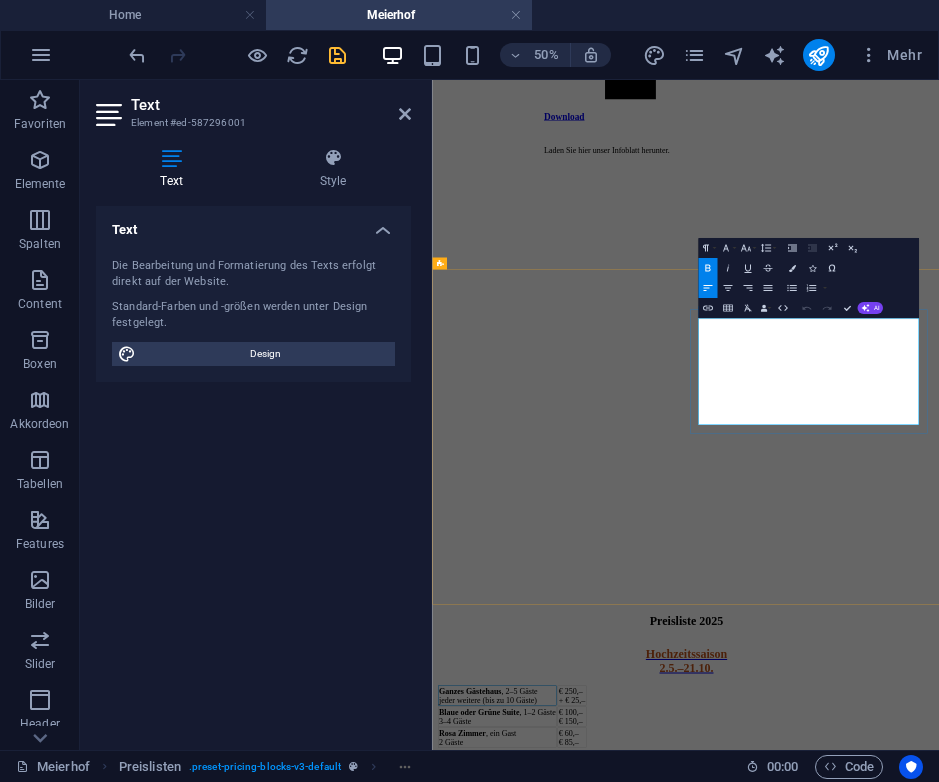 click on "Ganzes Gästehaus" at bounding box center (506, 1302) 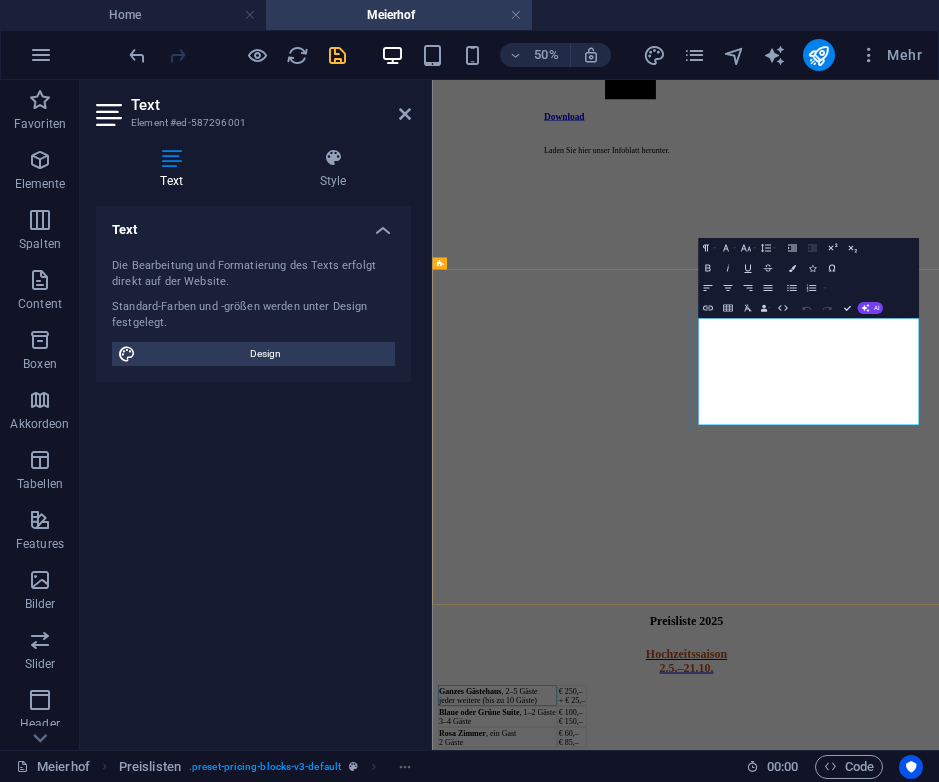 click on "Ganzes Gästehaus" at bounding box center (506, 1302) 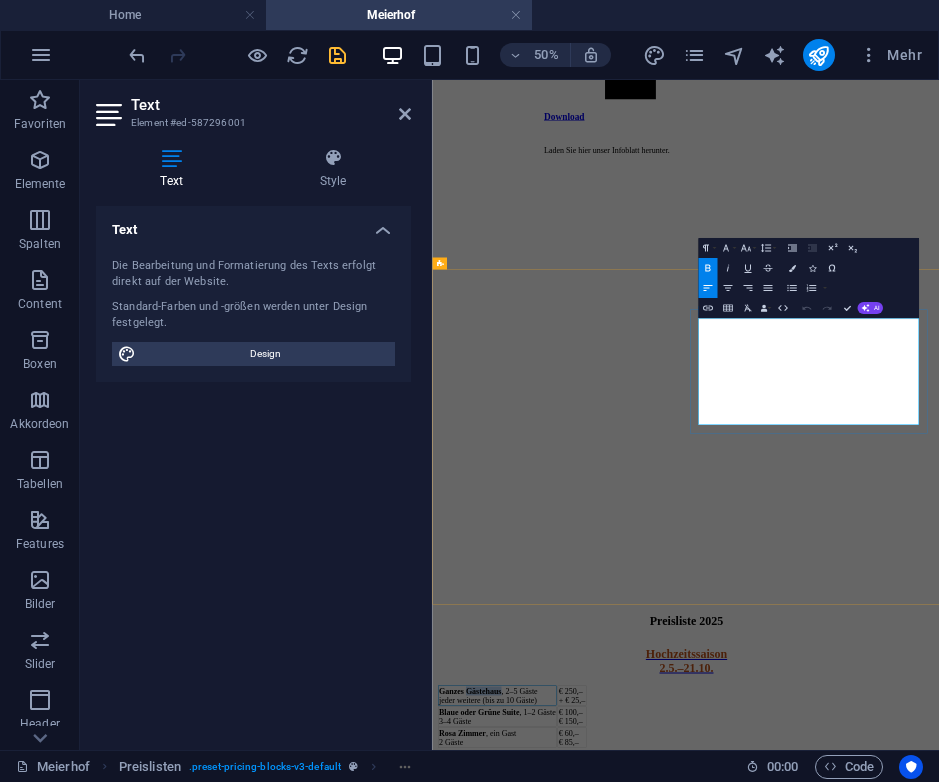 click on "Ganzes Gästehaus" at bounding box center (506, 1302) 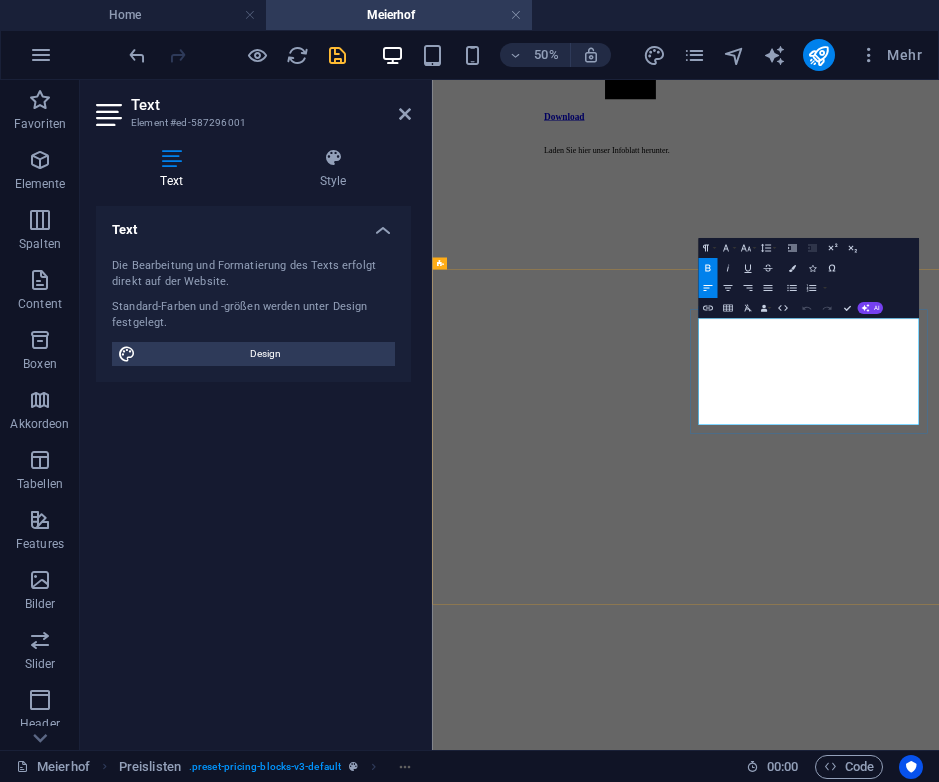 type 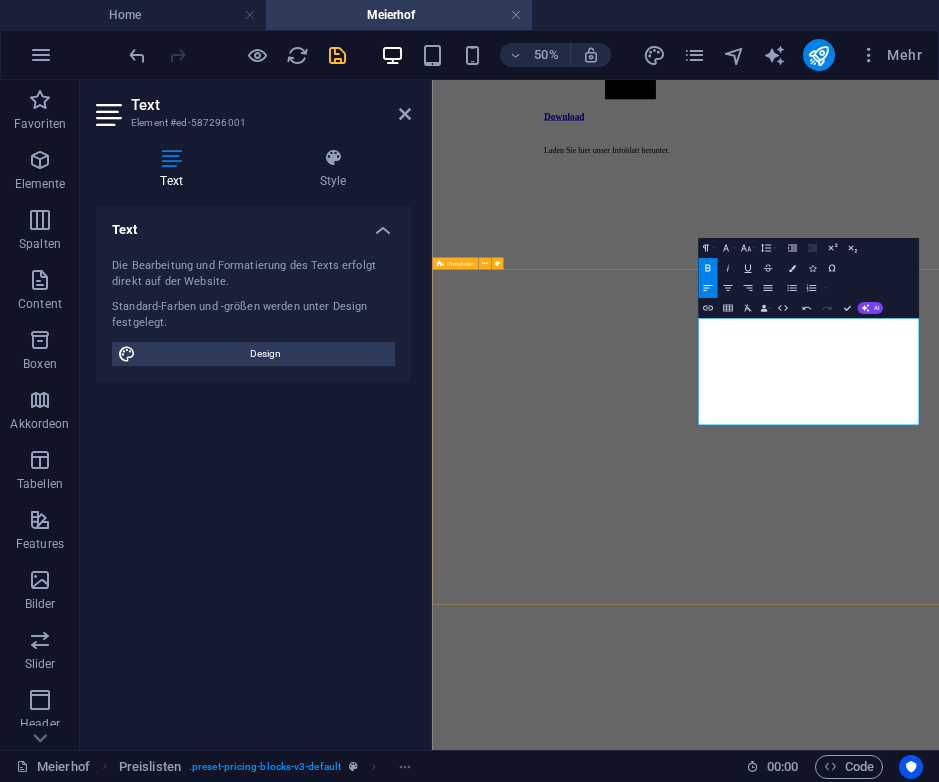 click on "Hochzeitssaison [DATE RANGE]. Ganzes Hochzeitsstöckl , 2–5 Gäste jeder weitere (bis zu 10 Gäste) [PRICE] + [PRICE] Blaue oder Grüne Suite , 1–2 Gäste 3–4 Gäste [PRICE] [PRICE] Rosa Zimmer , ein Gast 2 Gäste [PRICE] [PRICE] Nebensaison [DATE RANGE]. Ganzes Gästehaus , 2–4 Gäste jeder weitere (bis zu 10 Gäste) [PRICE] + [PRICE] Blaue oder Grüne Suite , 1–2 Gäste 3–4 Gäste [PRICE] [PRICE] Rosa Zimmer , ein Gast 2 Gäste [PRICE] [PRICE]" at bounding box center [939, 1691] 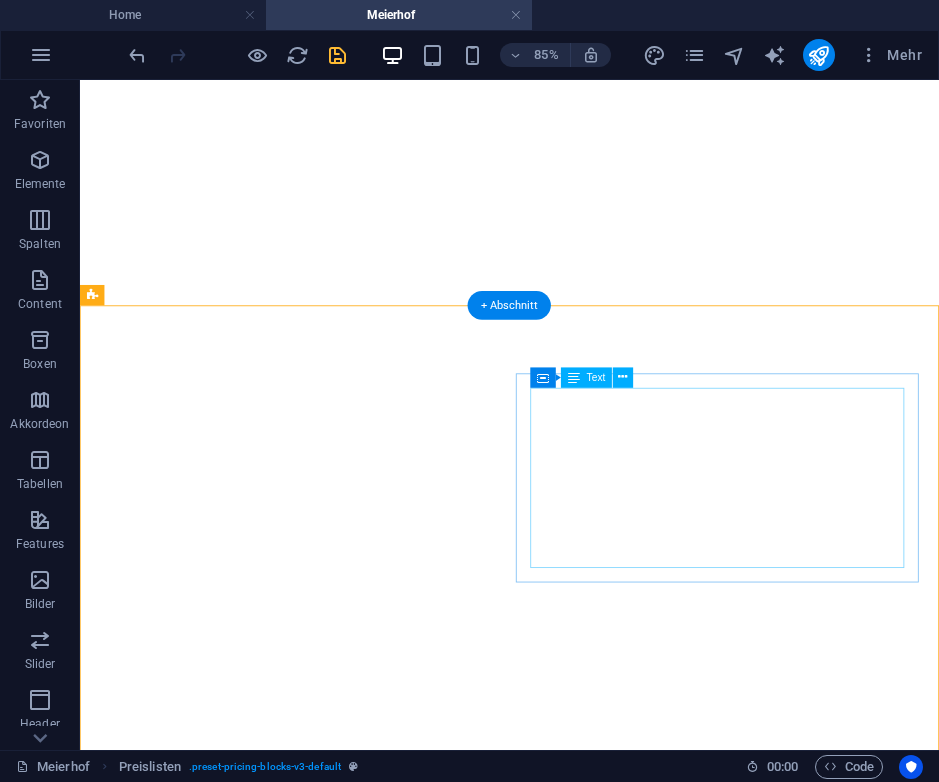 scroll, scrollTop: 7216, scrollLeft: 0, axis: vertical 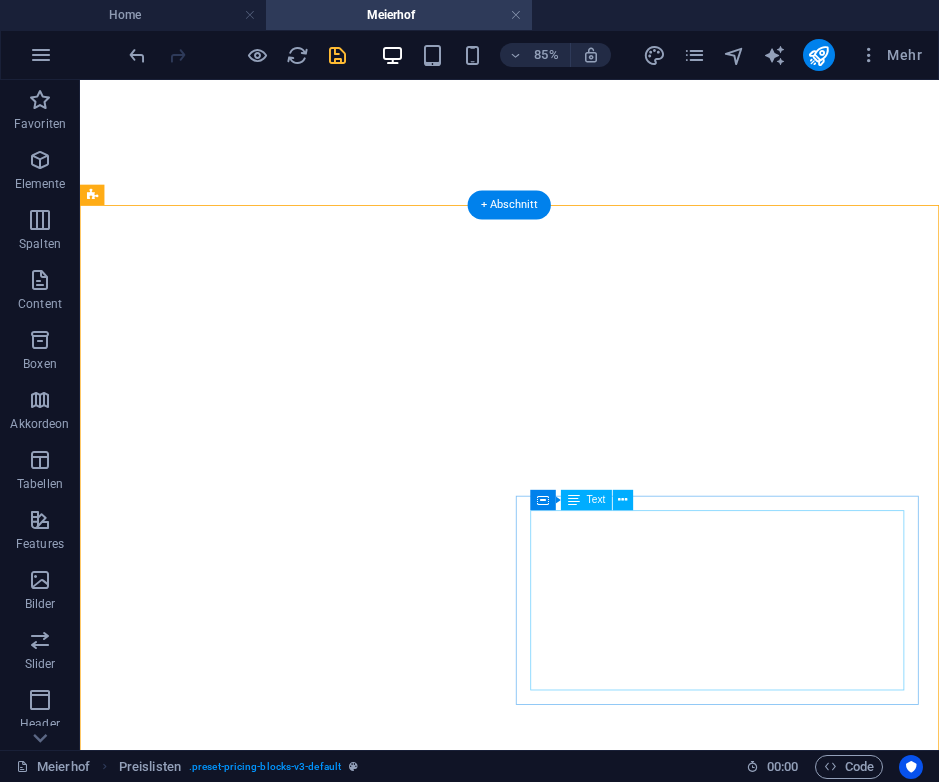 click on "Ganzes Gästehaus , 2–4 Gäste jeder weitere (bis zu 10 Gäste) [PRICE] + [PRICE] Blaue oder Grüne Suite , 1–2 Gäste 3–4 Gäste [PRICE] [PRICE] Rosa Zimmer , ein Gast 2 Gäste [PRICE] [PRICE]" at bounding box center (585, 1299) 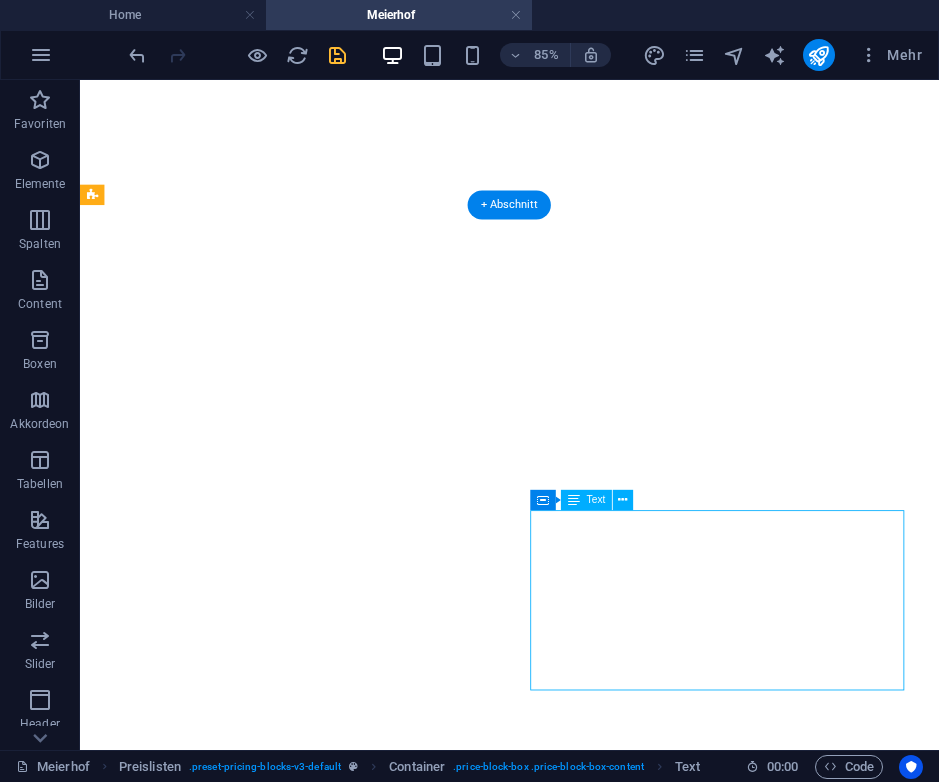 click on "Ganzes Gästehaus , 2–4 Gäste jeder weitere (bis zu 10 Gäste) [PRICE] + [PRICE] Blaue oder Grüne Suite , 1–2 Gäste 3–4 Gäste [PRICE] [PRICE] Rosa Zimmer , ein Gast 2 Gäste [PRICE] [PRICE]" at bounding box center (585, 1299) 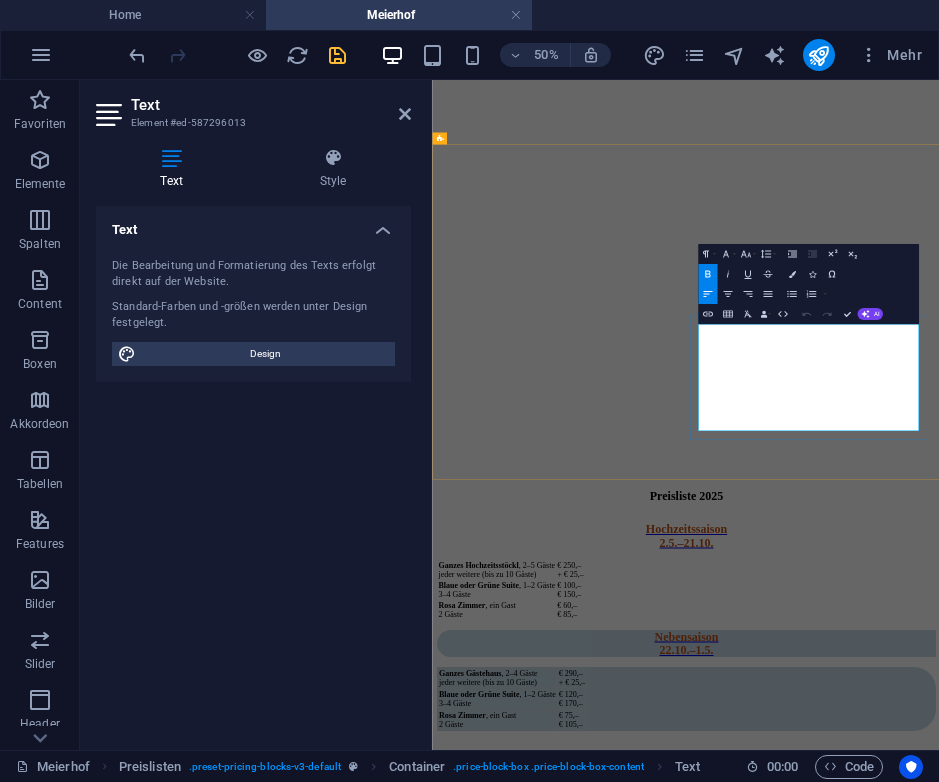 click on "Ganzes Gästehaus" at bounding box center [506, 1266] 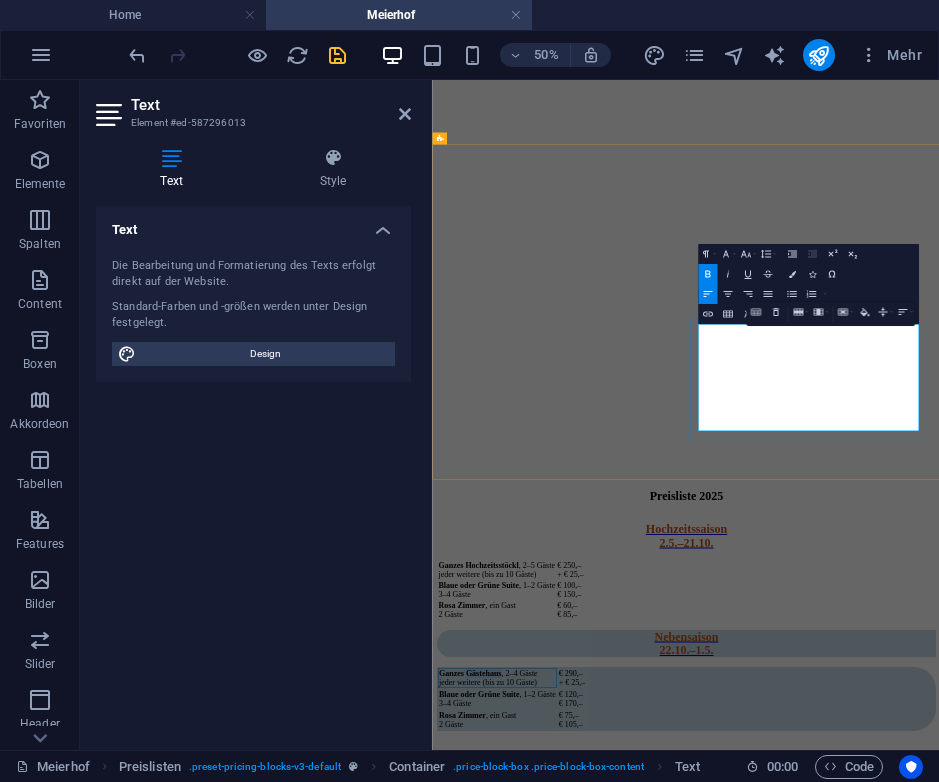 click on "Ganzes Gästehaus" at bounding box center [506, 1266] 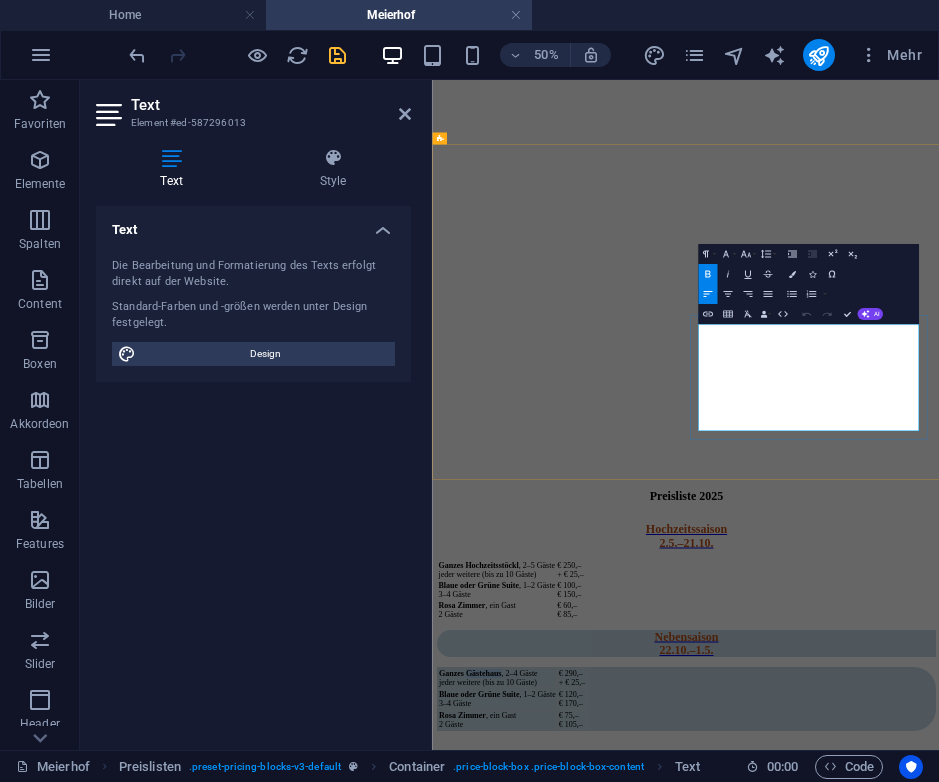 click on "Ganzes Gästehaus" at bounding box center [506, 1266] 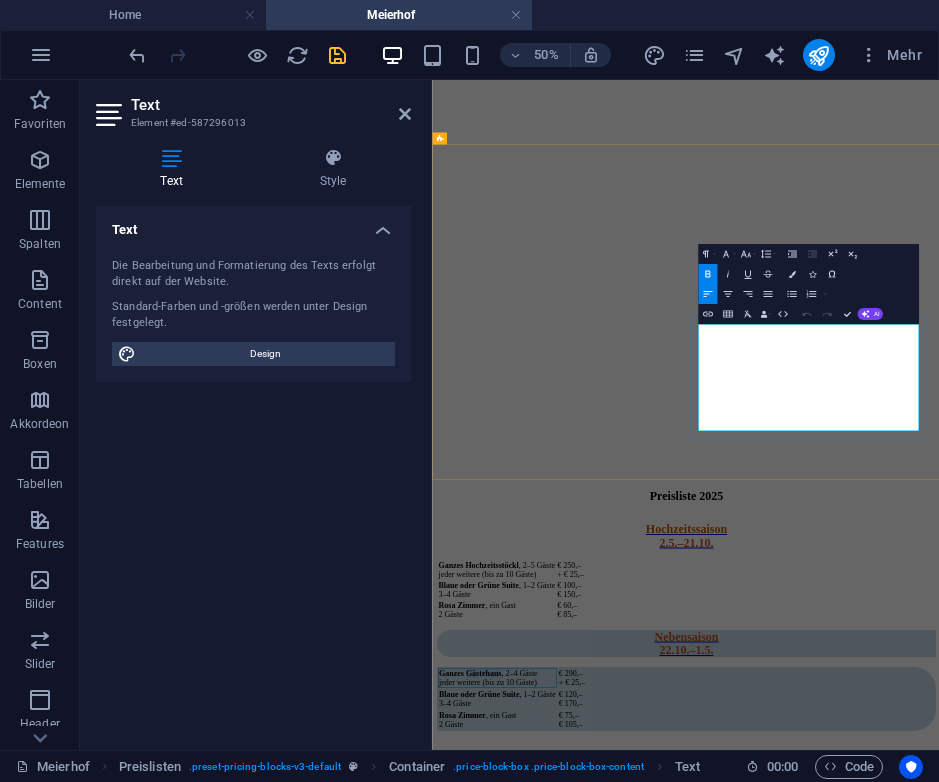 click on "Ganzes Gästehaus" at bounding box center [506, 1266] 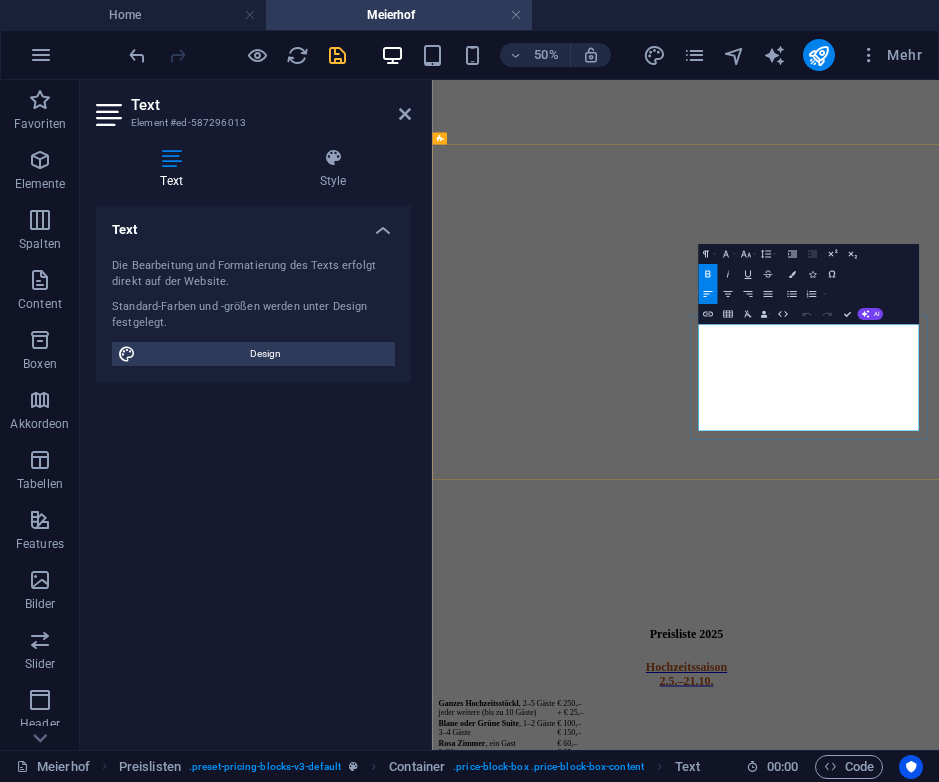 type 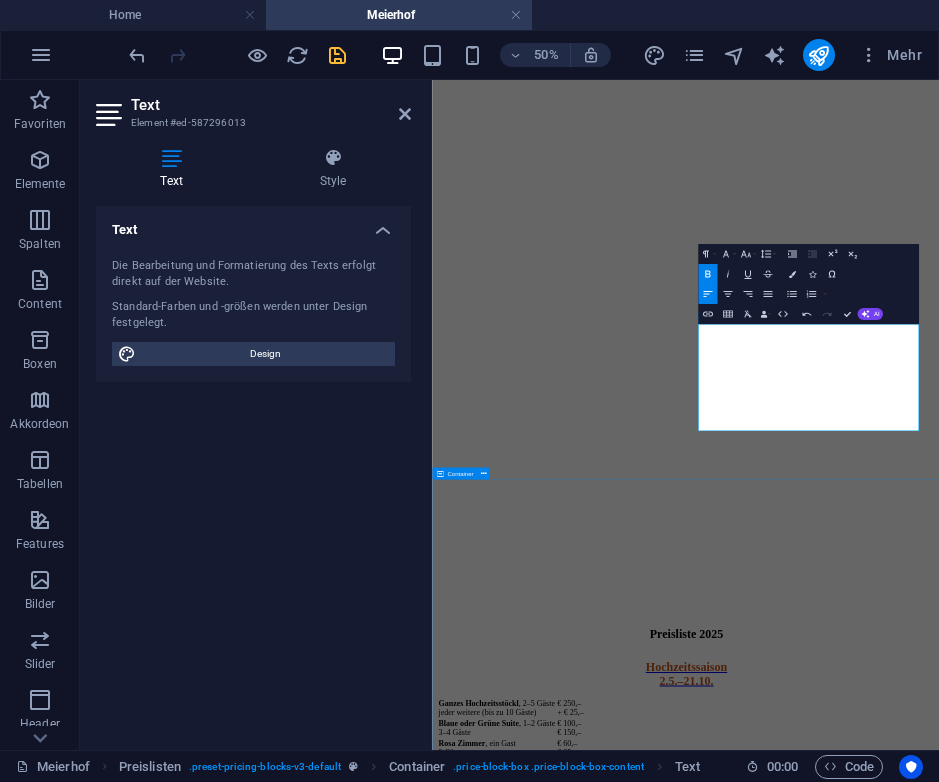 click on "Ziehe hier Inhalte hinein oder  Elemente hinzufügen  Zwischenablage einfügen Anfrage Sie können über dieses Kontaktformular oder direkt an  [EMAIL]  eine unverbindliche Anfrage stellen. Wir freuen uns auf Ihren Besuch!   Ich erkläre mich mit Datenschutzvereinbarung einverstanden. Nicht lesbar? Neu generieren Absenden" at bounding box center (939, 2645) 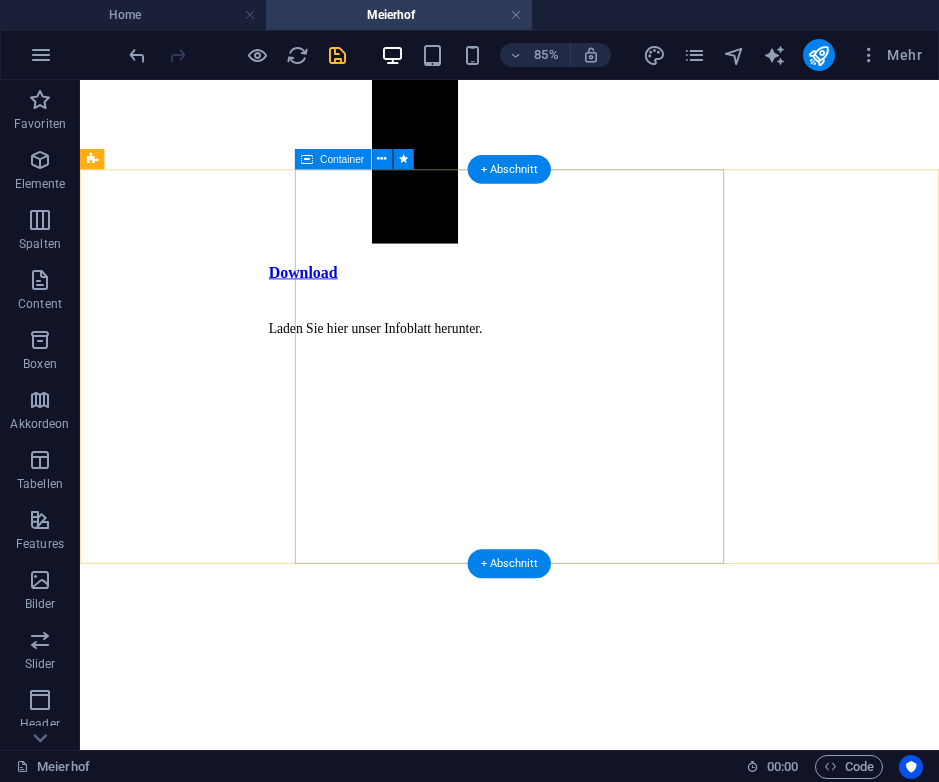 scroll, scrollTop: 6795, scrollLeft: 0, axis: vertical 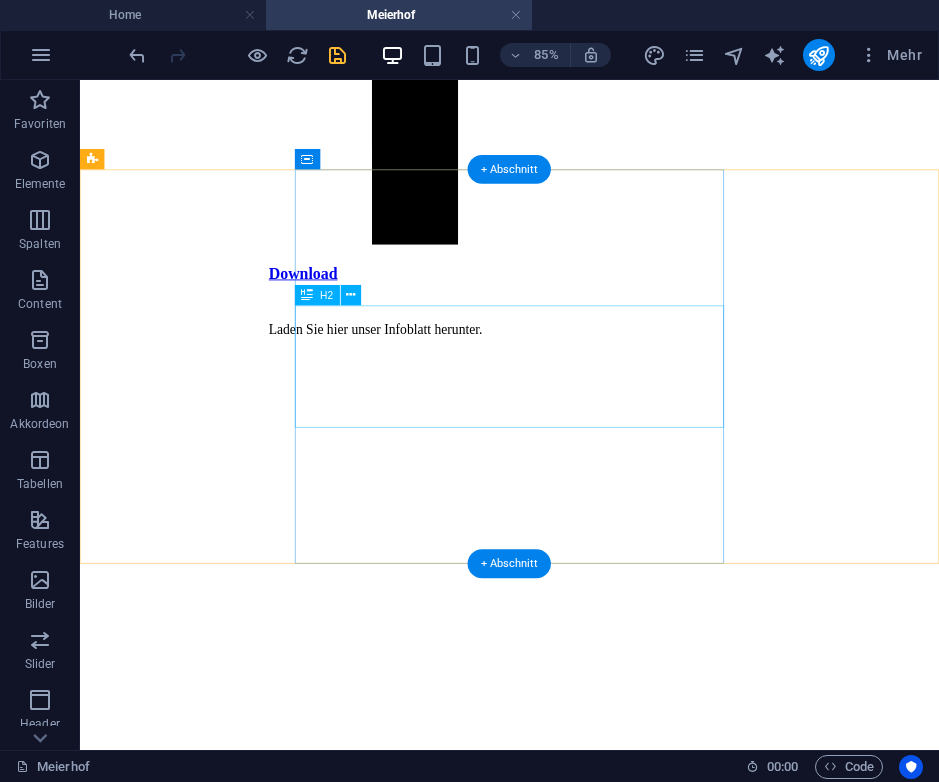 click on "Preisliste 2025" at bounding box center (585, 1302) 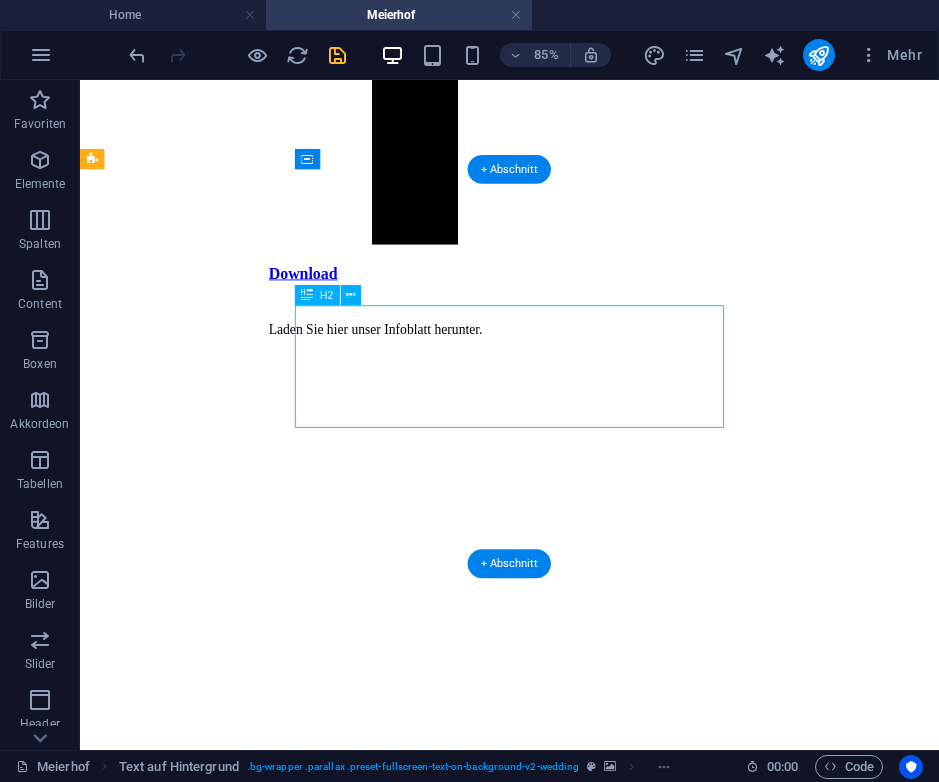 click on "Preisliste 2025" at bounding box center [585, 1302] 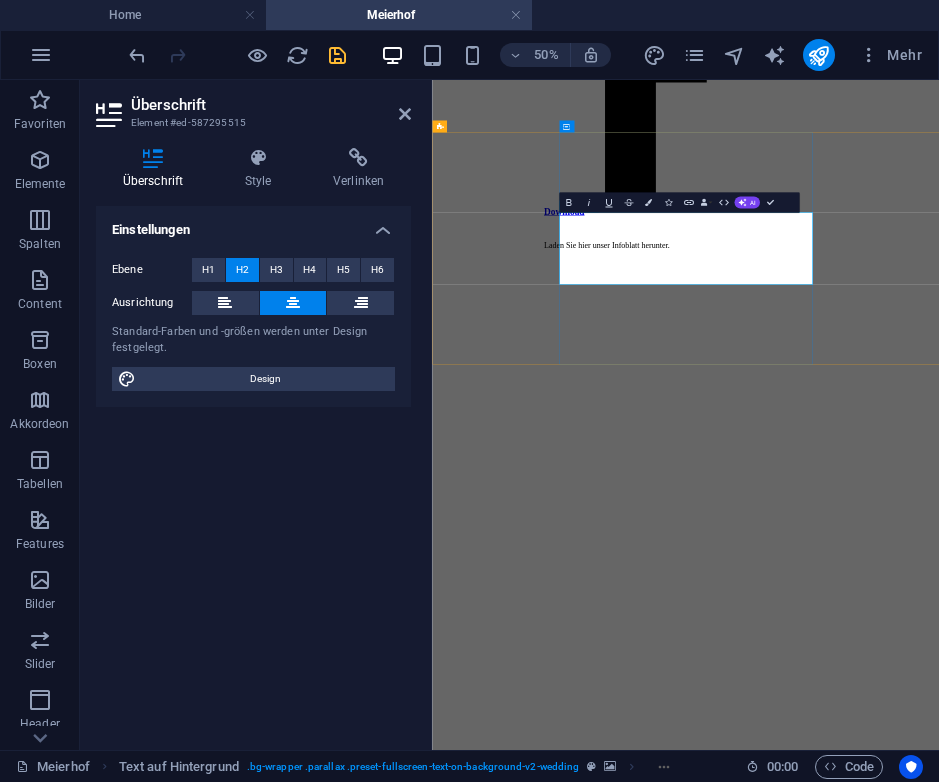 click on "Preisliste 2025" at bounding box center (939, 1555) 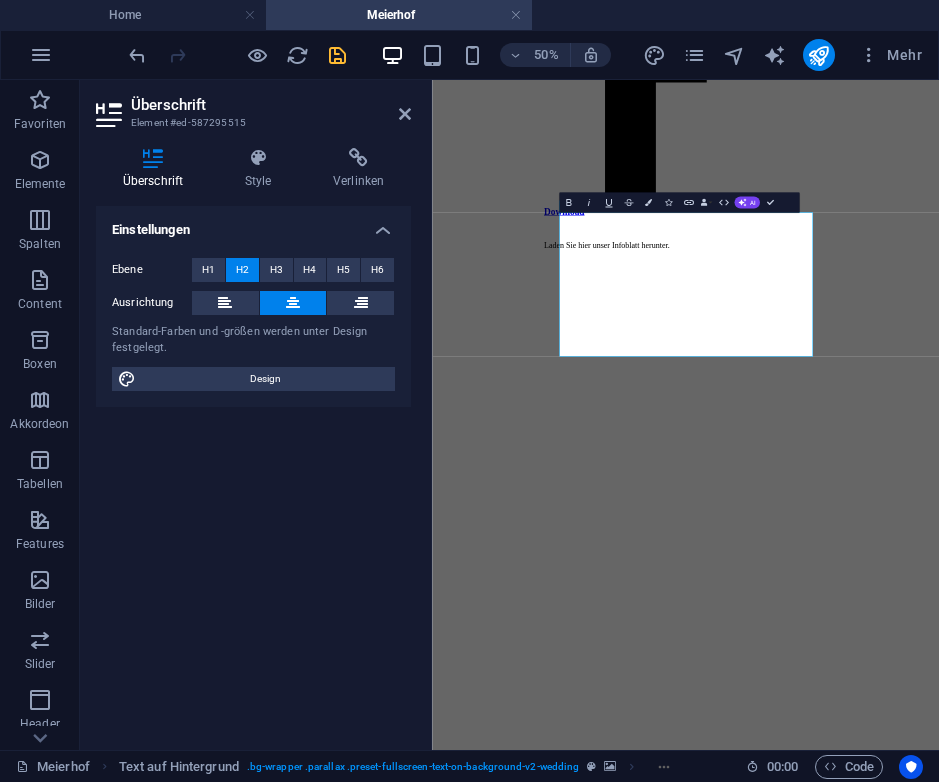 click at bounding box center [939, 613] 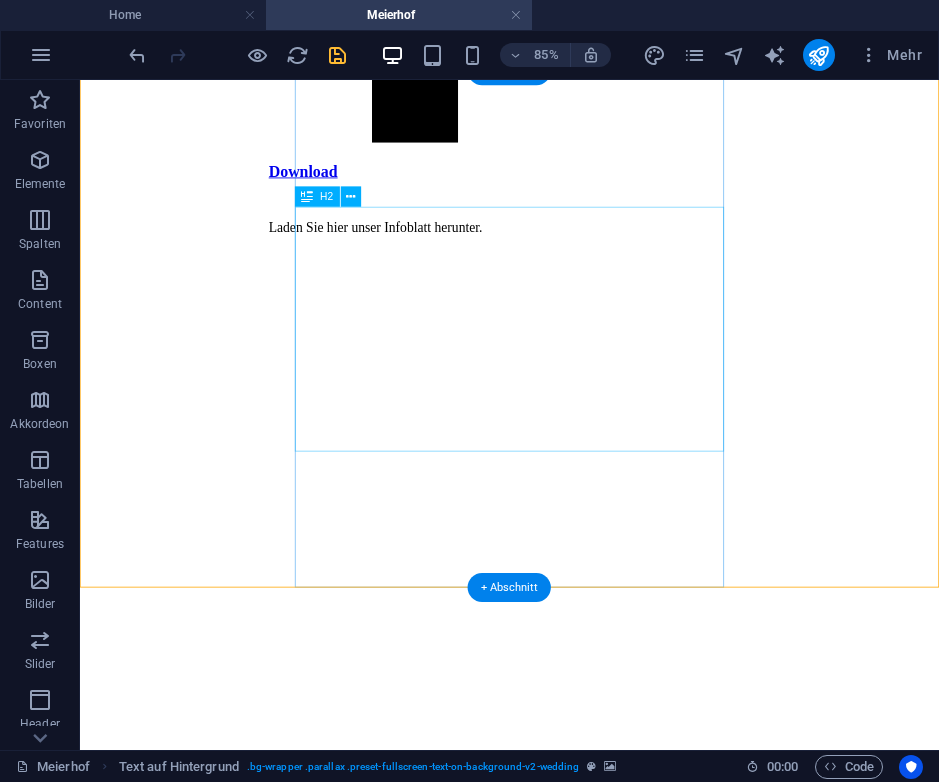 scroll, scrollTop: 6920, scrollLeft: 0, axis: vertical 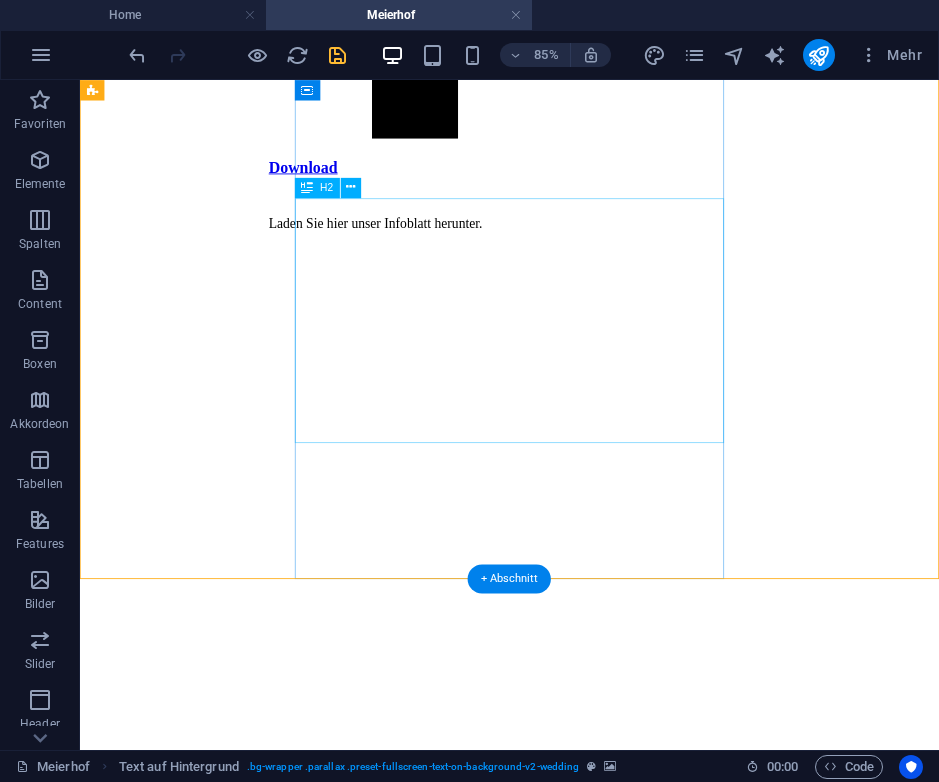 click on "Preise Hochzeitsstöckl 2025" at bounding box center [585, 1249] 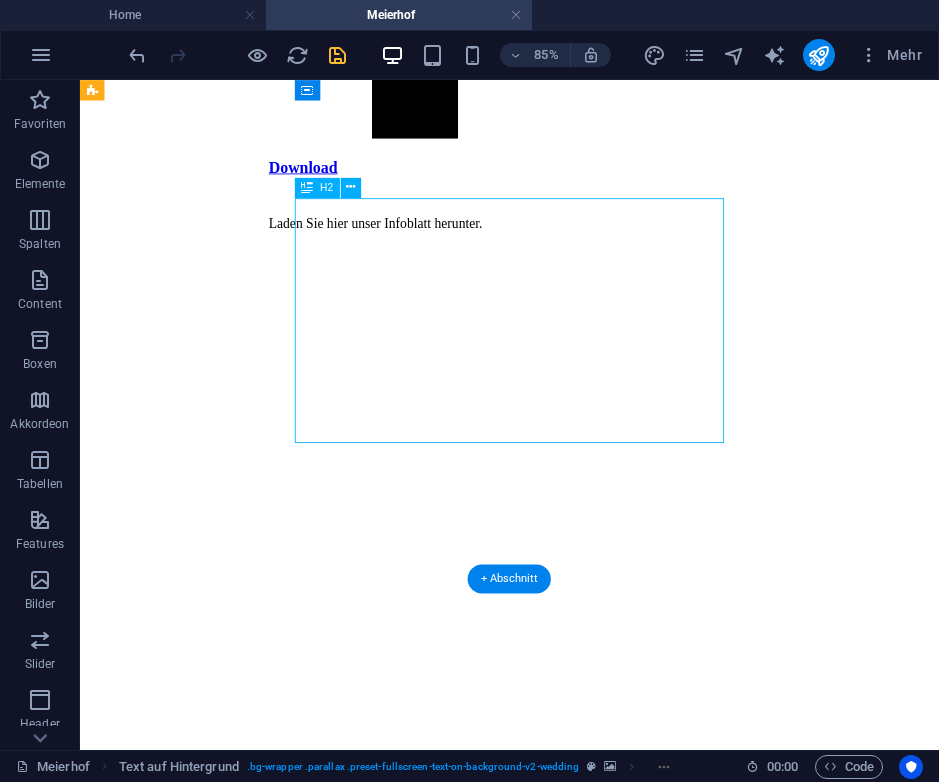click on "Preise Hochzeitsstöckl 2025" at bounding box center (585, 1249) 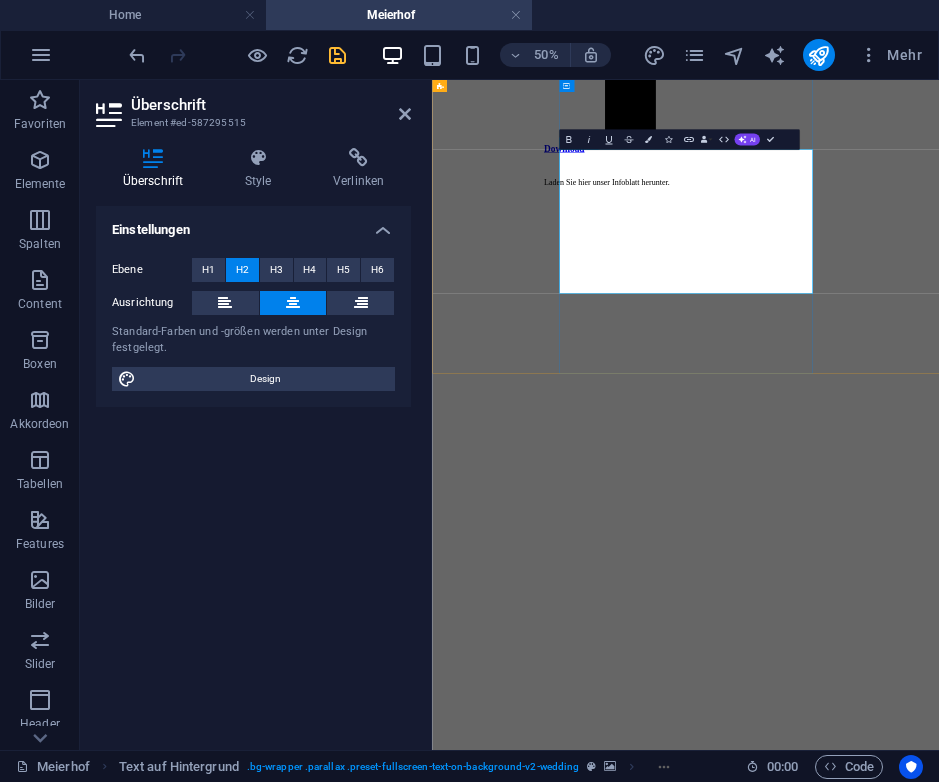 click on "Preise Hochzeitsstöckl 2025" at bounding box center [939, 1429] 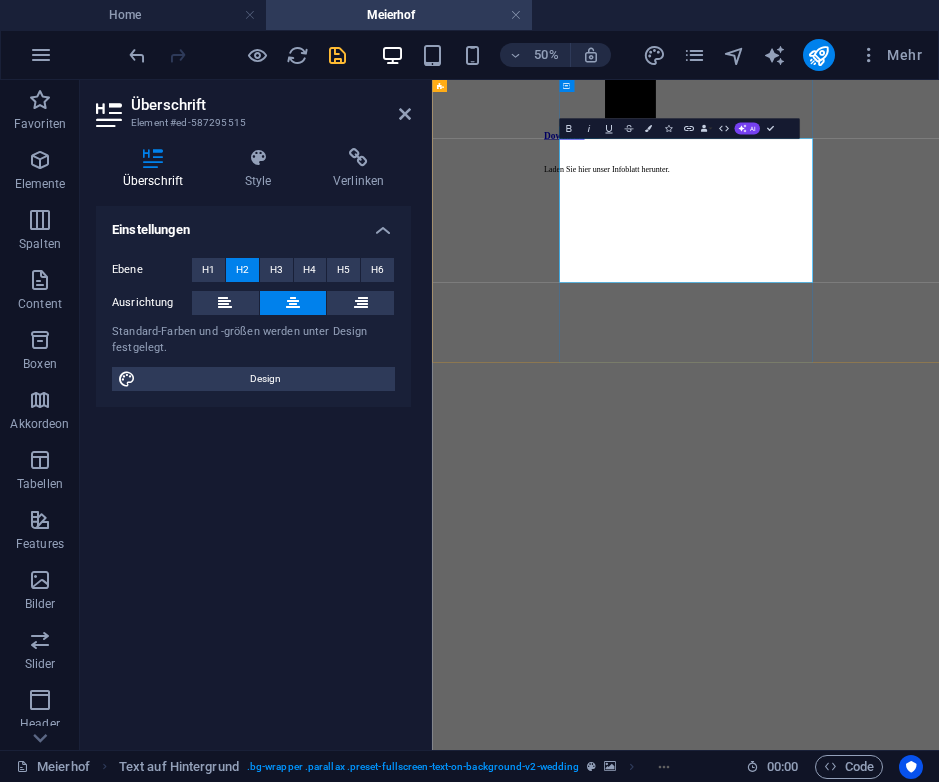 scroll, scrollTop: 6924, scrollLeft: 0, axis: vertical 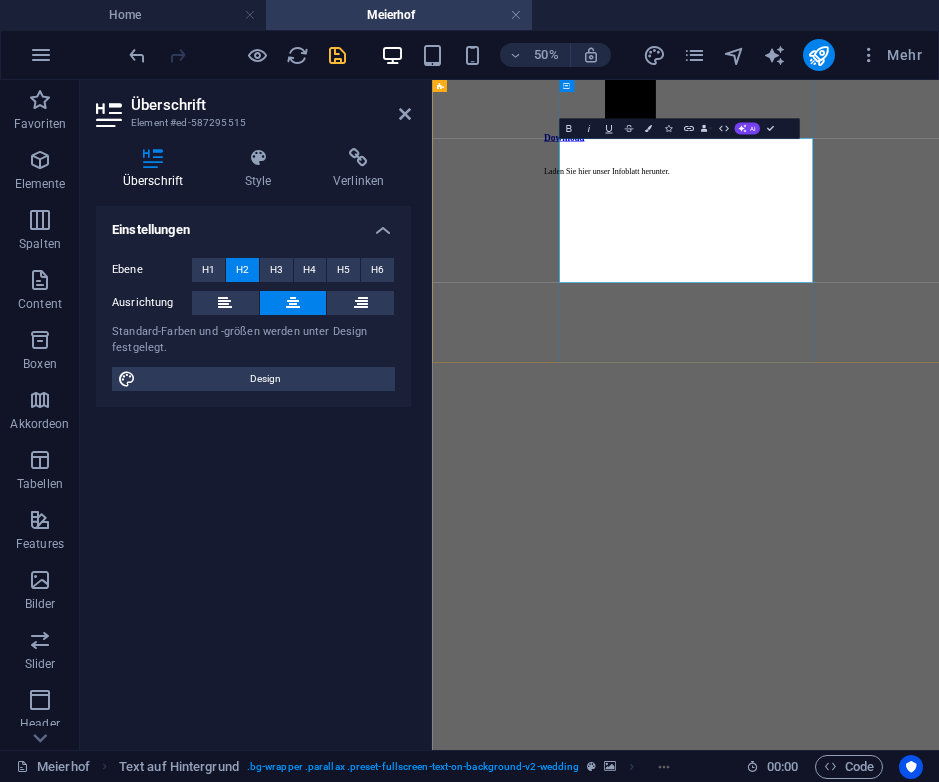 click on "Preise Hochzeitsstöckl 2025" at bounding box center (939, 1538) 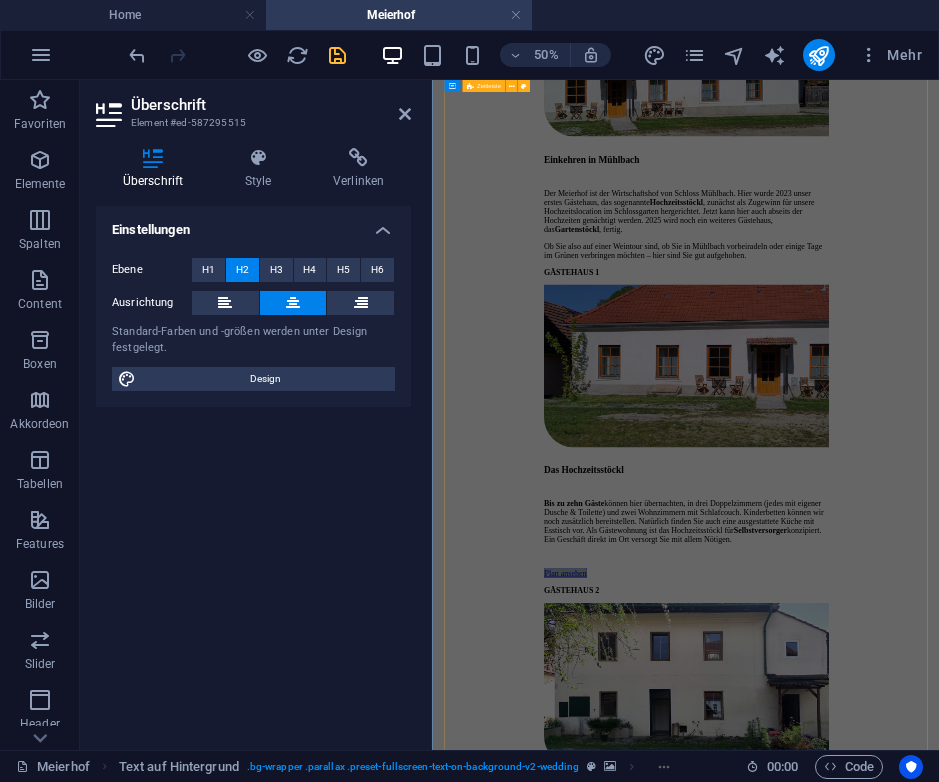 scroll, scrollTop: 1014, scrollLeft: 0, axis: vertical 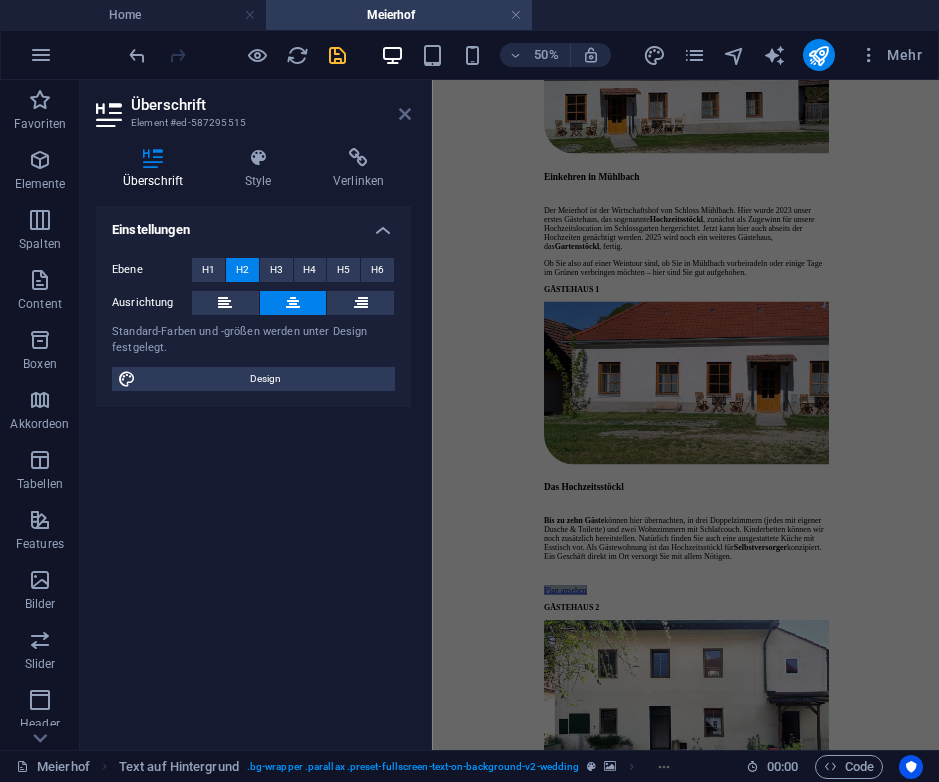 click at bounding box center [405, 114] 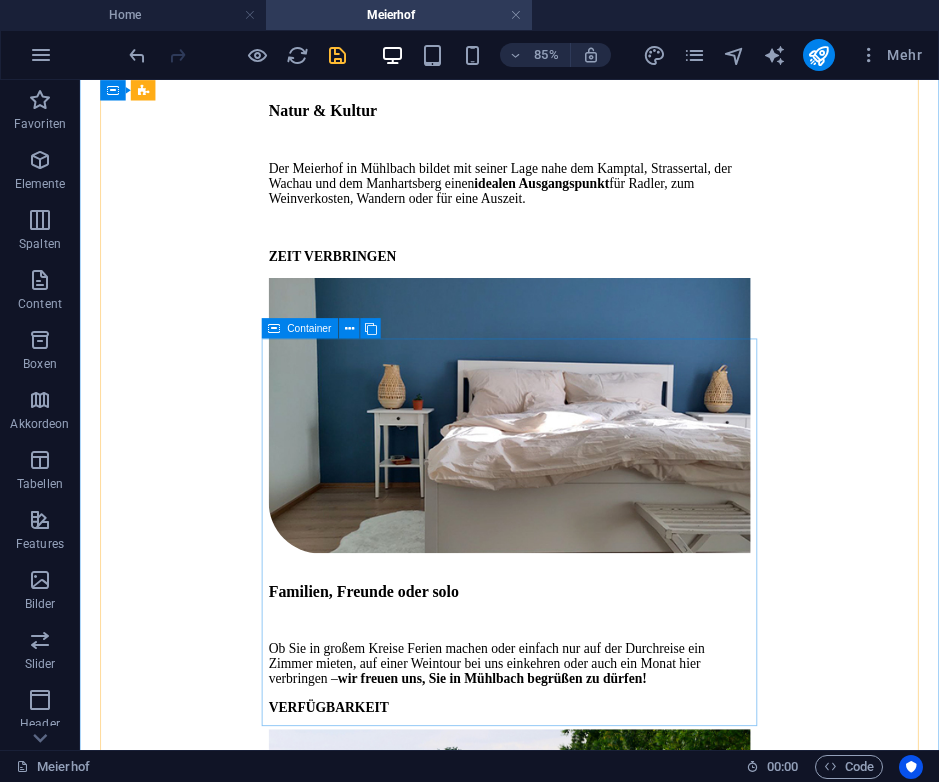 scroll, scrollTop: 3519, scrollLeft: 0, axis: vertical 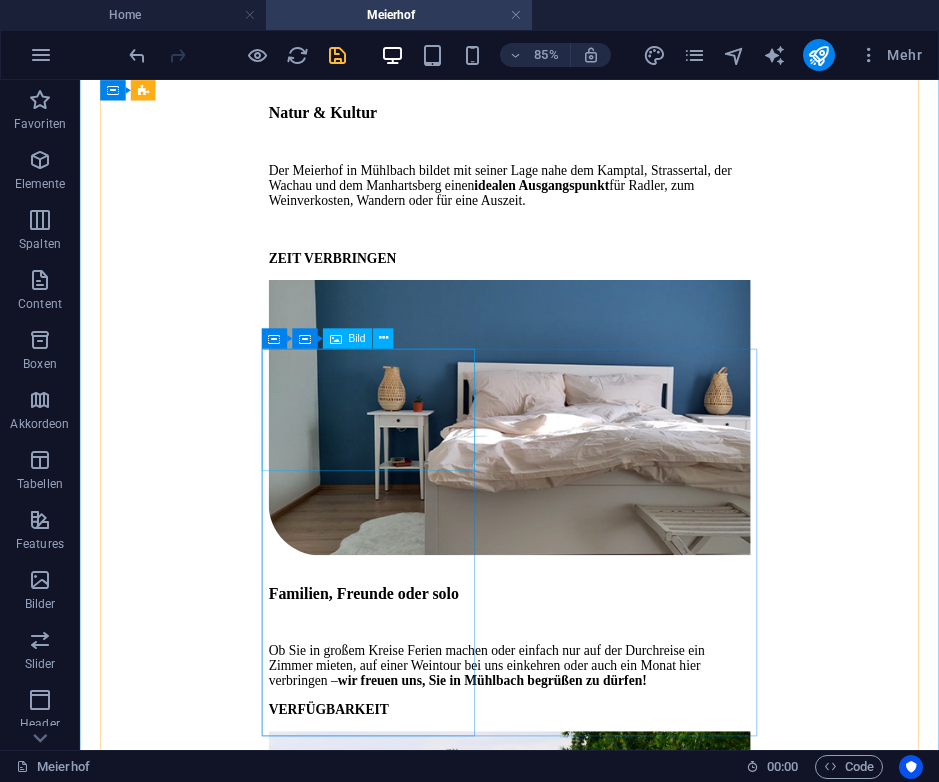 click at bounding box center [585, 479] 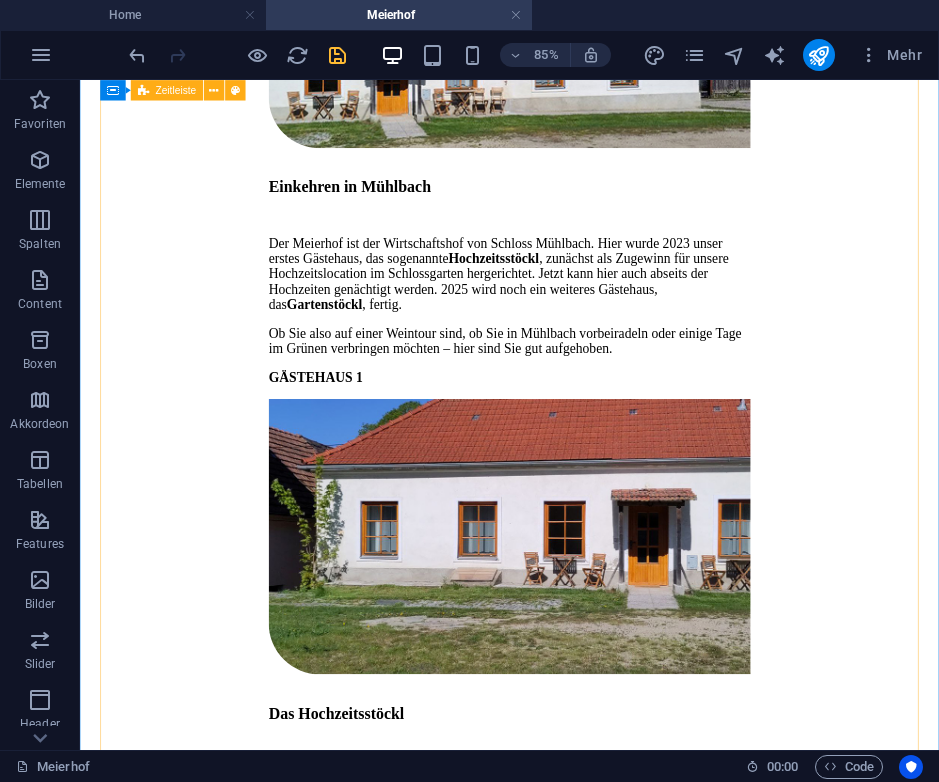 scroll, scrollTop: 1131, scrollLeft: 0, axis: vertical 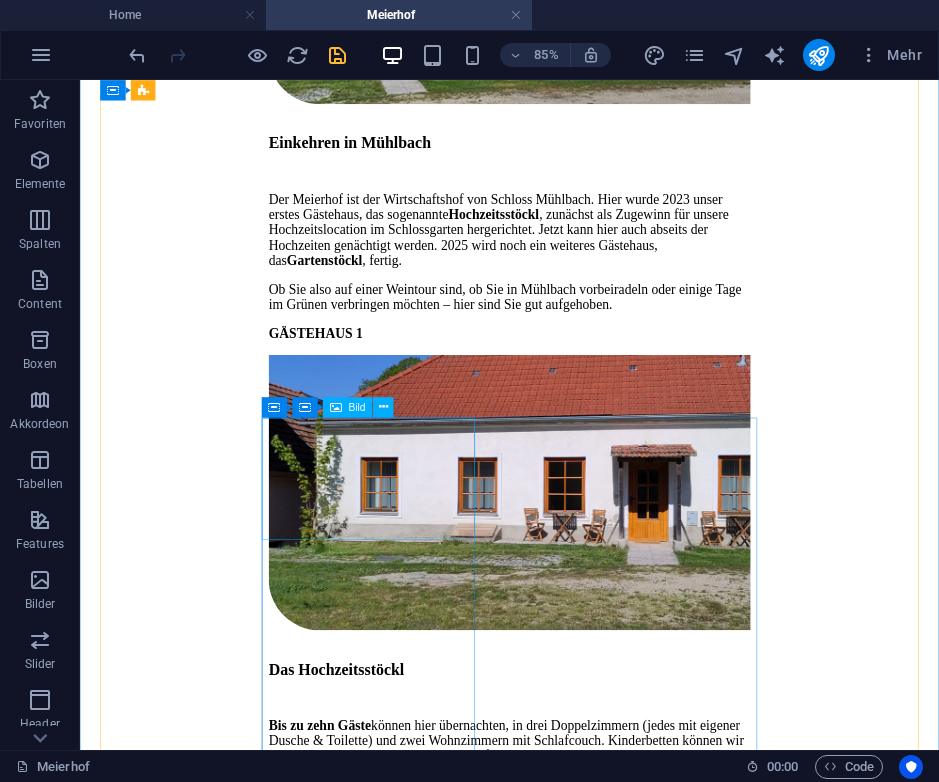 click at bounding box center [585, 567] 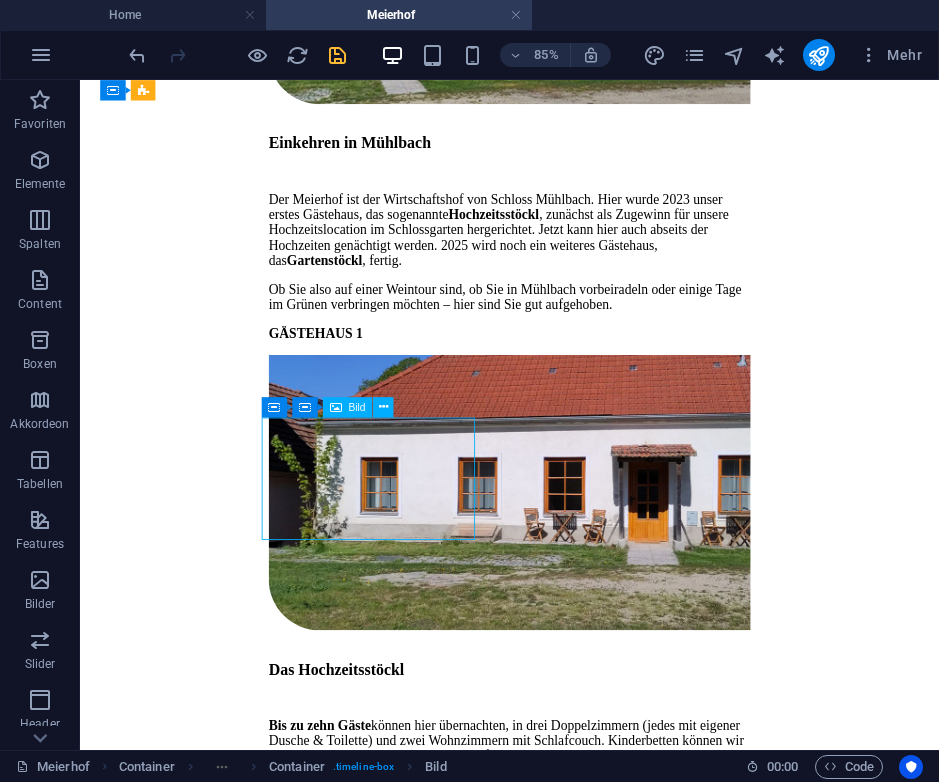 click at bounding box center (585, 567) 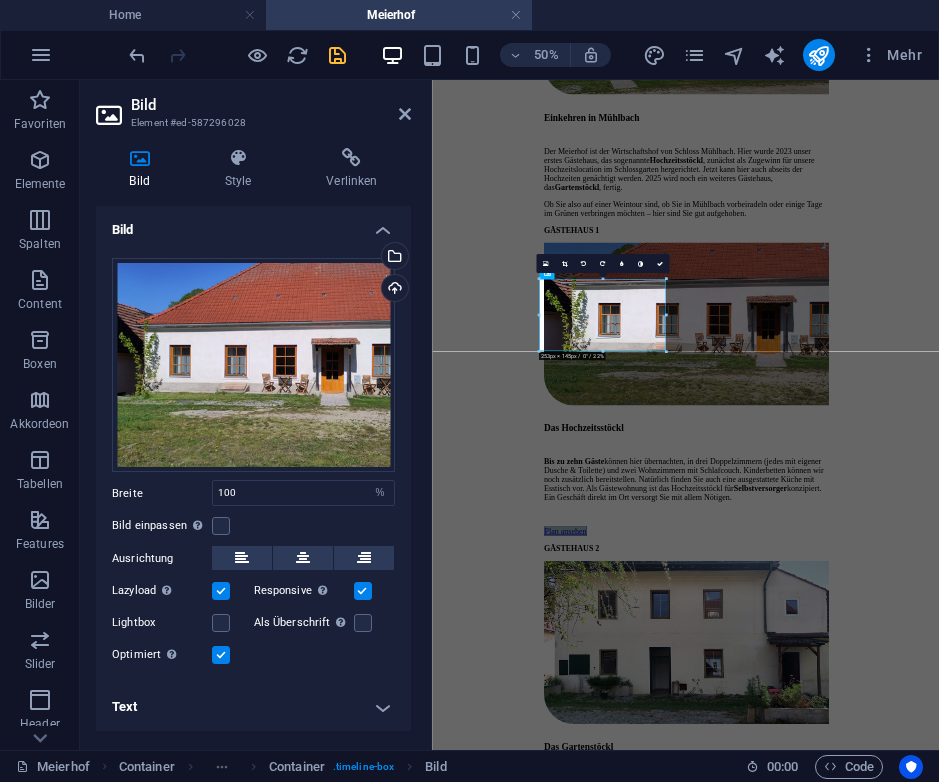 scroll, scrollTop: 1132, scrollLeft: 0, axis: vertical 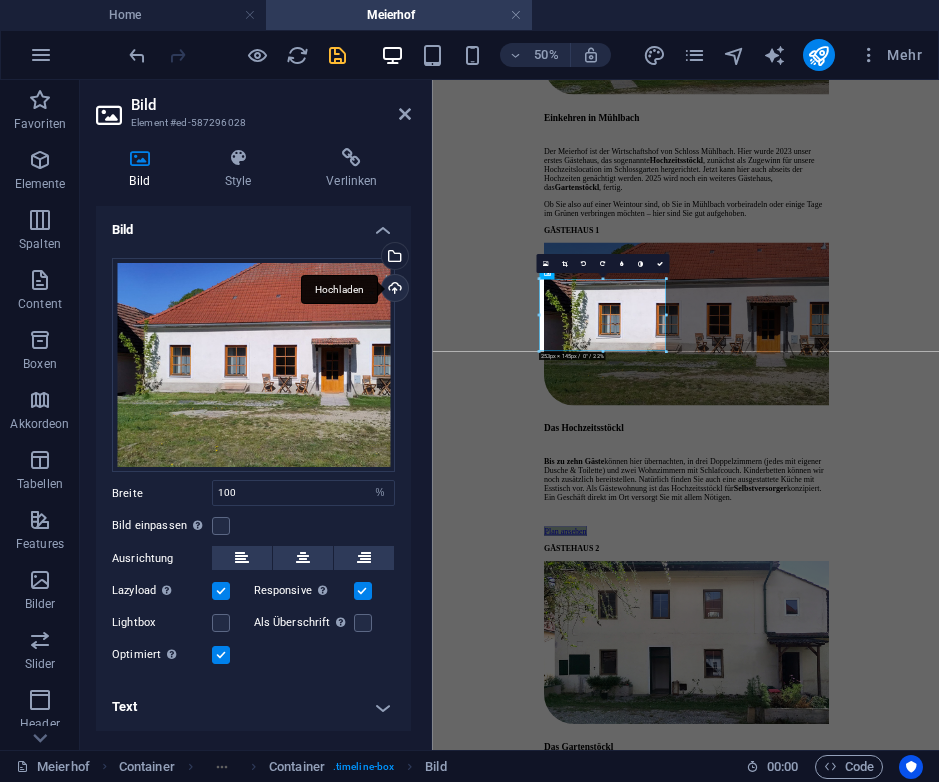 click on "Hochladen" at bounding box center (393, 290) 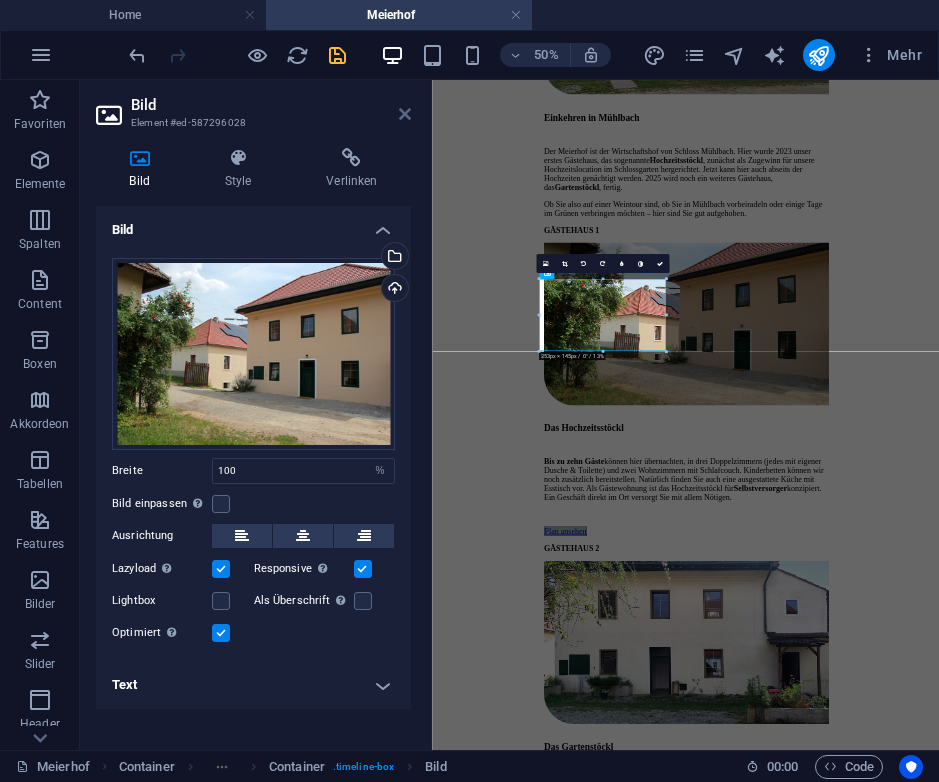 click at bounding box center (405, 114) 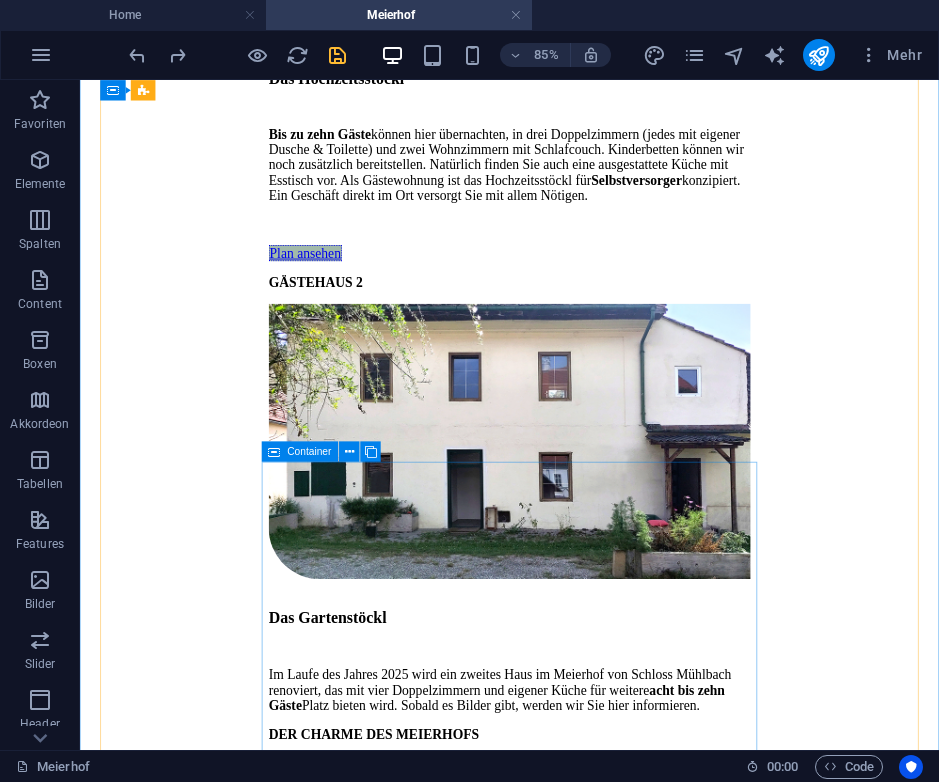 scroll, scrollTop: 1901, scrollLeft: 0, axis: vertical 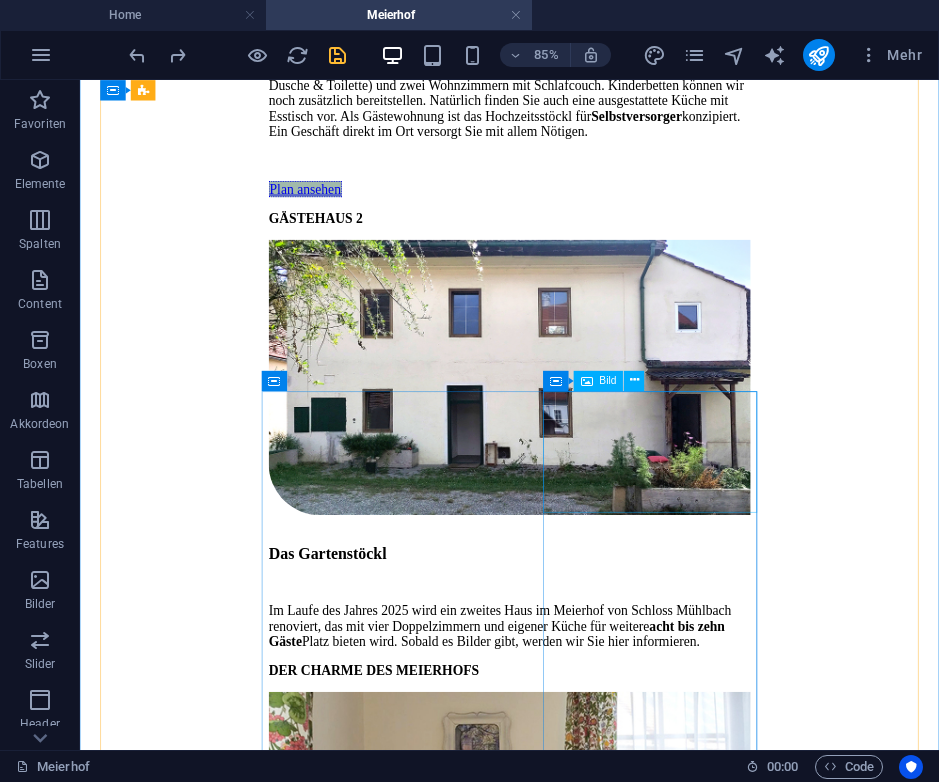 click at bounding box center (585, 432) 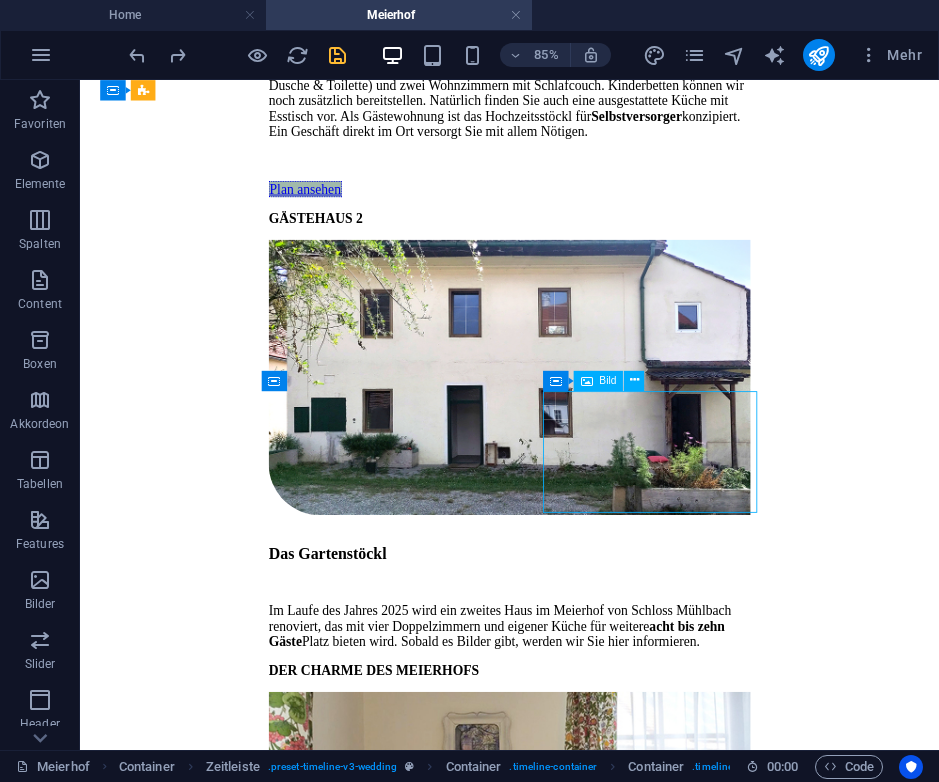 click at bounding box center (585, 432) 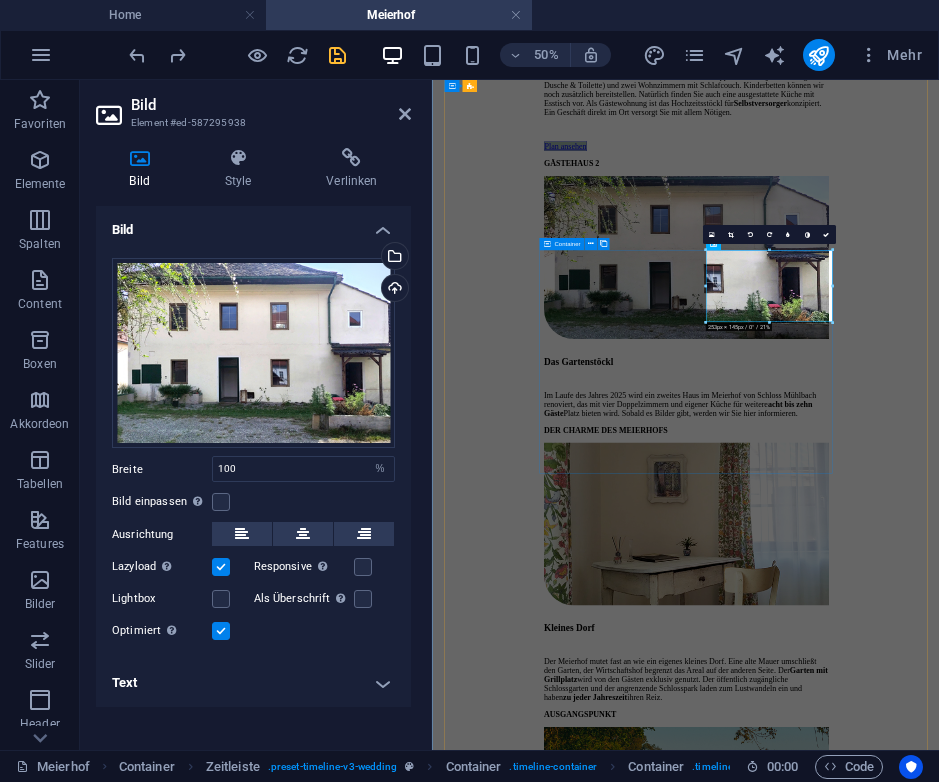 scroll, scrollTop: 1904, scrollLeft: 0, axis: vertical 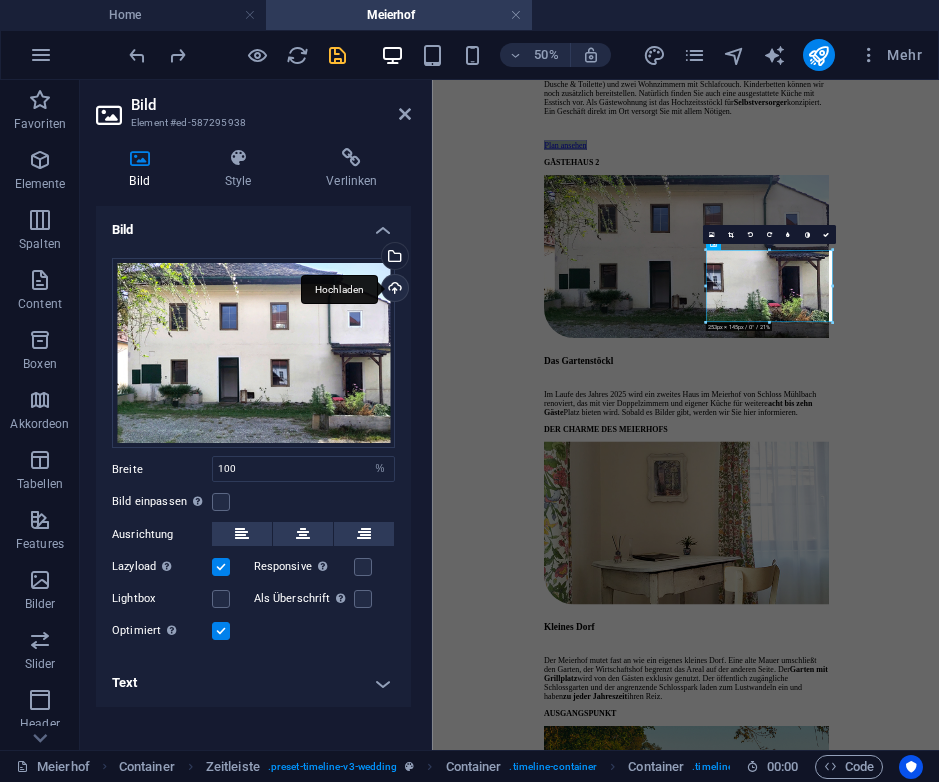 click on "Hochladen" at bounding box center [393, 290] 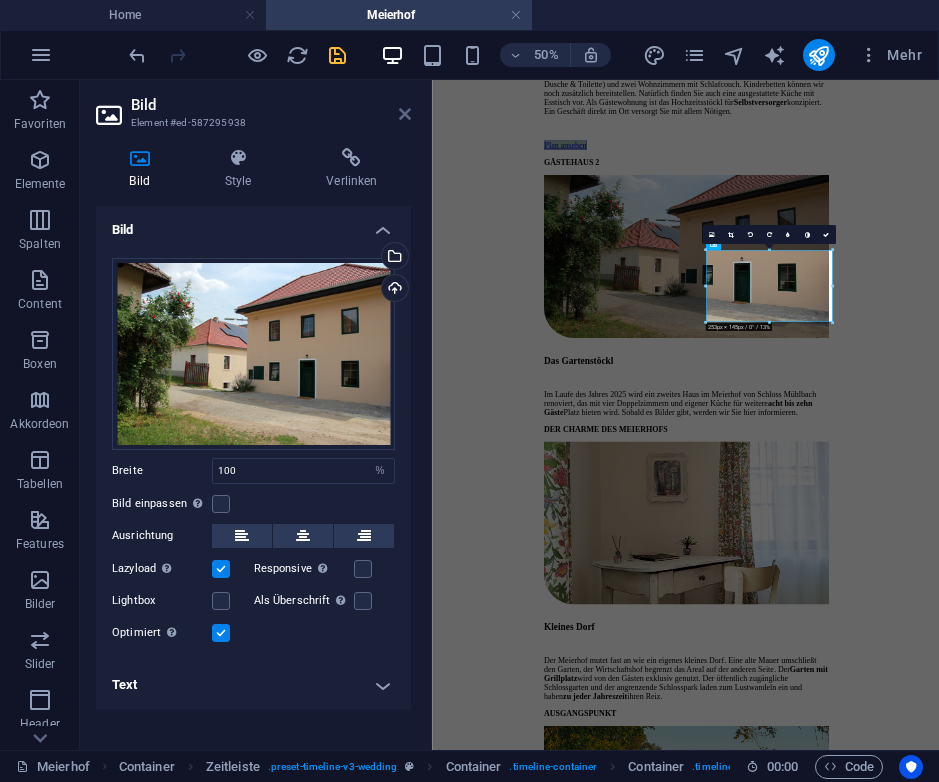 click at bounding box center (405, 114) 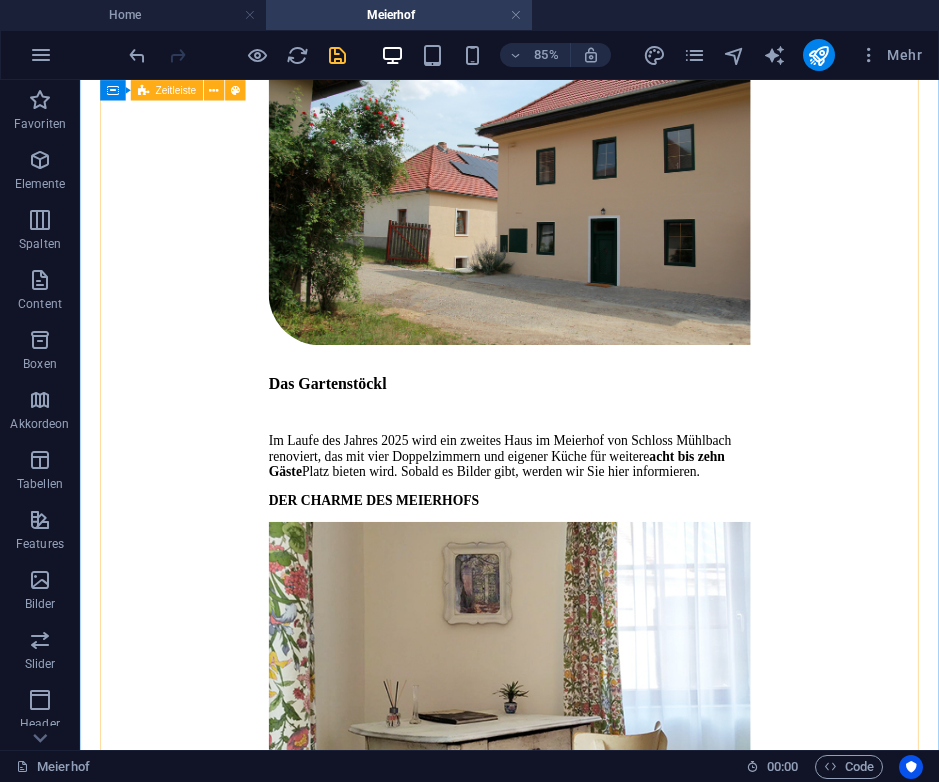 scroll, scrollTop: 2113, scrollLeft: 0, axis: vertical 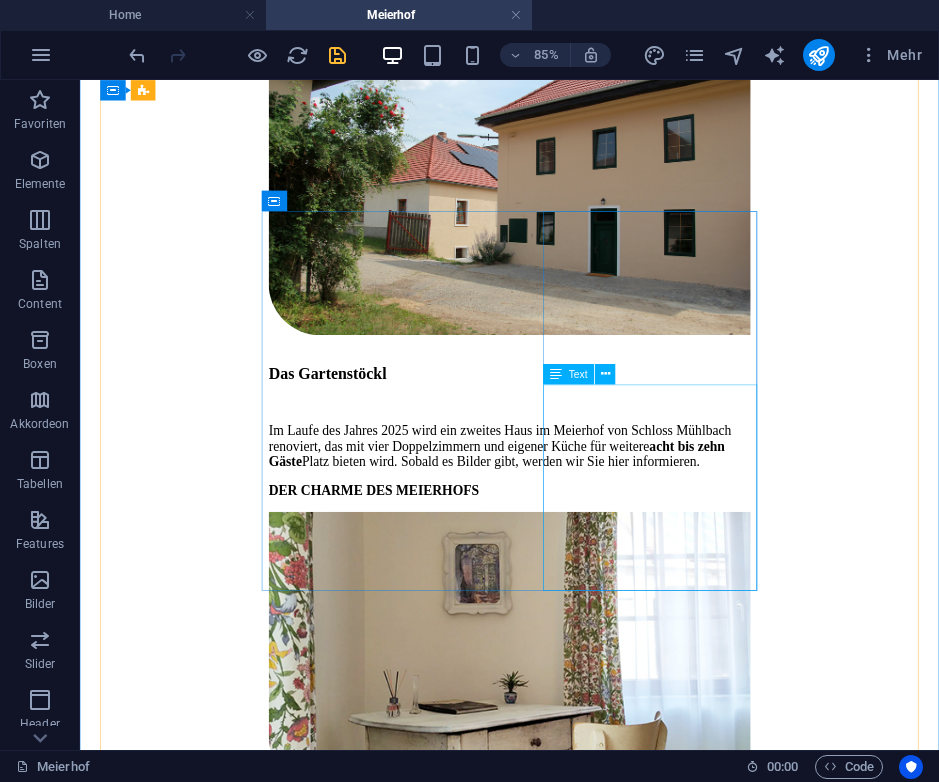 click on "Im Laufe des Jahres 2025 wird ein zweites Haus im Meierhof von Schloss Mühlbach renoviert, das mit vier Doppelzimmern und eigener Küche für weitere  acht bis zehn Gäste  Platz bieten wird. Sobald es Bilder gibt, werden wir Sie hier informieren." at bounding box center [585, 511] 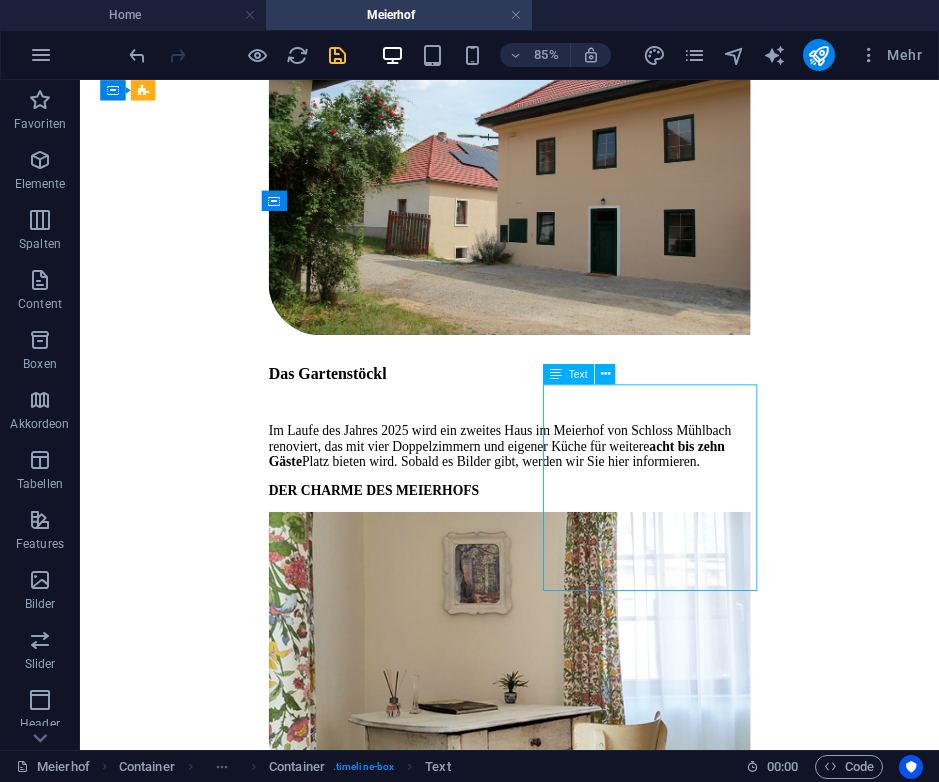 click on "Im Laufe des Jahres 2025 wird ein zweites Haus im Meierhof von Schloss Mühlbach renoviert, das mit vier Doppelzimmern und eigener Küche für weitere  acht bis zehn Gäste  Platz bieten wird. Sobald es Bilder gibt, werden wir Sie hier informieren." at bounding box center (585, 511) 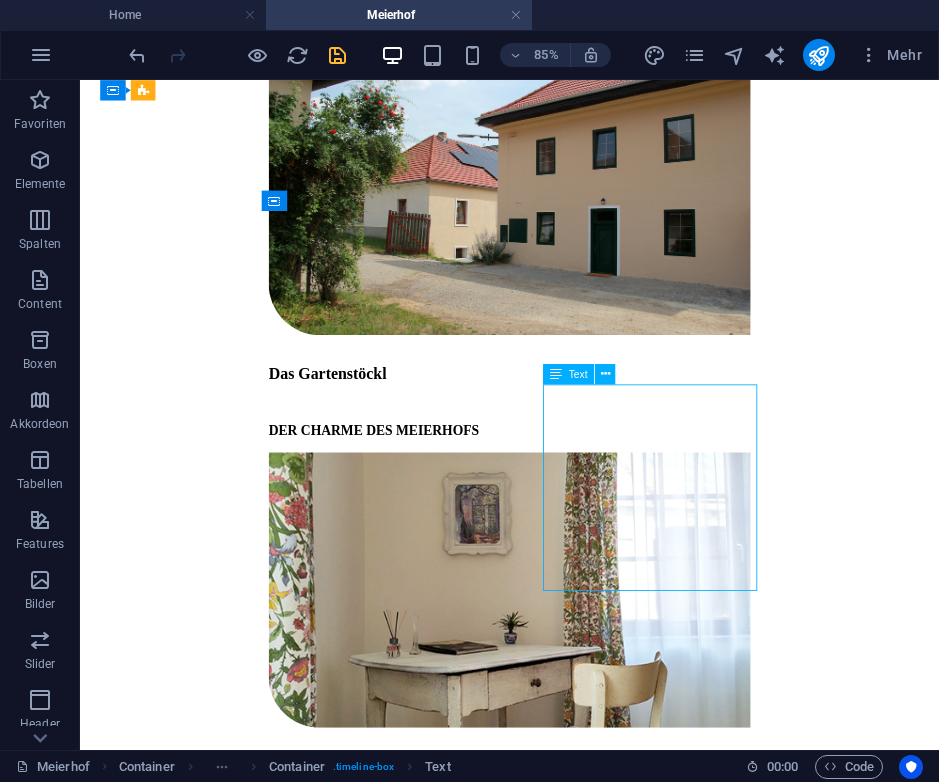 scroll, scrollTop: 2115, scrollLeft: 0, axis: vertical 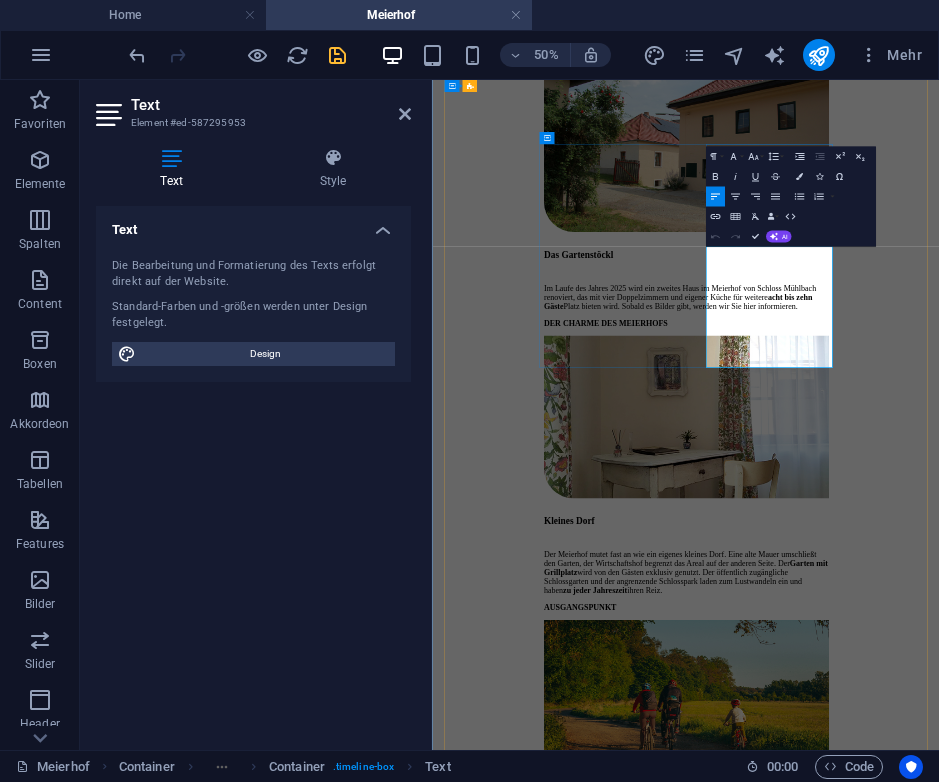 click on "Im Laufe des Jahres 2025 wird ein zweites Haus im Meierhof von Schloss Mühlbach renoviert, das mit vier Doppelzimmern und eigener Küche für weitere  acht bis zehn Gäste  Platz bieten wird. Sobald es Bilder gibt, werden wir Sie hier informieren." at bounding box center [939, 515] 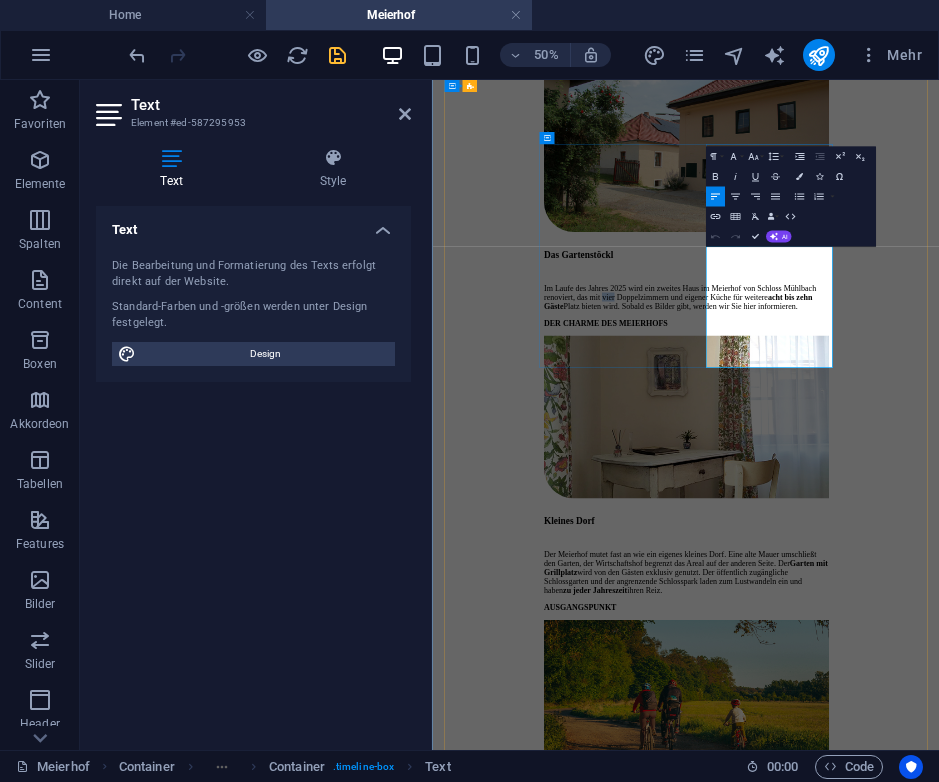 click on "Im Laufe des Jahres 2025 wird ein zweites Haus im Meierhof von Schloss Mühlbach renoviert, das mit vier Doppelzimmern und eigener Küche für weitere  acht bis zehn Gäste  Platz bieten wird. Sobald es Bilder gibt, werden wir Sie hier informieren." at bounding box center [939, 515] 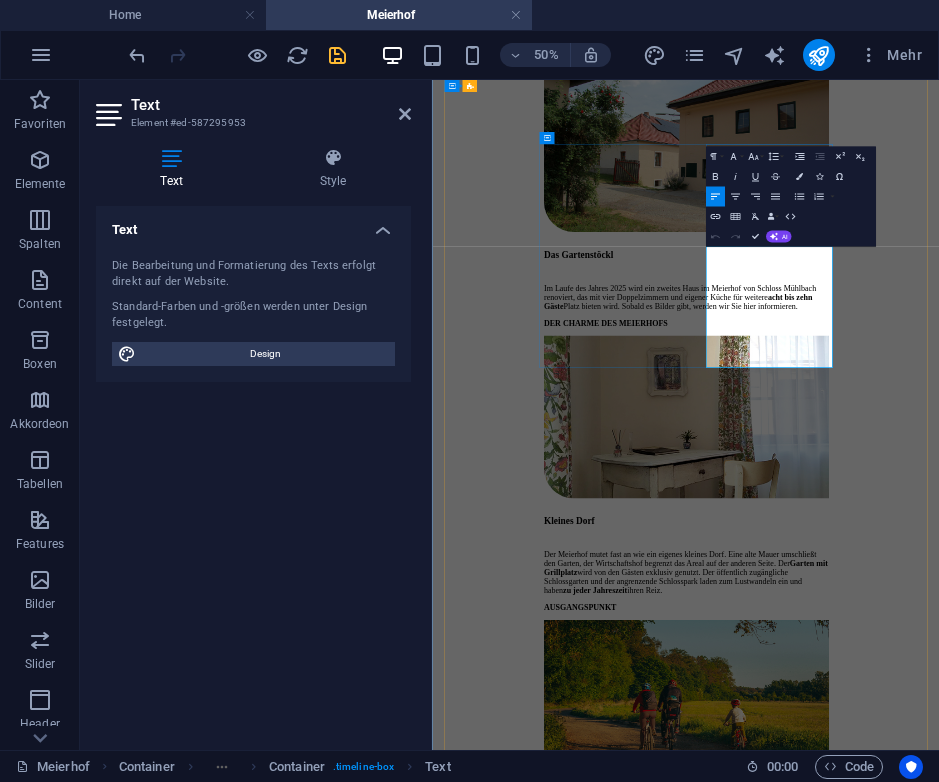 click on "Im Laufe des Jahres 2025 wird ein zweites Haus im Meierhof von Schloss Mühlbach renoviert, das mit vier Doppelzimmern und eigener Küche für weitere  acht bis zehn Gäste  Platz bieten wird. Sobald es Bilder gibt, werden wir Sie hier informieren." at bounding box center [939, 515] 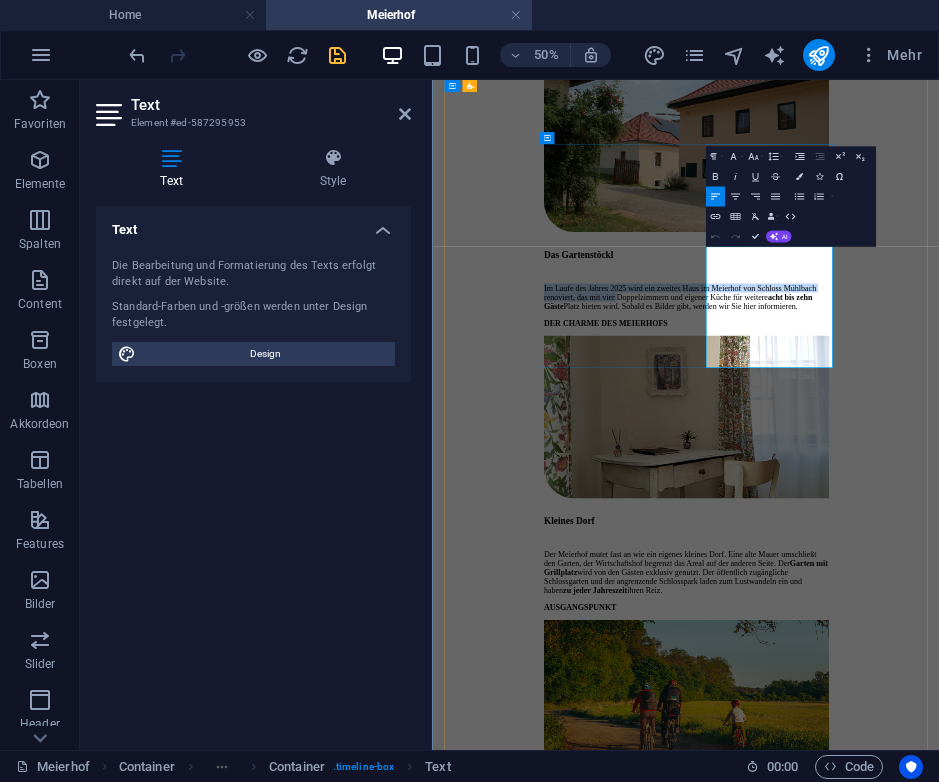drag, startPoint x: 981, startPoint y: 538, endPoint x: 980, endPoint y: 430, distance: 108.00463 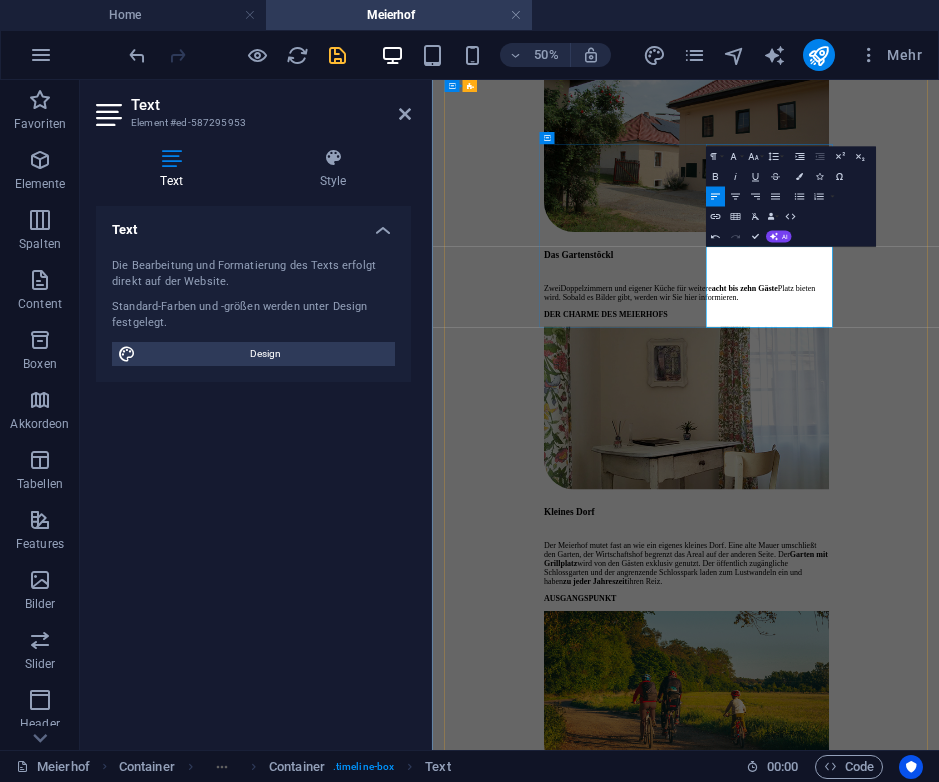 click on "Zwei  Doppelzimmern und eigener Küche für weitere  acht bis zehn Gäste  Platz bieten wird. Sobald es Bilder gibt, werden wir Sie hier informieren." at bounding box center [939, 506] 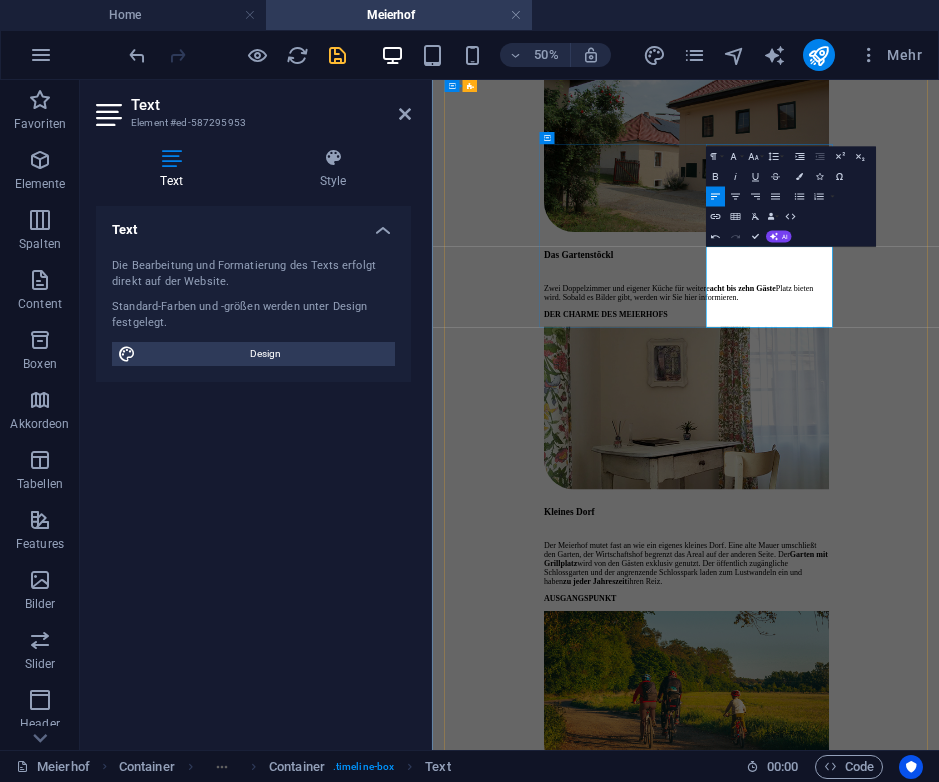 click on "Zwei Doppelzimmer und eigener Küche für weitere  acht bis zehn Gäste  Platz bieten wird. Sobald es Bilder gibt, werden wir Sie hier informieren." at bounding box center [939, 506] 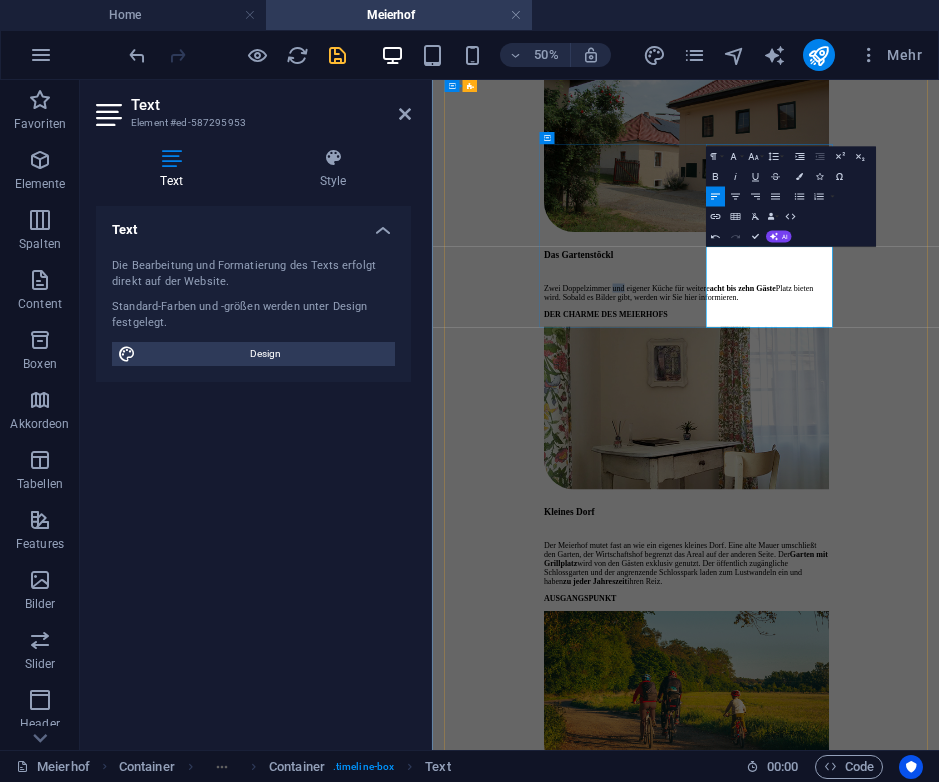 click on "Zwei Doppelzimmer und eigener Küche für weitere  acht bis zehn Gäste  Platz bieten wird. Sobald es Bilder gibt, werden wir Sie hier informieren." at bounding box center (939, 506) 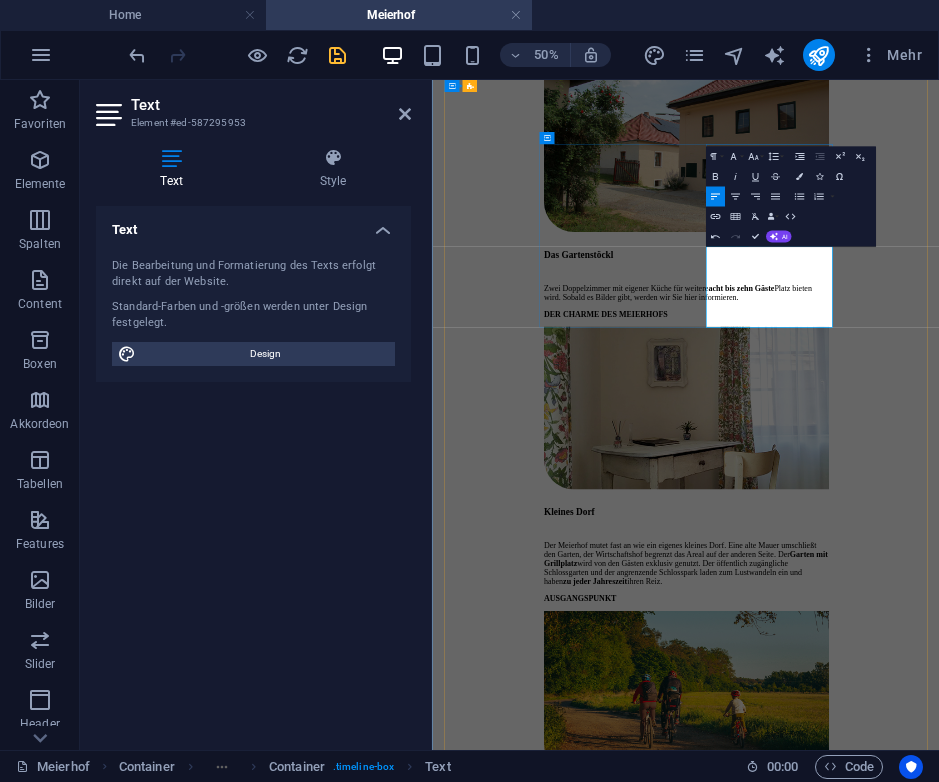 click on "Zwei Doppelzimmer mit eigener Küche für weitere  acht bis zehn Gäste  Platz bieten wird. Sobald es Bilder gibt, werden wir Sie hier informieren." at bounding box center [939, 506] 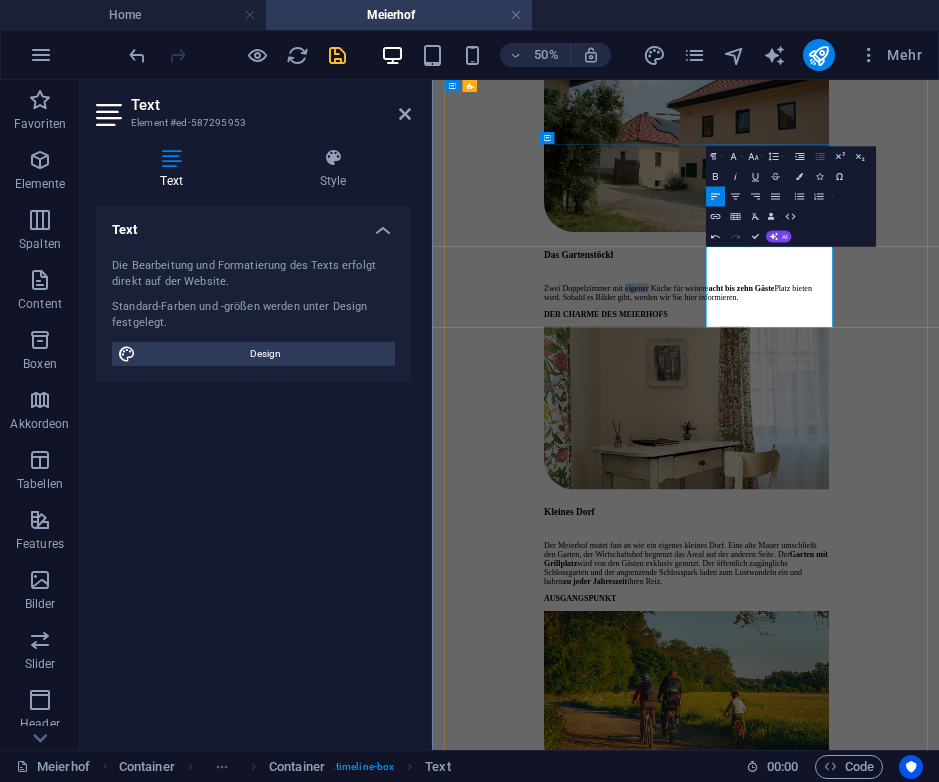 click on "Zwei Doppelzimmer mit eigener Küche für weitere  acht bis zehn Gäste  Platz bieten wird. Sobald es Bilder gibt, werden wir Sie hier informieren." at bounding box center (939, 506) 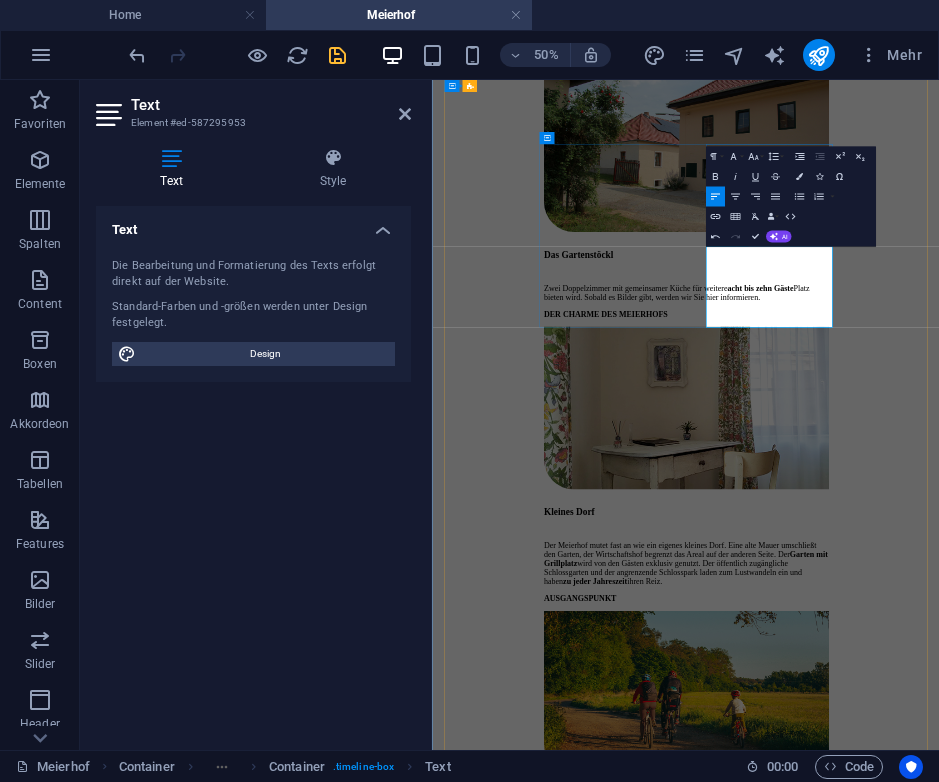 click on "Zwei Doppelzimmer mit gemeinsamer Küche für weitere  acht bis zehn Gäste  Platz bieten wird. Sobald es Bilder gibt, werden wir Sie hier informieren." at bounding box center [939, 506] 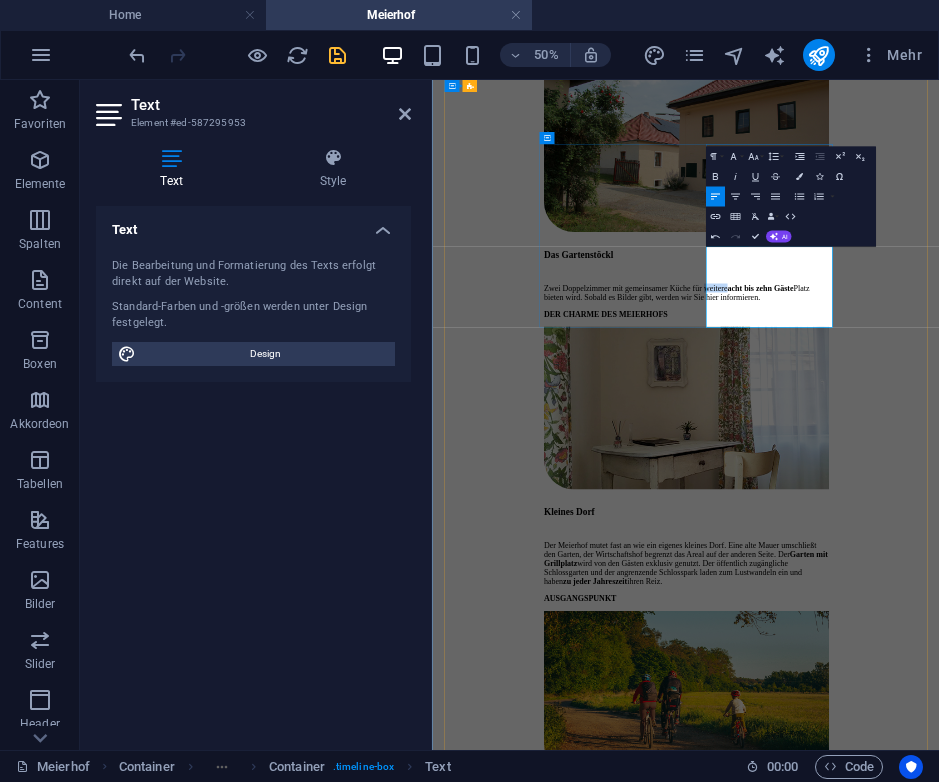 click on "Zwei Doppelzimmer mit gemeinsamer Küche für weitere  acht bis zehn Gäste  Platz bieten wird. Sobald es Bilder gibt, werden wir Sie hier informieren." at bounding box center (939, 506) 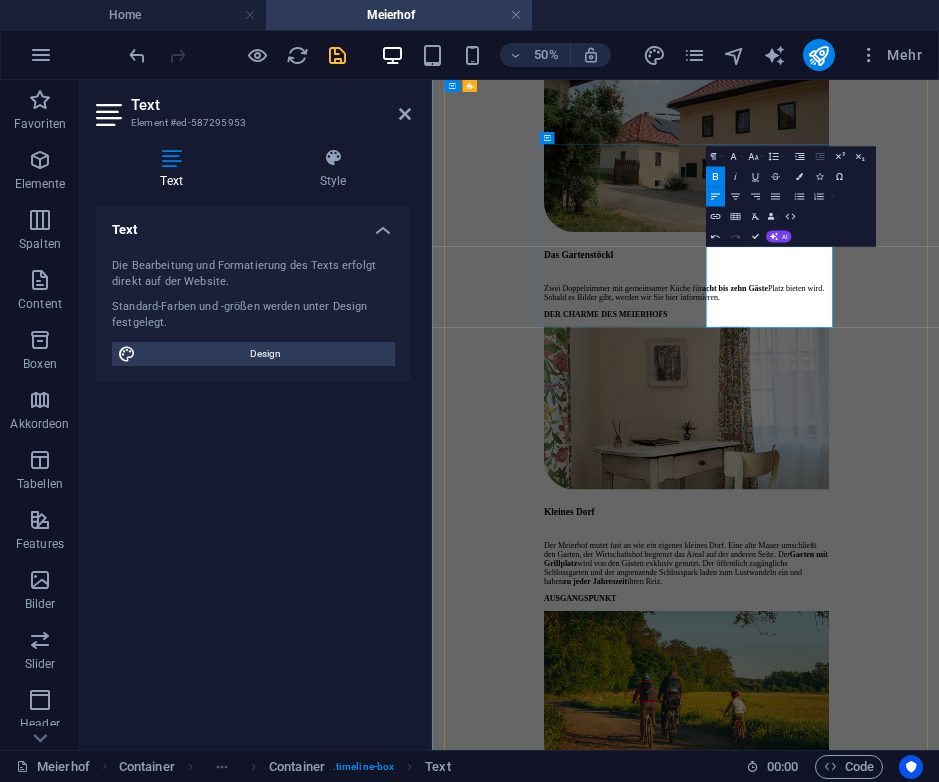 click on "acht bis zehn Gäste" at bounding box center (1036, 496) 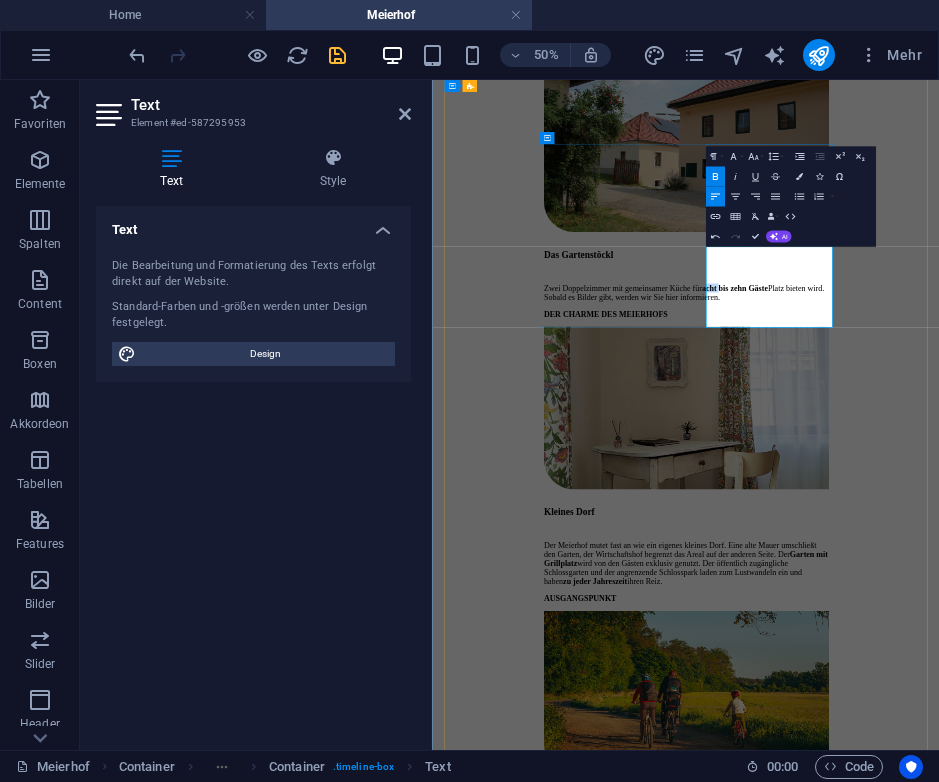 click on "acht bis zehn Gäste" at bounding box center [1036, 496] 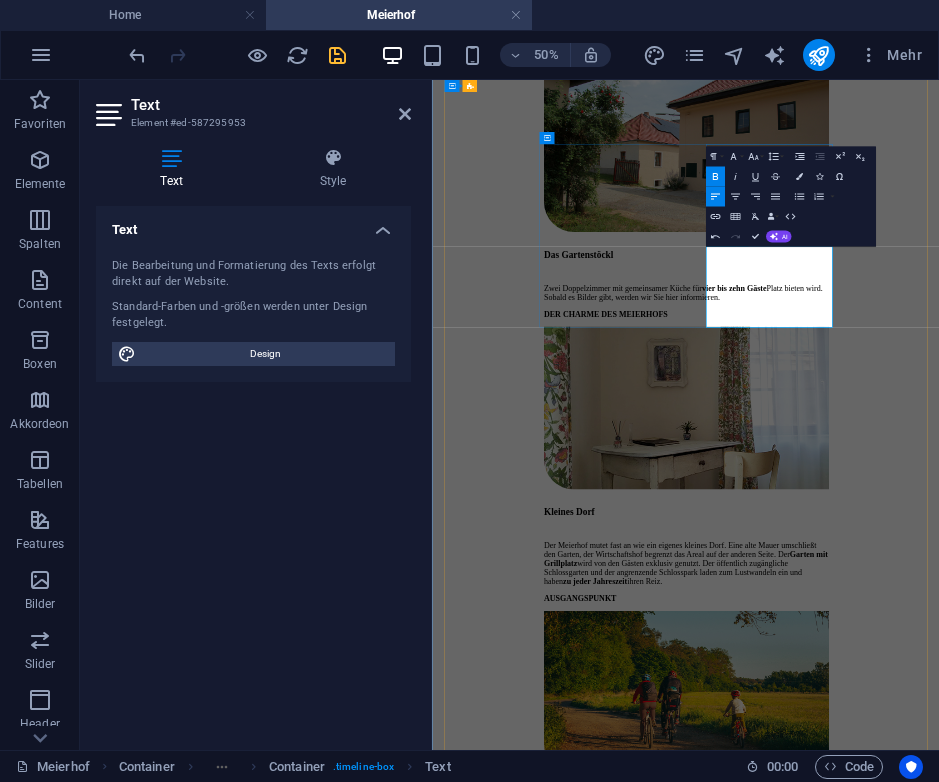 click on "vier bis zehn Gäste" at bounding box center [1034, 496] 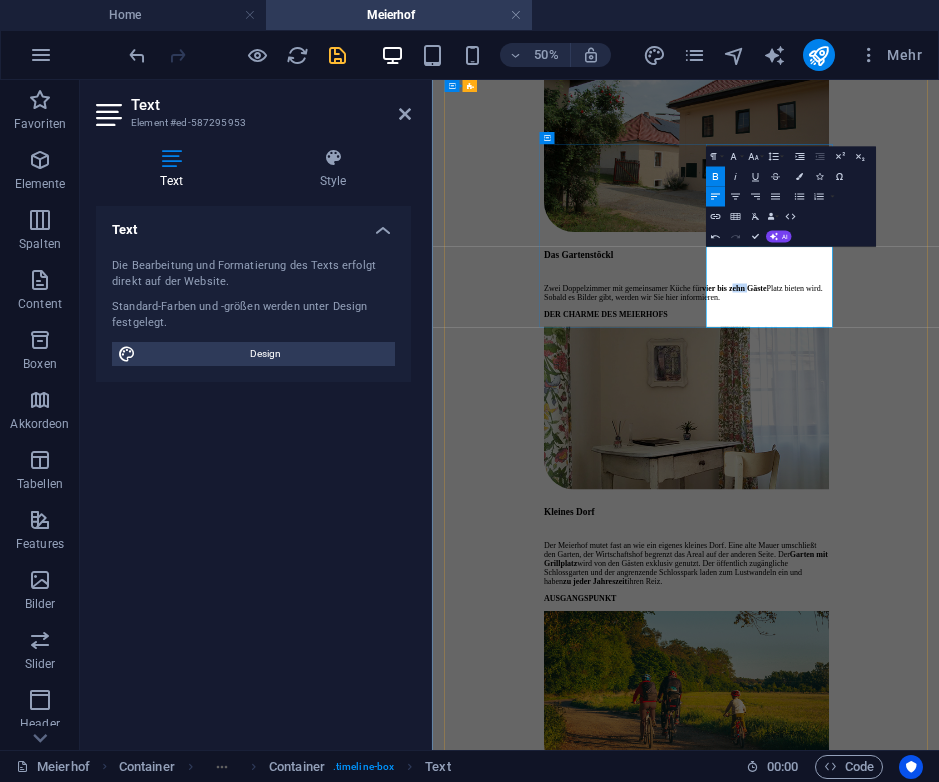 click on "vier bis zehn Gäste" at bounding box center [1034, 496] 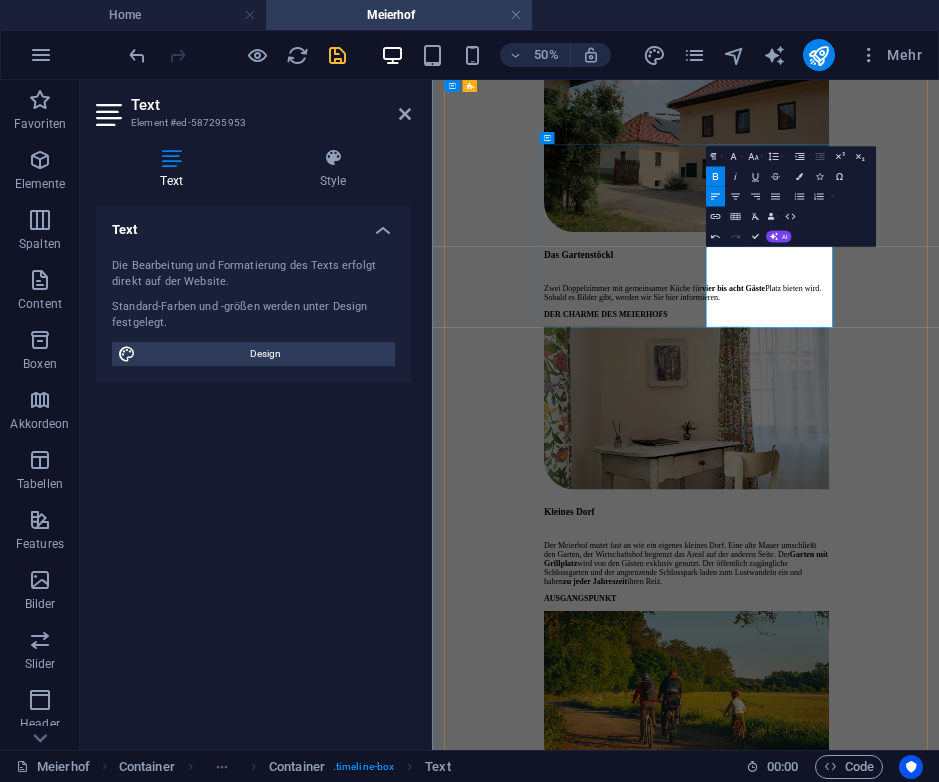 click on "Zwei Doppelzimmer mit gemeinsamer Küche für   vier bis acht Gäste  Platz bieten wird. Sobald es Bilder gibt, werden wir Sie hier informieren." at bounding box center [939, 506] 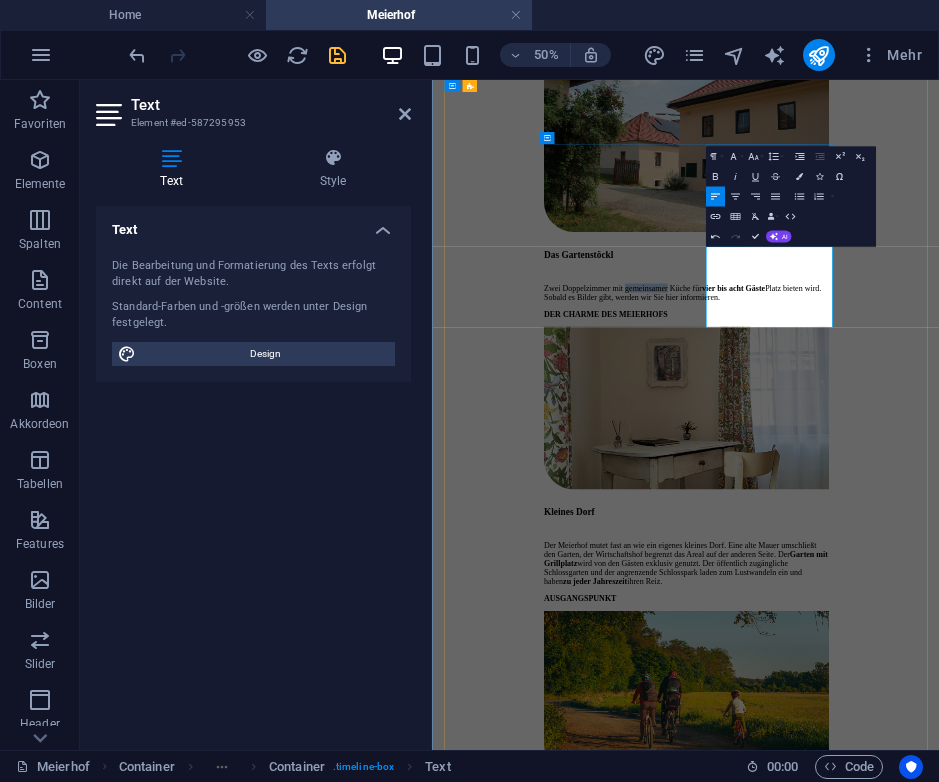 click on "Zwei Doppelzimmer mit gemeinsamer Küche für   vier bis acht Gäste  Platz bieten wird. Sobald es Bilder gibt, werden wir Sie hier informieren." at bounding box center (939, 506) 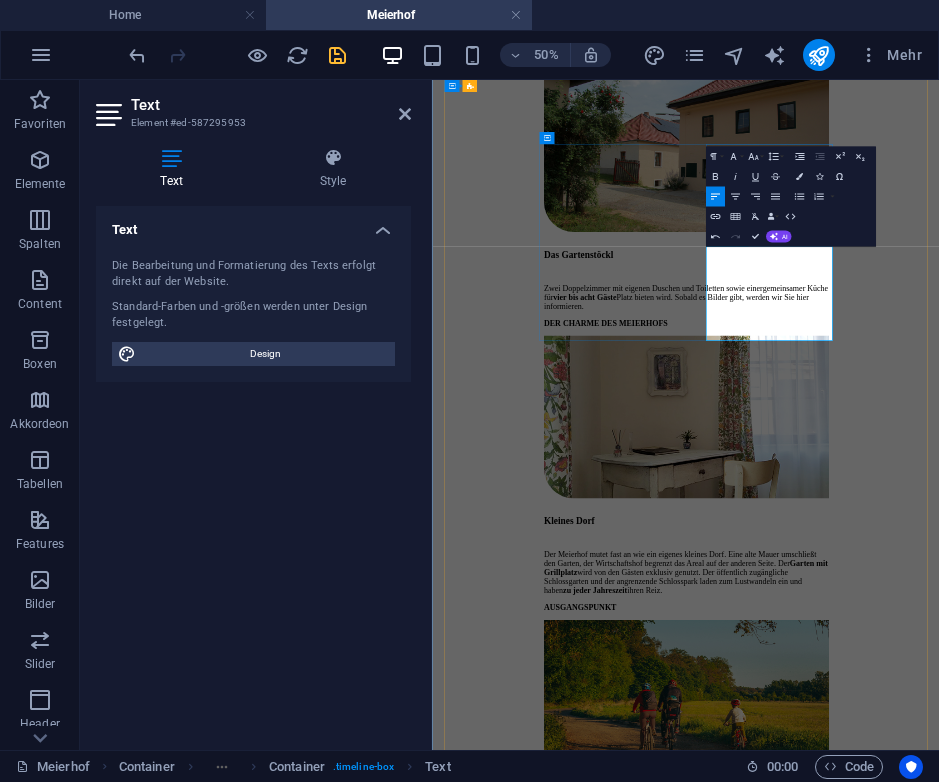 click on "Zwei Doppelzimmer mit eigenen Duschen und Toiletten sowie einer  gemeinsamer Küche für   vier bis acht Gäste  Platz bieten wird. Sobald es Bilder gibt, werden wir Sie hier informieren." at bounding box center [939, 515] 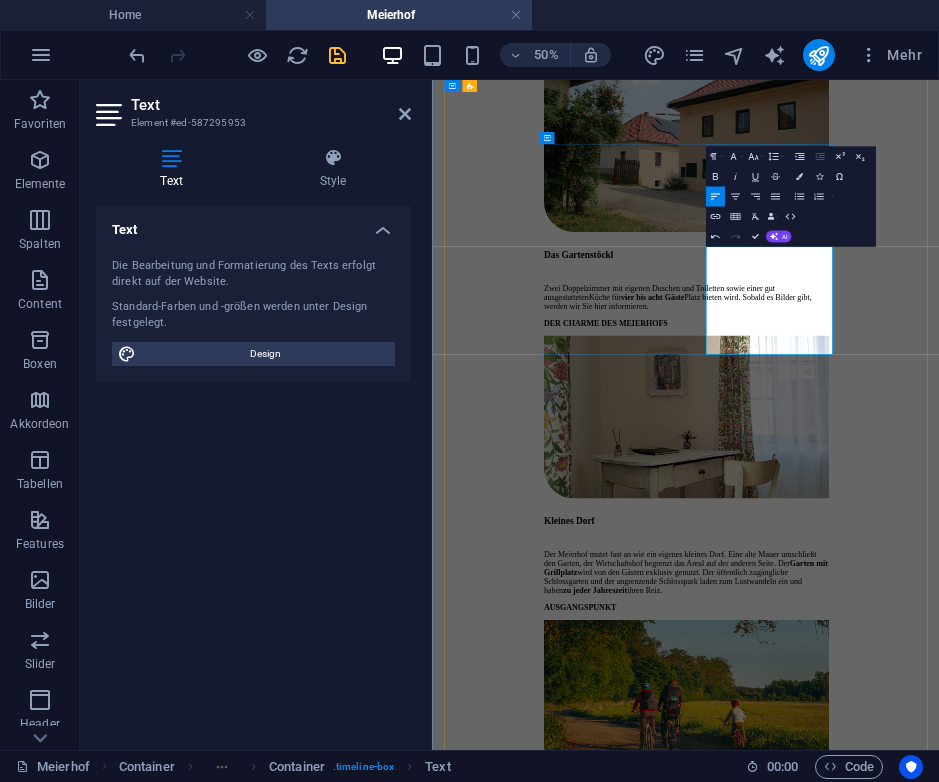 click on "Zwei Doppelzimmer mit eigenen Duschen und Toiletten sowie einer gut ausgestatteten  Küche für   vier bis acht Gäste  Platz bieten wird. Sobald es Bilder gibt, werden wir Sie hier informieren." at bounding box center [939, 515] 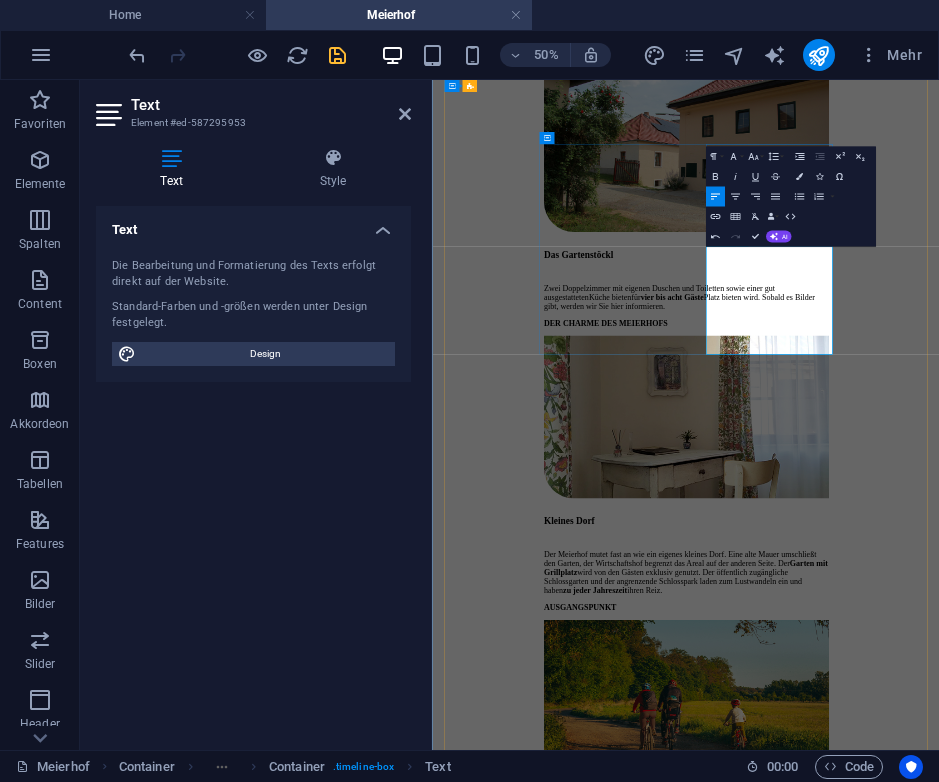 click on "Zwei Doppelzimmer mit eigenen Duschen und Toiletten sowie einer gut ausgestatteten  Küche bieten  für   vier bis acht Gäste  Platz bieten wird. Sobald es Bilder gibt, werden wir Sie hier informieren." at bounding box center [939, 515] 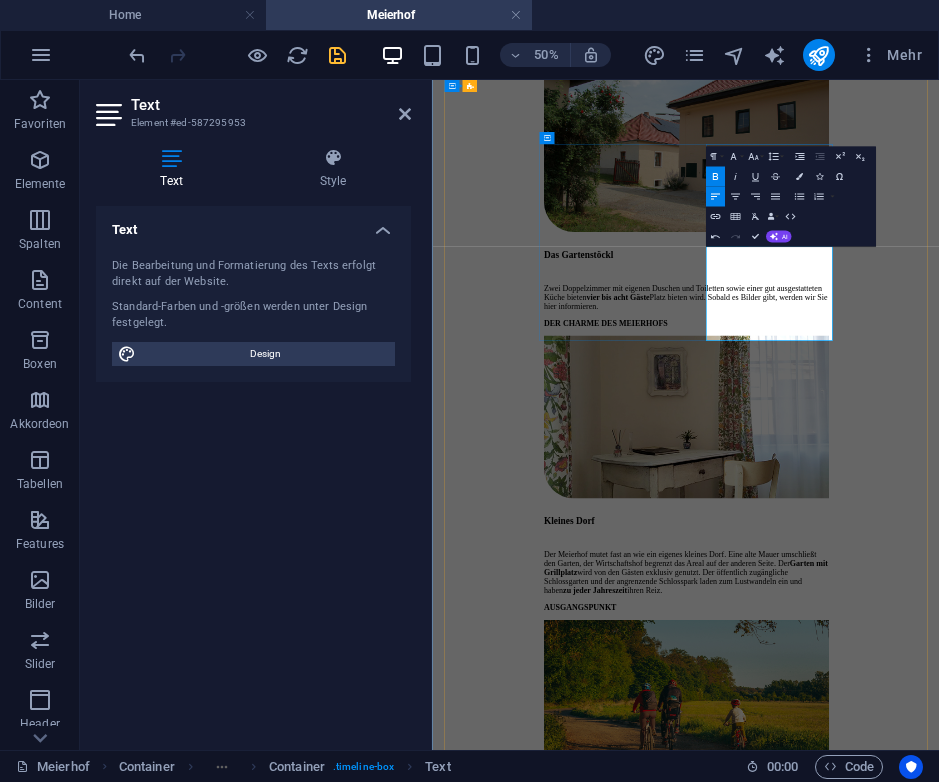 click on "Zwei Doppelzimmer mit eigenen Duschen und Toiletten sowie einer gut ausgestatteten Küche bieten  vier bis acht Gäste  Platz bieten wird. Sobald es Bilder gibt, werden wir Sie hier informieren." at bounding box center (939, 515) 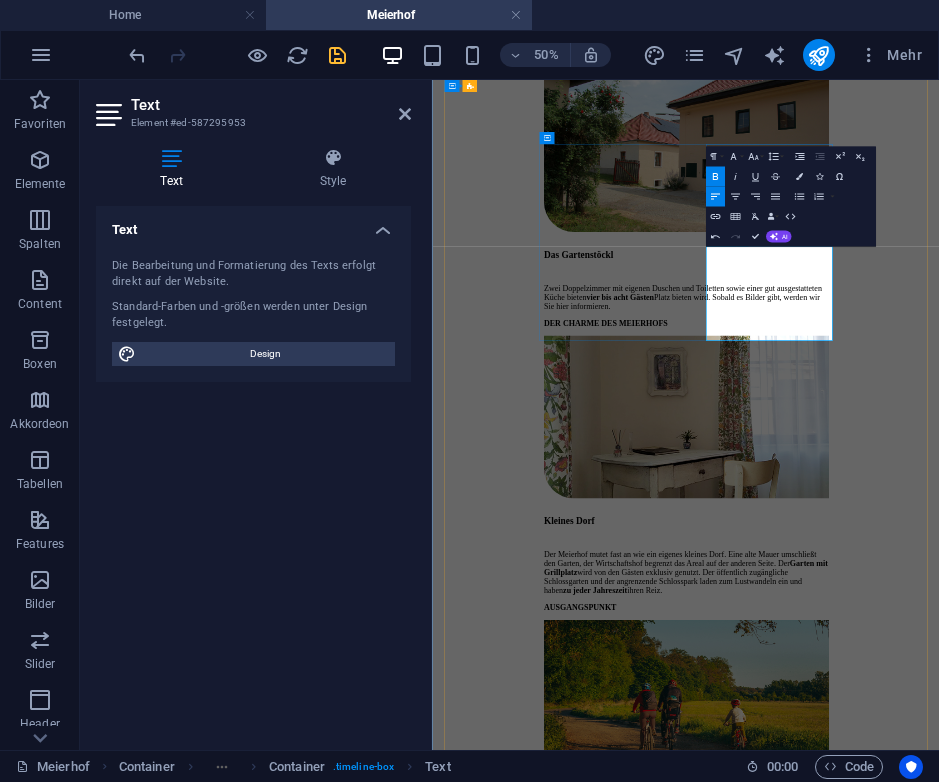 click on "Zwei Doppelzimmer mit eigenen Duschen und Toiletten sowie einer gut ausgestatteten Küche bieten  vier bis acht Gästen  Platz bieten wird. Sobald es Bilder gibt, werden wir Sie hier informieren." at bounding box center [939, 515] 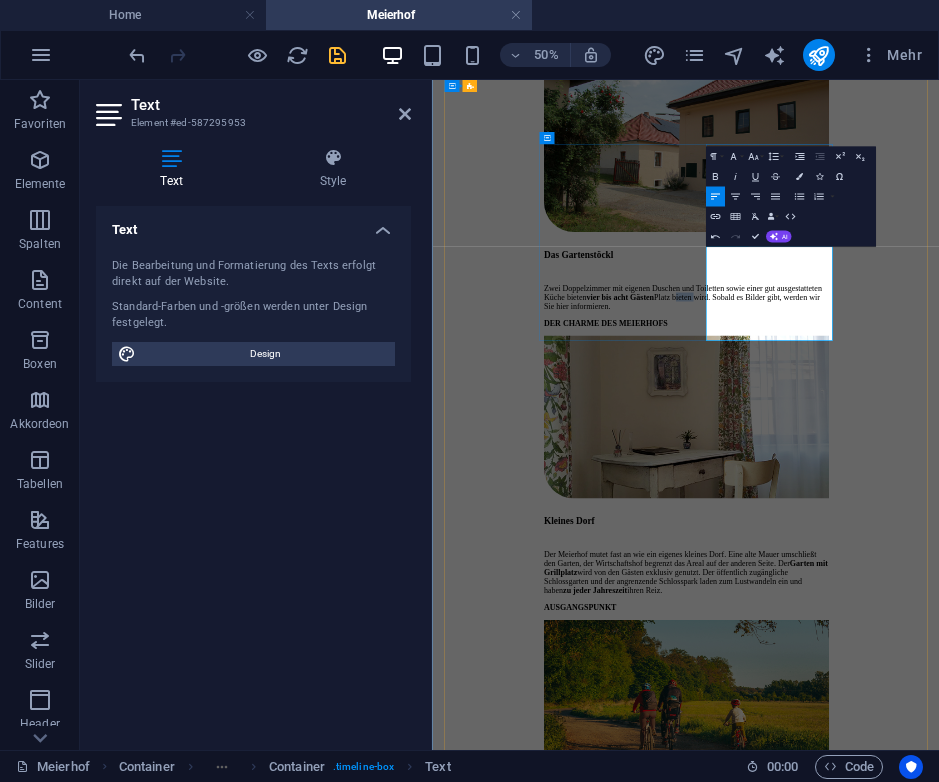 click on "Zwei Doppelzimmer mit eigenen Duschen und Toiletten sowie einer gut ausgestatteten Küche bieten  vier bis acht Gästen  Platz bieten wird. Sobald es Bilder gibt, werden wir Sie hier informieren." at bounding box center (939, 515) 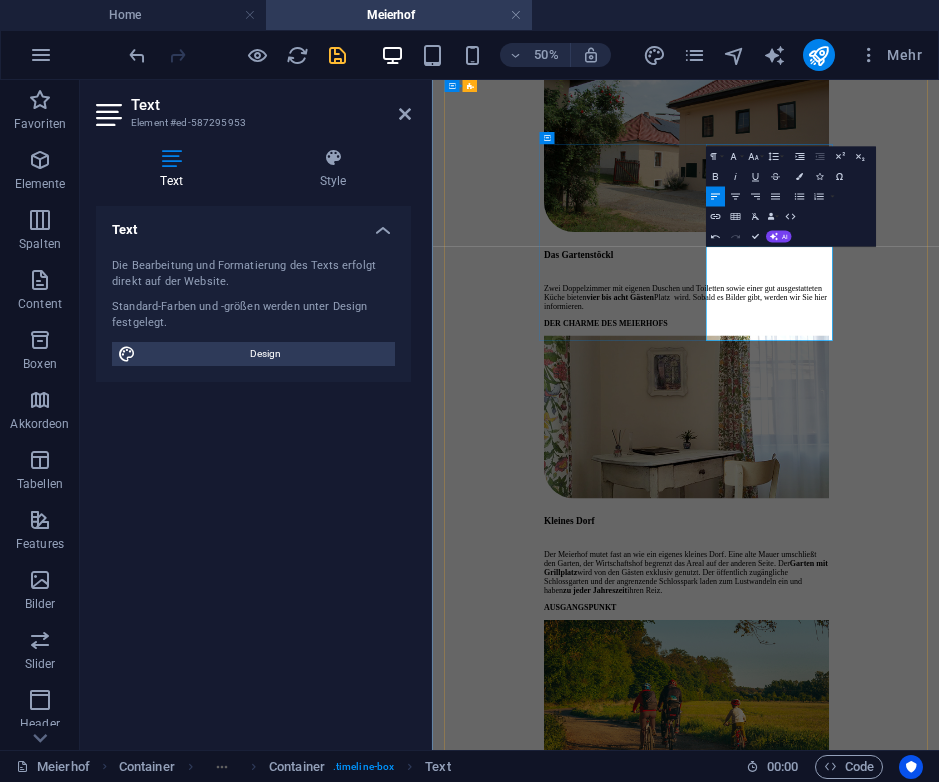 click on "Zwei Doppelzimmer mit eigenen Duschen und Toiletten sowie einer gut ausgestatteten Küche bieten  vier bis acht Gästen  Platz  wird. Sobald es Bilder gibt, werden wir Sie hier informieren." at bounding box center (939, 515) 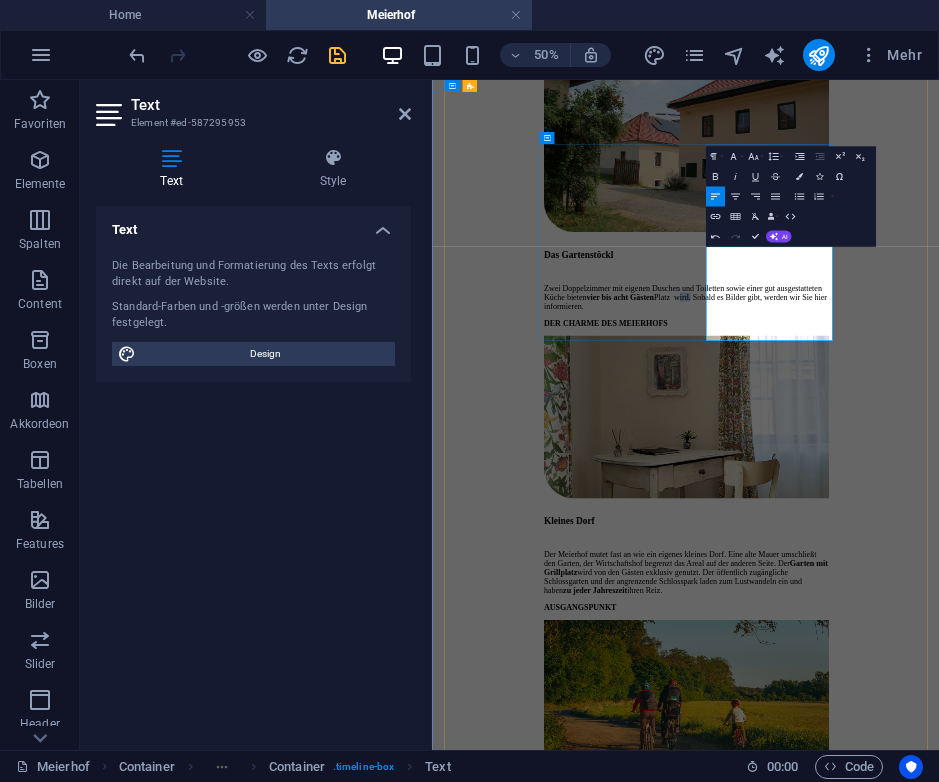 click on "Zwei Doppelzimmer mit eigenen Duschen und Toiletten sowie einer gut ausgestatteten Küche bieten  vier bis acht Gästen  Platz  wird. Sobald es Bilder gibt, werden wir Sie hier informieren." at bounding box center (939, 515) 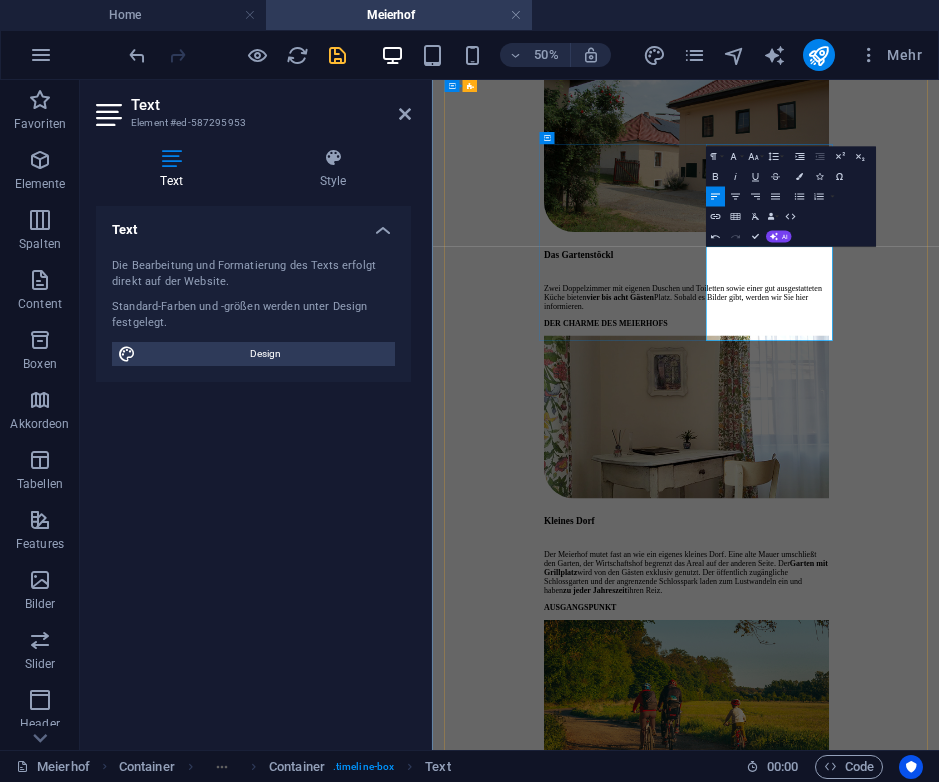 drag, startPoint x: 1096, startPoint y: 534, endPoint x: 1143, endPoint y: 593, distance: 75.43209 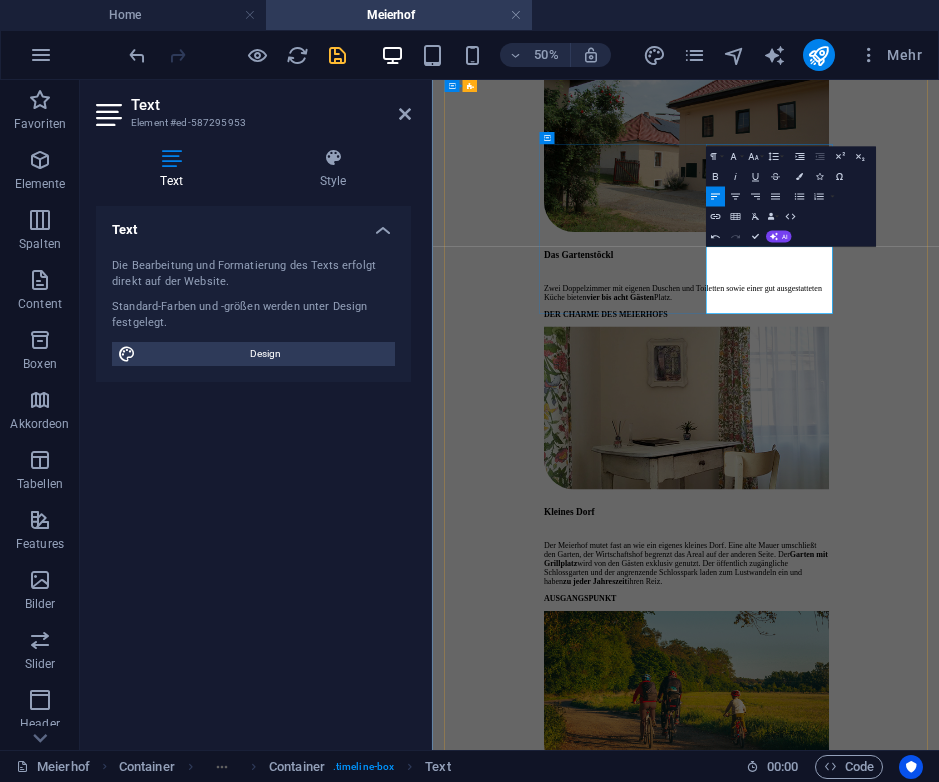 click on "Zwei Doppelzimmer mit eigenen Duschen und Toiletten sowie einer gut ausgestatteten Küche bieten  vier bis acht Gästen  Platz." at bounding box center (939, 506) 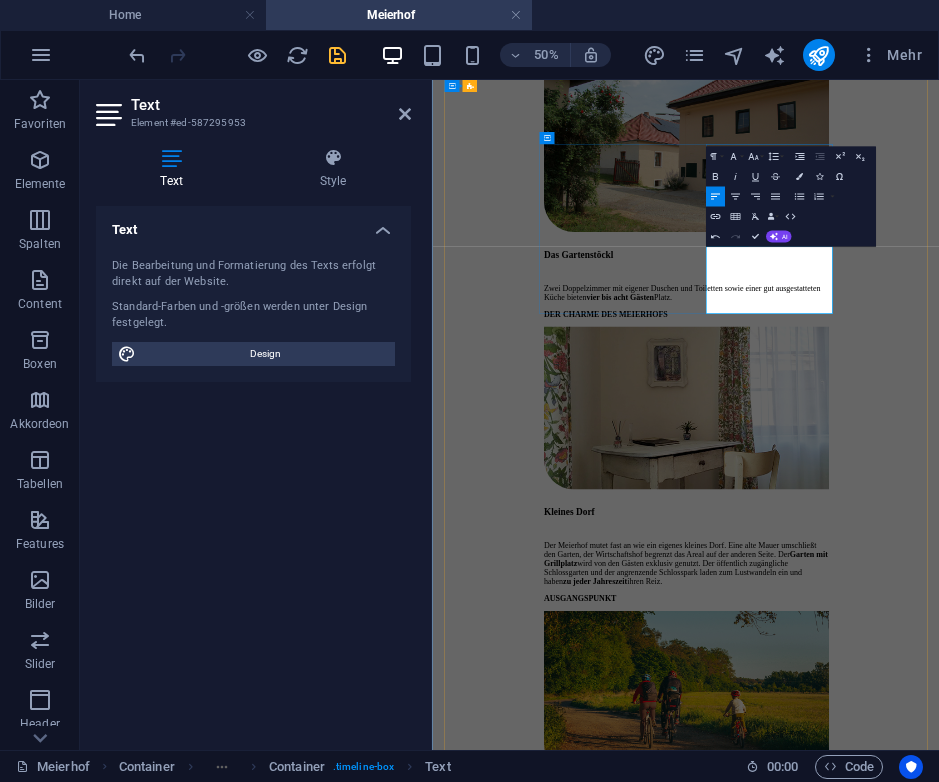 click on "Zwei Doppelzimmer mit eigener Duschen und Toiletten sowie einer gut ausgestatteten Küche bieten  vier bis acht Gästen  Platz." at bounding box center [939, 506] 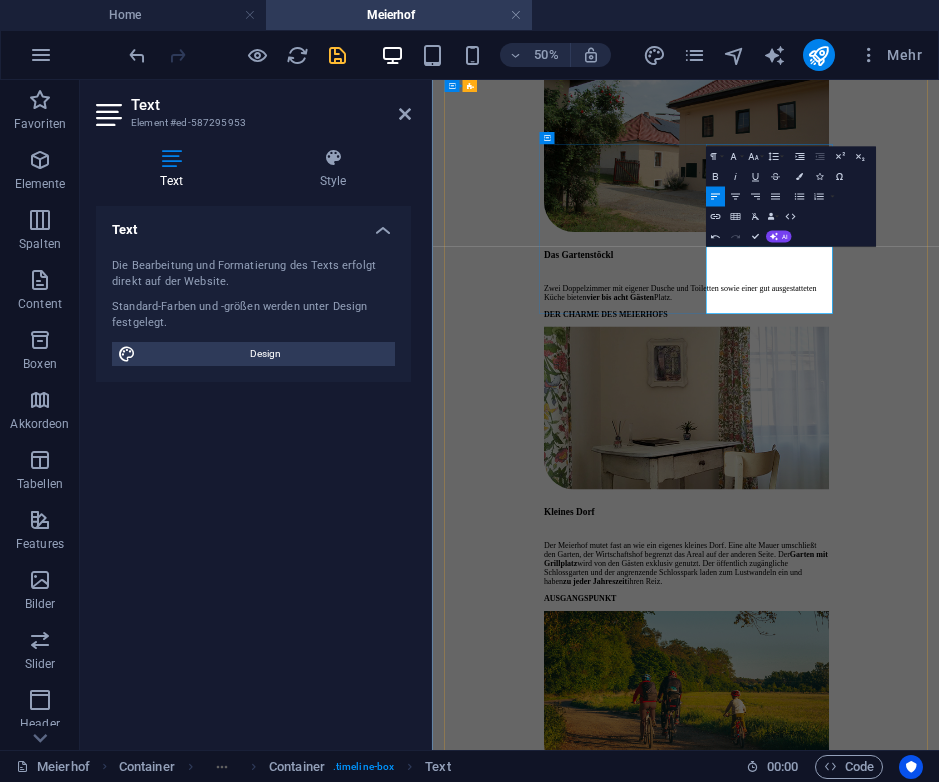 click on "Zwei Doppelzimmer mit eigener Dusche und Toiletten sowie einer gut ausgestatteten Küche bieten  vier bis acht Gästen  Platz." at bounding box center [939, 506] 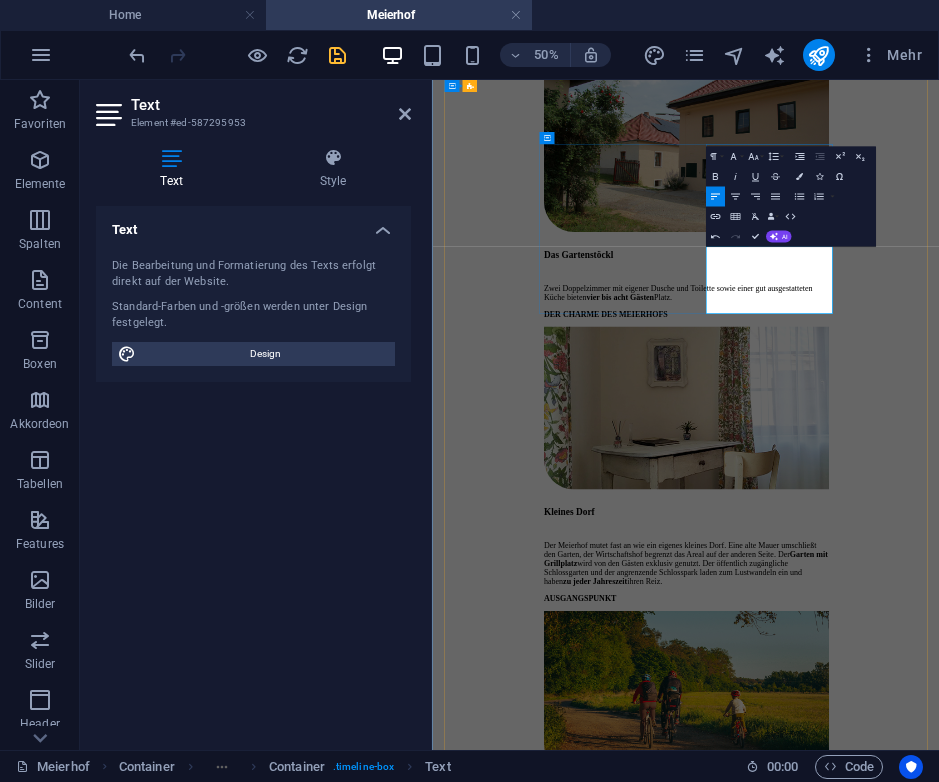 click on "Zwei Doppelzimmer mit eigener Dusche und Toilette sowie einer gut ausgestatteten Küche bieten  vier bis acht Gästen  Platz." at bounding box center [939, 506] 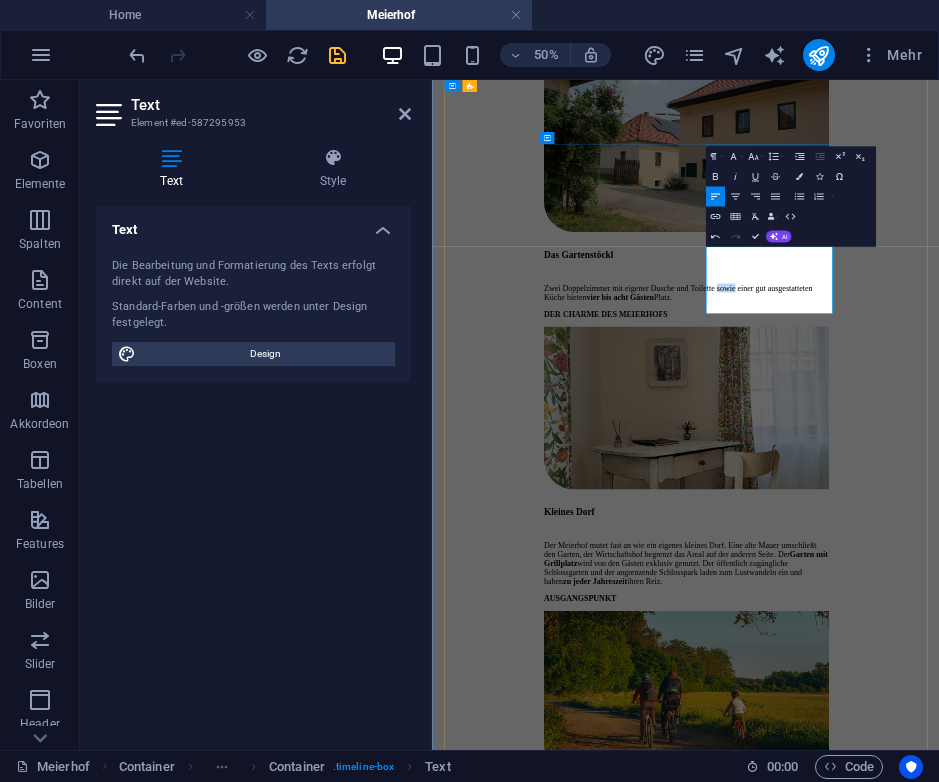 click on "Zwei Doppelzimmer mit eigener Dusche und Toilette sowie einer gut ausgestatteten Küche bieten  vier bis acht Gästen  Platz." at bounding box center [939, 506] 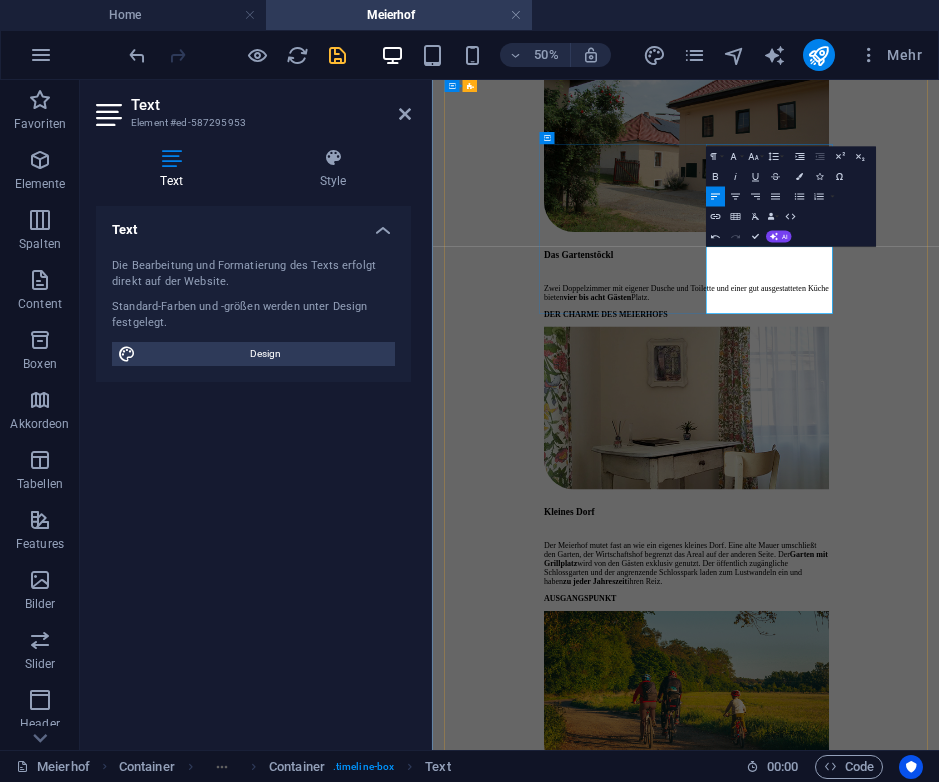 click on "Zwei Doppelzimmer mit eigener Dusche und Toilette und einer gut ausgestatteten Küche bieten  vier bis acht Gästen  Platz." at bounding box center (939, 506) 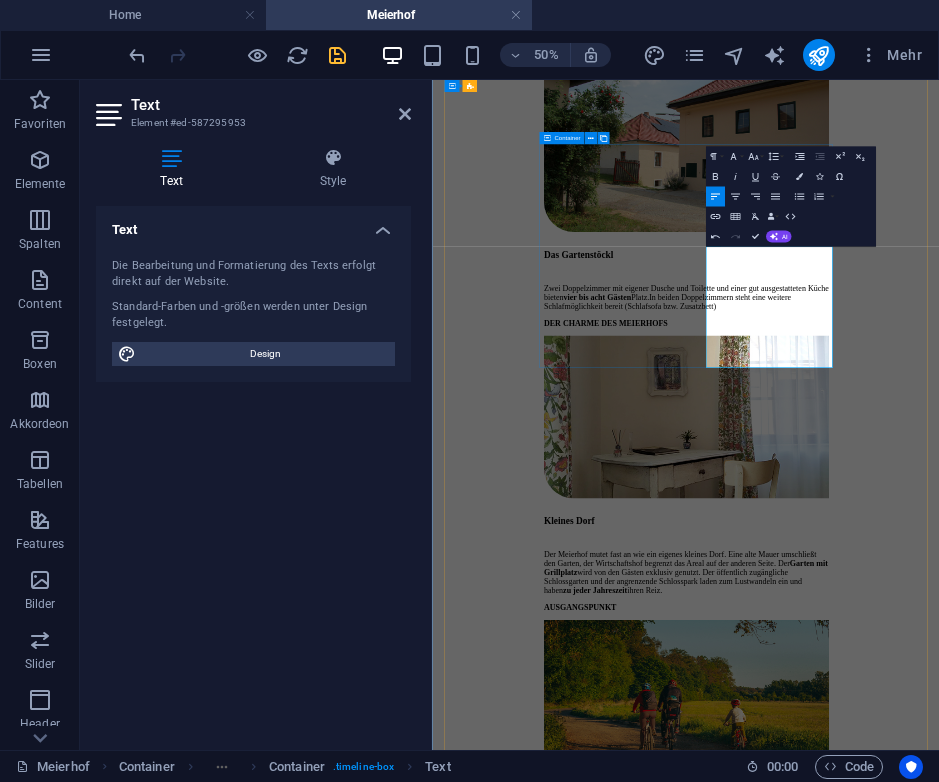 click on "GÄSTEHAUS 2 Das Gartenstöckl Zwei Doppelzimmer mit eigener Dusche und Toilette und einer gut ausgestatteten Küche bieten  vier bis acht Gästen  Platz.In beiden Doppelzimmern steht eine weitere Schlafmöglichkeit bereit (Schlafsofa bzw. Zusatzbett)" at bounding box center [939, 283] 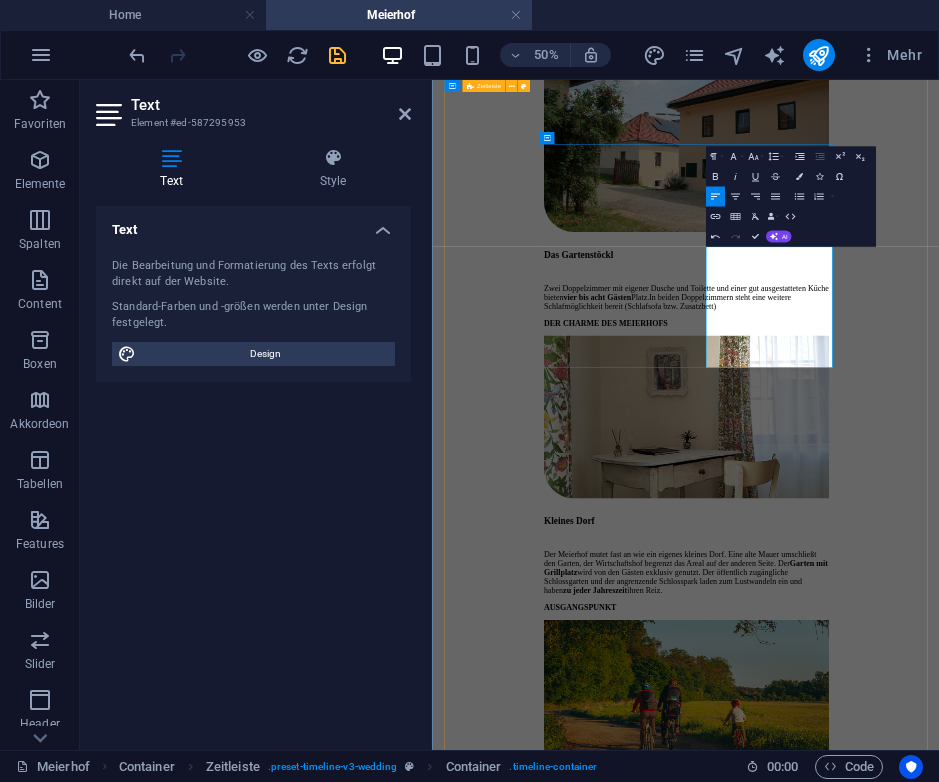 scroll, scrollTop: 2113, scrollLeft: 0, axis: vertical 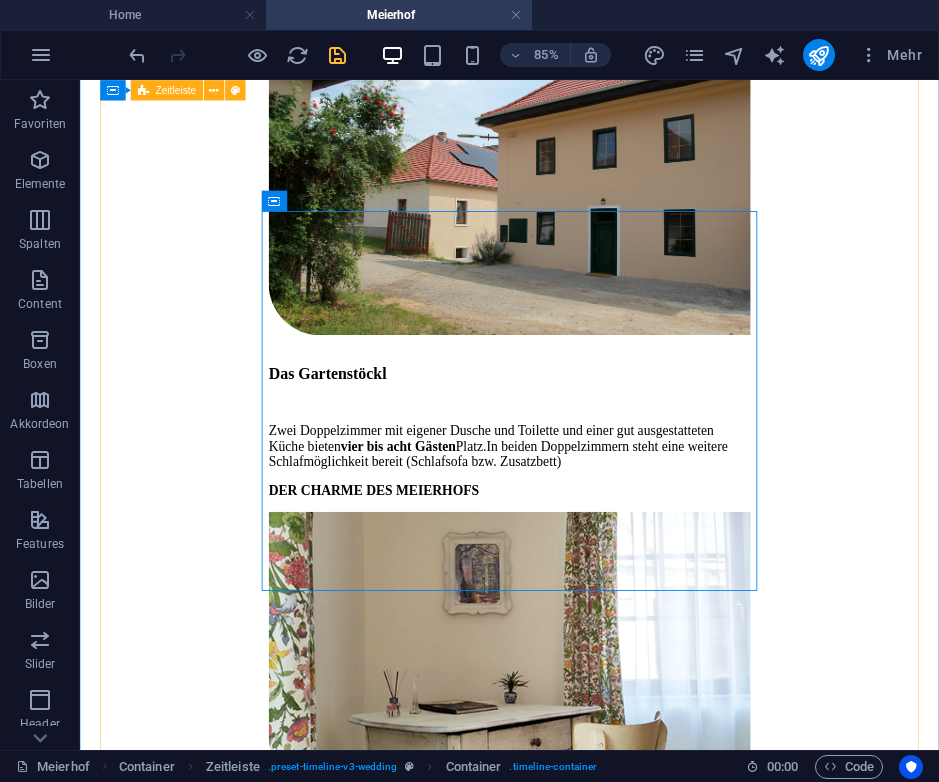 click on "UNSERE GÄSTEHÄUSER Einkehren in Mühlbach Der Meierhof ist der Wirtschaftshof von Schloss Mühlbach. Hier wurde [YEAR] unser erstes Gästehaus, das sogenannte  Hochzeitsstöckl , zunächst als Zugewinn für unsere Hochzeitslocation im Schlossgarten hergerichtet. Jetzt kann hier auch abseits der Hochzeiten genächtigt werden. [YEAR] wird noch ein weiteres Gästehaus, das  Gartenstöckl , fertig. Ob Sie also auf einer Weintour sind, ob Sie in Mühlbach vorbeiradeln oder einige Tage im Grünen verbringen möchten – hier sind Sie gut aufgehoben.  GÄSTEHAUS 1 Das Hochzeitsstöckl Bis zu zehn Gäste  können hier übernachten, in drei Doppelzimmern (jedes mit eigener Dusche & Toilette) und zwei Wohnzimmern mit Schlafcouch. Kinderbetten können wir noch zusätzlich bereitstellen. Natürlich finden Sie auch eine ausgestattete Küche mit Esstisch vor. Als Gästewohnung ist das Hochzeitsstöckl für  Selbstversorger  konzipiert. Ein Geschäft direkt im Ort versorgt Sie mit allem Nötigen.    Plan ansehen i In der" at bounding box center [585, 803] 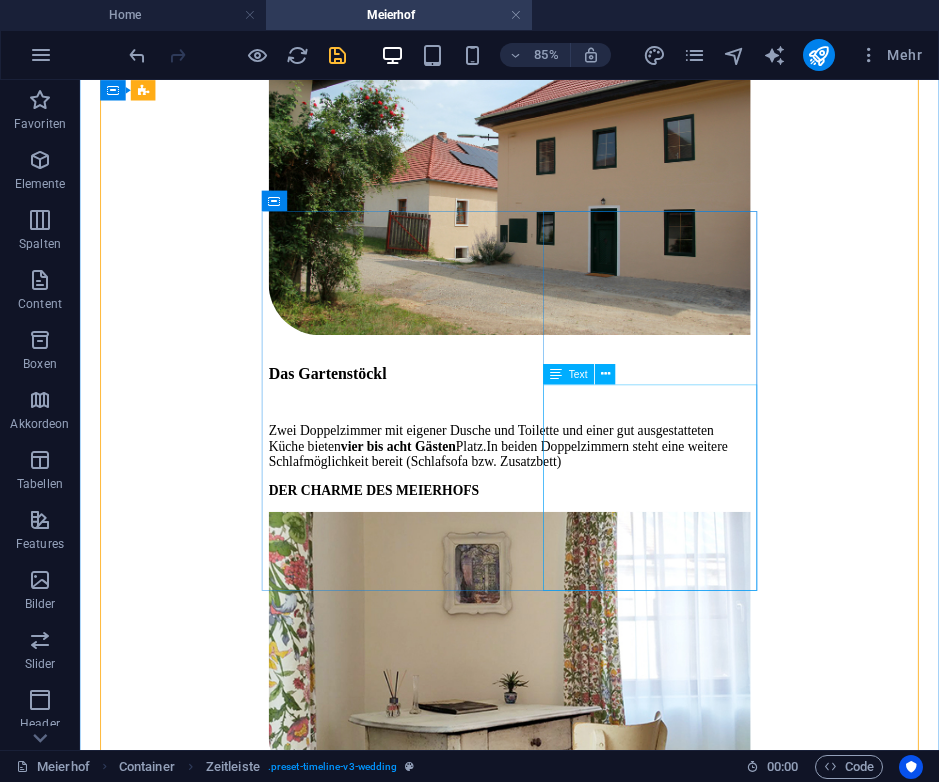 click on "Zwei Doppelzimmer mit eigener Dusche und Toilette und einer gut ausgestatteten Küche bieten  vier bis acht Gästen  Platz.In beiden Doppelzimmern steht eine weitere Schlafmöglichkeit bereit (Schlafsofa bzw. Zusatzbett)" at bounding box center (585, 511) 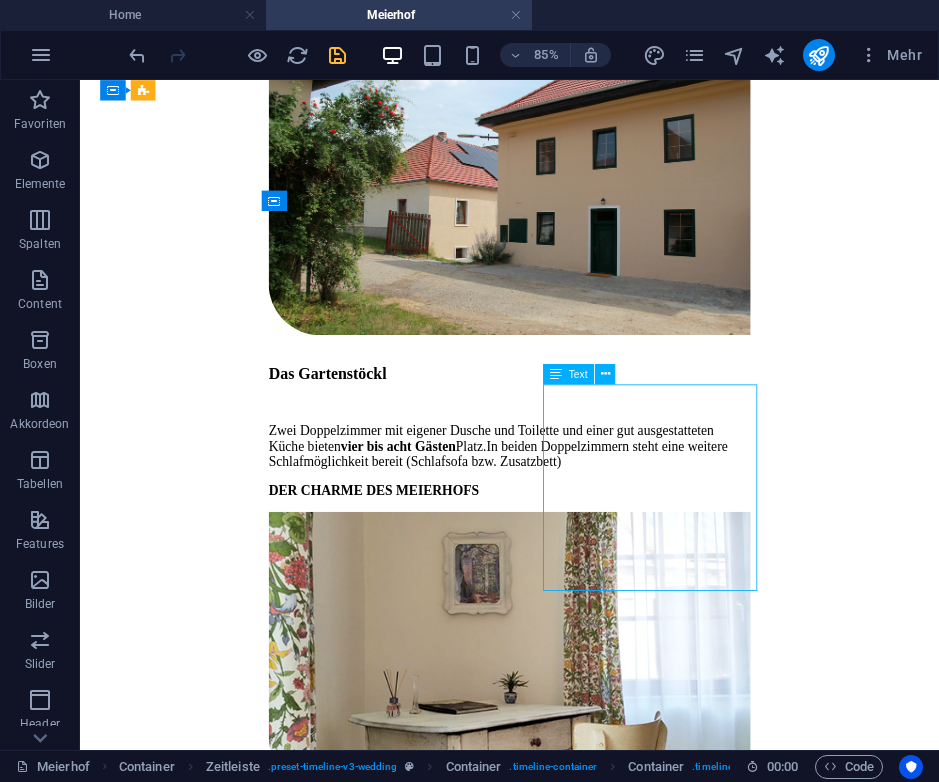 click on "Zwei Doppelzimmer mit eigener Dusche und Toilette und einer gut ausgestatteten Küche bieten  vier bis acht Gästen  Platz.In beiden Doppelzimmern steht eine weitere Schlafmöglichkeit bereit (Schlafsofa bzw. Zusatzbett)" at bounding box center [585, 511] 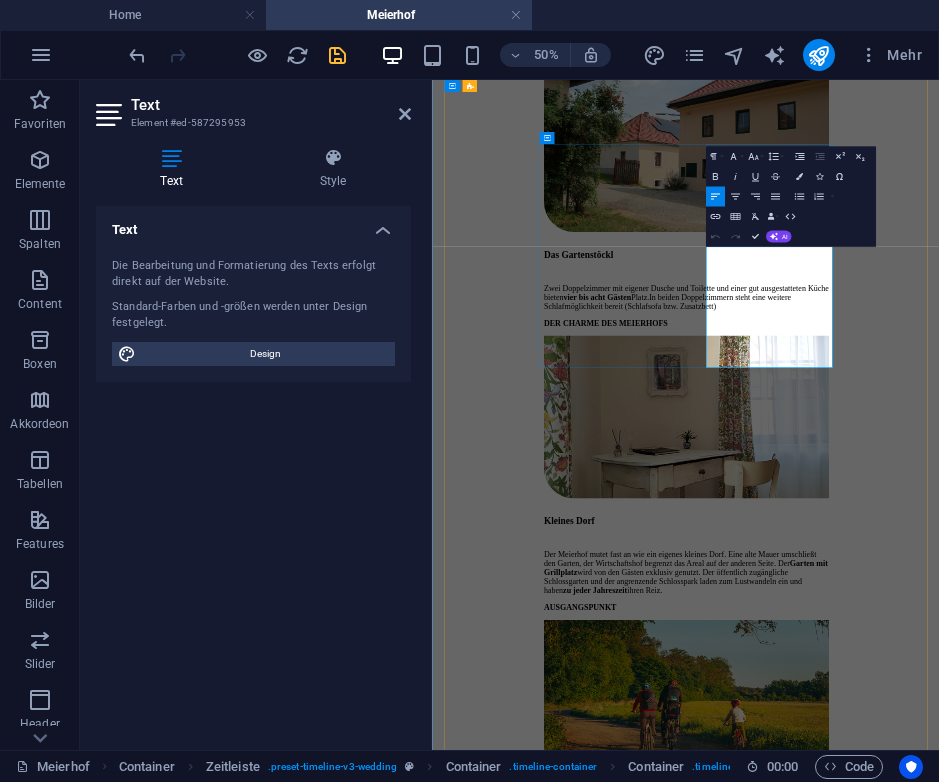 click on "Zwei Doppelzimmer mit eigener Dusche und Toilette und einer gut ausgestatteten Küche bieten  vier bis acht Gästen  Platz.In beiden Doppelzimmern steht eine weitere Schlafmöglichkeit bereit (Schlafsofa bzw. Zusatzbett)" at bounding box center (939, 515) 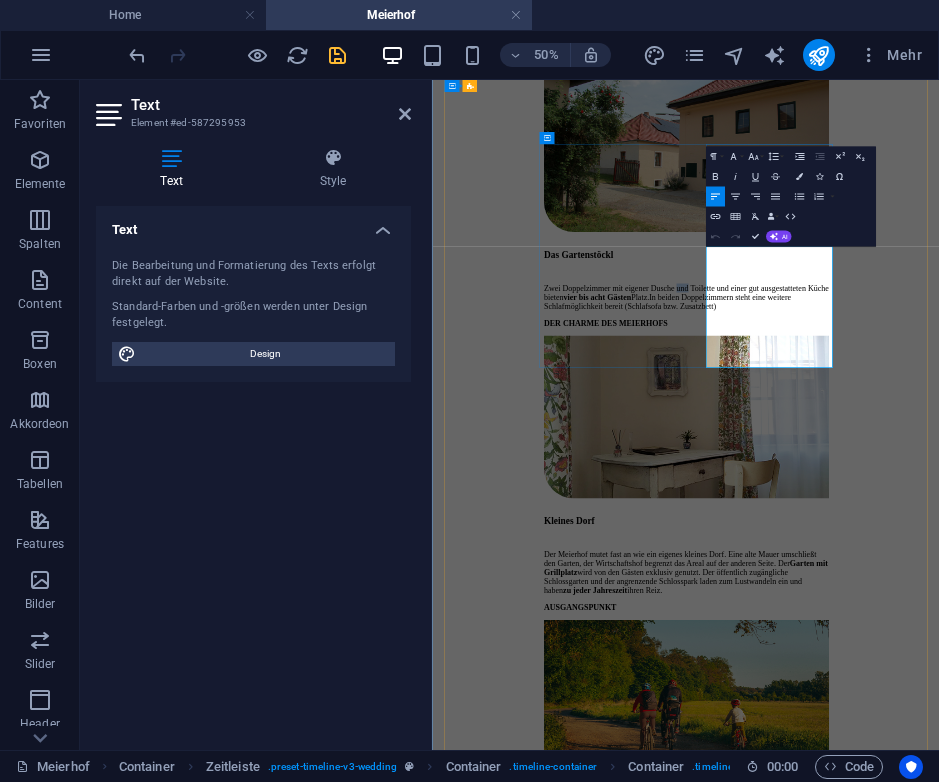 click on "Zwei Doppelzimmer mit eigener Dusche und Toilette und einer gut ausgestatteten Küche bieten  vier bis acht Gästen  Platz.In beiden Doppelzimmern steht eine weitere Schlafmöglichkeit bereit (Schlafsofa bzw. Zusatzbett)" at bounding box center (939, 515) 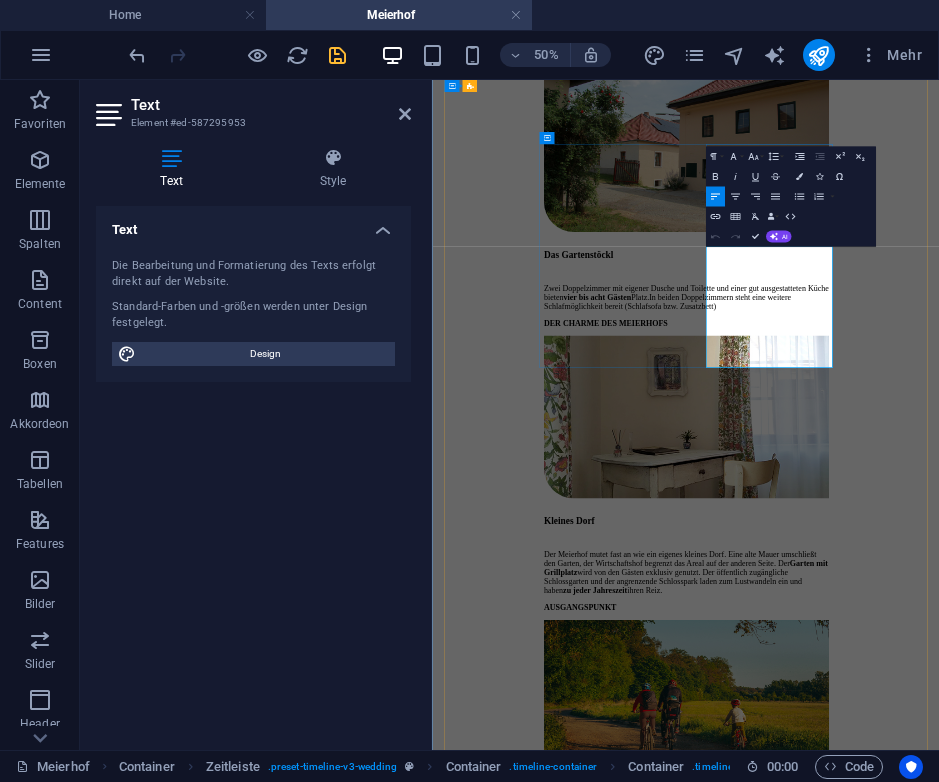 click on "Zwei Doppelzimmer mit eigener Dusche und Toilette und einer gut ausgestatteten Küche bieten  vier bis acht Gästen  Platz.In beiden Doppelzimmern steht eine weitere Schlafmöglichkeit bereit (Schlafsofa bzw. Zusatzbett)" at bounding box center [939, 515] 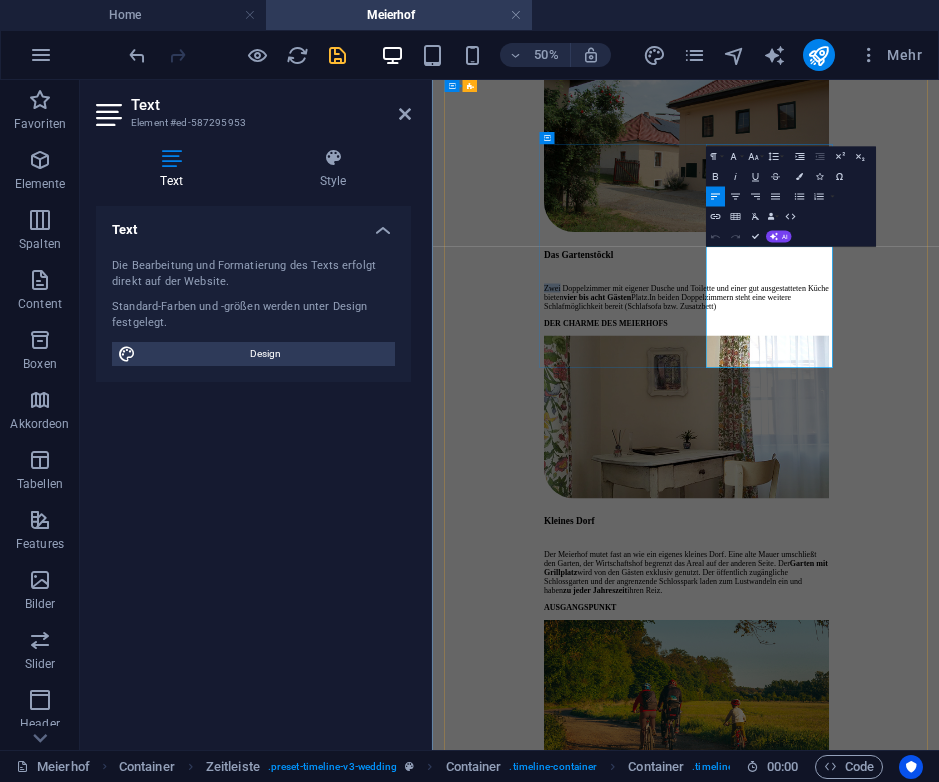 click on "Zwei Doppelzimmer mit eigener Dusche und Toilette und einer gut ausgestatteten Küche bieten  vier bis acht Gästen  Platz.In beiden Doppelzimmern steht eine weitere Schlafmöglichkeit bereit (Schlafsofa bzw. Zusatzbett)" at bounding box center (939, 515) 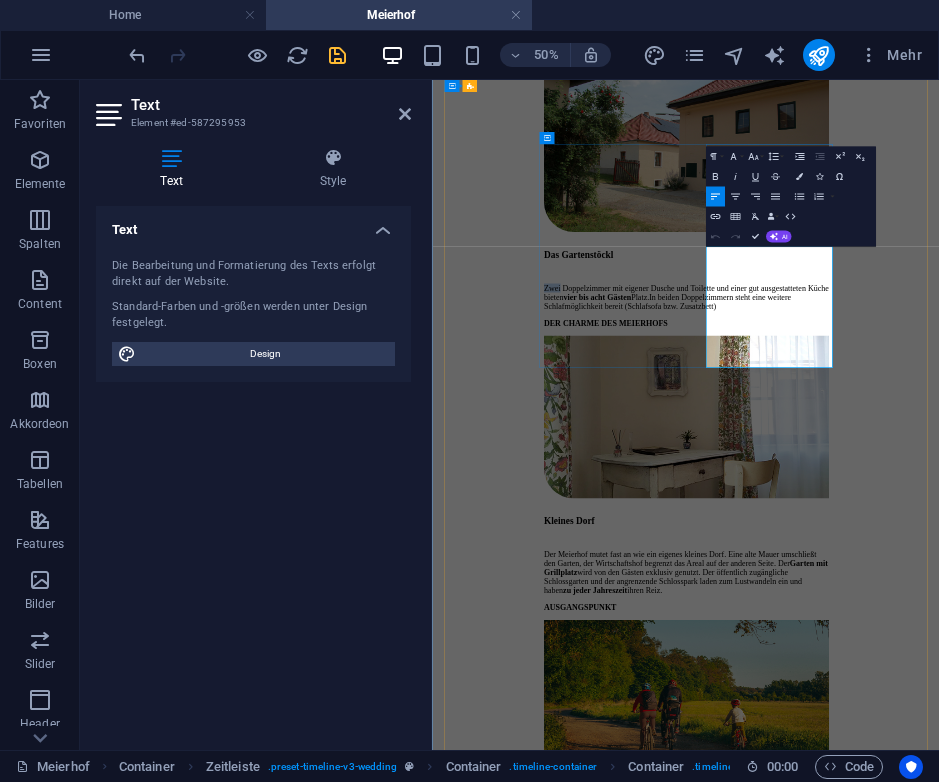 type 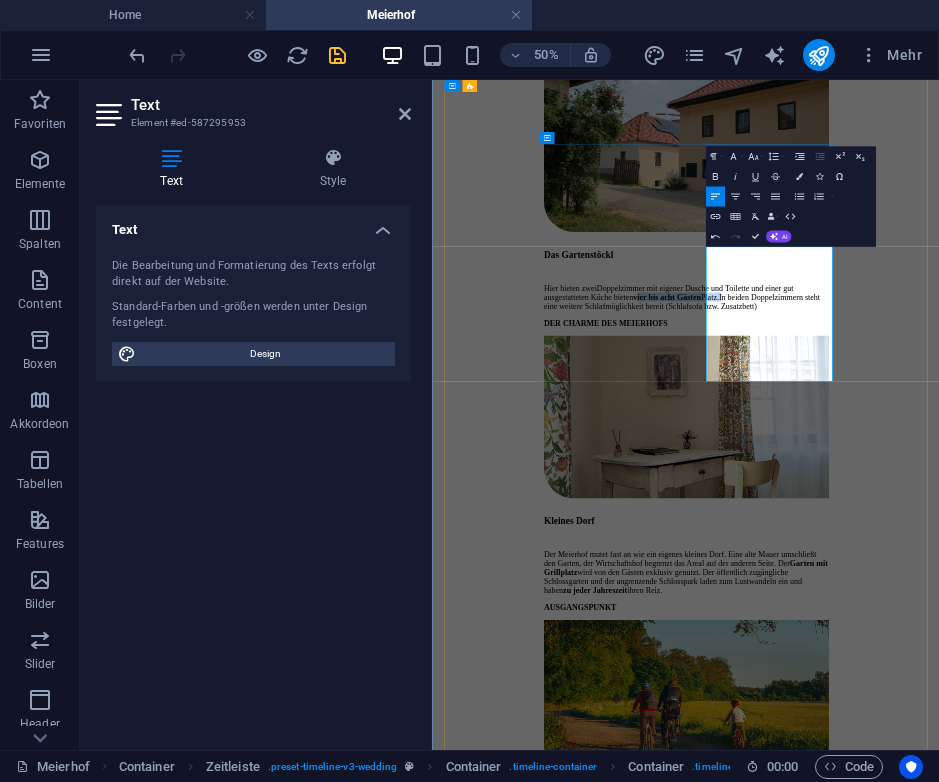 drag, startPoint x: 1093, startPoint y: 537, endPoint x: 1085, endPoint y: 567, distance: 31.04835 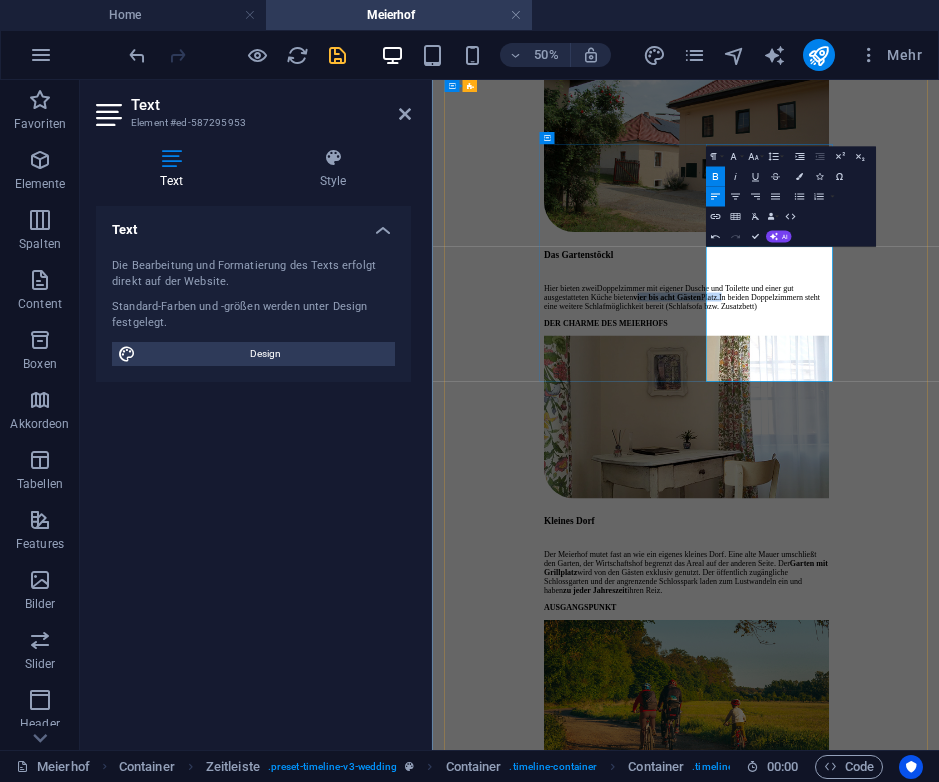 copy on "vier bis acht Gästen  Platz." 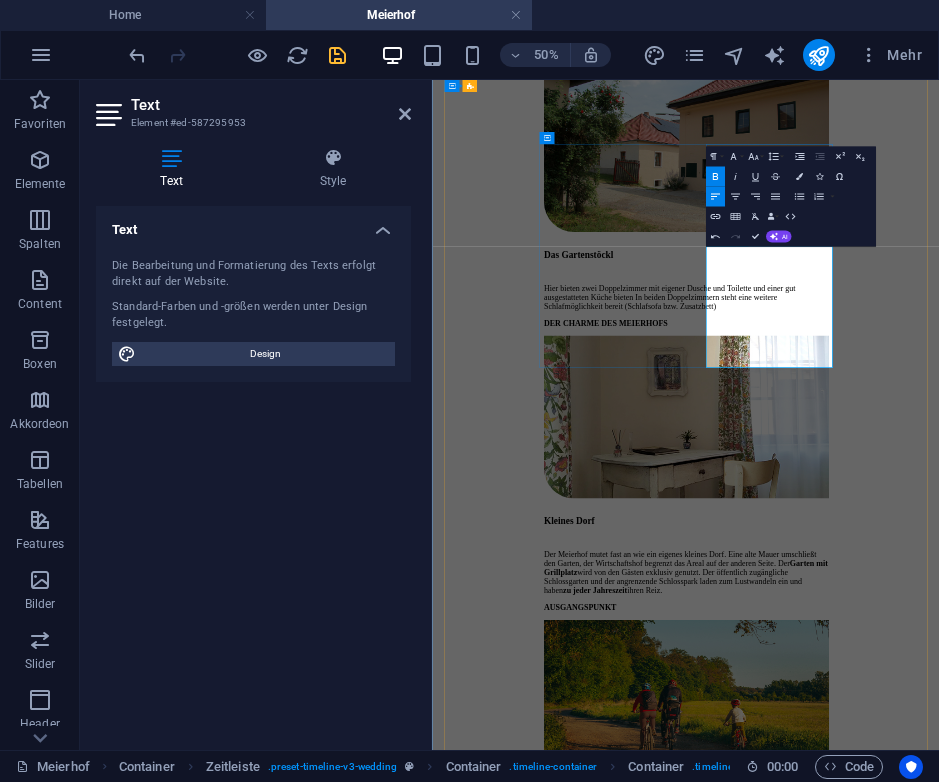 click on "Hier bieten zwei Doppelzimmer mit eigener Dusche und Toilette und einer gut ausgestatteten Küche bieten   In beiden Doppelzimmern steht eine weitere Schlafmöglichkeit bereit (Schlafsofa bzw. Zusatzbett)" at bounding box center (939, 515) 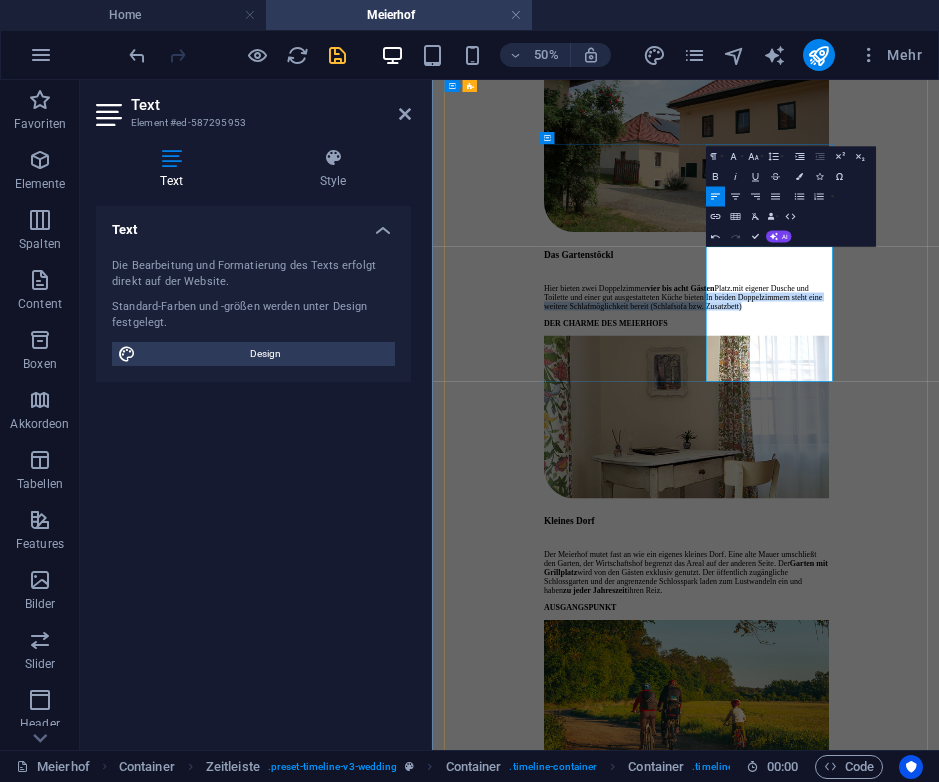 drag, startPoint x: 1032, startPoint y: 565, endPoint x: 1093, endPoint y: 665, distance: 117.13667 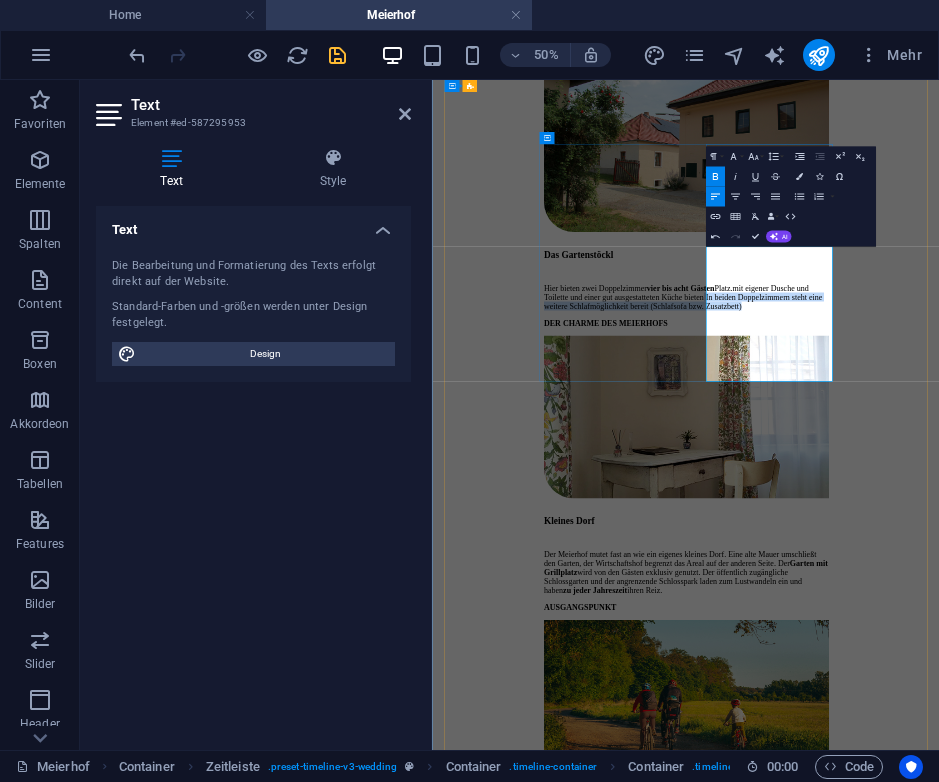copy on "In beiden Doppelzimmern steht eine weitere Schlafmöglichkeit bereit (Schlafsofa bzw. Zusatzbett)" 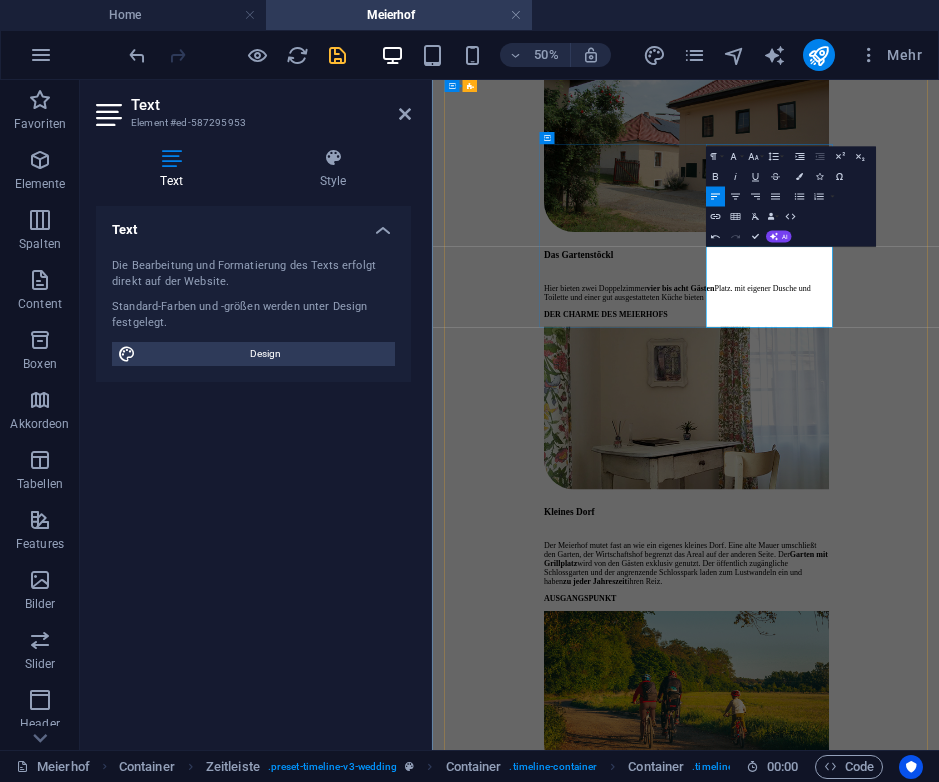 click on "Hier bieten zwei Doppelzimmer  vier bis acht Gästen  Platz. mit eigener Dusche und Toilette und einer gut ausgestatteten Küche bieten" at bounding box center (939, 506) 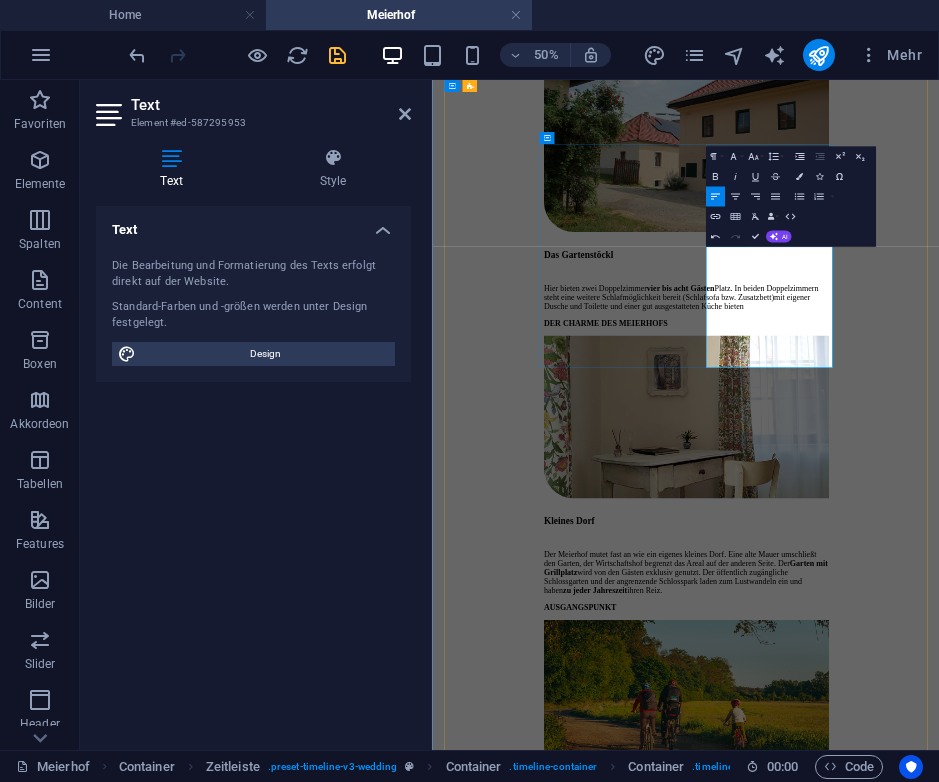 click on "Hier bieten zwei Doppelzimmer  vier bis acht Gästen  Platz.    In beiden Doppelzimmern steht eine weitere Schlafmöglichkeit bereit (Schlafsofa bzw. Zusatzbett)mit eigener Dusche und Toilette und einer gut ausgestatteten Küche bieten" at bounding box center (939, 515) 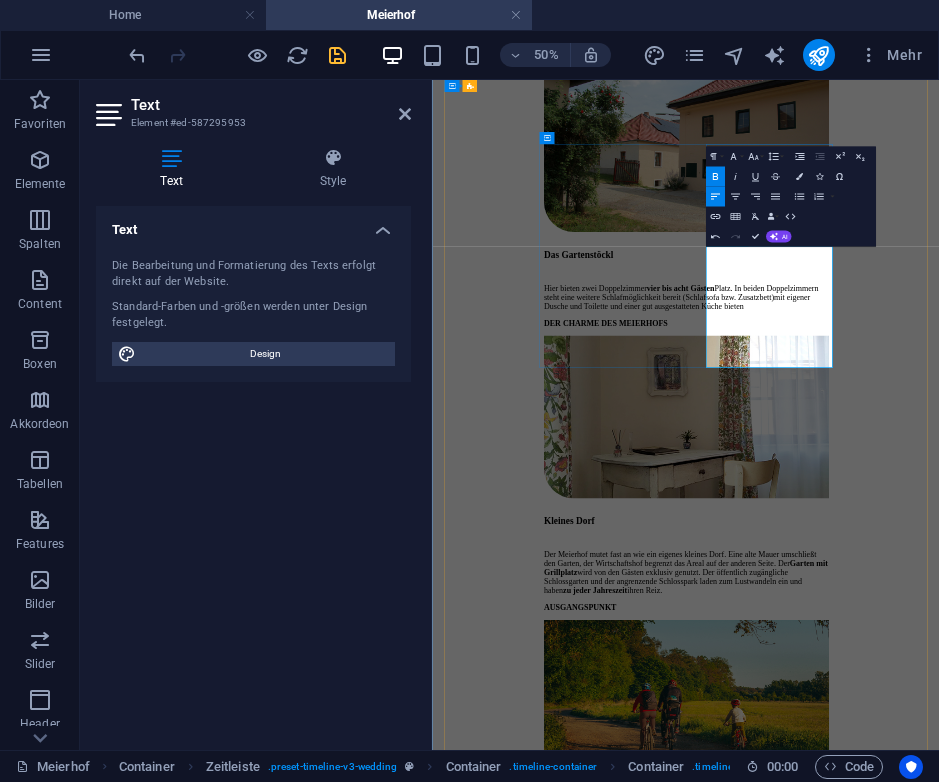 click on "Hier bieten zwei Doppelzimmer  vier bis acht Gästen  Platz.   In beiden Doppelzimmern steht eine weitere Schlafmöglichkeit bereit (Schlafsofa bzw. Zusatzbett)mit eigener Dusche und Toilette und einer gut ausgestatteten Küche bieten" at bounding box center [939, 515] 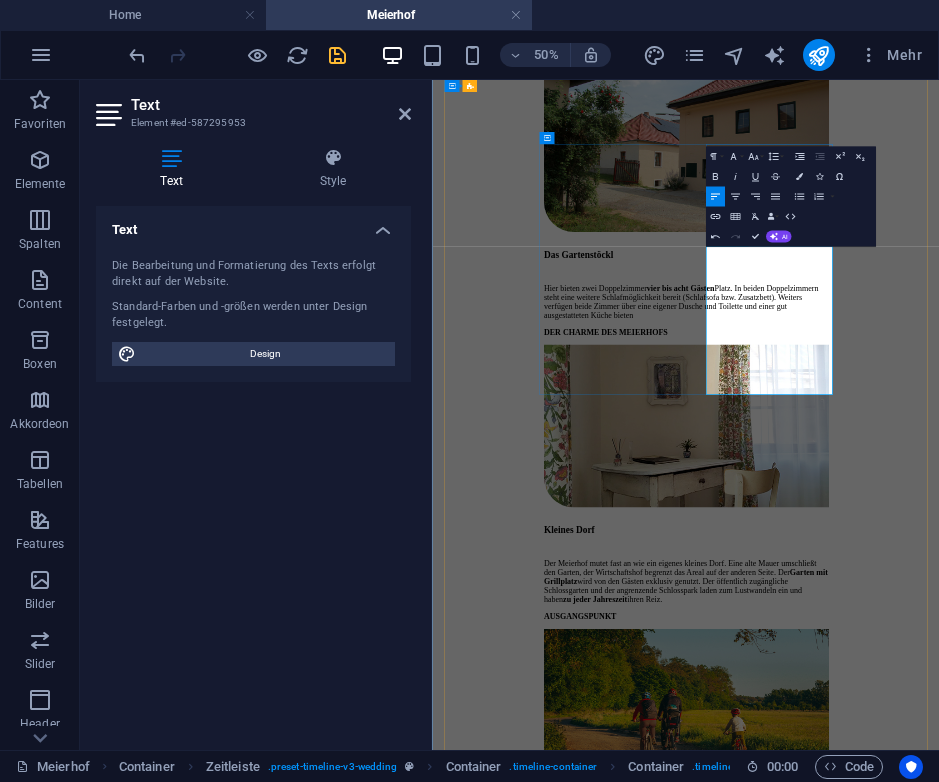click on "Hier bieten zwei Doppelzimmer  vier bis acht Gästen  Platz.   In beiden Doppelzimmern steht eine weitere Schlafmöglichkeit bereit (Schlafsofa bzw. Zusatzbett). Weiters verfügen beide Zimmer über eine eigener Dusche und Toilette und einer gut ausgestatteten Küche bieten" at bounding box center (939, 524) 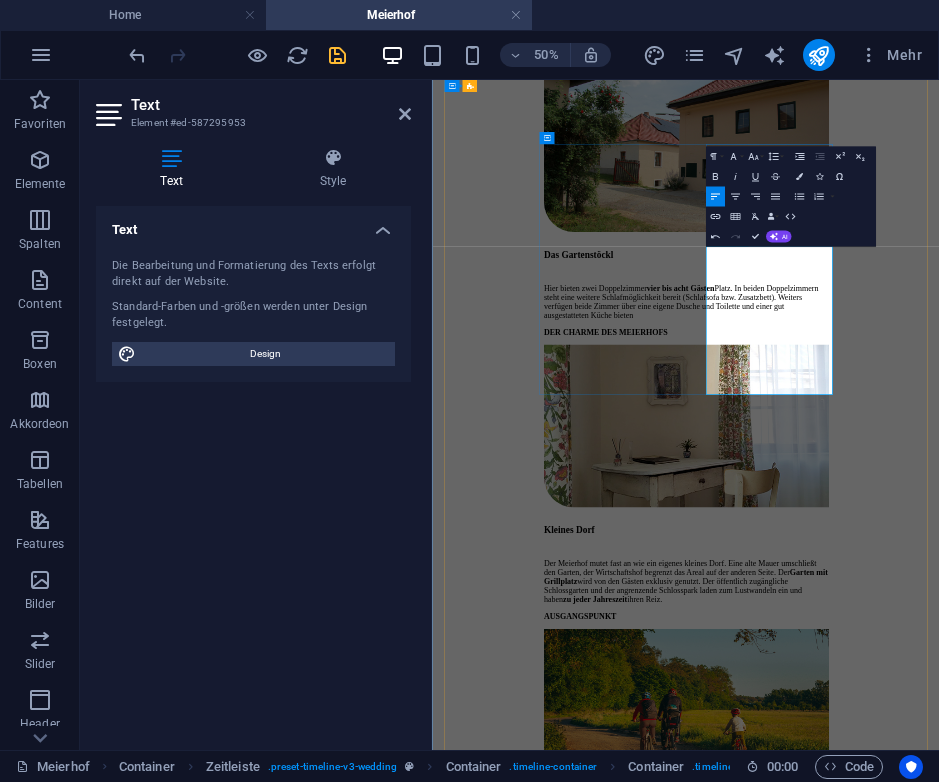 click on "Hier bieten zwei Doppelzimmer  vier bis acht Gästen  Platz.   In beiden Doppelzimmern steht eine weitere Schlafmöglichkeit bereit (Schlafsofa bzw. Zusatzbett). Weiters verfügen beide Zimmer über eine eigene Dusche und Toilette und einer gut ausgestatteten Küche bieten" at bounding box center (939, 524) 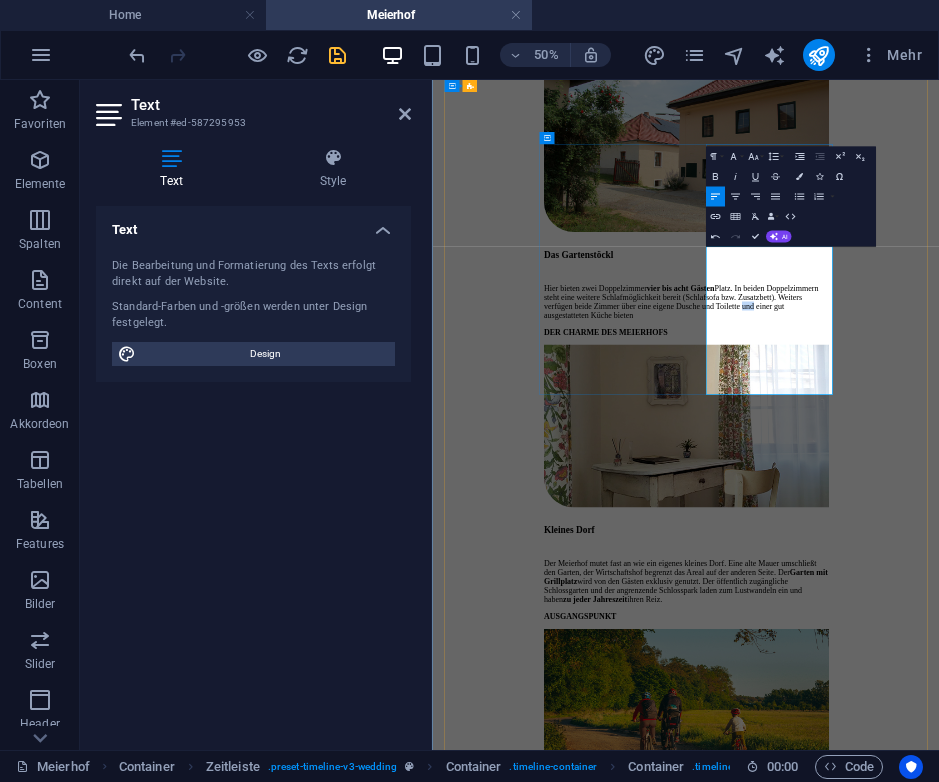 click on "Hier bieten zwei Doppelzimmer  vier bis acht Gästen  Platz.   In beiden Doppelzimmern steht eine weitere Schlafmöglichkeit bereit (Schlafsofa bzw. Zusatzbett). Weiters verfügen beide Zimmer über eine eigene Dusche und Toilette und einer gut ausgestatteten Küche bieten" at bounding box center (939, 524) 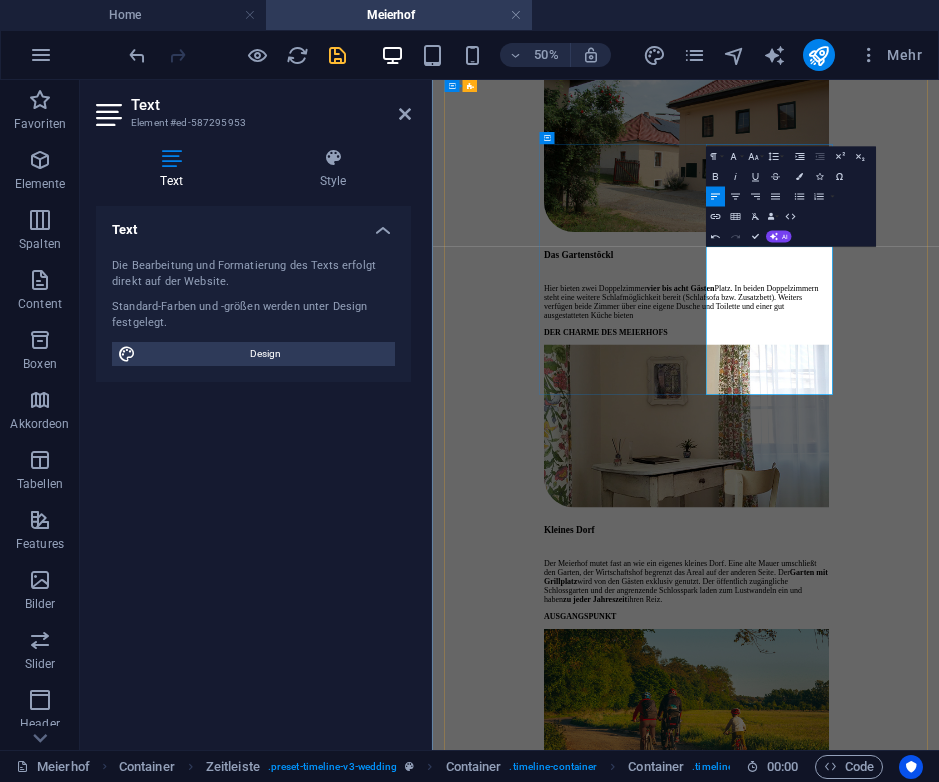 click on "Hier bieten zwei Doppelzimmer  vier bis acht Gästen  Platz.   In beiden Doppelzimmern steht eine weitere Schlafmöglichkeit bereit (Schlafsofa bzw. Zusatzbett). Weiters verfügen beide Zimmer über eine eigene Dusche und Toilette und einer gut ausgestatteten Küche bieten" at bounding box center (939, 524) 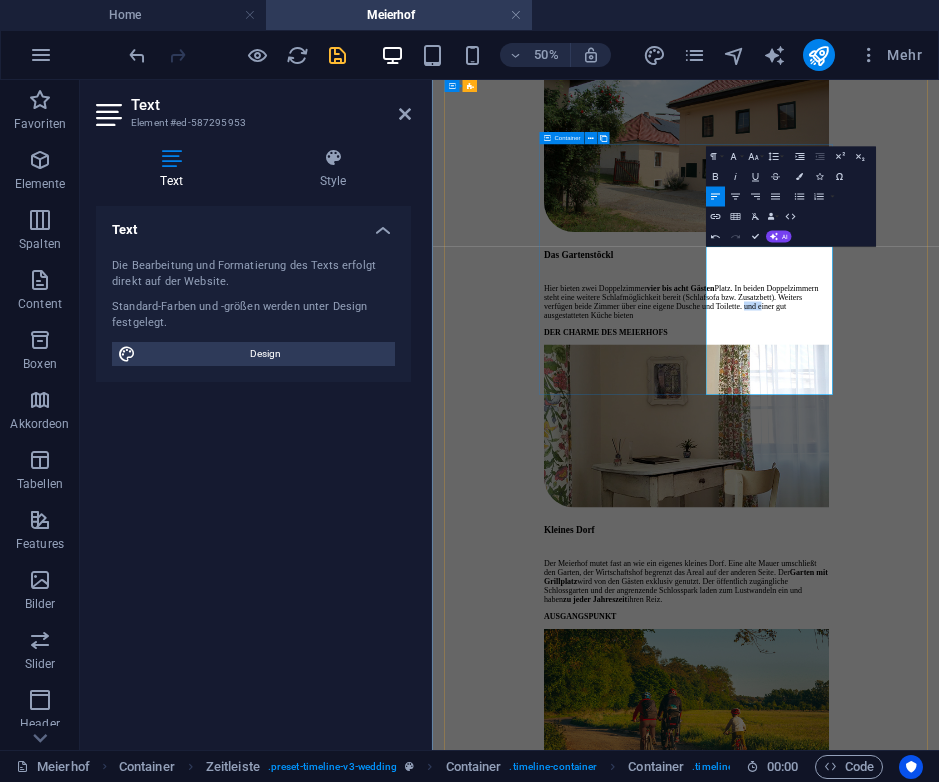 drag, startPoint x: 1024, startPoint y: 672, endPoint x: 959, endPoint y: 670, distance: 65.03076 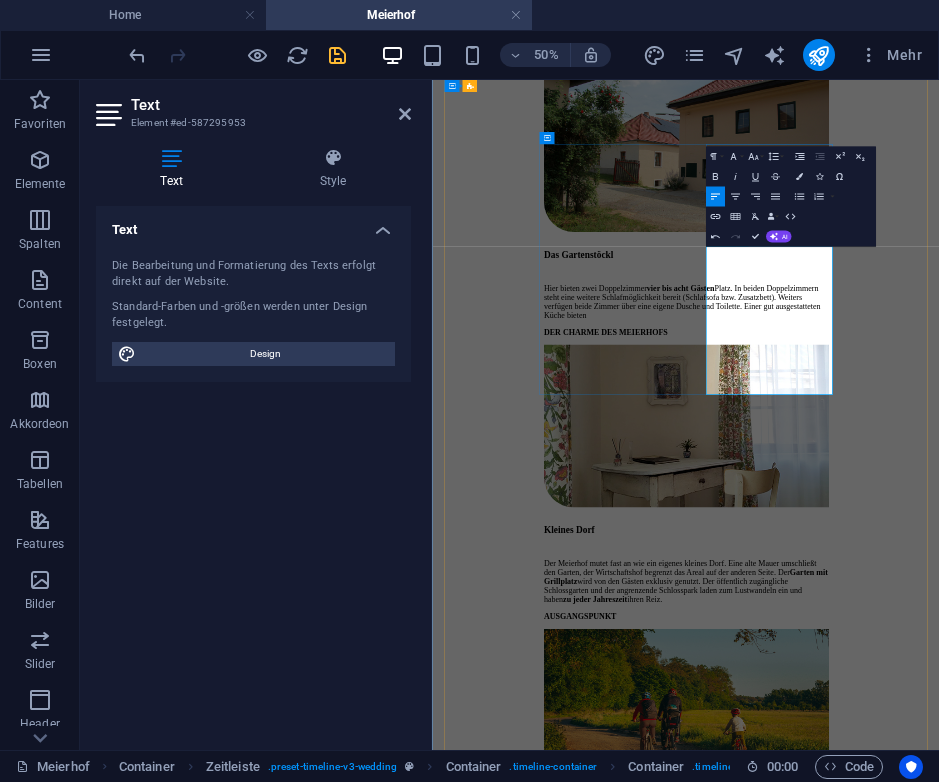 click on "Hier bieten zwei Doppelzimmer  vier bis acht Gästen  Platz.   In beiden Doppelzimmern steht eine weitere Schlafmöglichkeit bereit (Schlafsofa bzw. Zusatzbett). Weiters verfügen beide Zimmer über eine eigene Dusche und Toilette. Einer gut ausgestatteten Küche bieten" at bounding box center [939, 524] 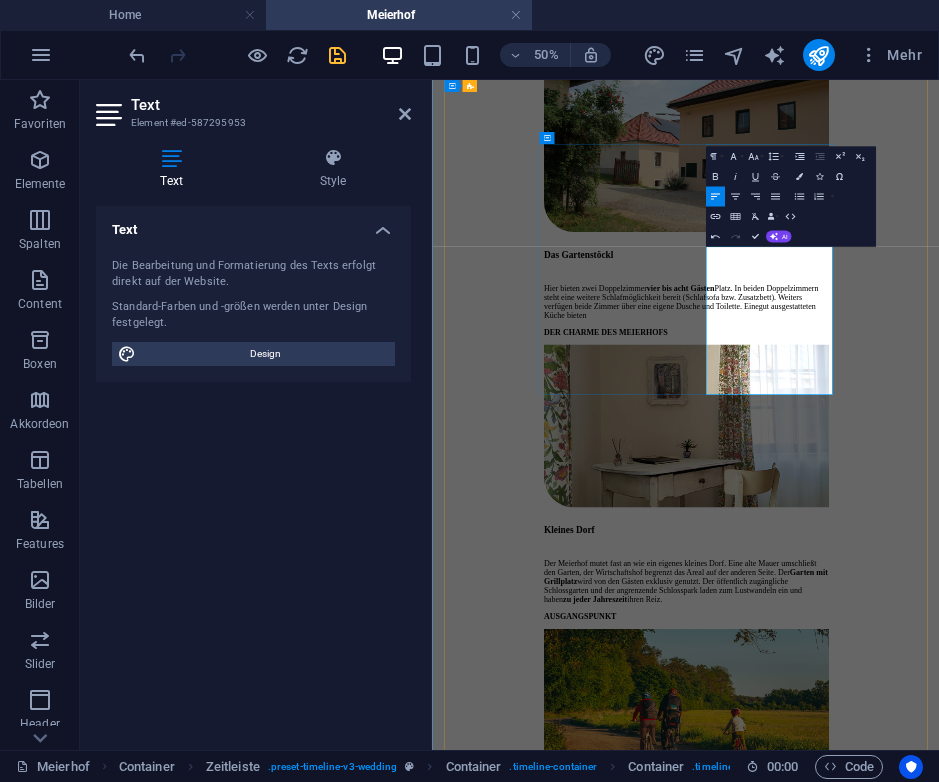 click on "Hier bieten zwei Doppelzimmer  vier bis acht Gästen  Platz.   In beiden Doppelzimmern steht eine weitere Schlafmöglichkeit bereit (Schlafsofa bzw. Zusatzbett). Weiters verfügen beide Zimmer über eine eigene Dusche und Toilette. Eine  gut ausgestatteten Küche bieten" at bounding box center (939, 524) 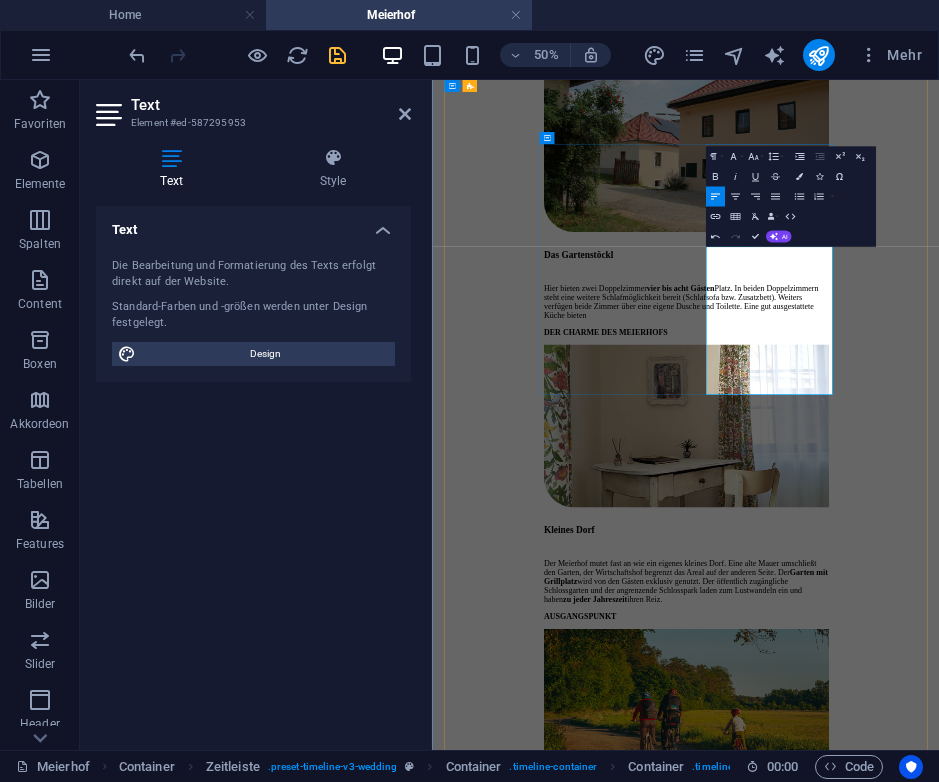 click on "Hier bieten zwei Doppelzimmer  vier bis acht Gästen  Platz.   In beiden Doppelzimmern steht eine weitere Schlafmöglichkeit bereit (Schlafsofa bzw. Zusatzbett). Weiters verfügen beide Zimmer über eine eigene Dusche und Toilette. Eine gut ausgestattete Küche bieten" at bounding box center (939, 524) 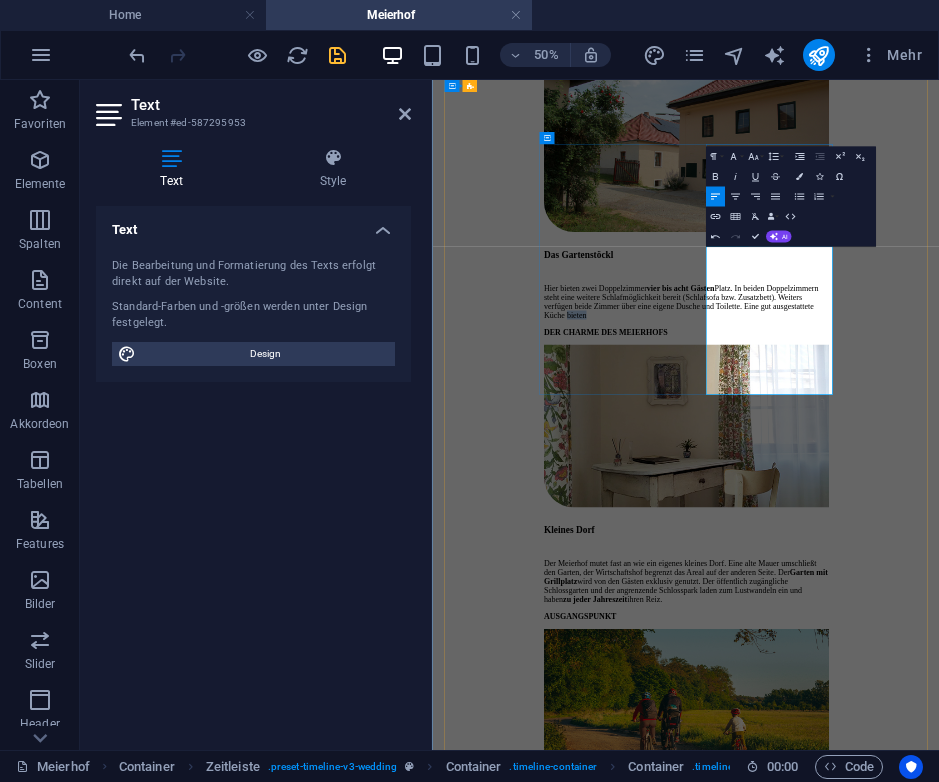 click on "Hier bieten zwei Doppelzimmer  vier bis acht Gästen  Platz.   In beiden Doppelzimmern steht eine weitere Schlafmöglichkeit bereit (Schlafsofa bzw. Zusatzbett). Weiters verfügen beide Zimmer über eine eigene Dusche und Toilette. Eine gut ausgestattete Küche bieten" at bounding box center (939, 524) 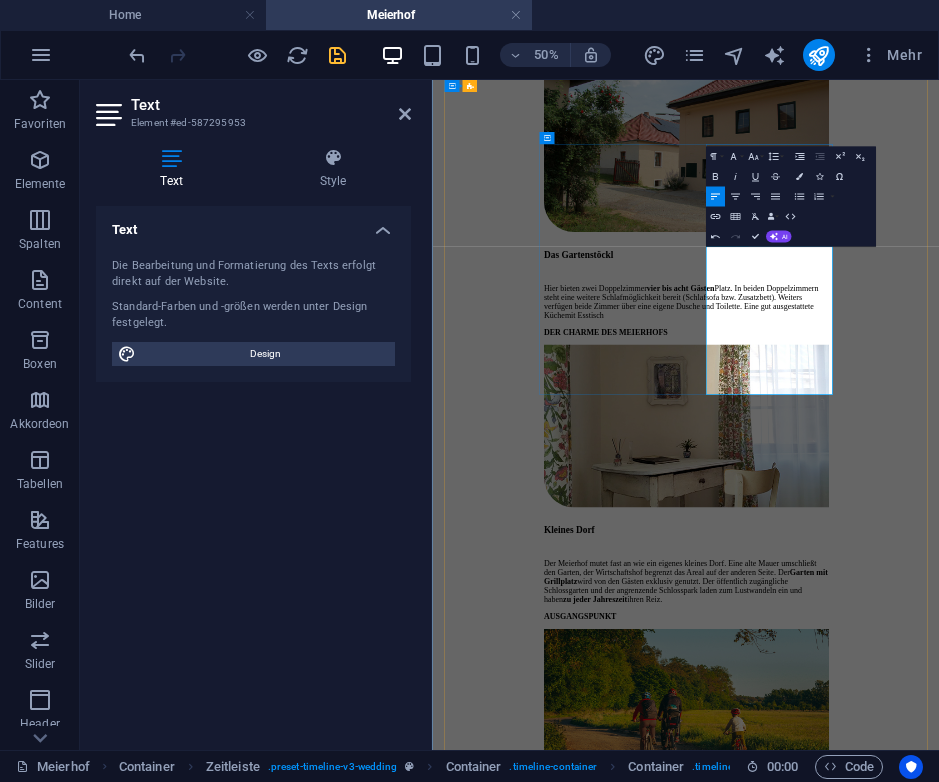 click on "Hier bieten zwei Doppelzimmer  vier bis acht Gästen  Platz.   In beiden Doppelzimmern steht eine weitere Schlafmöglichkeit bereit (Schlafsofa bzw. Zusatzbett). Weiters verfügen beide Zimmer über eine eigene Dusche und Toilette. Eine gut ausgestattete Küchemit Esstisch" at bounding box center [939, 524] 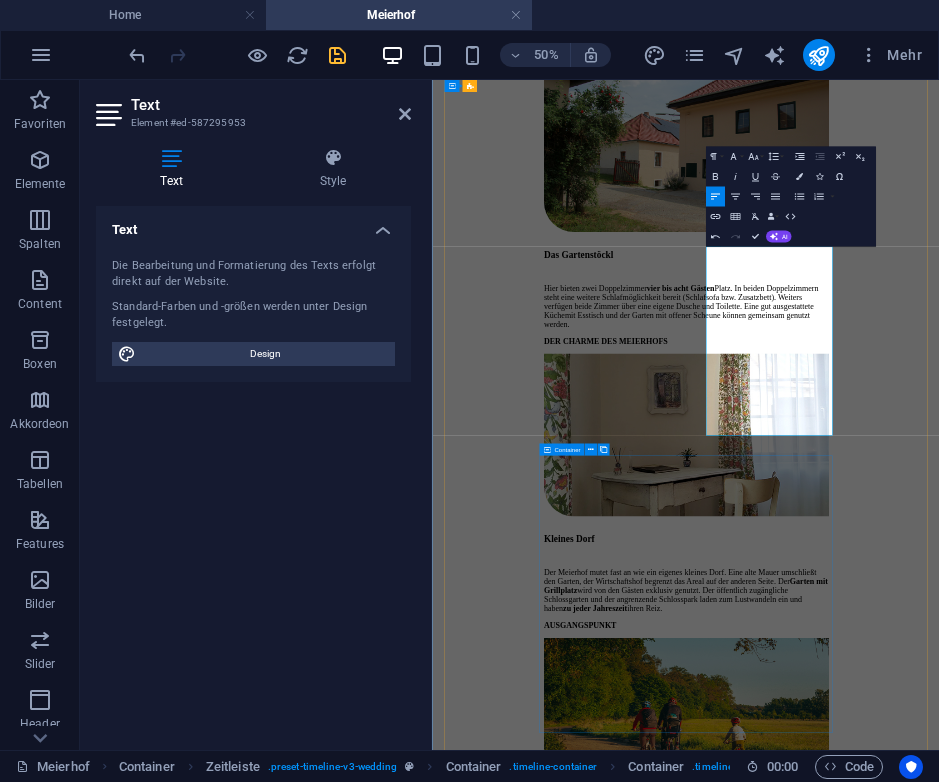 click on "DER CHARME DES MEIERHOFS Kleines Dorf Der Meierhof mutet fast an wie ein eigenes kleines Dorf. Eine alte Mauer umschließt den Garten, der Wirtschaftshof begrenzt das Areal auf der anderen Seite. Der  Garten mit Grillplatz  wird von den Gästen exklusiv genutzt. Der öffentlich zugängliche Schlossgarten und der angrenzende Schlosspark laden zum Lustwandeln ein und haben  zu jeder Jahreszeit  ihren Reiz." at bounding box center (939, 870) 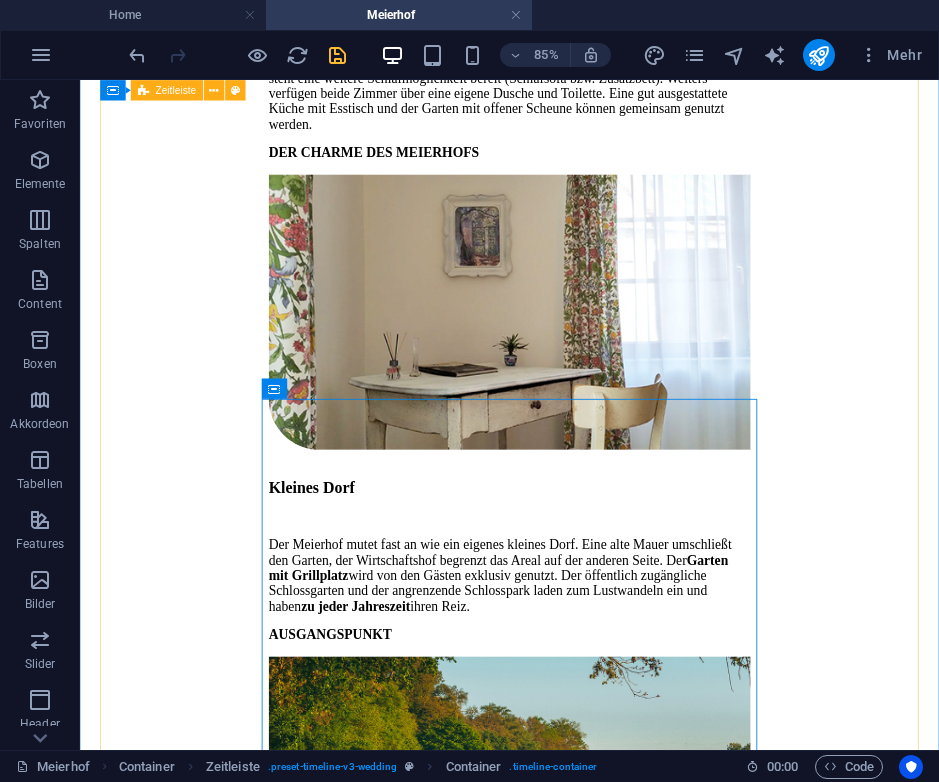 scroll, scrollTop: 2559, scrollLeft: 0, axis: vertical 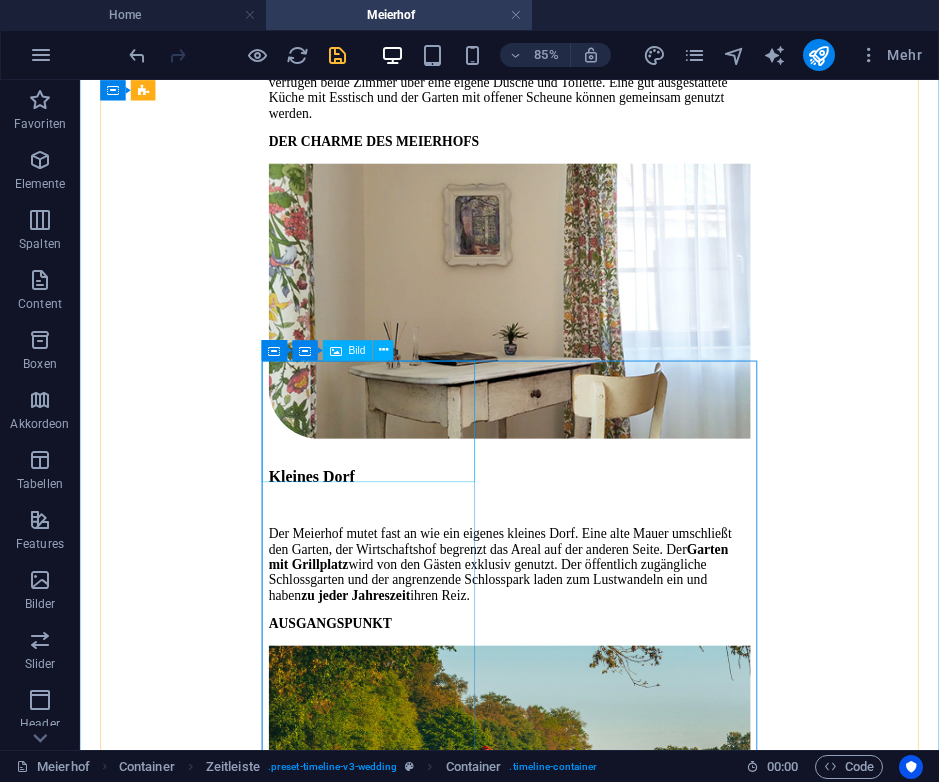 click at bounding box center (585, 342) 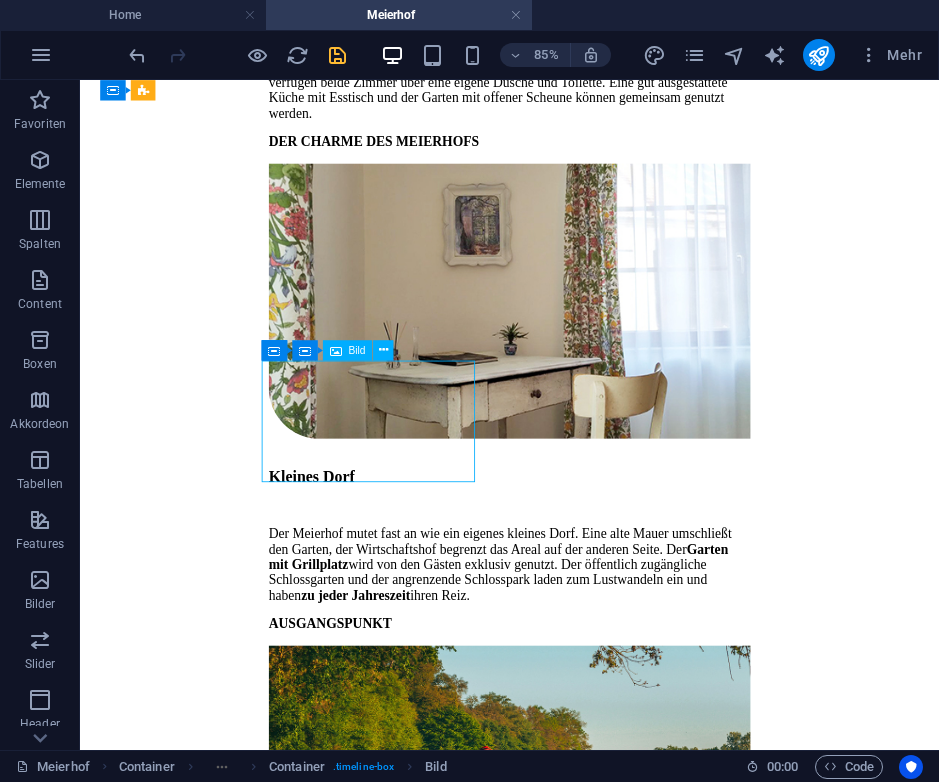 click at bounding box center [585, 342] 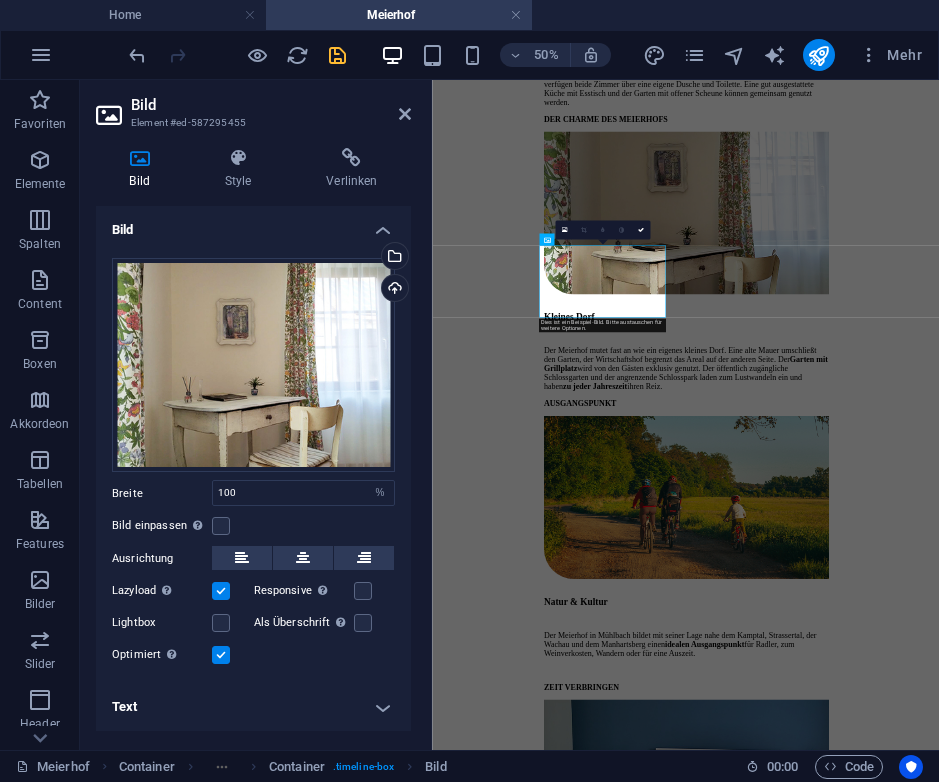 scroll, scrollTop: 2535, scrollLeft: 0, axis: vertical 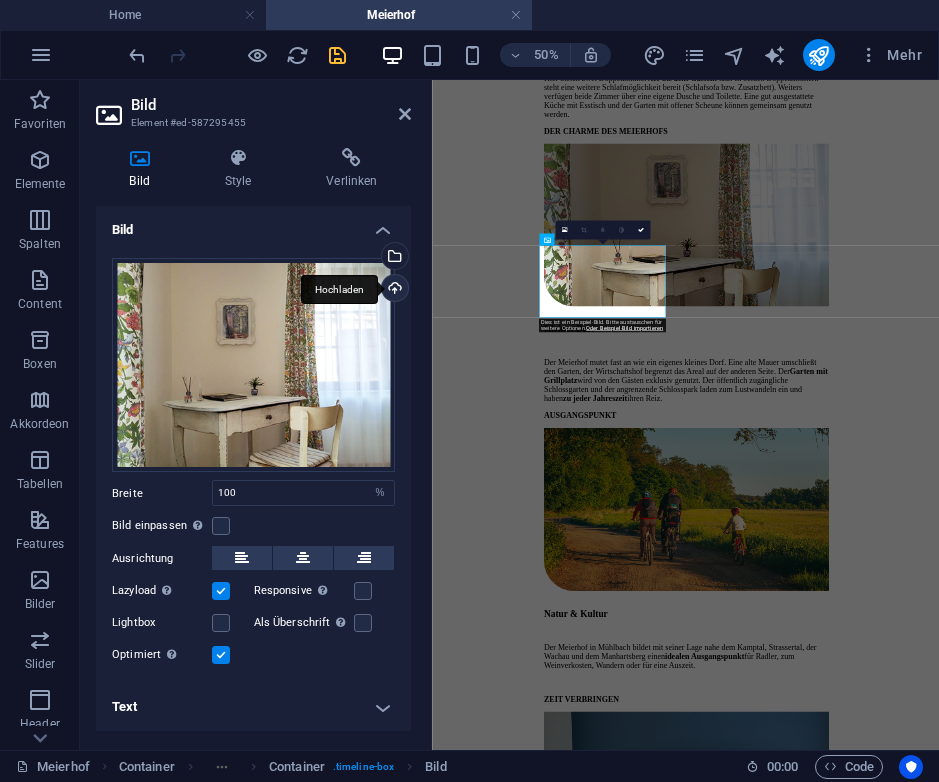 click on "Hochladen" at bounding box center [393, 290] 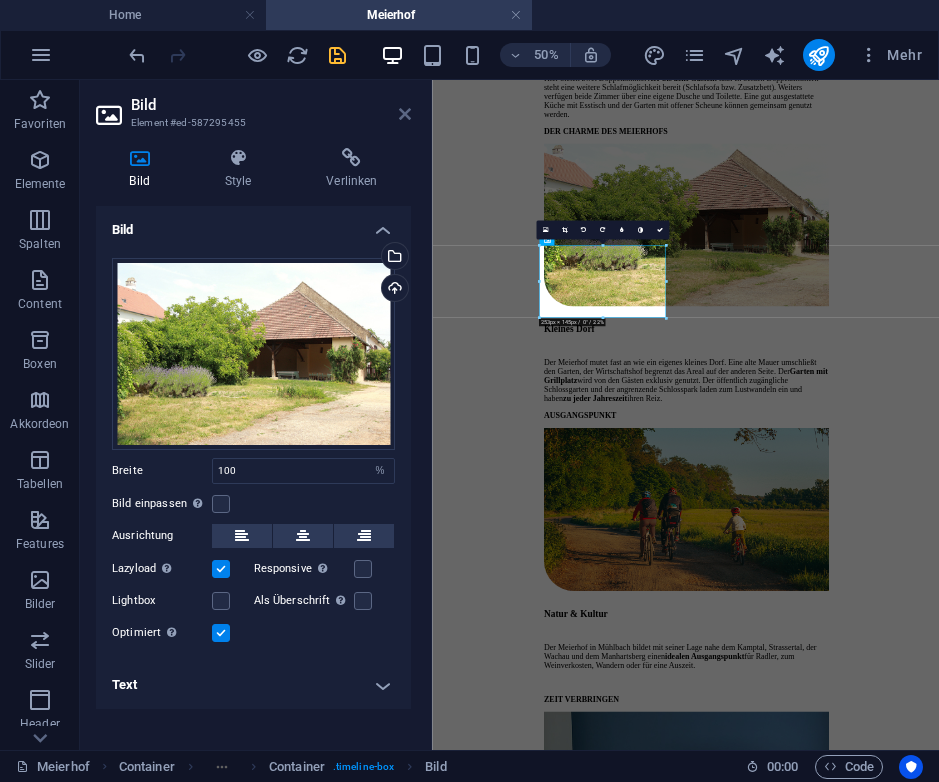 click at bounding box center (405, 114) 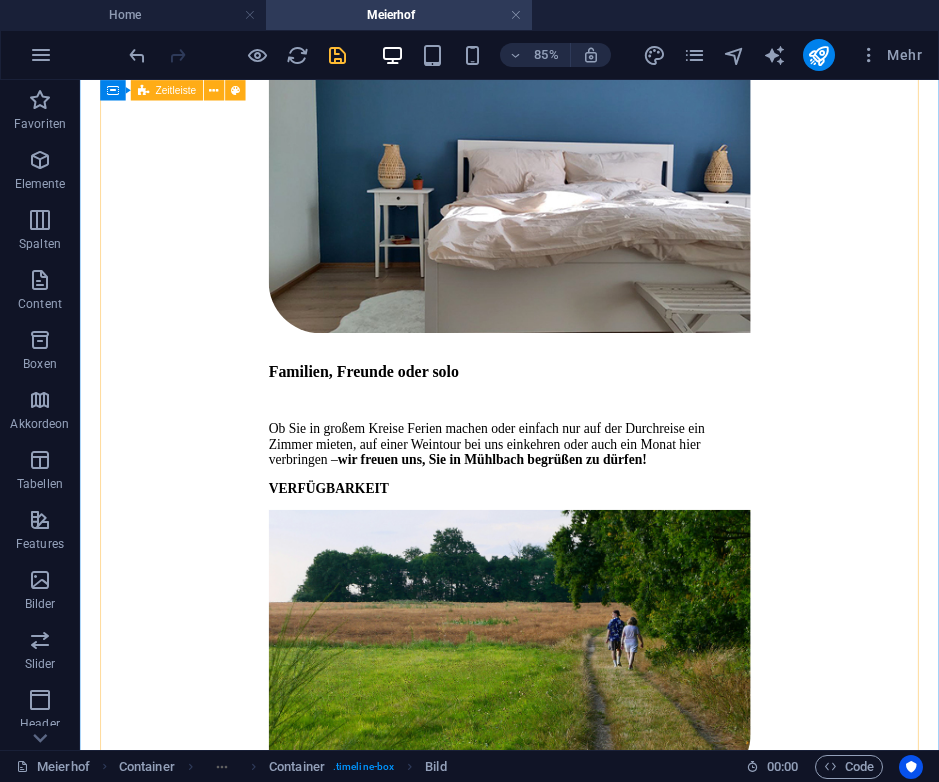 scroll, scrollTop: 3788, scrollLeft: 0, axis: vertical 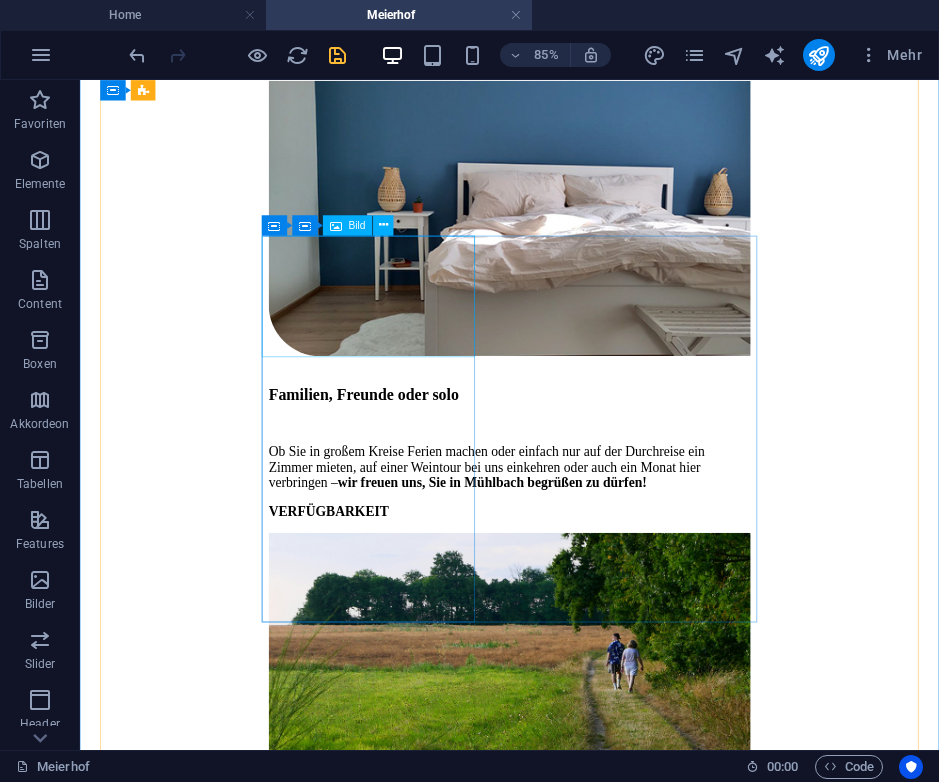 click at bounding box center (585, 245) 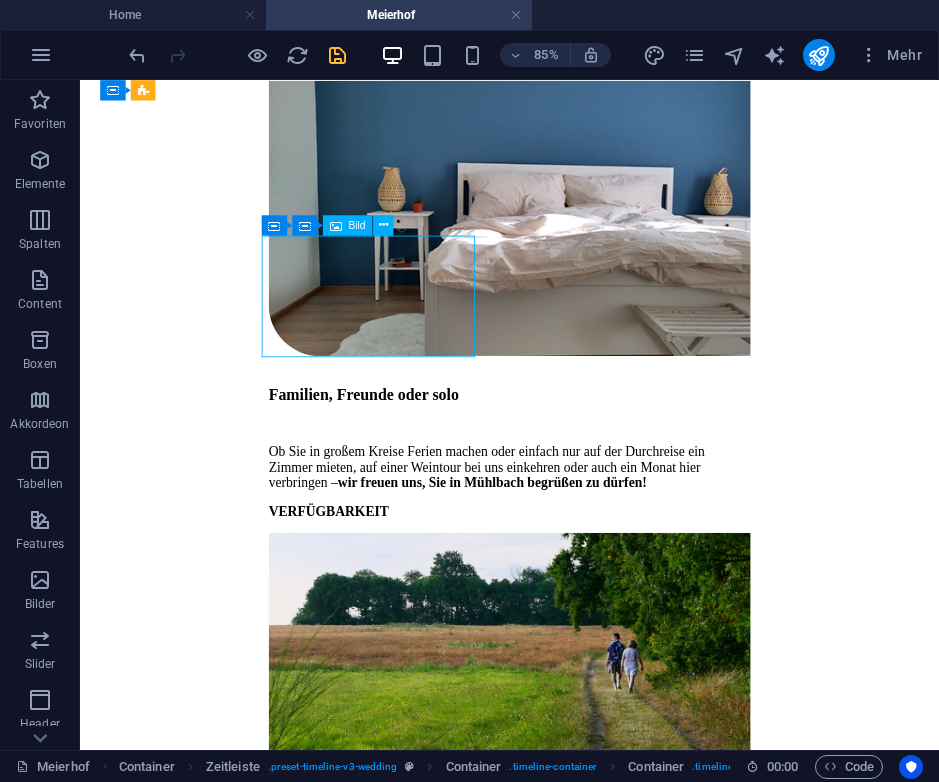 click at bounding box center [585, 245] 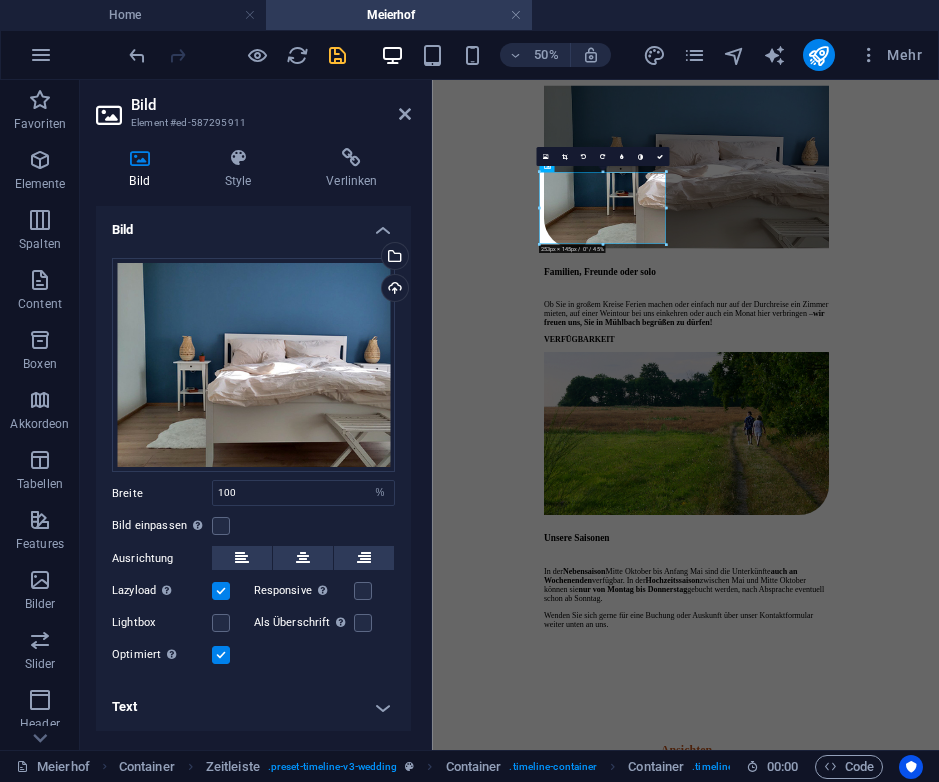 scroll, scrollTop: 3766, scrollLeft: 0, axis: vertical 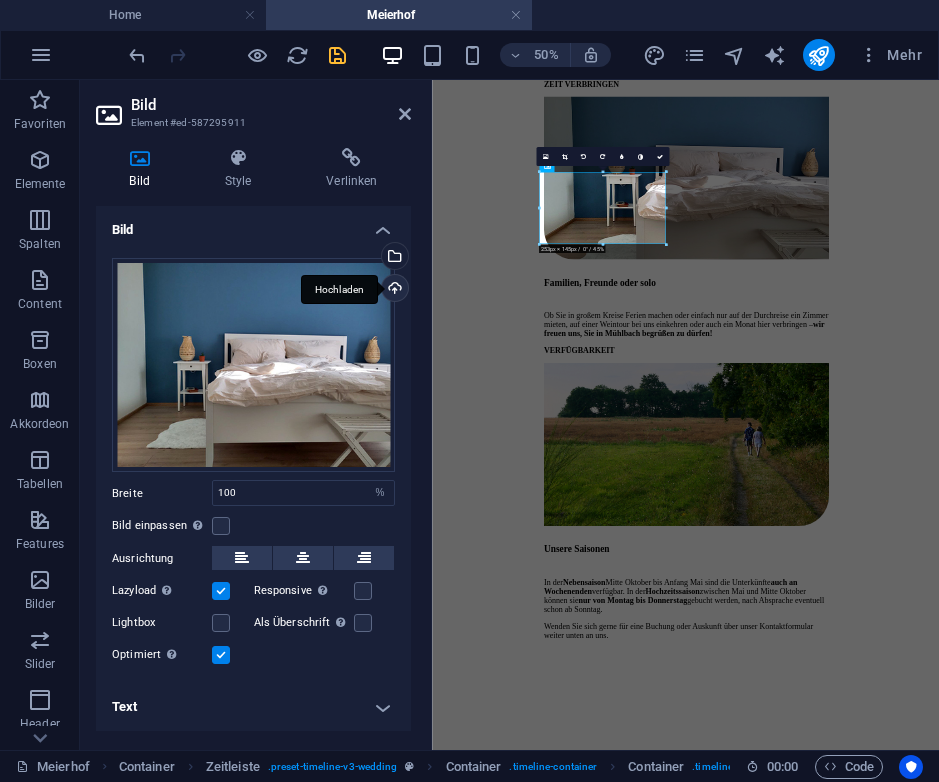 click on "Hochladen" at bounding box center (393, 290) 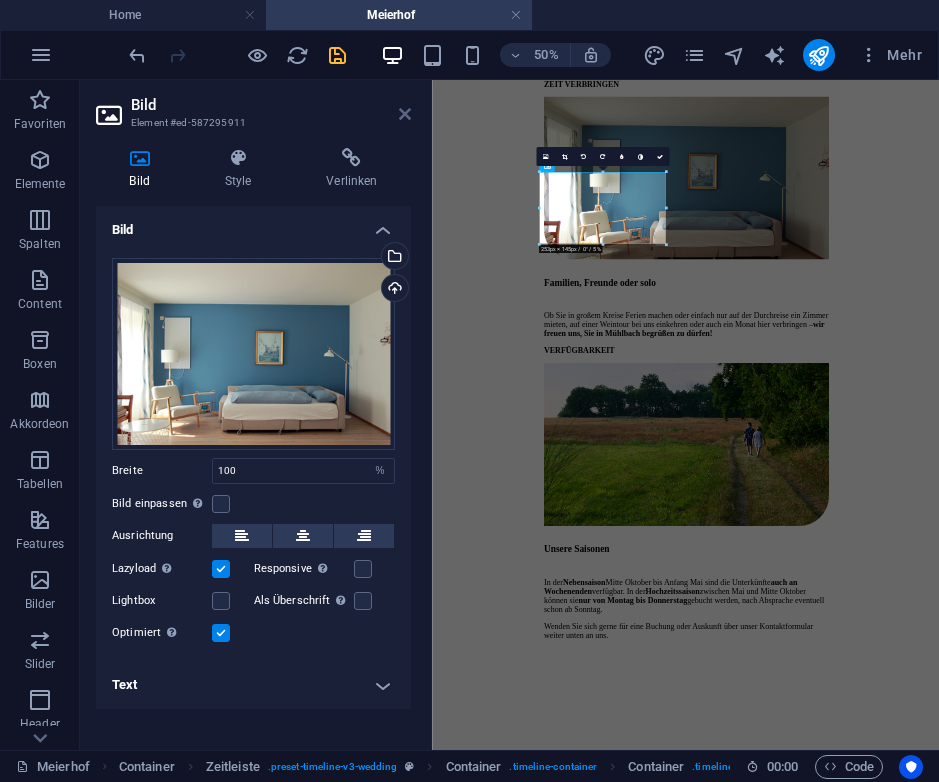 click at bounding box center (405, 114) 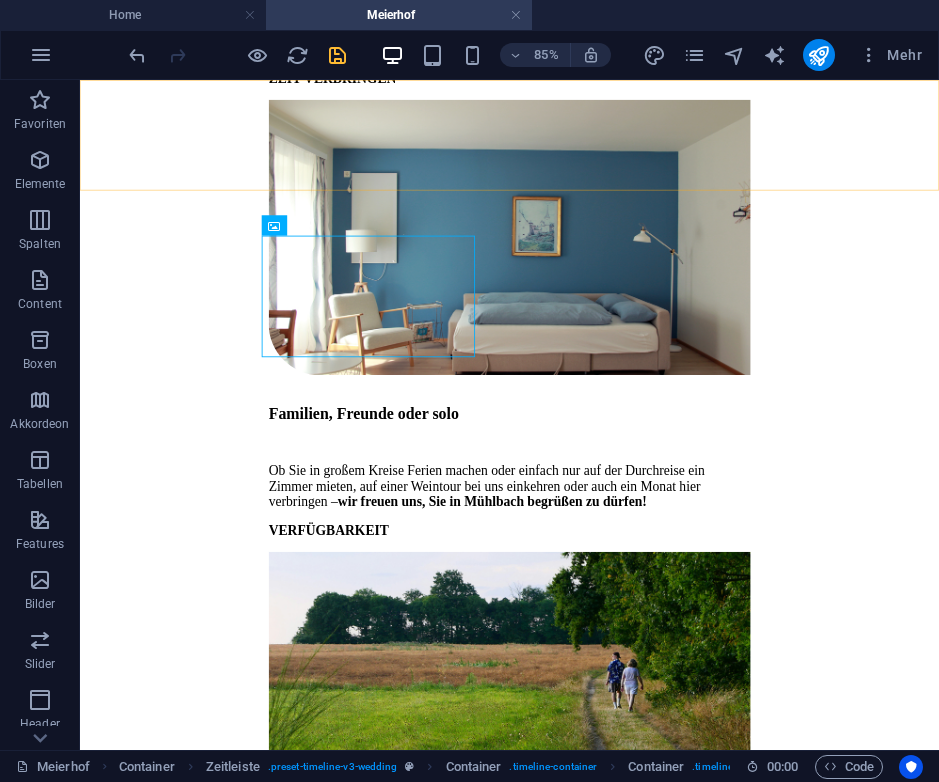 scroll, scrollTop: 3788, scrollLeft: 0, axis: vertical 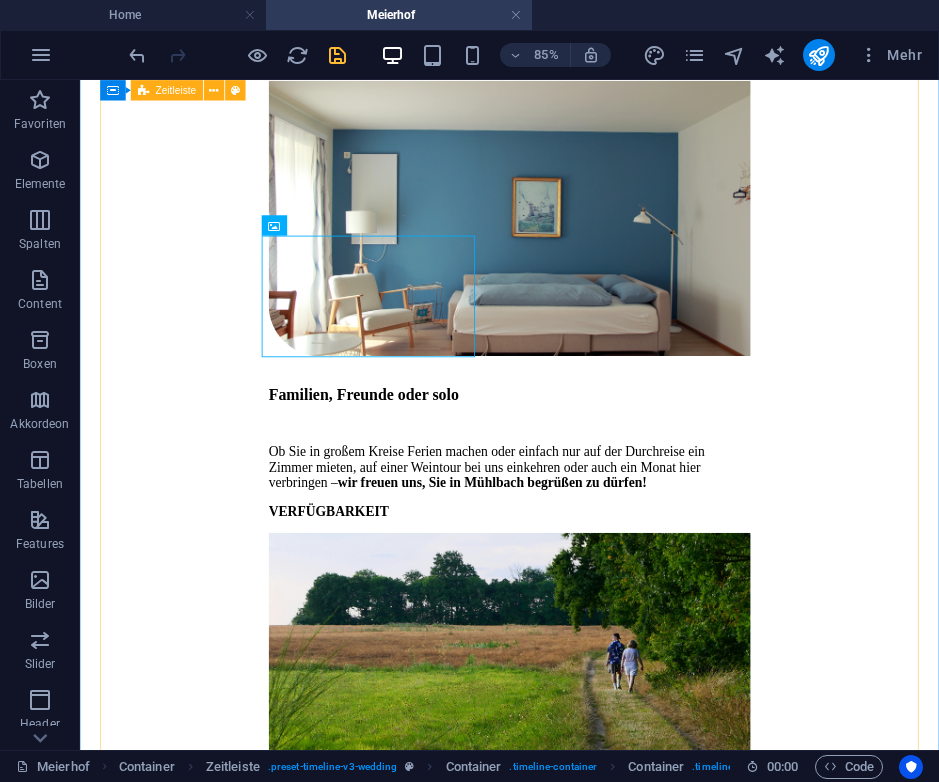 click on "UNSERE GÄSTEHÄUSER Einkehren in Mühlbach Der Meierhof ist der Wirtschaftshof von Schloss Mühlbach. Hier wurde 2023 unser erstes Gästehaus, das sogenannte  Hochzeitsstöckl , zunächst als Zugewinn für unsere Hochzeitslocation im Schlossgarten hergerichtet. Jetzt kann hier auch abseits der Hochzeiten genächtigt werden. 2025 wird noch ein weiteres Gästehaus, das  Gartenstöckl , fertig. Ob Sie also auf einer Weintour sind, ob Sie in Mühlbach vorbeiradeln oder einige Tage im Grünen verbringen möchten – hier sind Sie gut aufgehoben.  GÄSTEHAUS 1 Das Hochzeitsstöckl Bis zu zehn Gäste  können hier übernachten, in drei Doppelzimmern (jedes mit eigener Dusche & Toilette) und zwei Wohnzimmern mit Schlafcouch. Kinderbetten können wir noch zusätzlich bereitstellen. Natürlich finden Sie auch eine ausgestattete Küche mit Esstisch vor. Als Gästewohnung ist das Hochzeitsstöckl für  Selbstversorger  konzipiert. Ein Geschäft direkt im Ort versorgt Sie mit allem Nötigen.    Plan ansehen  Platz. i" at bounding box center (585, -854) 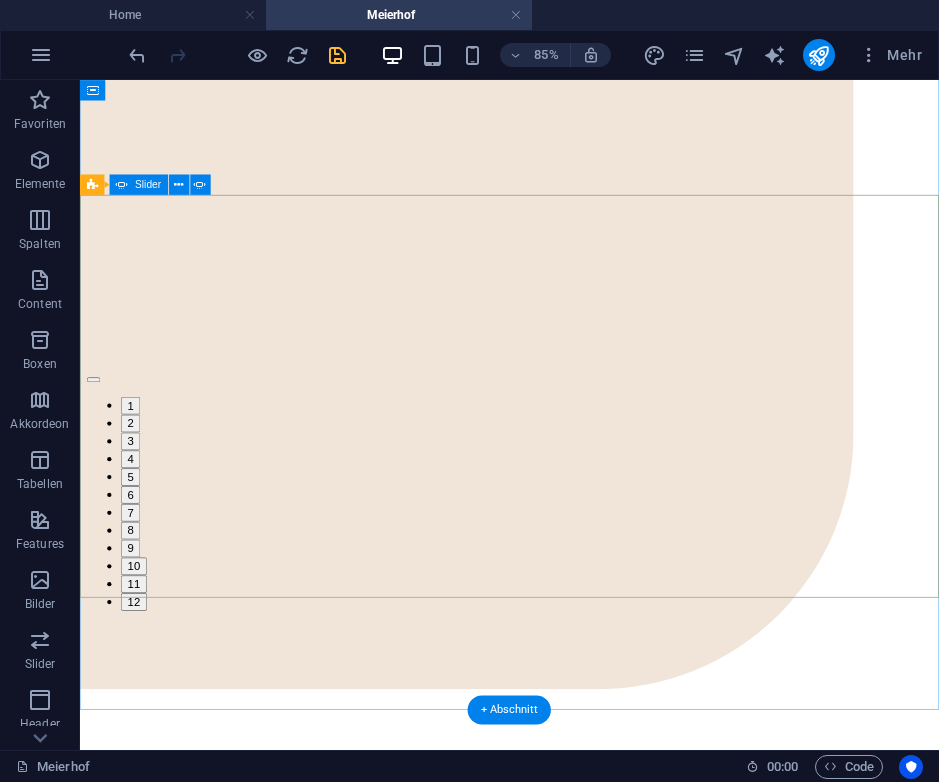 scroll, scrollTop: 5365, scrollLeft: 0, axis: vertical 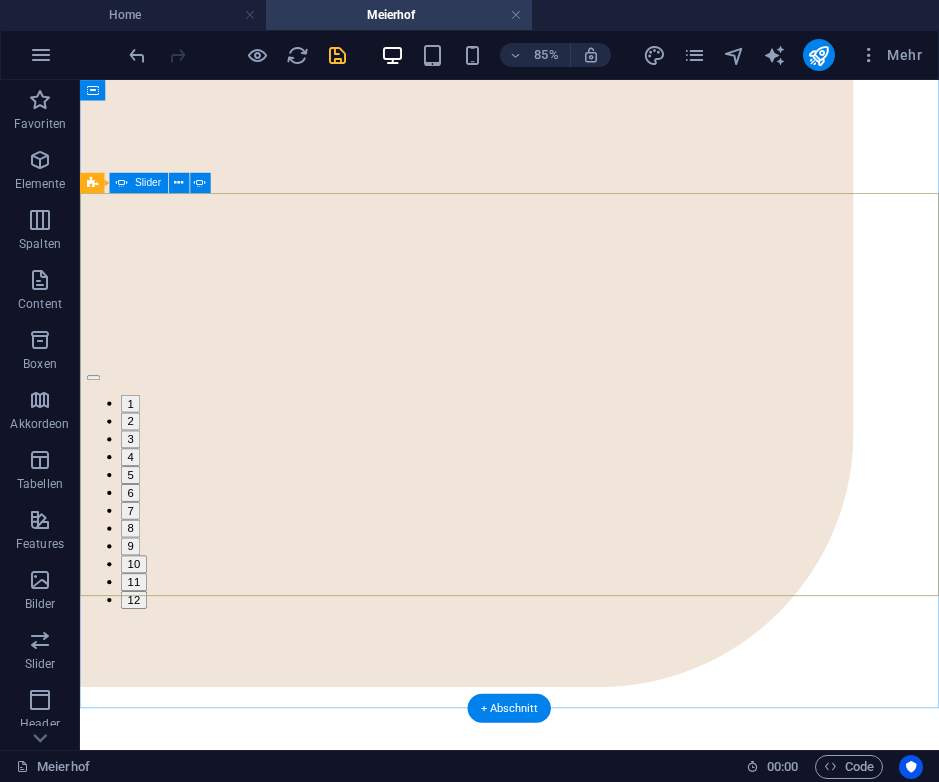 click on "3" at bounding box center [139, 502] 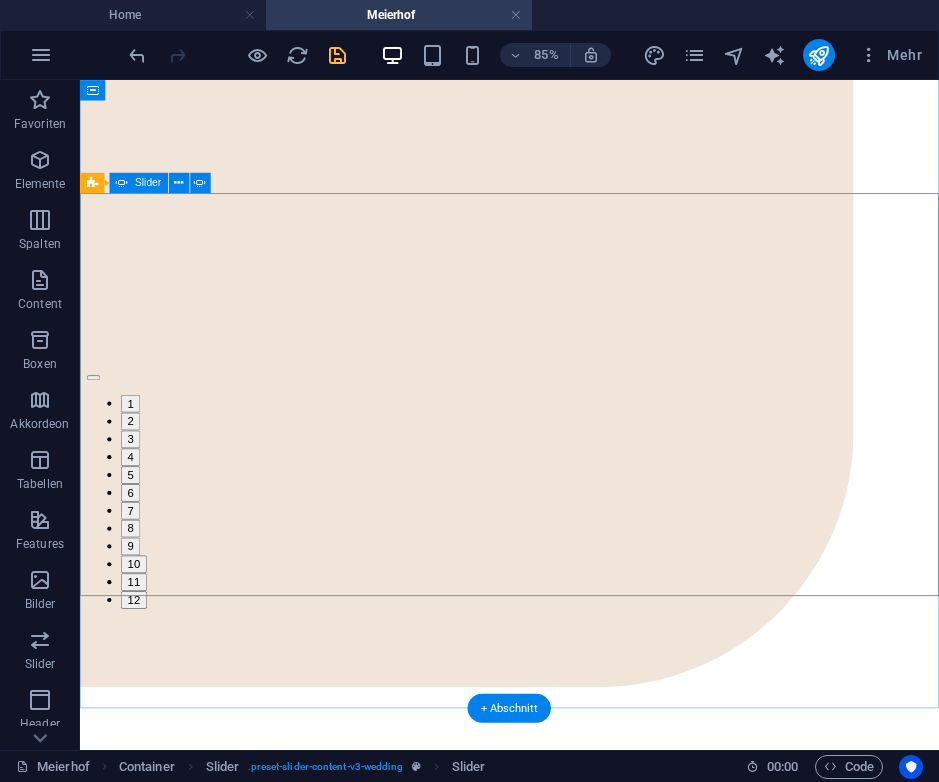 click on "Ziehe hier Inhalte hinein oder  Elemente hinzufügen  Zwischenablage einfügen Ziehe hier Inhalte hinein oder  Elemente hinzufügen  Zwischenablage einfügen Ziehe hier Inhalte hinein oder  Elemente hinzufügen  Zwischenablage einfügen Ziehe hier Inhalte hinein oder  Elemente hinzufügen  Zwischenablage einfügen Ziehe hier Inhalte hinein oder  Elemente hinzufügen  Zwischenablage einfügen Ziehe hier Inhalte hinein oder  Elemente hinzufügen  Zwischenablage einfügen Ziehe hier Inhalte hinein oder  Elemente hinzufügen  Zwischenablage einfügen Ziehe hier Inhalte hinein oder  Elemente hinzufügen  Zwischenablage einfügen Ziehe hier Inhalte hinein oder  Elemente hinzufügen  Zwischenablage einfügen Ziehe hier Inhalte hinein oder  Elemente hinzufügen  Zwischenablage einfügen Ziehe hier Inhalte hinein oder  Elemente hinzufügen  Zwischenablage einfügen Ziehe hier Inhalte hinein oder  Elemente hinzufügen  Zwischenablage einfügen Ziehe hier Inhalte hinein oder oder oder oder 1 2 3" at bounding box center (585, 313) 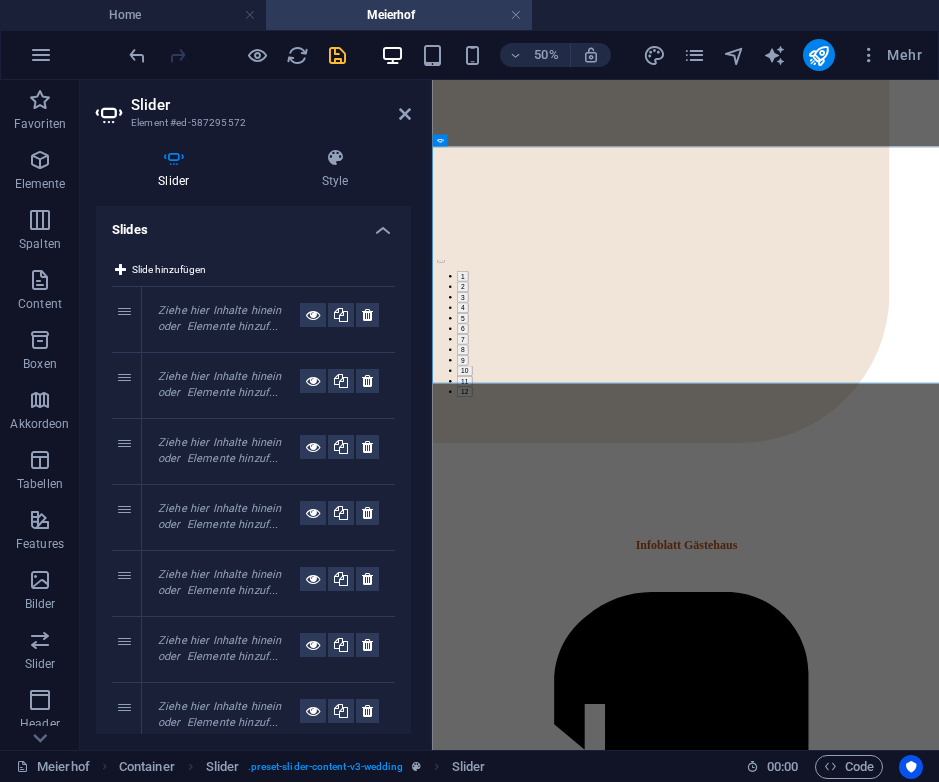 scroll, scrollTop: 5347, scrollLeft: 0, axis: vertical 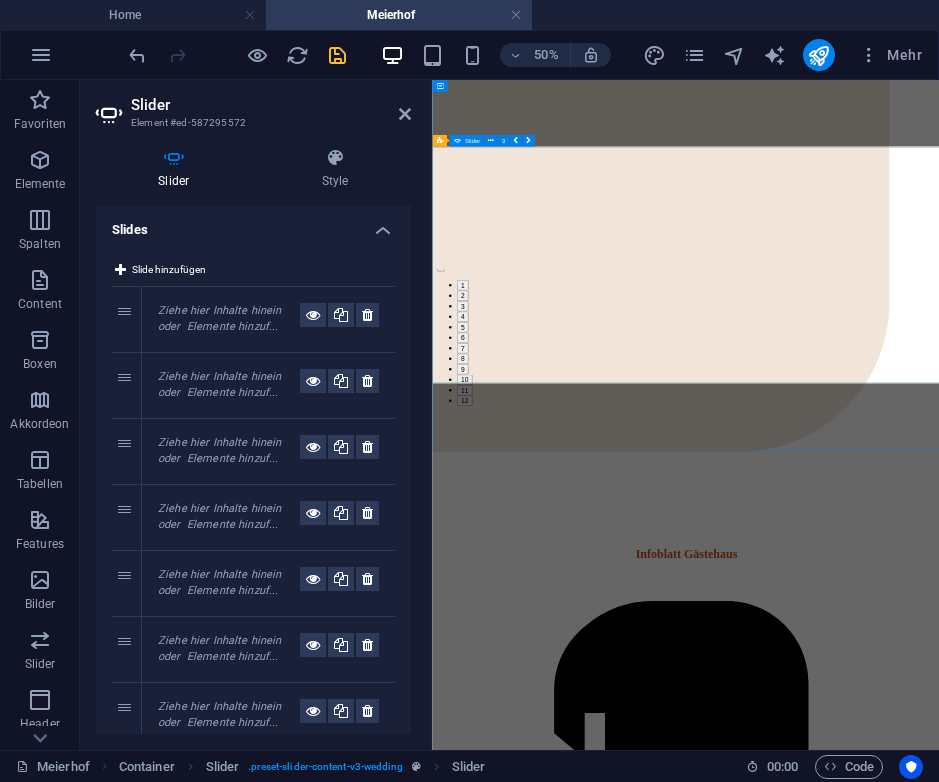 click on "Ziehe hier Inhalte hinein oder  Elemente hinzufügen  Zwischenablage einfügen Ziehe hier Inhalte hinein oder  Elemente hinzufügen  Zwischenablage einfügen Ziehe hier Inhalte hinein oder  Elemente hinzufügen  Zwischenablage einfügen Ziehe hier Inhalte hinein oder  Elemente hinzufügen  Zwischenablage einfügen Ziehe hier Inhalte hinein oder  Elemente hinzufügen  Zwischenablage einfügen Ziehe hier Inhalte hinein oder  Elemente hinzufügen  Zwischenablage einfügen Ziehe hier Inhalte hinein oder  Elemente hinzufügen  Zwischenablage einfügen Ziehe hier Inhalte hinein oder  Elemente hinzufügen  Zwischenablage einfügen Ziehe hier Inhalte hinein oder  Elemente hinzufügen  Zwischenablage einfügen Ziehe hier Inhalte hinein oder  Elemente hinzufügen  Zwischenablage einfügen Ziehe hier Inhalte hinein oder  Elemente hinzufügen  Zwischenablage einfügen Ziehe hier Inhalte hinein oder  Elemente hinzufügen  Zwischenablage einfügen Ziehe hier Inhalte hinein oder oder oder oder 1 2 3" at bounding box center (939, 344) 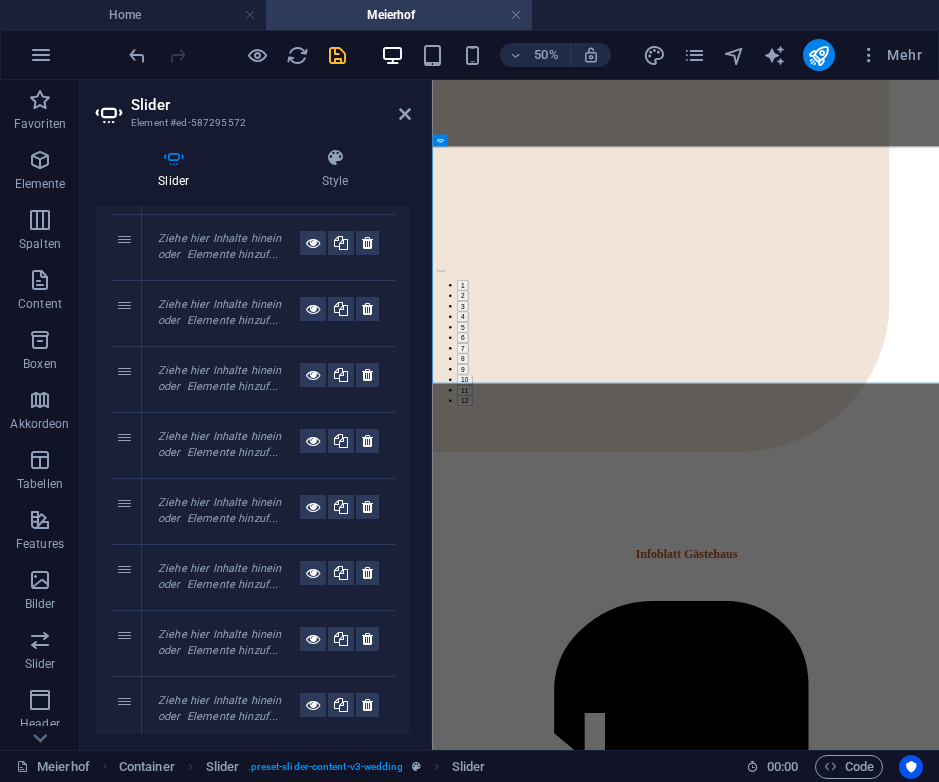 scroll, scrollTop: 0, scrollLeft: 0, axis: both 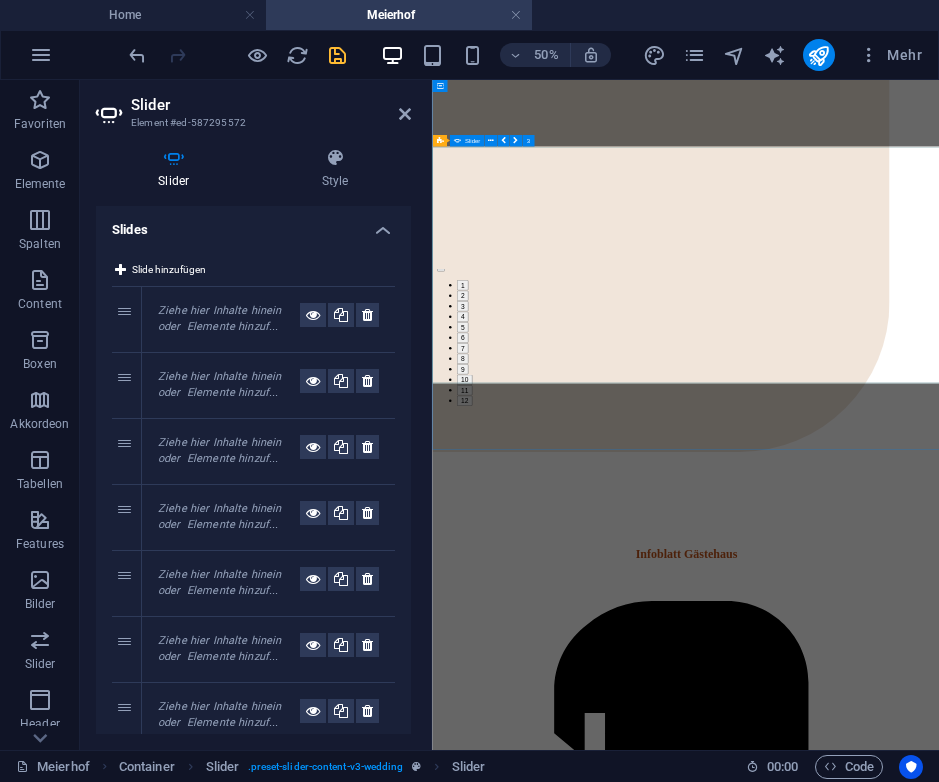 click on "Ziehe hier Inhalte hinein oder  Elemente hinzufügen  Zwischenablage einfügen Ziehe hier Inhalte hinein oder  Elemente hinzufügen  Zwischenablage einfügen Ziehe hier Inhalte hinein oder  Elemente hinzufügen  Zwischenablage einfügen Ziehe hier Inhalte hinein oder  Elemente hinzufügen  Zwischenablage einfügen Ziehe hier Inhalte hinein oder  Elemente hinzufügen  Zwischenablage einfügen Ziehe hier Inhalte hinein oder  Elemente hinzufügen  Zwischenablage einfügen Ziehe hier Inhalte hinein oder  Elemente hinzufügen  Zwischenablage einfügen Ziehe hier Inhalte hinein oder  Elemente hinzufügen  Zwischenablage einfügen Ziehe hier Inhalte hinein oder  Elemente hinzufügen  Zwischenablage einfügen Ziehe hier Inhalte hinein oder  Elemente hinzufügen  Zwischenablage einfügen Ziehe hier Inhalte hinein oder  Elemente hinzufügen  Zwischenablage einfügen Ziehe hier Inhalte hinein oder  Elemente hinzufügen  Zwischenablage einfügen Ziehe hier Inhalte hinein oder oder oder oder 1 2 3" at bounding box center [939, 344] 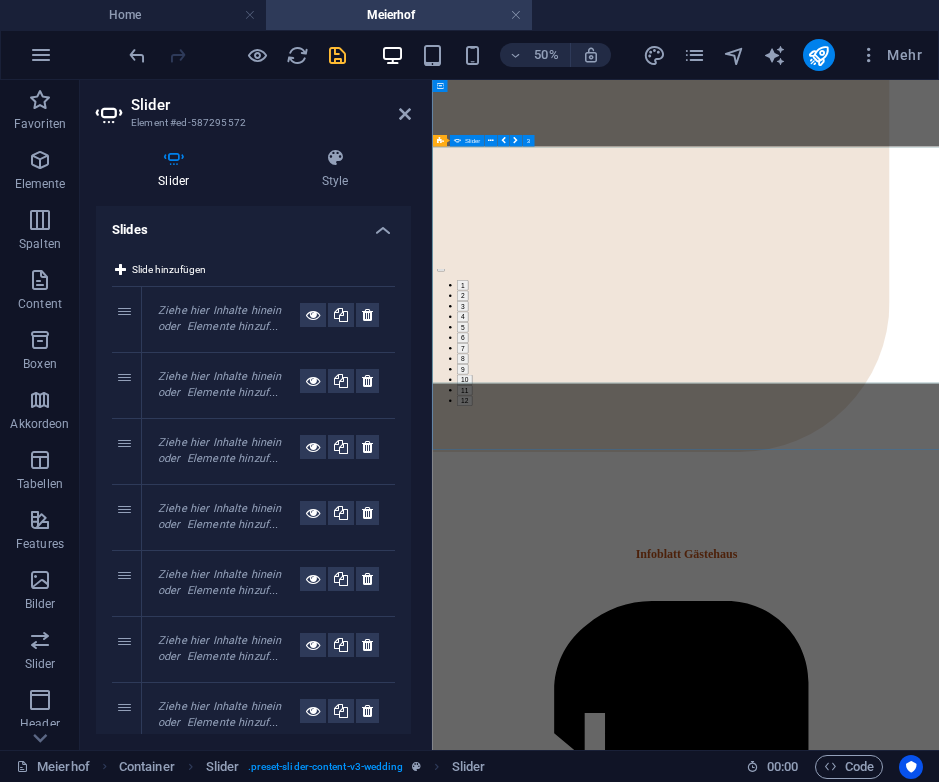click on "Ziehe hier Inhalte hinein oder  Elemente hinzufügen  Zwischenablage einfügen Ziehe hier Inhalte hinein oder  Elemente hinzufügen  Zwischenablage einfügen Ziehe hier Inhalte hinein oder  Elemente hinzufügen  Zwischenablage einfügen Ziehe hier Inhalte hinein oder  Elemente hinzufügen  Zwischenablage einfügen Ziehe hier Inhalte hinein oder  Elemente hinzufügen  Zwischenablage einfügen Ziehe hier Inhalte hinein oder  Elemente hinzufügen  Zwischenablage einfügen Ziehe hier Inhalte hinein oder  Elemente hinzufügen  Zwischenablage einfügen Ziehe hier Inhalte hinein oder  Elemente hinzufügen  Zwischenablage einfügen Ziehe hier Inhalte hinein oder  Elemente hinzufügen  Zwischenablage einfügen Ziehe hier Inhalte hinein oder  Elemente hinzufügen  Zwischenablage einfügen Ziehe hier Inhalte hinein oder  Elemente hinzufügen  Zwischenablage einfügen Ziehe hier Inhalte hinein oder  Elemente hinzufügen  Zwischenablage einfügen Ziehe hier Inhalte hinein oder oder oder oder 1 2 3" at bounding box center (939, 344) 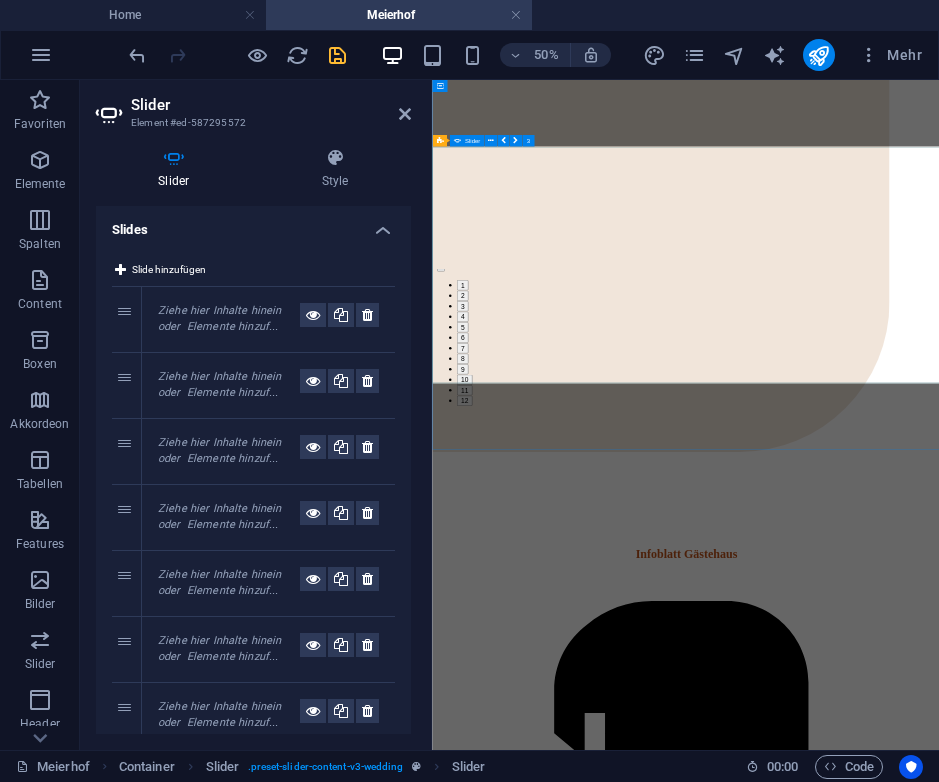 click on "Ziehe hier Inhalte hinein oder  Elemente hinzufügen  Zwischenablage einfügen Ziehe hier Inhalte hinein oder  Elemente hinzufügen  Zwischenablage einfügen Ziehe hier Inhalte hinein oder  Elemente hinzufügen  Zwischenablage einfügen Ziehe hier Inhalte hinein oder  Elemente hinzufügen  Zwischenablage einfügen Ziehe hier Inhalte hinein oder  Elemente hinzufügen  Zwischenablage einfügen Ziehe hier Inhalte hinein oder  Elemente hinzufügen  Zwischenablage einfügen Ziehe hier Inhalte hinein oder  Elemente hinzufügen  Zwischenablage einfügen Ziehe hier Inhalte hinein oder  Elemente hinzufügen  Zwischenablage einfügen Ziehe hier Inhalte hinein oder  Elemente hinzufügen  Zwischenablage einfügen Ziehe hier Inhalte hinein oder  Elemente hinzufügen  Zwischenablage einfügen Ziehe hier Inhalte hinein oder  Elemente hinzufügen  Zwischenablage einfügen Ziehe hier Inhalte hinein oder  Elemente hinzufügen  Zwischenablage einfügen Ziehe hier Inhalte hinein oder oder oder oder 1 2 3" at bounding box center [939, 344] 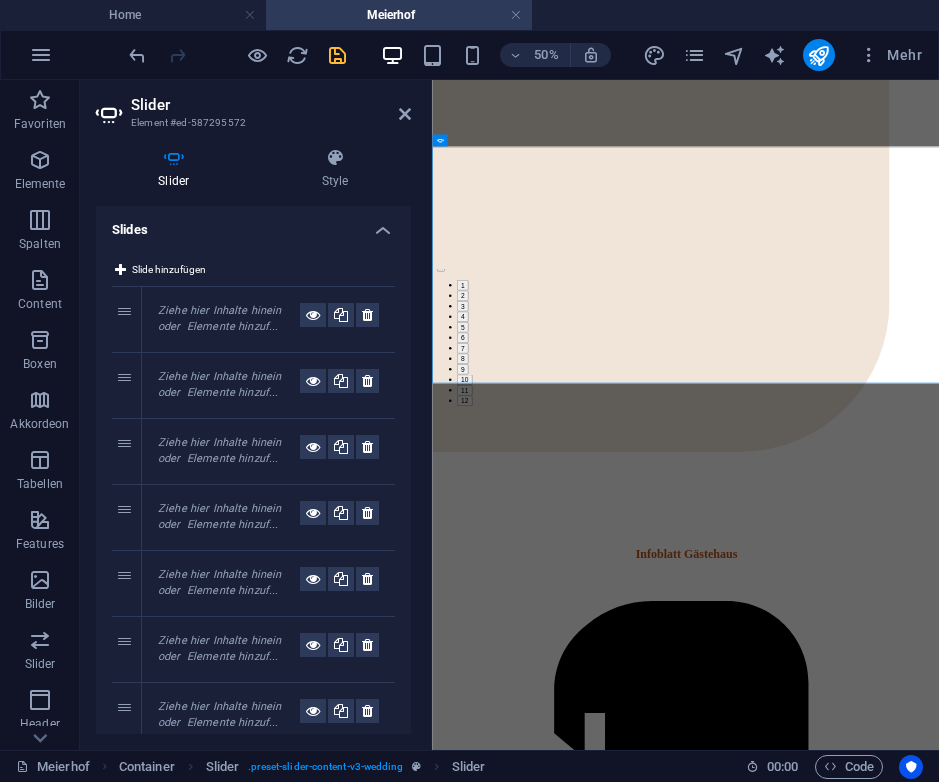 click on "Slider Element #ed-587295572" at bounding box center [253, 106] 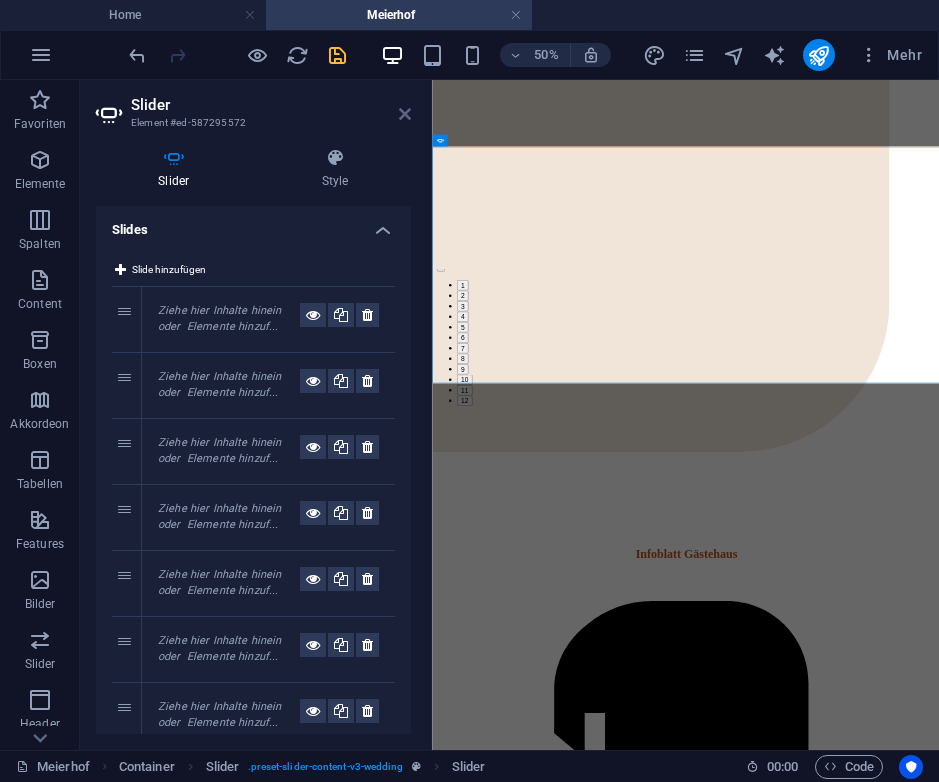 click at bounding box center (405, 114) 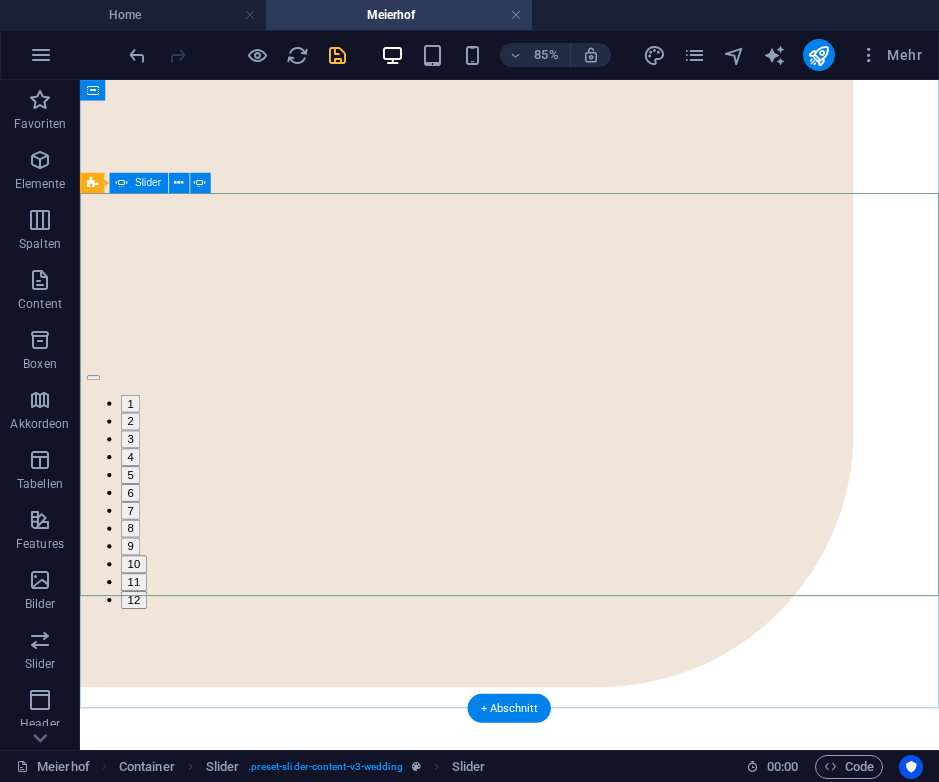 click on "Ziehe hier Inhalte hinein oder  Elemente hinzufügen  Zwischenablage einfügen Ziehe hier Inhalte hinein oder  Elemente hinzufügen  Zwischenablage einfügen Ziehe hier Inhalte hinein oder  Elemente hinzufügen  Zwischenablage einfügen Ziehe hier Inhalte hinein oder  Elemente hinzufügen  Zwischenablage einfügen Ziehe hier Inhalte hinein oder  Elemente hinzufügen  Zwischenablage einfügen Ziehe hier Inhalte hinein oder  Elemente hinzufügen  Zwischenablage einfügen Ziehe hier Inhalte hinein oder  Elemente hinzufügen  Zwischenablage einfügen Ziehe hier Inhalte hinein oder  Elemente hinzufügen  Zwischenablage einfügen Ziehe hier Inhalte hinein oder  Elemente hinzufügen  Zwischenablage einfügen Ziehe hier Inhalte hinein oder  Elemente hinzufügen  Zwischenablage einfügen Ziehe hier Inhalte hinein oder  Elemente hinzufügen  Zwischenablage einfügen Ziehe hier Inhalte hinein oder  Elemente hinzufügen  Zwischenablage einfügen Ziehe hier Inhalte hinein oder oder oder oder 1 2 3" at bounding box center (585, 313) 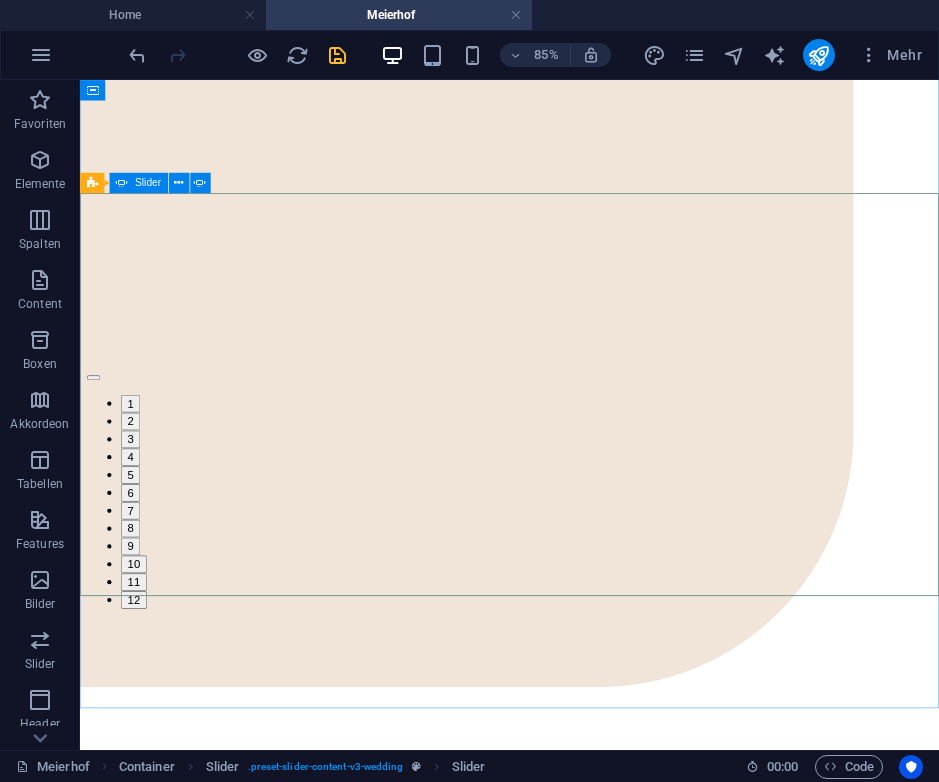 click on "Slider" at bounding box center (148, 183) 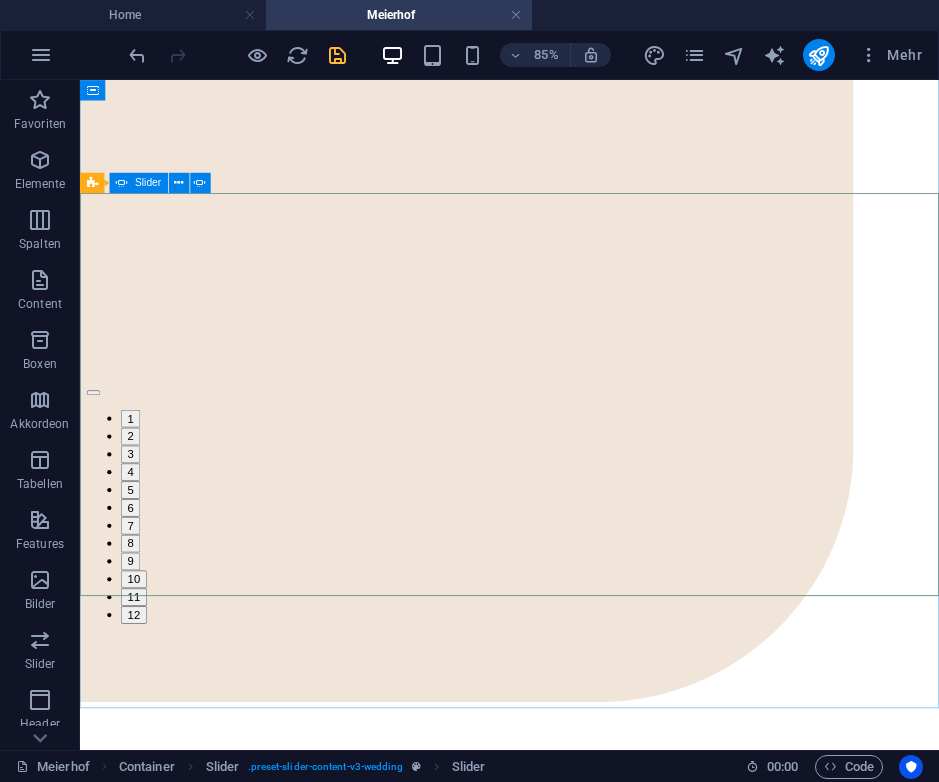 select on "%" 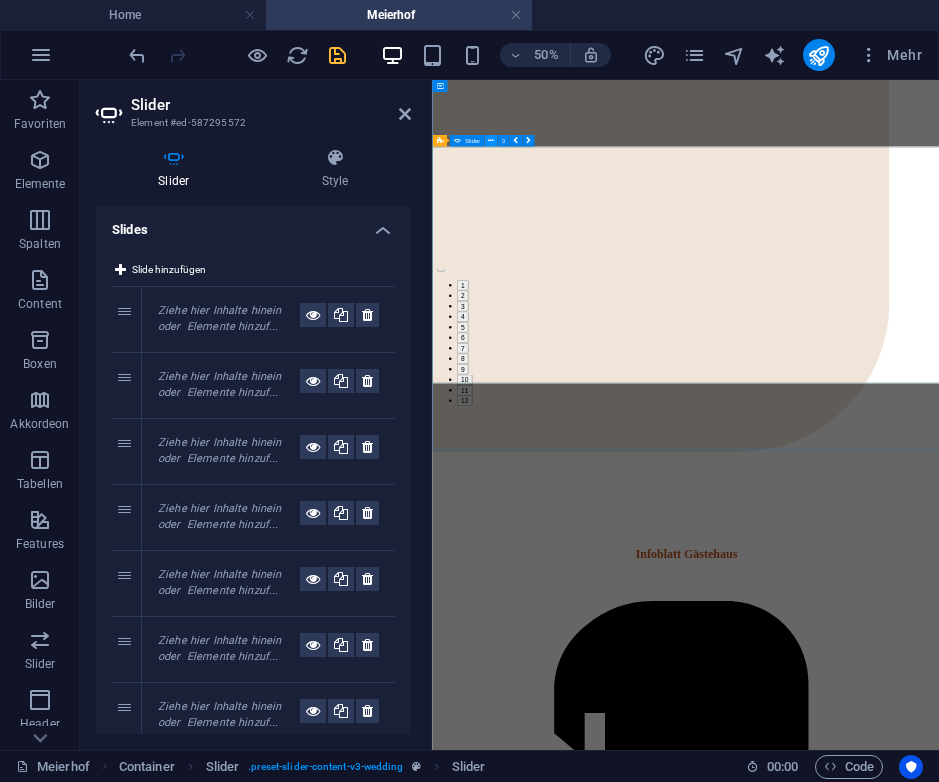 click at bounding box center (491, 140) 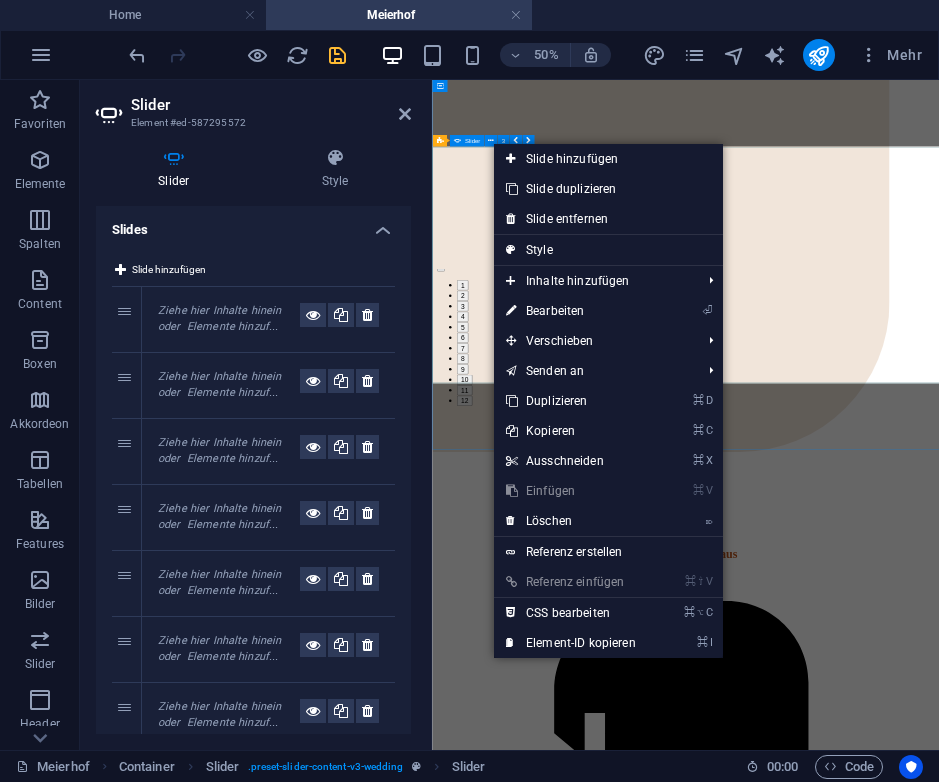 click on "Ziehe hier Inhalte hinein oder  Elemente hinzufügen  Zwischenablage einfügen Ziehe hier Inhalte hinein oder  Elemente hinzufügen  Zwischenablage einfügen Ziehe hier Inhalte hinein oder  Elemente hinzufügen  Zwischenablage einfügen Ziehe hier Inhalte hinein oder  Elemente hinzufügen  Zwischenablage einfügen Ziehe hier Inhalte hinein oder  Elemente hinzufügen  Zwischenablage einfügen Ziehe hier Inhalte hinein oder  Elemente hinzufügen  Zwischenablage einfügen Ziehe hier Inhalte hinein oder  Elemente hinzufügen  Zwischenablage einfügen Ziehe hier Inhalte hinein oder  Elemente hinzufügen  Zwischenablage einfügen Ziehe hier Inhalte hinein oder  Elemente hinzufügen  Zwischenablage einfügen Ziehe hier Inhalte hinein oder  Elemente hinzufügen  Zwischenablage einfügen Ziehe hier Inhalte hinein oder  Elemente hinzufügen  Zwischenablage einfügen Ziehe hier Inhalte hinein oder  Elemente hinzufügen  Zwischenablage einfügen Ziehe hier Inhalte hinein oder oder oder oder 1 2 3" at bounding box center (939, 344) 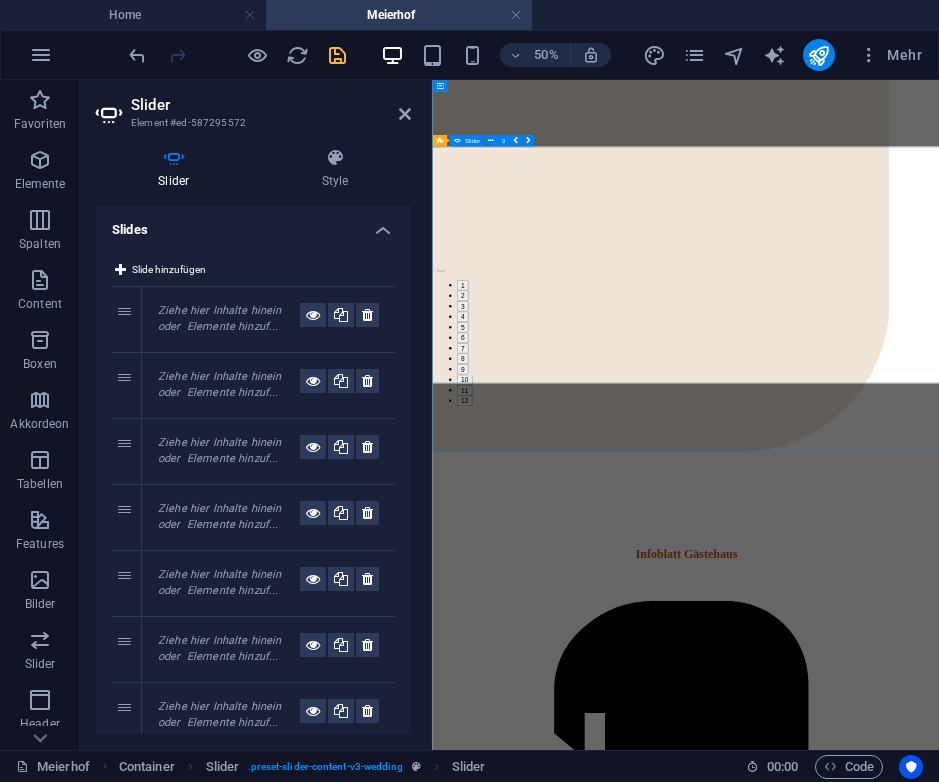click on "Ziehe hier Inhalte hinein oder  Elemente hinzufügen  Zwischenablage einfügen Ziehe hier Inhalte hinein oder  Elemente hinzufügen  Zwischenablage einfügen Ziehe hier Inhalte hinein oder  Elemente hinzufügen  Zwischenablage einfügen Ziehe hier Inhalte hinein oder  Elemente hinzufügen  Zwischenablage einfügen Ziehe hier Inhalte hinein oder  Elemente hinzufügen  Zwischenablage einfügen Ziehe hier Inhalte hinein oder  Elemente hinzufügen  Zwischenablage einfügen Ziehe hier Inhalte hinein oder  Elemente hinzufügen  Zwischenablage einfügen Ziehe hier Inhalte hinein oder  Elemente hinzufügen  Zwischenablage einfügen Ziehe hier Inhalte hinein oder  Elemente hinzufügen  Zwischenablage einfügen Ziehe hier Inhalte hinein oder  Elemente hinzufügen  Zwischenablage einfügen Ziehe hier Inhalte hinein oder  Elemente hinzufügen  Zwischenablage einfügen Ziehe hier Inhalte hinein oder  Elemente hinzufügen  Zwischenablage einfügen Ziehe hier Inhalte hinein oder oder oder oder 1 2 3" at bounding box center [939, 344] 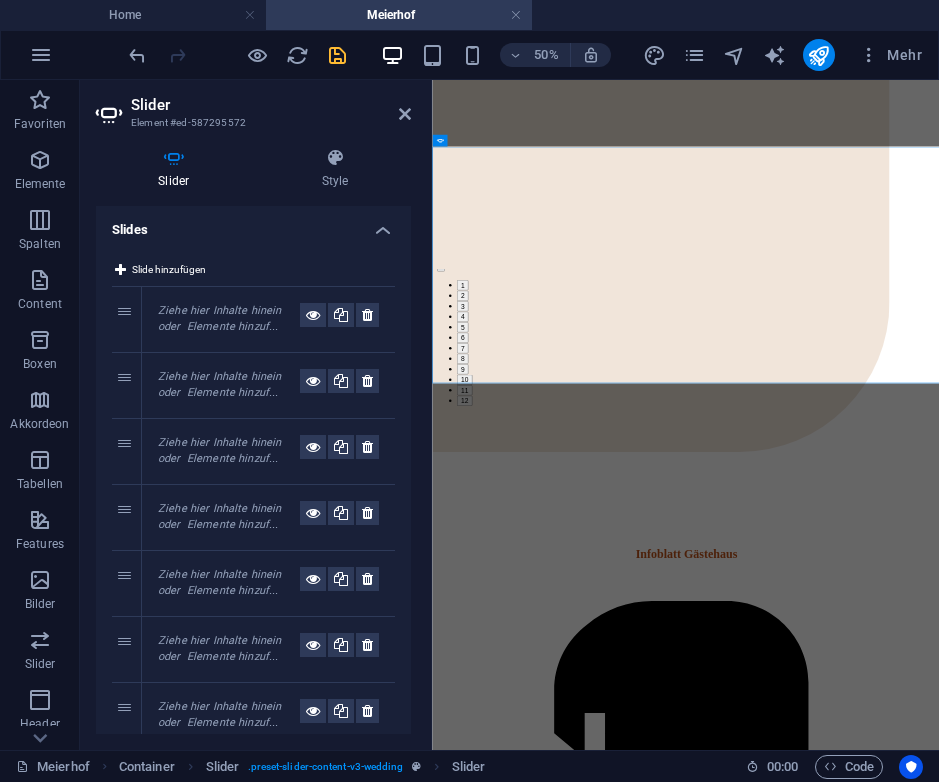 click at bounding box center [-926, 1869] 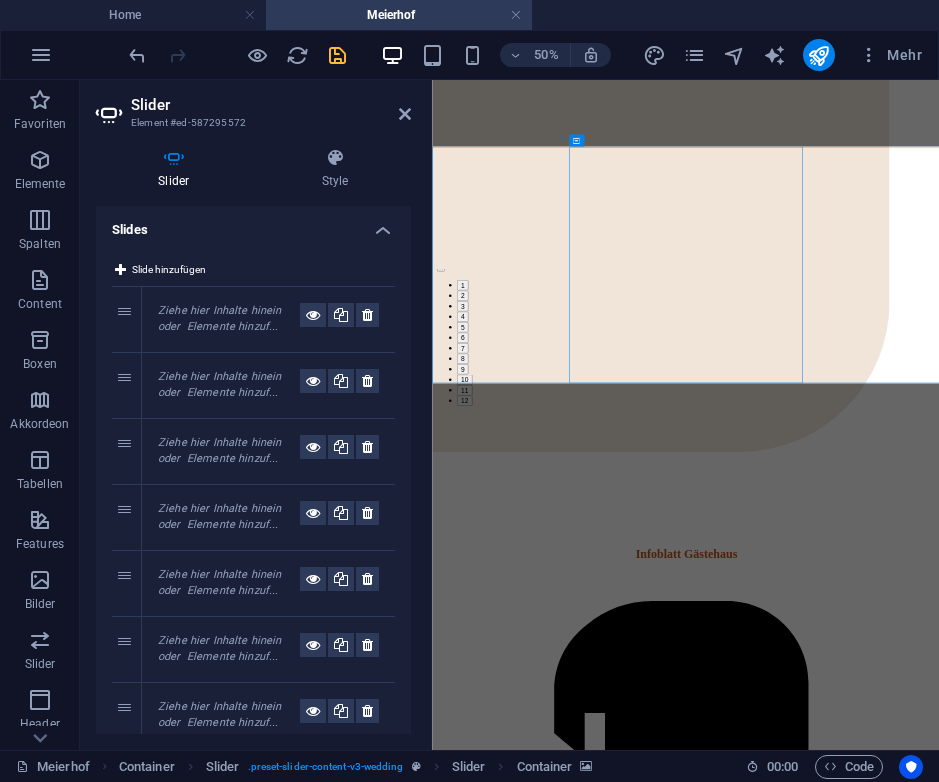 click at bounding box center [-926, 1869] 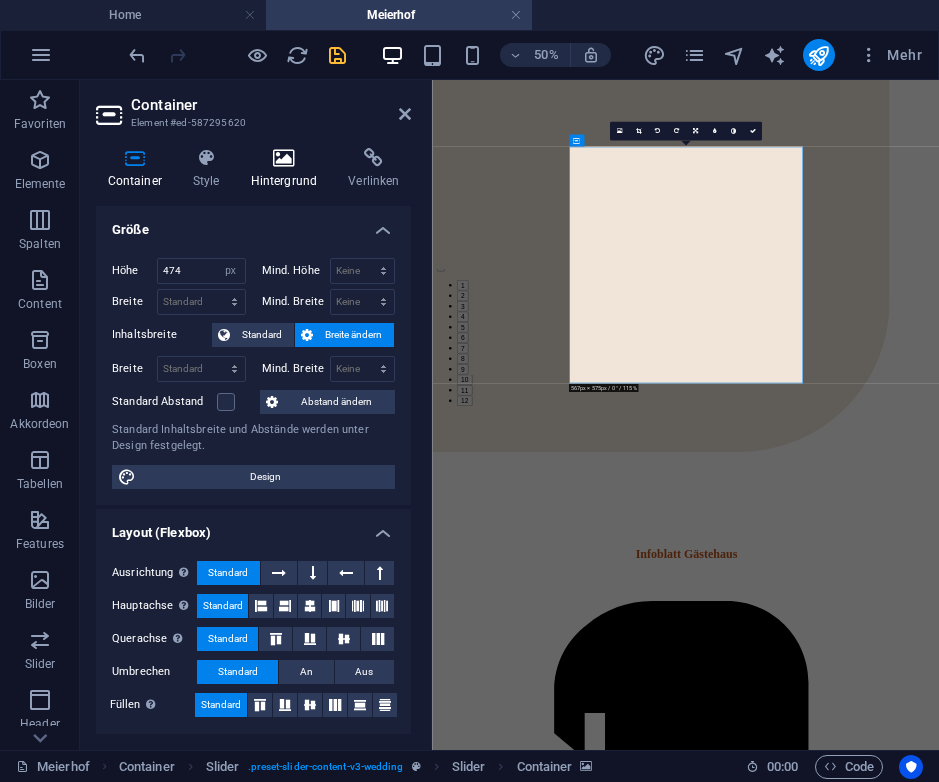 click at bounding box center [284, 158] 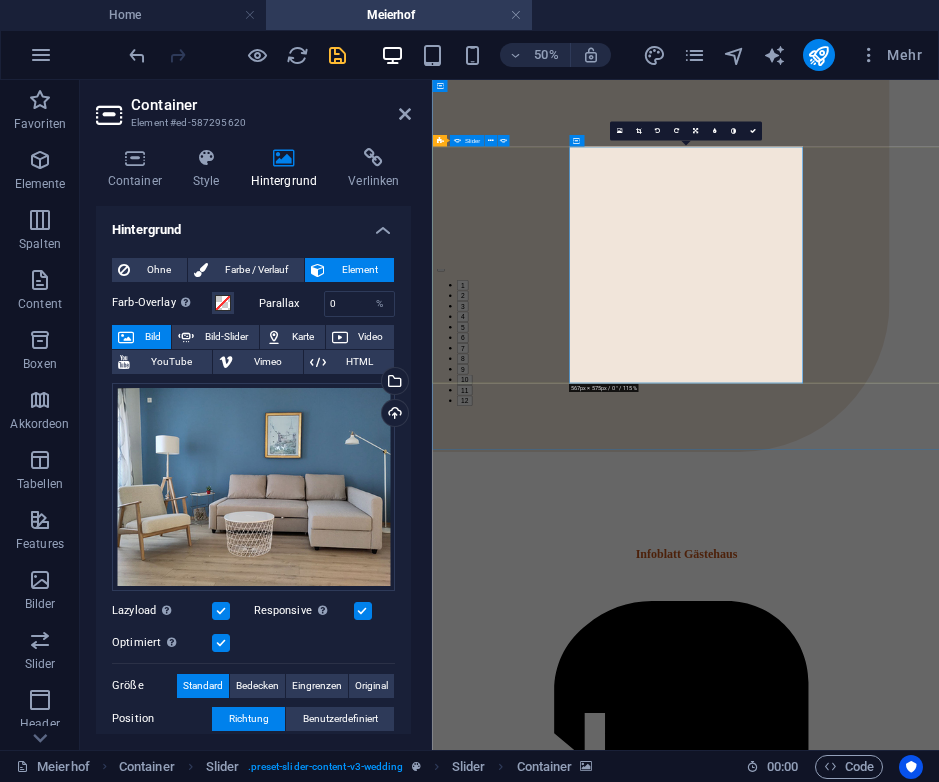 click on "Ziehe hier Inhalte hinein oder  Elemente hinzufügen  Zwischenablage einfügen Ziehe hier Inhalte hinein oder  Elemente hinzufügen  Zwischenablage einfügen Ziehe hier Inhalte hinein oder  Elemente hinzufügen  Zwischenablage einfügen Ziehe hier Inhalte hinein oder  Elemente hinzufügen  Zwischenablage einfügen Ziehe hier Inhalte hinein oder  Elemente hinzufügen  Zwischenablage einfügen Ziehe hier Inhalte hinein oder  Elemente hinzufügen  Zwischenablage einfügen Ziehe hier Inhalte hinein oder  Elemente hinzufügen  Zwischenablage einfügen Ziehe hier Inhalte hinein oder  Elemente hinzufügen  Zwischenablage einfügen Ziehe hier Inhalte hinein oder  Elemente hinzufügen  Zwischenablage einfügen Ziehe hier Inhalte hinein oder  Elemente hinzufügen  Zwischenablage einfügen Ziehe hier Inhalte hinein oder  Elemente hinzufügen  Zwischenablage einfügen Ziehe hier Inhalte hinein oder  Elemente hinzufügen  Zwischenablage einfügen Ziehe hier Inhalte hinein oder oder oder oder 1 2 3" at bounding box center (939, 344) 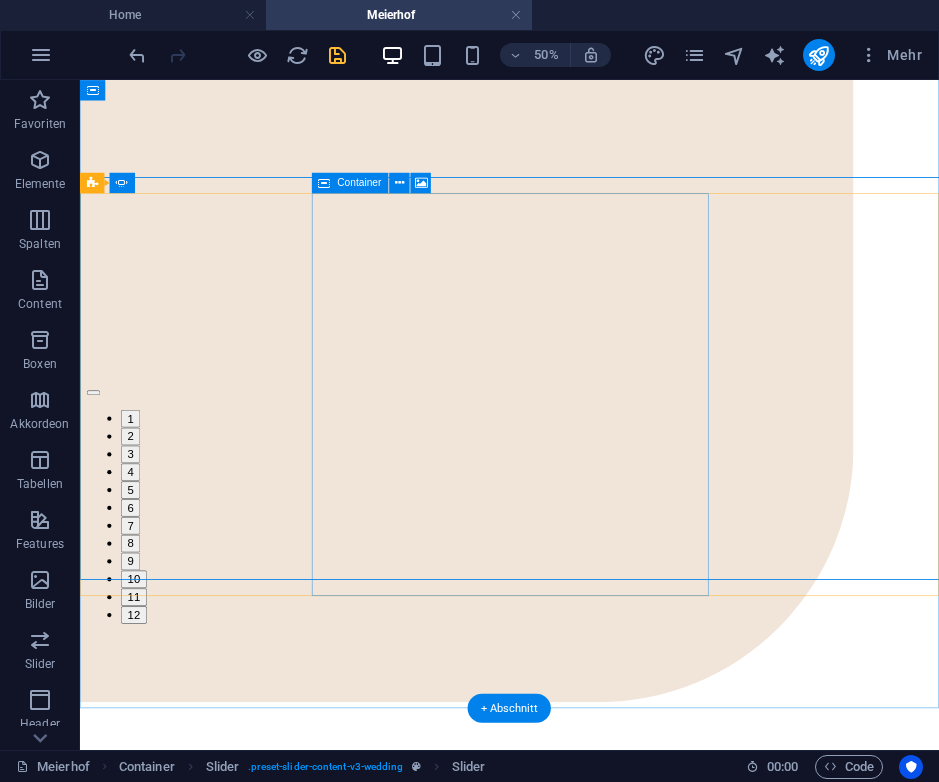 scroll, scrollTop: 5365, scrollLeft: 0, axis: vertical 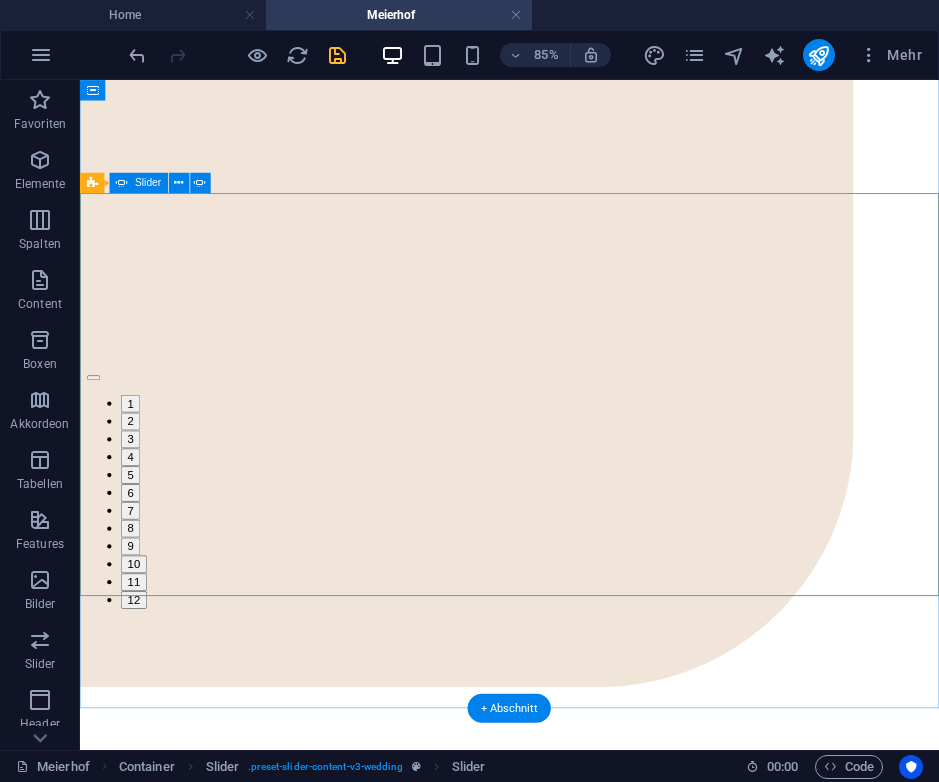 click on "Ziehe hier Inhalte hinein oder  Elemente hinzufügen  Zwischenablage einfügen Ziehe hier Inhalte hinein oder  Elemente hinzufügen  Zwischenablage einfügen Ziehe hier Inhalte hinein oder  Elemente hinzufügen  Zwischenablage einfügen Ziehe hier Inhalte hinein oder  Elemente hinzufügen  Zwischenablage einfügen Ziehe hier Inhalte hinein oder  Elemente hinzufügen  Zwischenablage einfügen Ziehe hier Inhalte hinein oder  Elemente hinzufügen  Zwischenablage einfügen Ziehe hier Inhalte hinein oder  Elemente hinzufügen  Zwischenablage einfügen Ziehe hier Inhalte hinein oder  Elemente hinzufügen  Zwischenablage einfügen Ziehe hier Inhalte hinein oder  Elemente hinzufügen  Zwischenablage einfügen Ziehe hier Inhalte hinein oder  Elemente hinzufügen  Zwischenablage einfügen Ziehe hier Inhalte hinein oder  Elemente hinzufügen  Zwischenablage einfügen Ziehe hier Inhalte hinein oder  Elemente hinzufügen  Zwischenablage einfügen Ziehe hier Inhalte hinein oder oder oder oder 1 2 3" at bounding box center (585, 313) 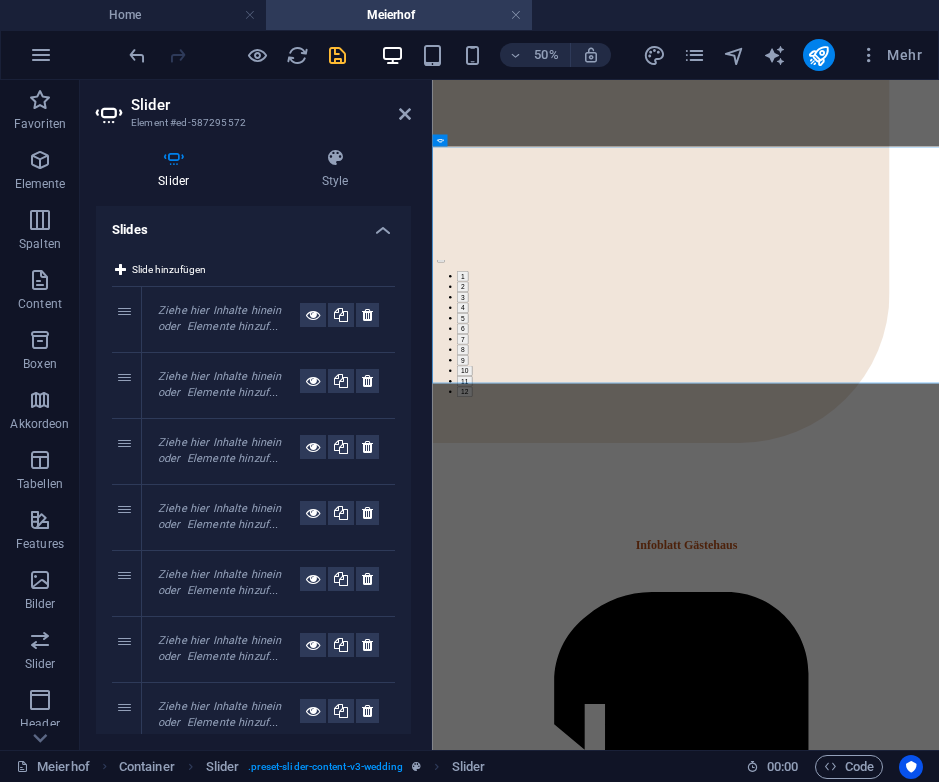scroll, scrollTop: 5347, scrollLeft: 0, axis: vertical 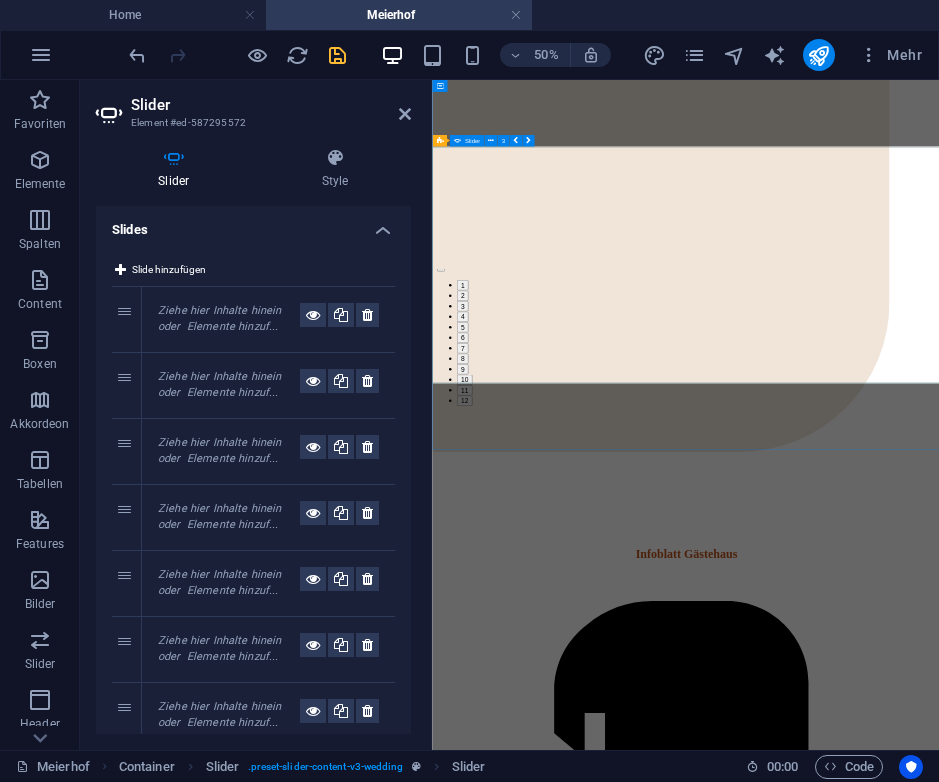 click on "Ziehe hier Inhalte hinein oder  Elemente hinzufügen  Zwischenablage einfügen Ziehe hier Inhalte hinein oder  Elemente hinzufügen  Zwischenablage einfügen Ziehe hier Inhalte hinein oder  Elemente hinzufügen  Zwischenablage einfügen Ziehe hier Inhalte hinein oder  Elemente hinzufügen  Zwischenablage einfügen Ziehe hier Inhalte hinein oder  Elemente hinzufügen  Zwischenablage einfügen Ziehe hier Inhalte hinein oder  Elemente hinzufügen  Zwischenablage einfügen Ziehe hier Inhalte hinein oder  Elemente hinzufügen  Zwischenablage einfügen Ziehe hier Inhalte hinein oder  Elemente hinzufügen  Zwischenablage einfügen Ziehe hier Inhalte hinein oder  Elemente hinzufügen  Zwischenablage einfügen Ziehe hier Inhalte hinein oder  Elemente hinzufügen  Zwischenablage einfügen Ziehe hier Inhalte hinein oder  Elemente hinzufügen  Zwischenablage einfügen Ziehe hier Inhalte hinein oder  Elemente hinzufügen  Zwischenablage einfügen Ziehe hier Inhalte hinein oder oder oder oder 1 2 3" at bounding box center [939, 344] 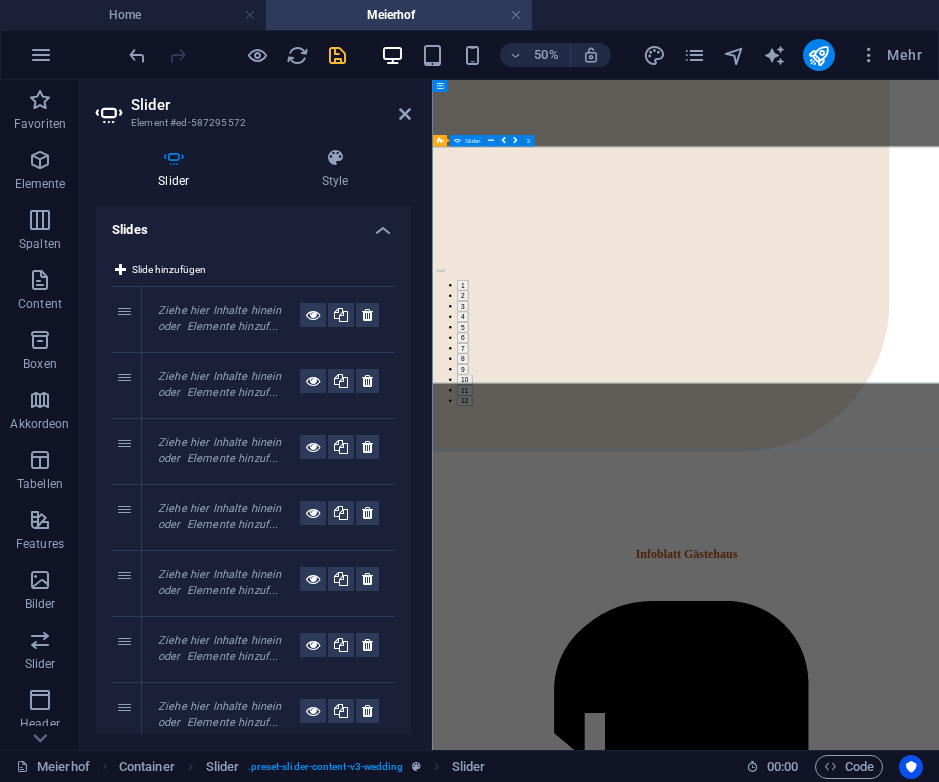 click at bounding box center (-926, 1869) 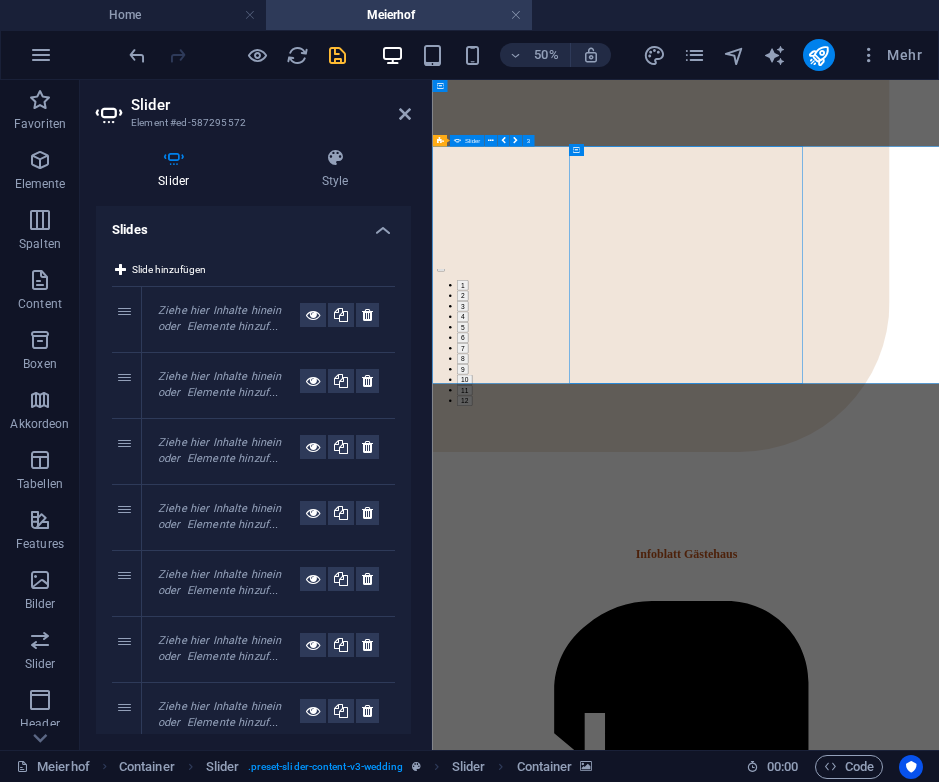 click at bounding box center (-926, 1869) 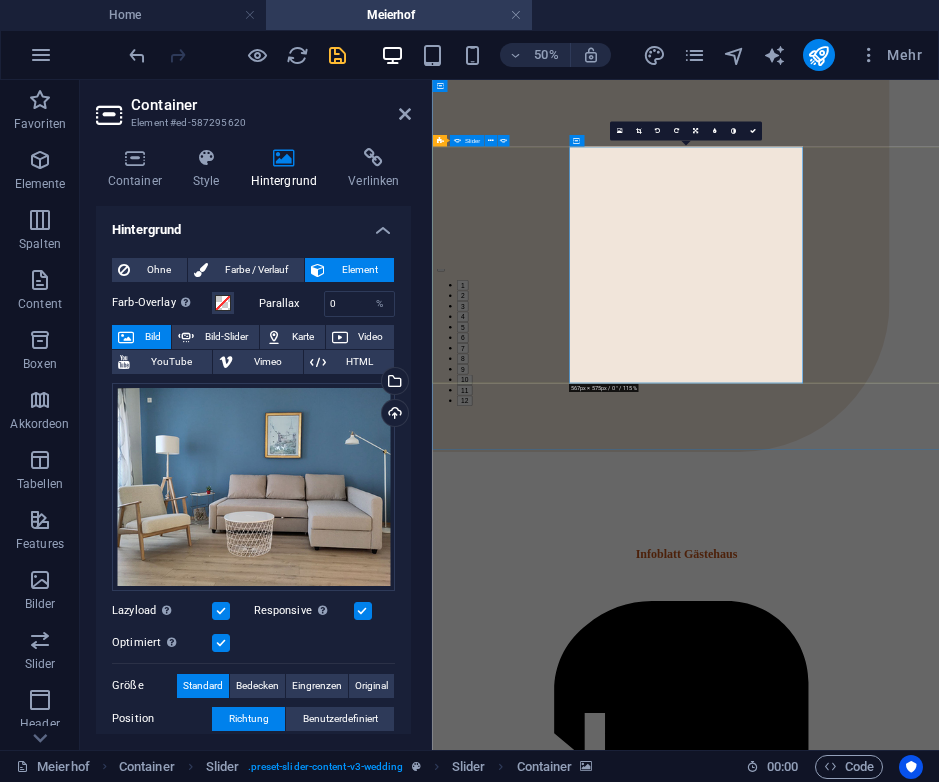 click on "Ziehe hier Inhalte hinein oder  Elemente hinzufügen  Zwischenablage einfügen Ziehe hier Inhalte hinein oder  Elemente hinzufügen  Zwischenablage einfügen Ziehe hier Inhalte hinein oder  Elemente hinzufügen  Zwischenablage einfügen Ziehe hier Inhalte hinein oder  Elemente hinzufügen  Zwischenablage einfügen Ziehe hier Inhalte hinein oder  Elemente hinzufügen  Zwischenablage einfügen Ziehe hier Inhalte hinein oder  Elemente hinzufügen  Zwischenablage einfügen Ziehe hier Inhalte hinein oder  Elemente hinzufügen  Zwischenablage einfügen Ziehe hier Inhalte hinein oder  Elemente hinzufügen  Zwischenablage einfügen Ziehe hier Inhalte hinein oder  Elemente hinzufügen  Zwischenablage einfügen Ziehe hier Inhalte hinein oder  Elemente hinzufügen  Zwischenablage einfügen Ziehe hier Inhalte hinein oder  Elemente hinzufügen  Zwischenablage einfügen Ziehe hier Inhalte hinein oder  Elemente hinzufügen  Zwischenablage einfügen Ziehe hier Inhalte hinein oder oder oder oder 1 2 3" at bounding box center [939, 344] 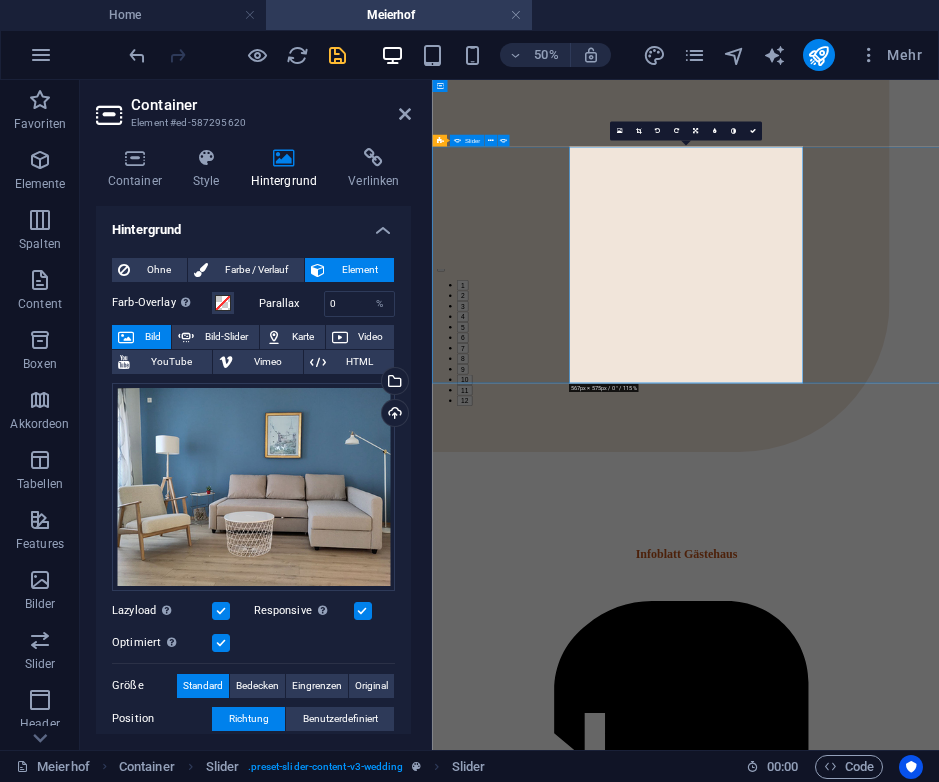 click on "Ziehe hier Inhalte hinein oder  Elemente hinzufügen  Zwischenablage einfügen Ziehe hier Inhalte hinein oder  Elemente hinzufügen  Zwischenablage einfügen Ziehe hier Inhalte hinein oder  Elemente hinzufügen  Zwischenablage einfügen Ziehe hier Inhalte hinein oder  Elemente hinzufügen  Zwischenablage einfügen Ziehe hier Inhalte hinein oder  Elemente hinzufügen  Zwischenablage einfügen Ziehe hier Inhalte hinein oder  Elemente hinzufügen  Zwischenablage einfügen Ziehe hier Inhalte hinein oder  Elemente hinzufügen  Zwischenablage einfügen Ziehe hier Inhalte hinein oder  Elemente hinzufügen  Zwischenablage einfügen Ziehe hier Inhalte hinein oder  Elemente hinzufügen  Zwischenablage einfügen Ziehe hier Inhalte hinein oder  Elemente hinzufügen  Zwischenablage einfügen Ziehe hier Inhalte hinein oder  Elemente hinzufügen  Zwischenablage einfügen Ziehe hier Inhalte hinein oder  Elemente hinzufügen  Zwischenablage einfügen Ziehe hier Inhalte hinein oder oder oder oder 1 2 3" at bounding box center (939, 344) 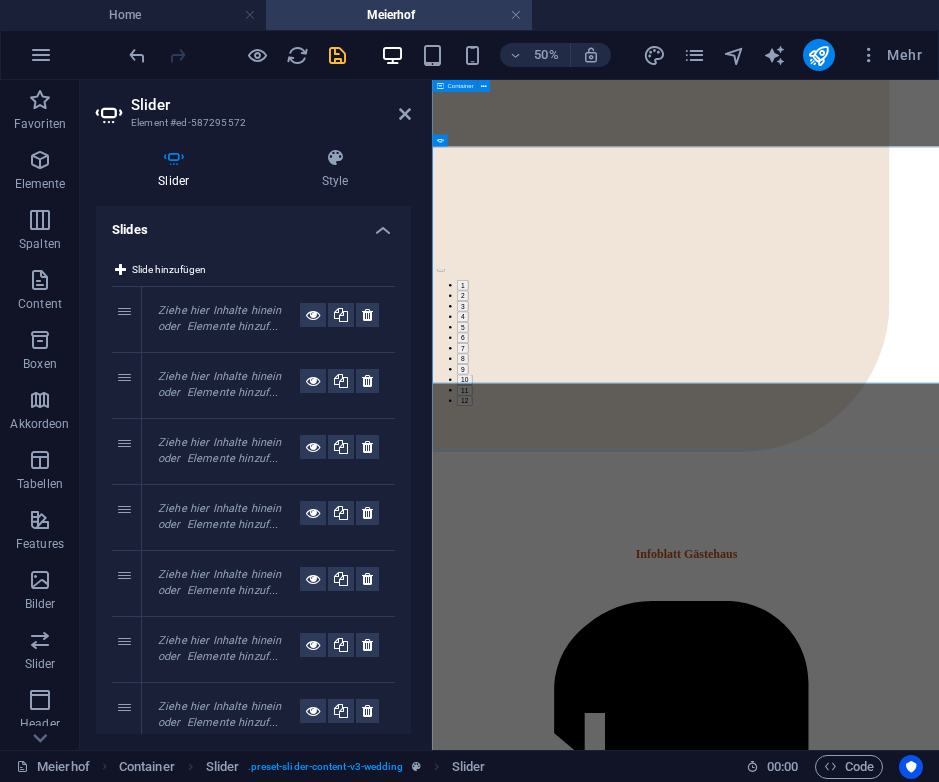 click on "Ansichten Ziehe hier Inhalte hinein oder  Elemente hinzufügen  Zwischenablage einfügen Ziehe hier Inhalte hinein oder  Elemente hinzufügen  Zwischenablage einfügen Ziehe hier Inhalte hinein oder  Elemente hinzufügen  Zwischenablage einfügen Ziehe hier Inhalte hinein oder  Elemente hinzufügen  Zwischenablage einfügen Ziehe hier Inhalte hinein oder  Elemente hinzufügen  Zwischenablage einfügen Ziehe hier Inhalte hinein oder  Elemente hinzufügen  Zwischenablage einfügen Ziehe hier Inhalte hinein oder  Elemente hinzufügen  Zwischenablage einfügen Ziehe hier Inhalte hinein oder  Elemente hinzufügen  Zwischenablage einfügen Ziehe hier Inhalte hinein oder  Elemente hinzufügen  Zwischenablage einfügen Ziehe hier Inhalte hinein oder  Elemente hinzufügen  Zwischenablage einfügen Ziehe hier Inhalte hinein oder  Elemente hinzufügen  Zwischenablage einfügen Ziehe hier Inhalte hinein oder  Elemente hinzufügen  Zwischenablage einfügen Ziehe hier Inhalte hinein oder oder oder 1" at bounding box center [939, 288] 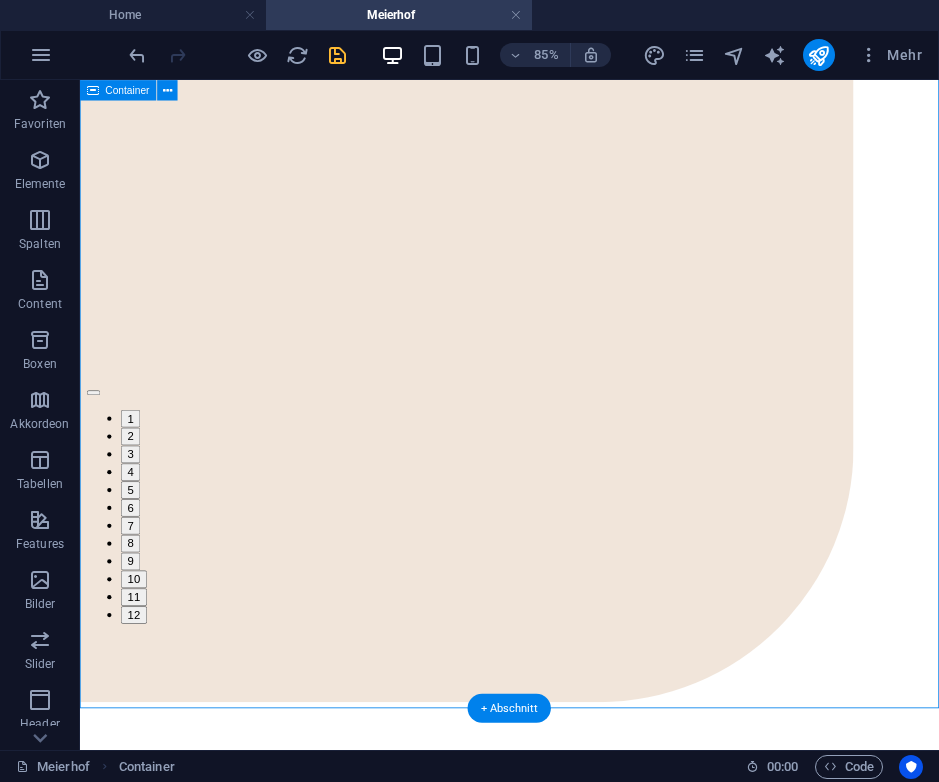 scroll, scrollTop: 5365, scrollLeft: 0, axis: vertical 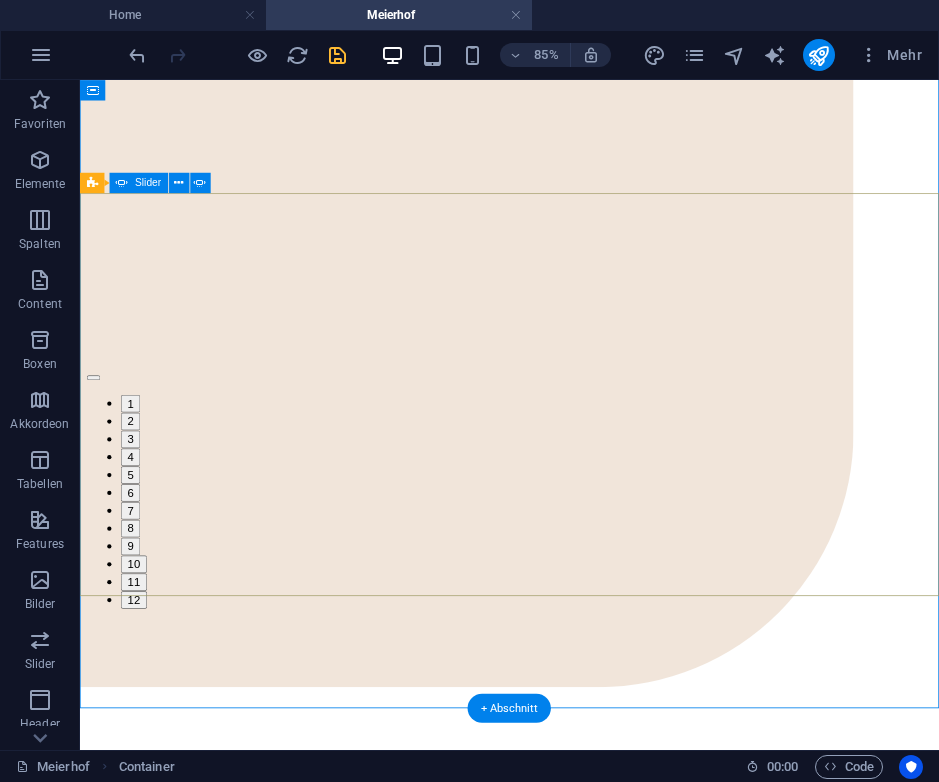 click on "2" at bounding box center (139, 481) 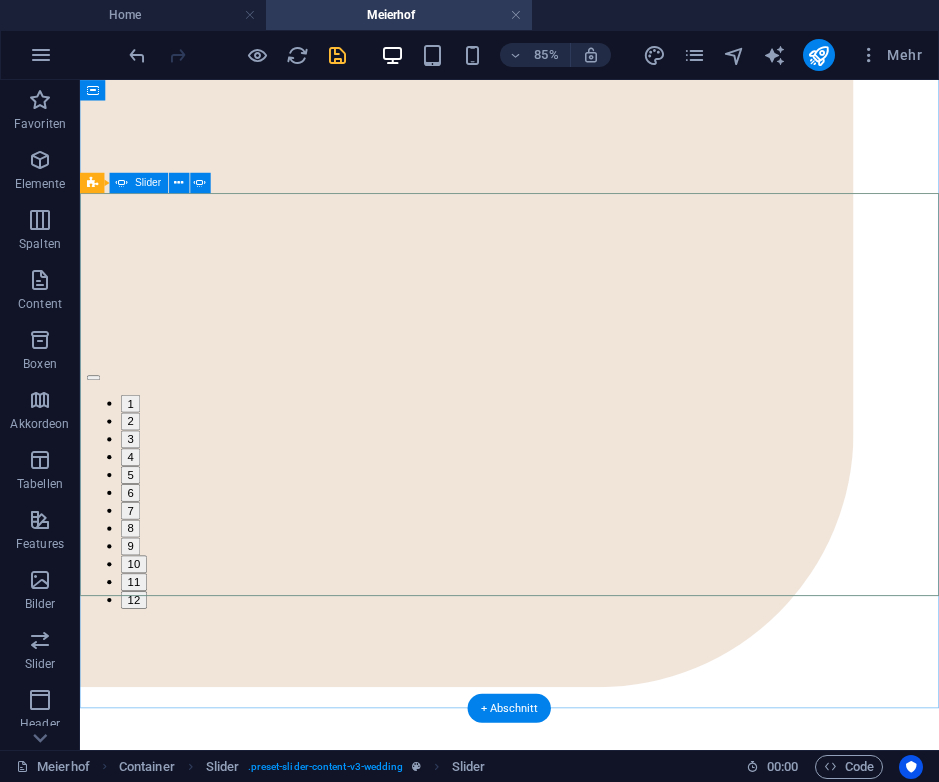 click on "Ziehe hier Inhalte hinein oder  Elemente hinzufügen  Zwischenablage einfügen Ziehe hier Inhalte hinein oder  Elemente hinzufügen  Zwischenablage einfügen Ziehe hier Inhalte hinein oder  Elemente hinzufügen  Zwischenablage einfügen Ziehe hier Inhalte hinein oder  Elemente hinzufügen  Zwischenablage einfügen Ziehe hier Inhalte hinein oder  Elemente hinzufügen  Zwischenablage einfügen Ziehe hier Inhalte hinein oder  Elemente hinzufügen  Zwischenablage einfügen Ziehe hier Inhalte hinein oder  Elemente hinzufügen  Zwischenablage einfügen Ziehe hier Inhalte hinein oder  Elemente hinzufügen  Zwischenablage einfügen Ziehe hier Inhalte hinein oder  Elemente hinzufügen  Zwischenablage einfügen Ziehe hier Inhalte hinein oder  Elemente hinzufügen  Zwischenablage einfügen Ziehe hier Inhalte hinein oder  Elemente hinzufügen  Zwischenablage einfügen Ziehe hier Inhalte hinein oder  Elemente hinzufügen  Zwischenablage einfügen Ziehe hier Inhalte hinein oder oder oder oder 1 2 3" at bounding box center (585, 313) 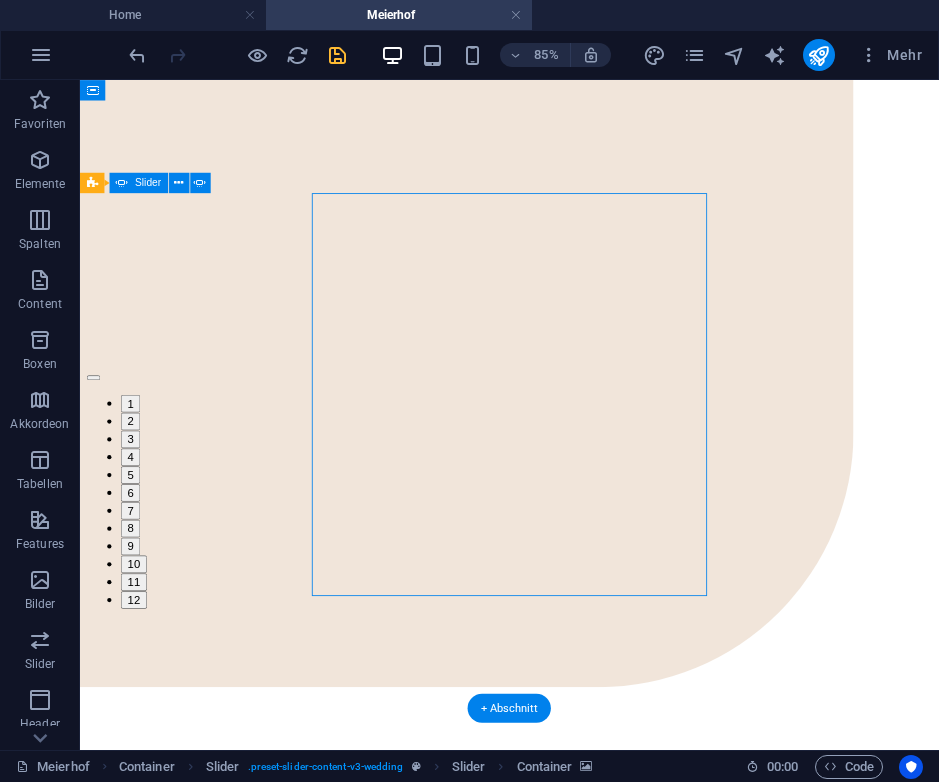 click at bounding box center (-806, 1364) 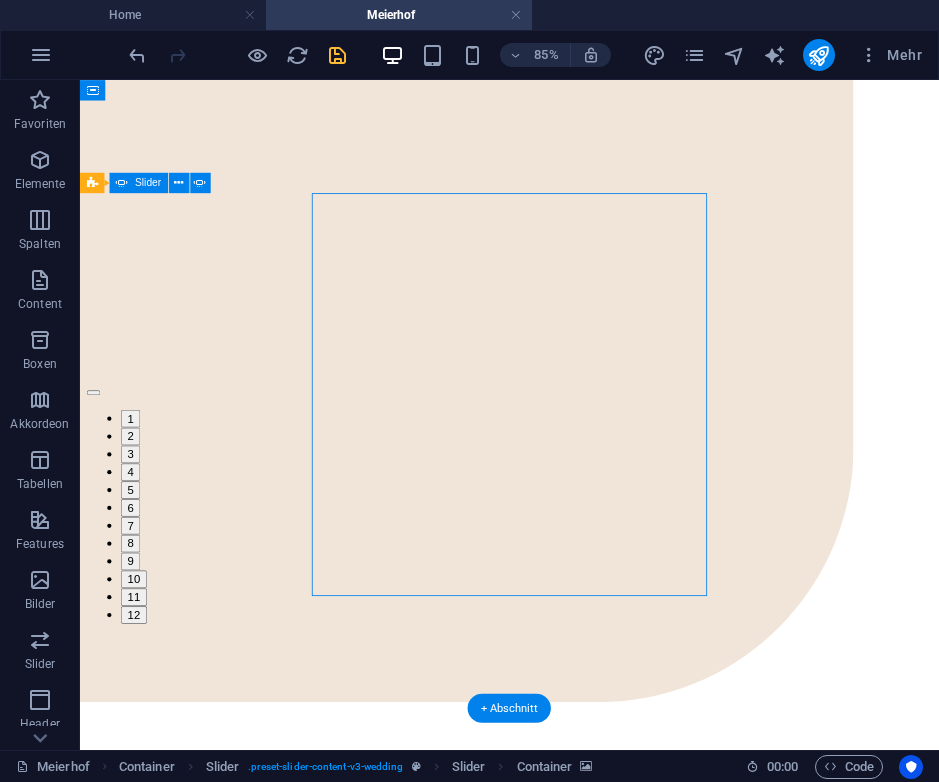 select on "px" 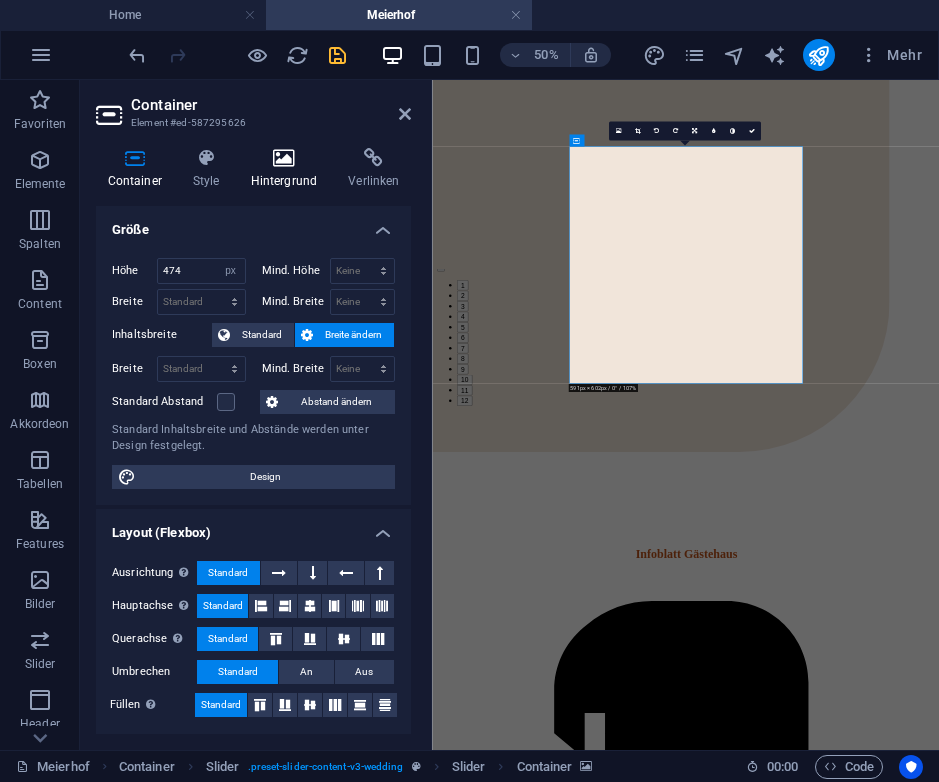click at bounding box center [284, 158] 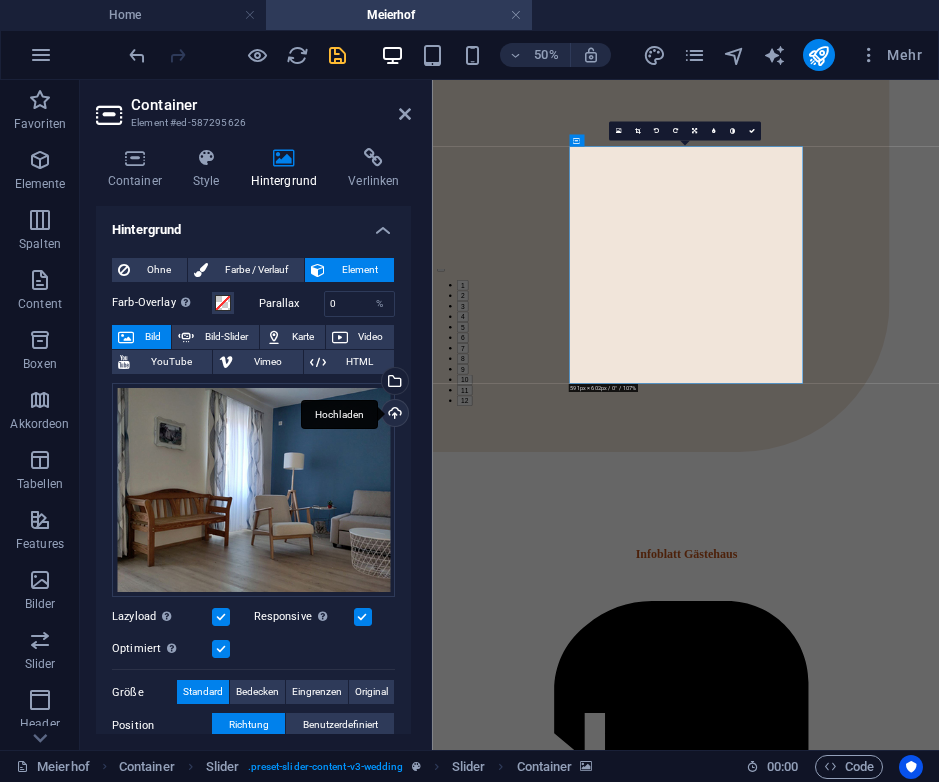click on "Hochladen" at bounding box center (393, 415) 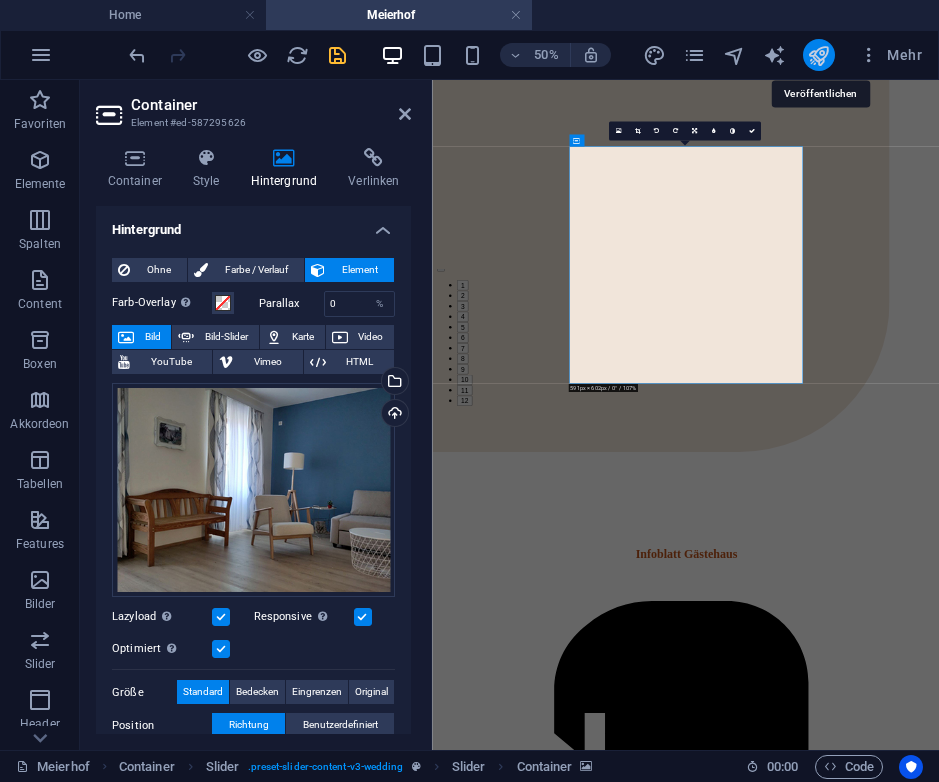 click at bounding box center (818, 55) 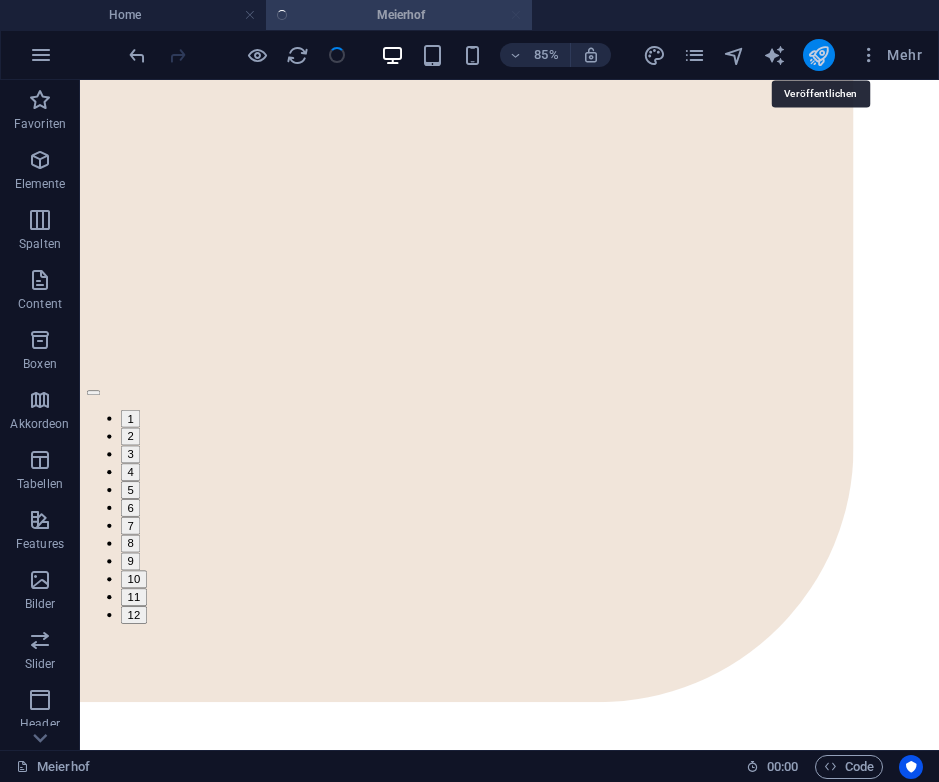 scroll, scrollTop: 5365, scrollLeft: 0, axis: vertical 